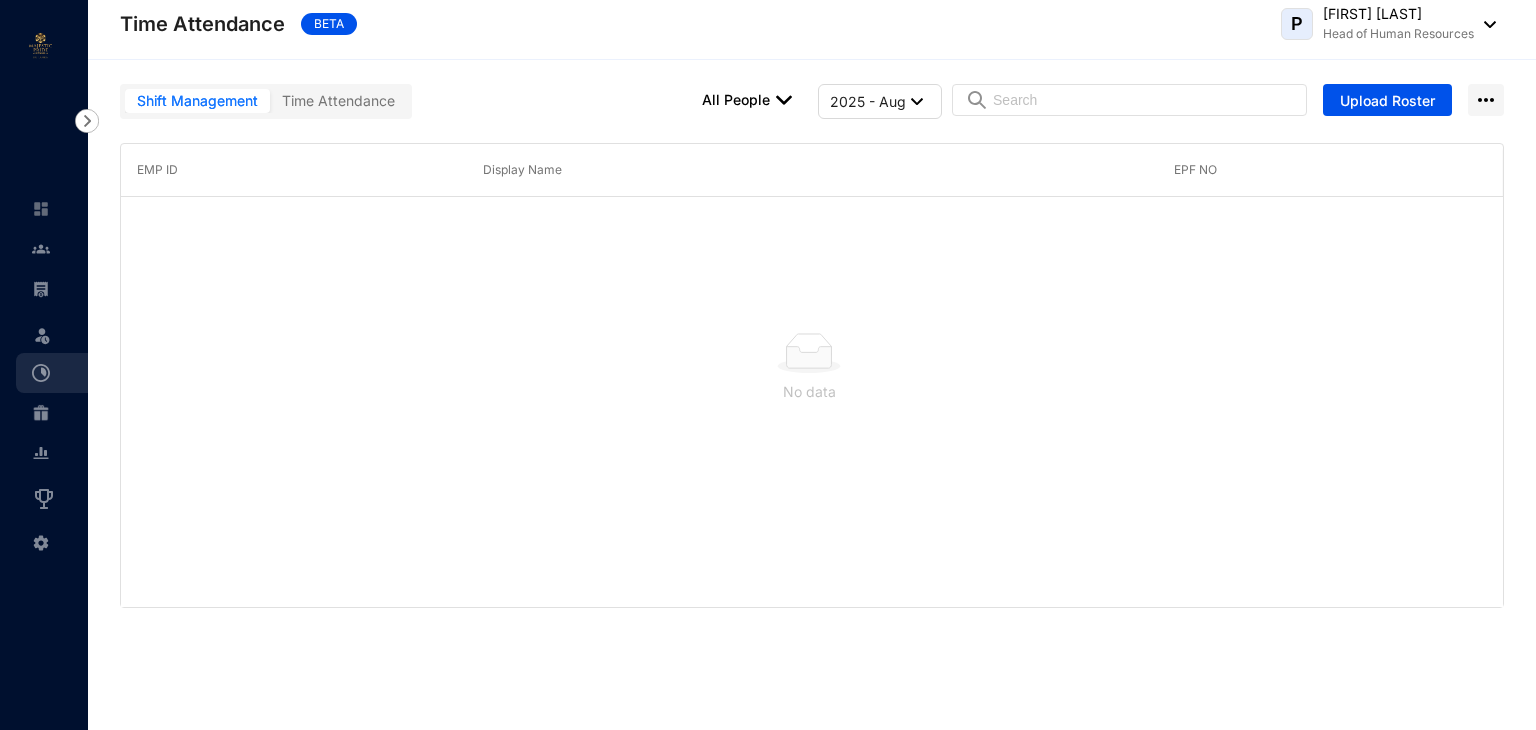 scroll, scrollTop: 0, scrollLeft: 0, axis: both 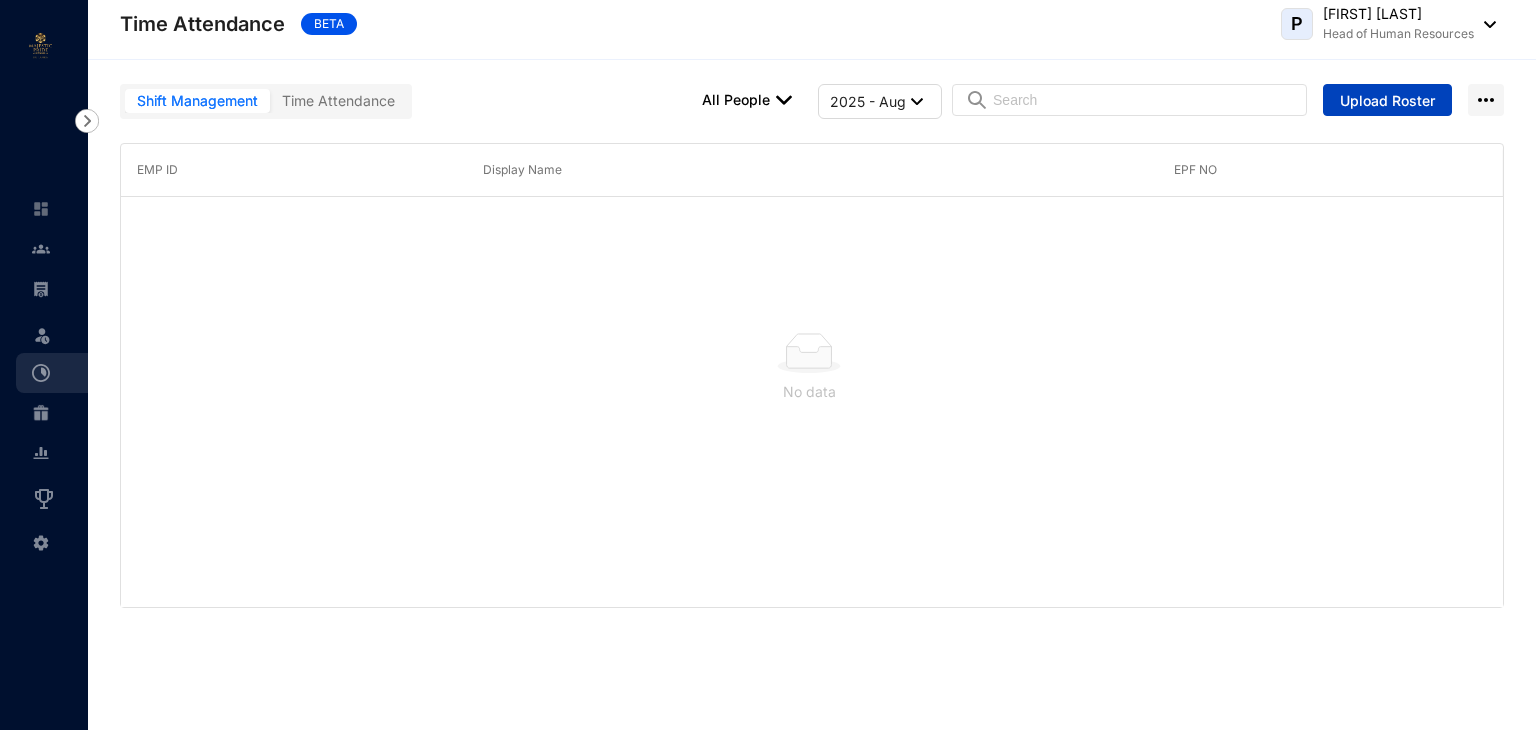 click on "Upload Roster" at bounding box center [1387, 101] 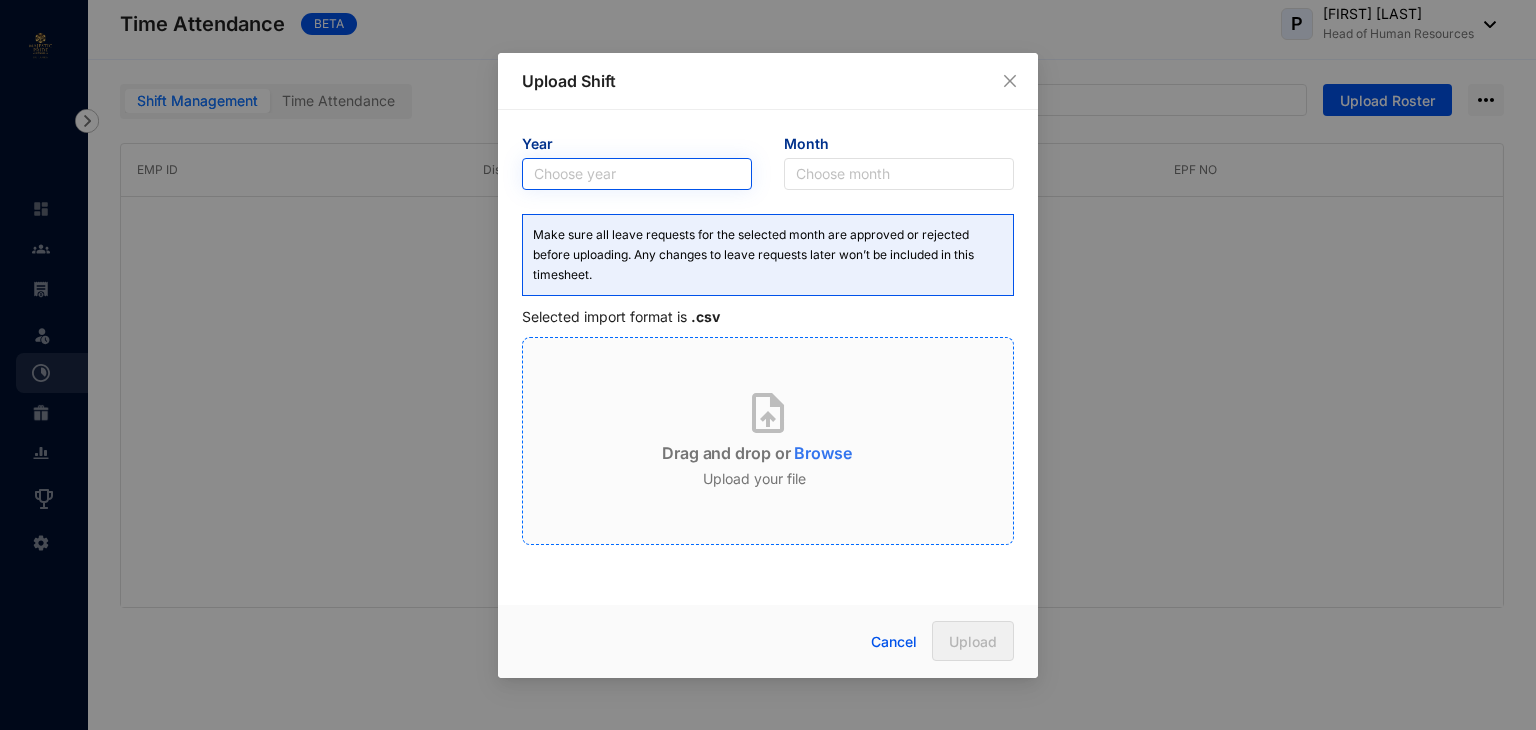 click at bounding box center (637, 174) 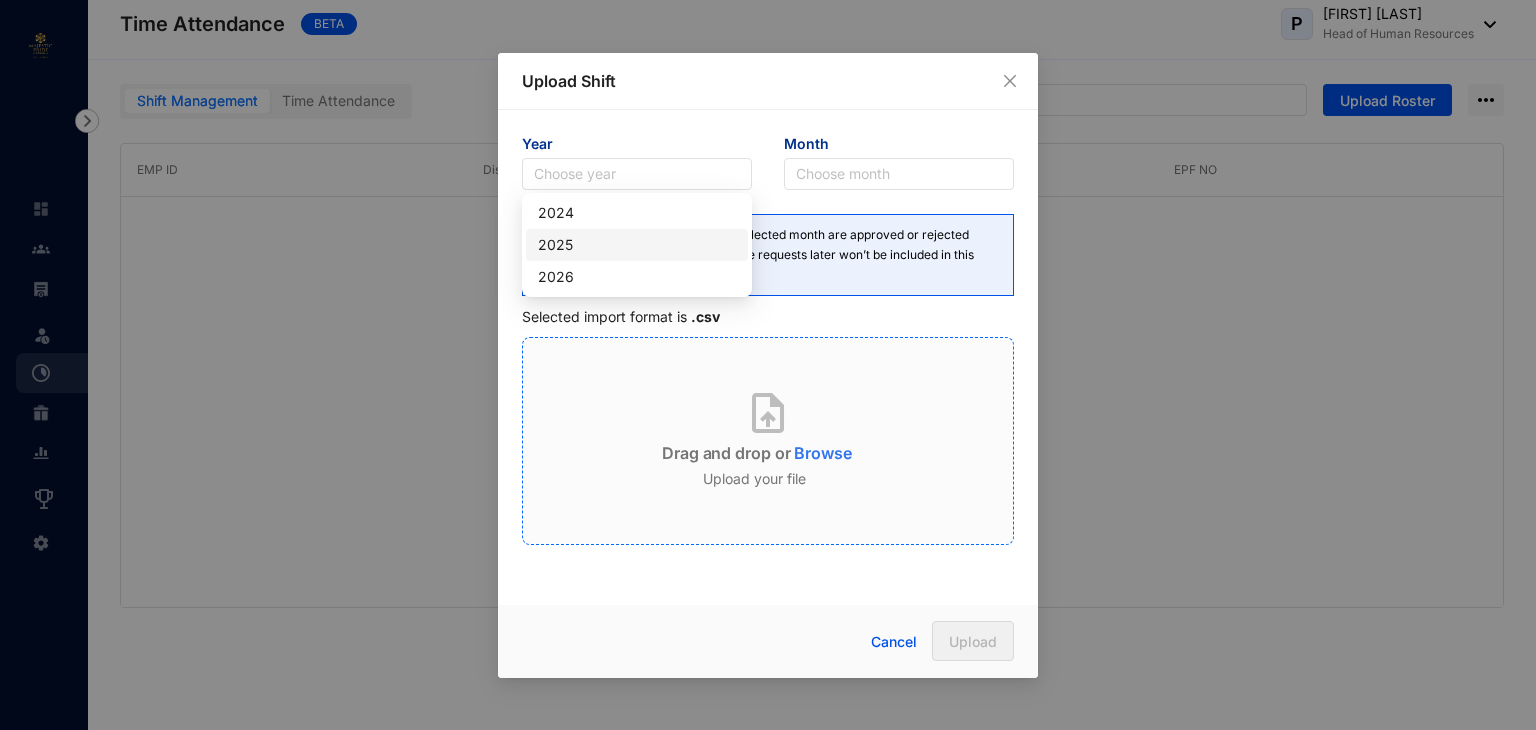click on "2025" at bounding box center [637, 245] 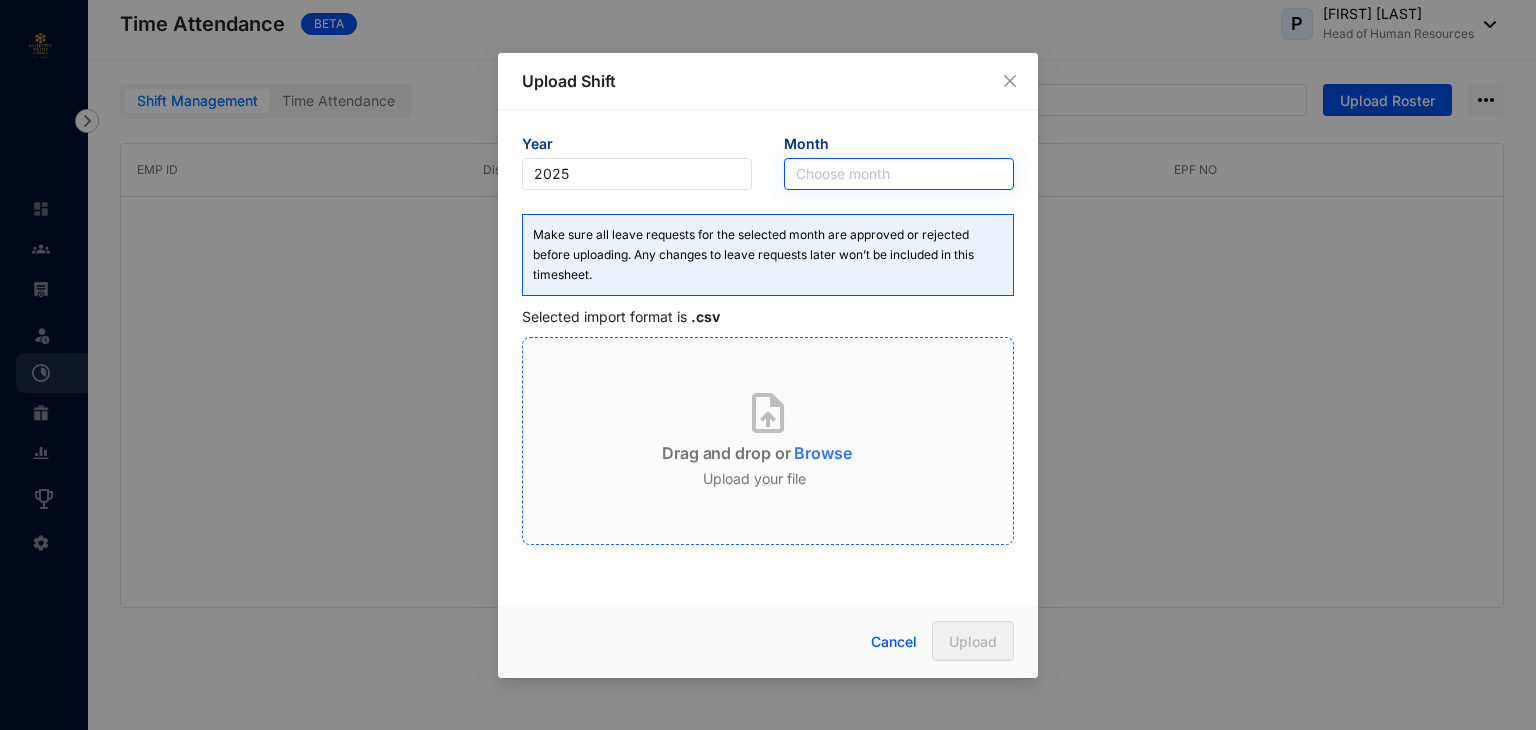 click at bounding box center (899, 174) 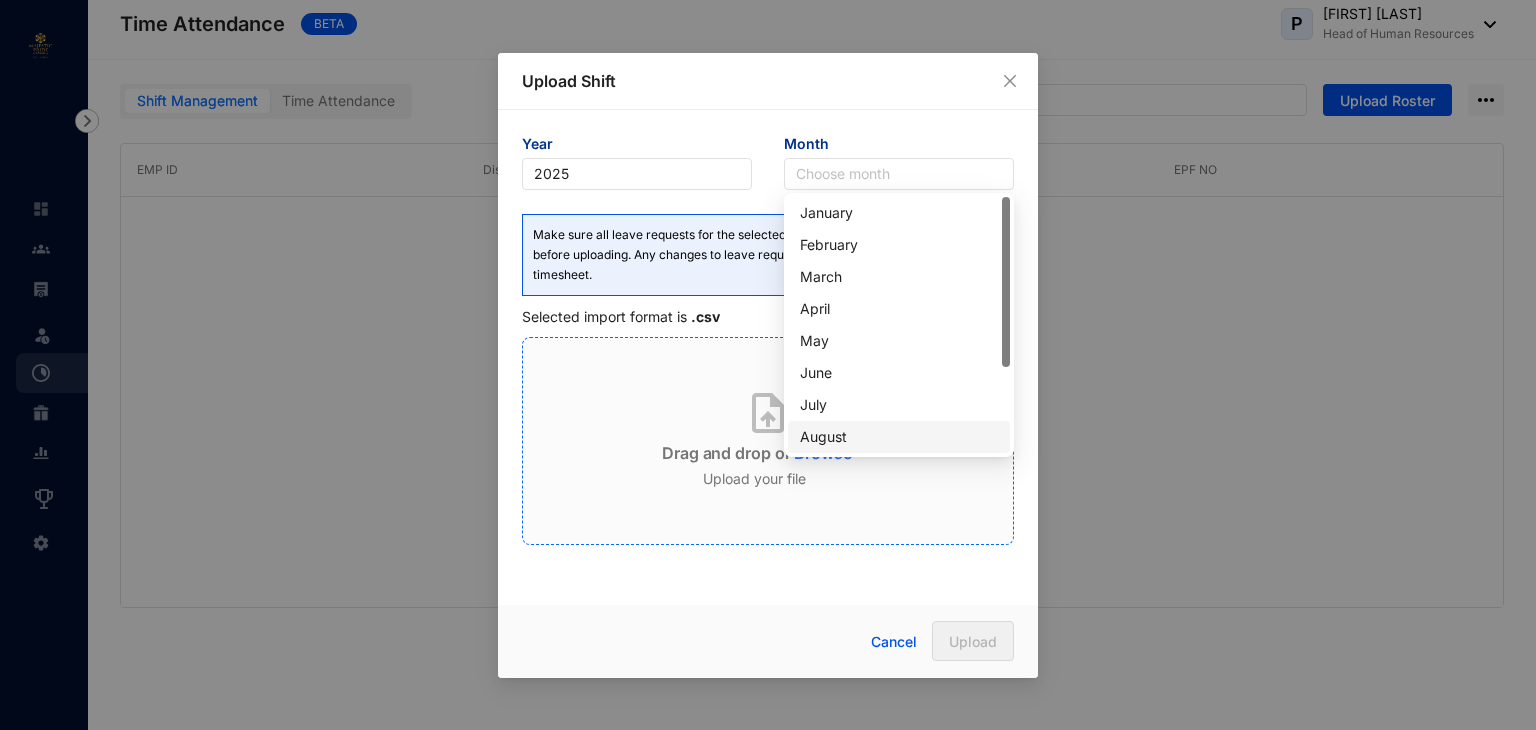 click on "August" at bounding box center (899, 437) 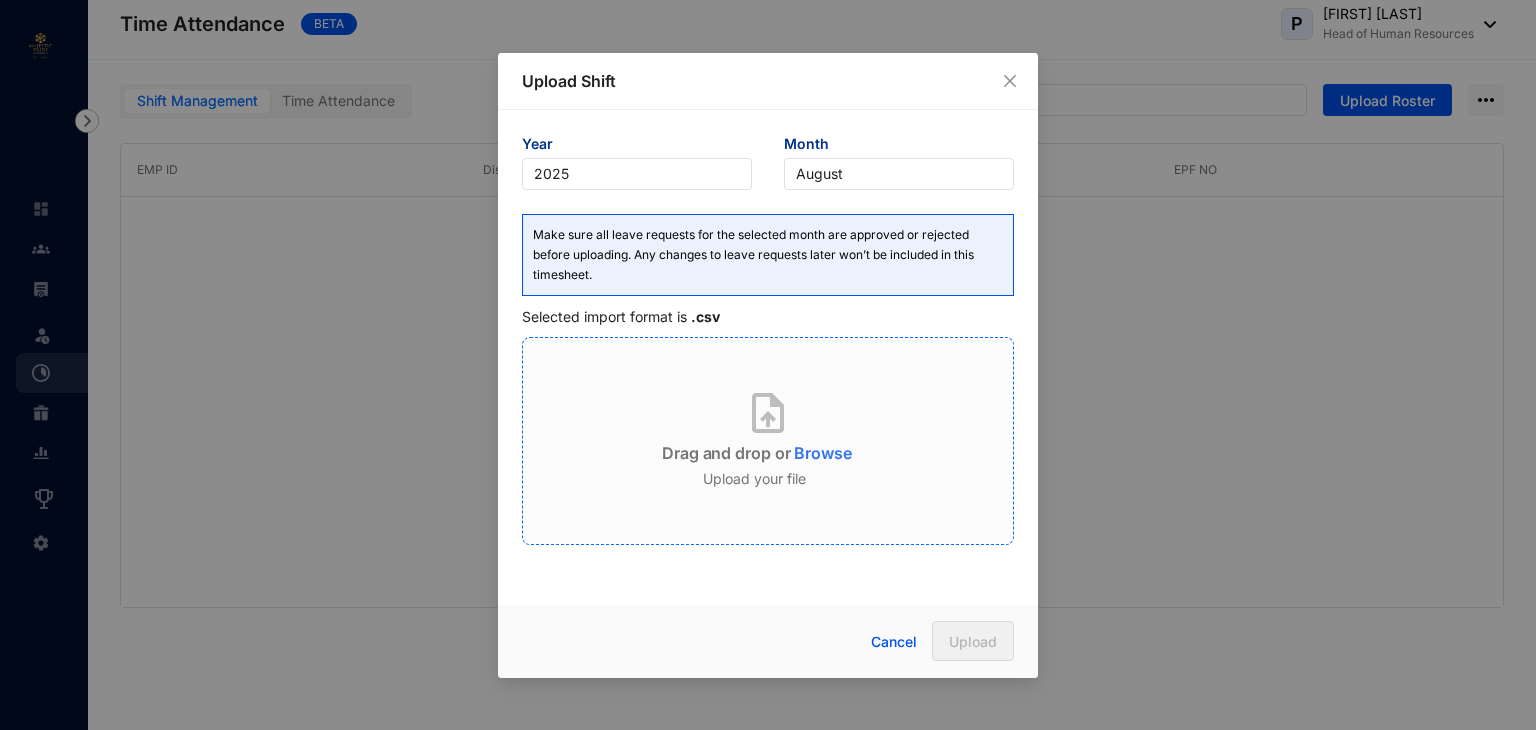 click on "Browse" at bounding box center (822, 449) 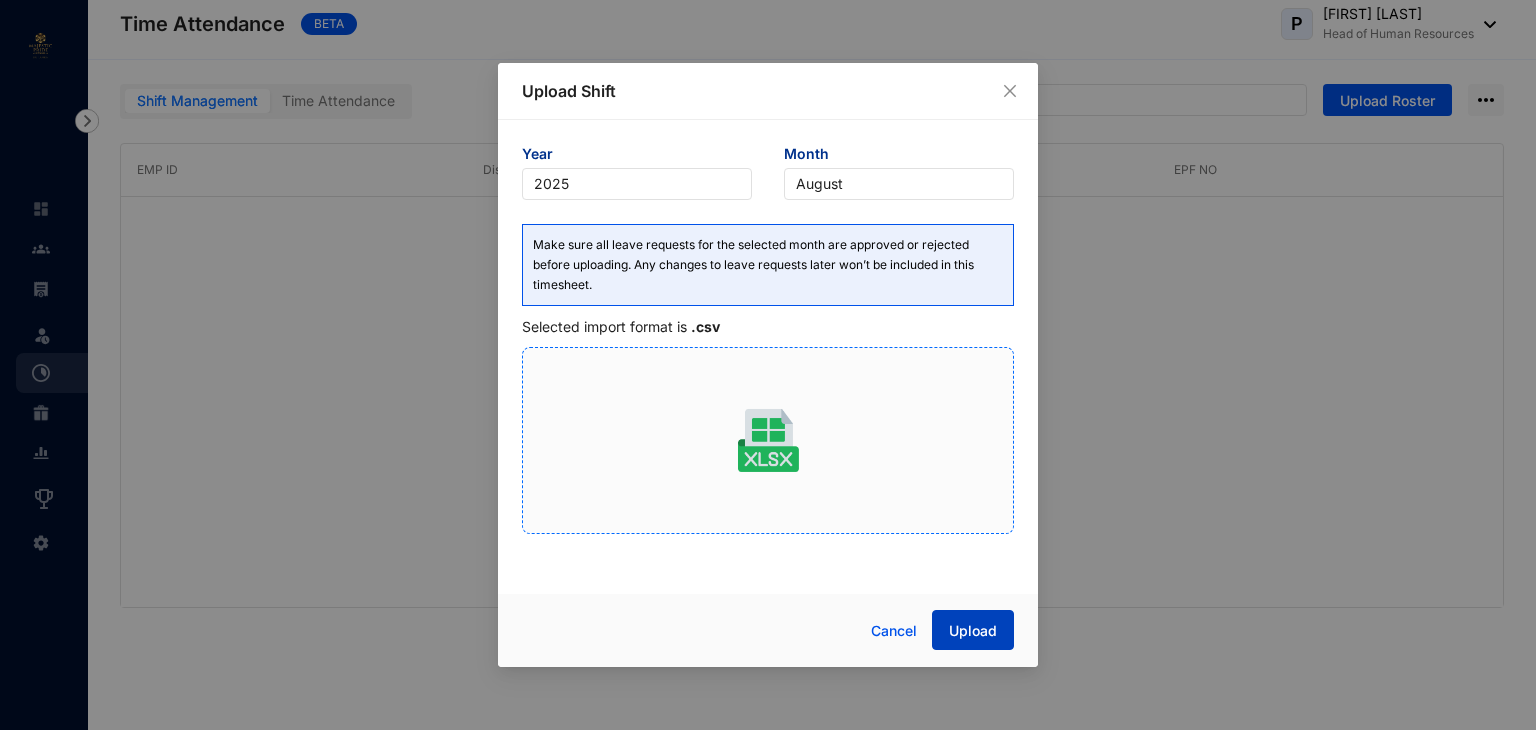 click on "Upload" at bounding box center [973, 631] 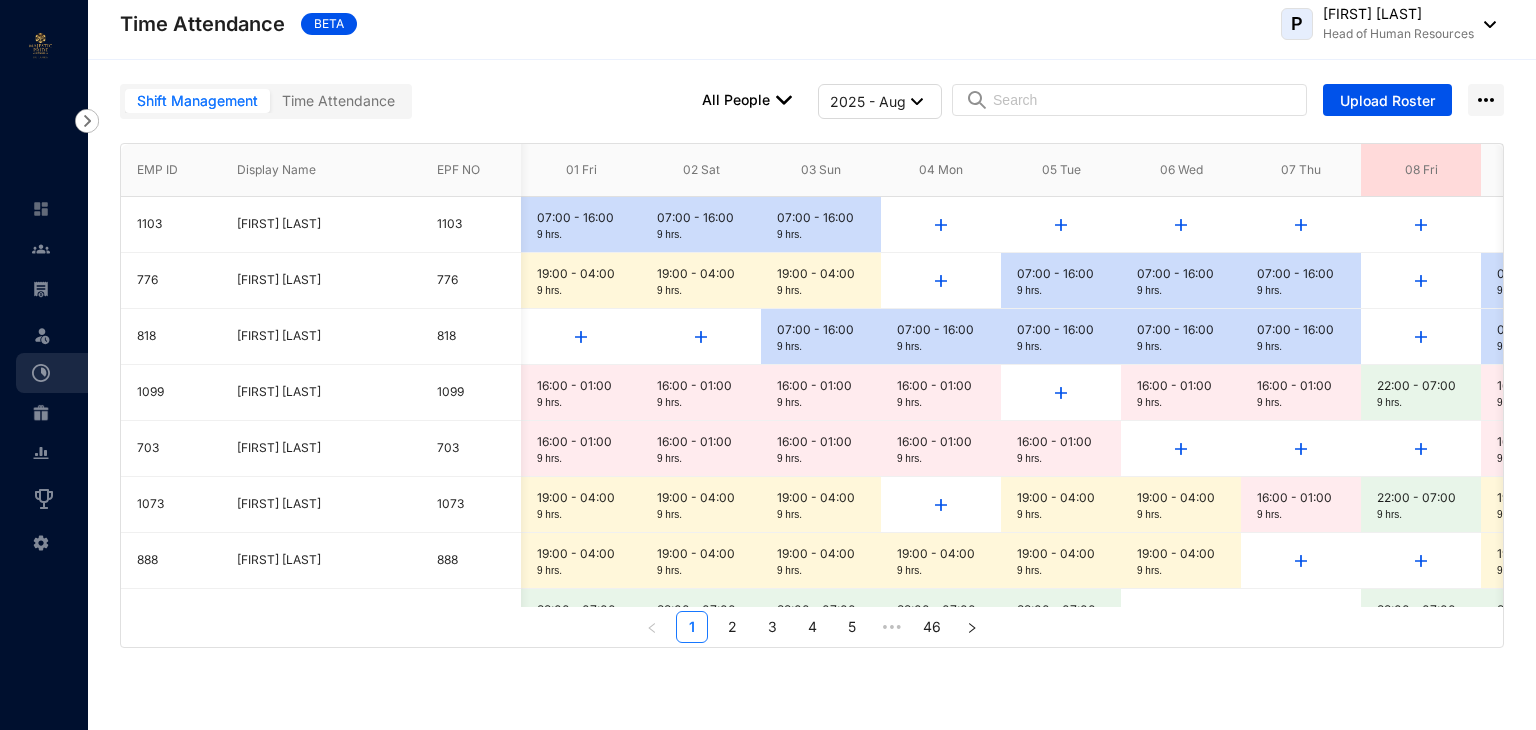 scroll, scrollTop: 0, scrollLeft: 2752, axis: horizontal 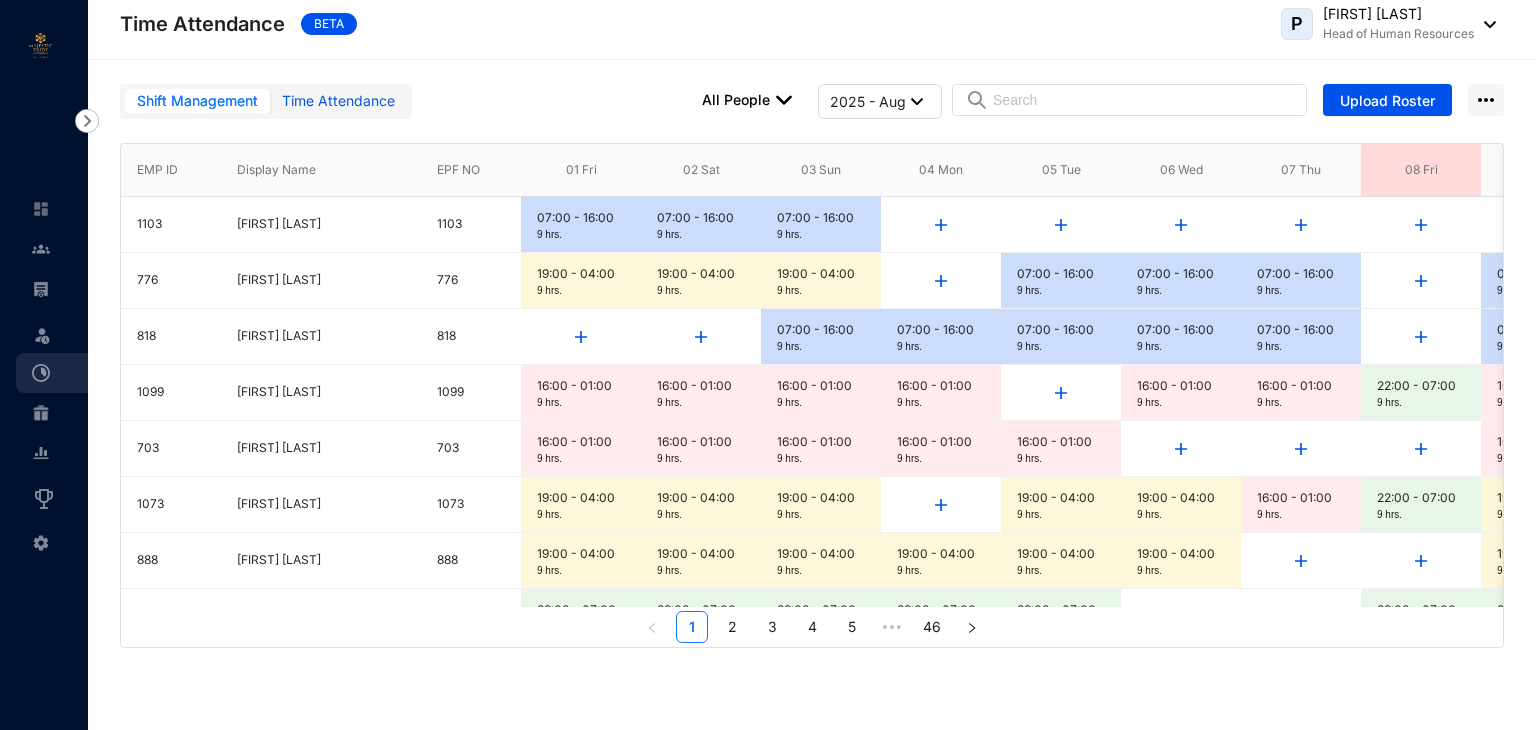 click on "Time Attendance" at bounding box center [338, 101] 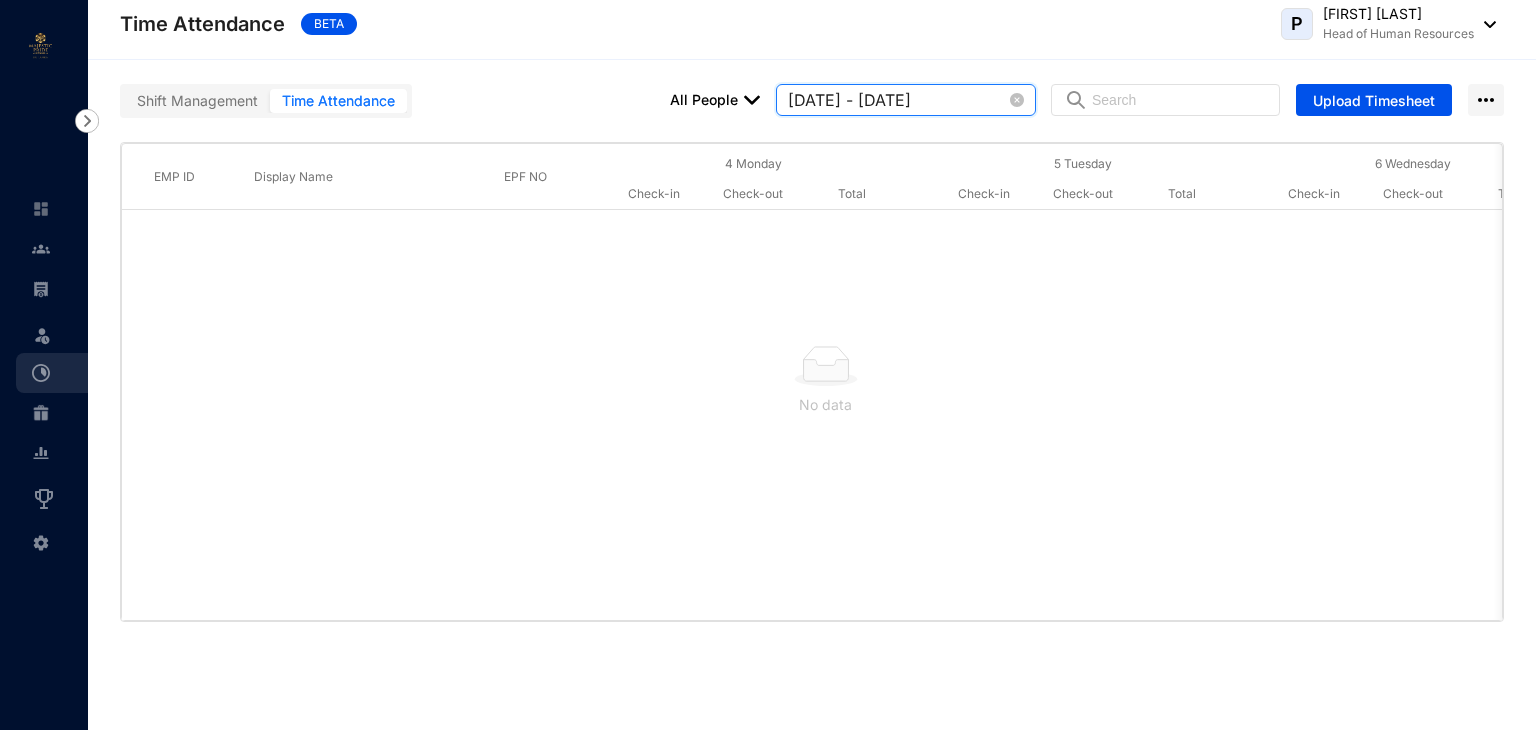 click on "[DATE] - [DATE]" at bounding box center [897, 100] 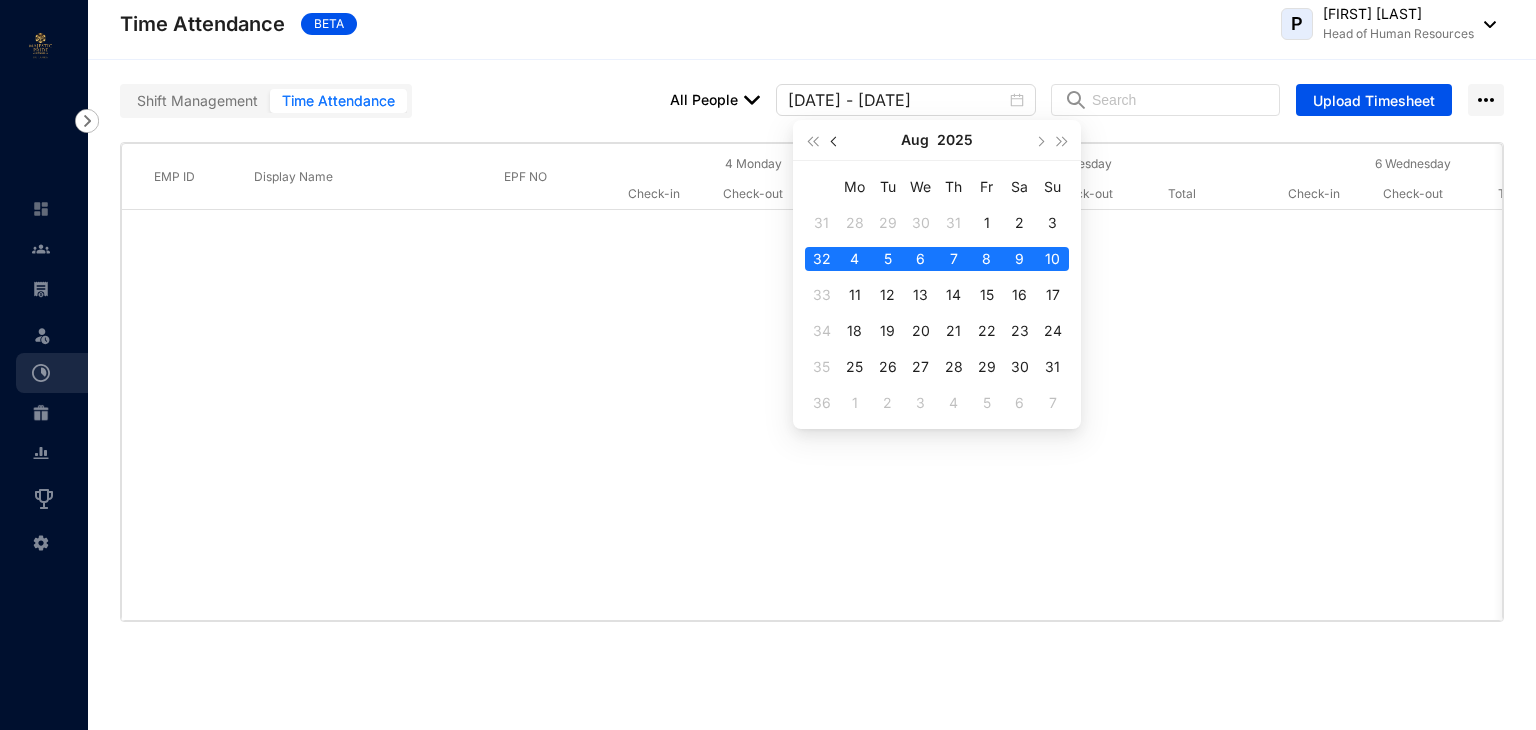 click at bounding box center [835, 142] 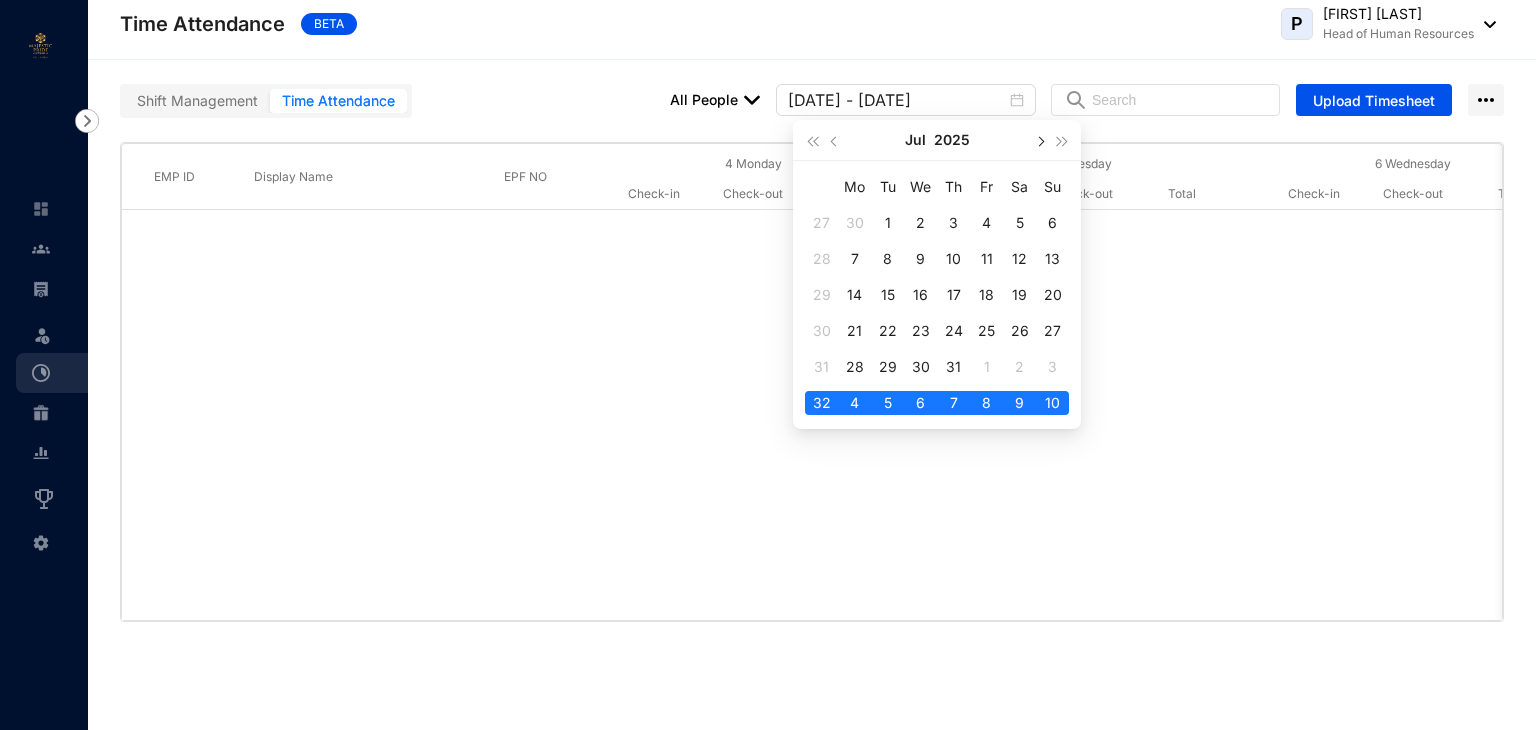 click at bounding box center [1040, 140] 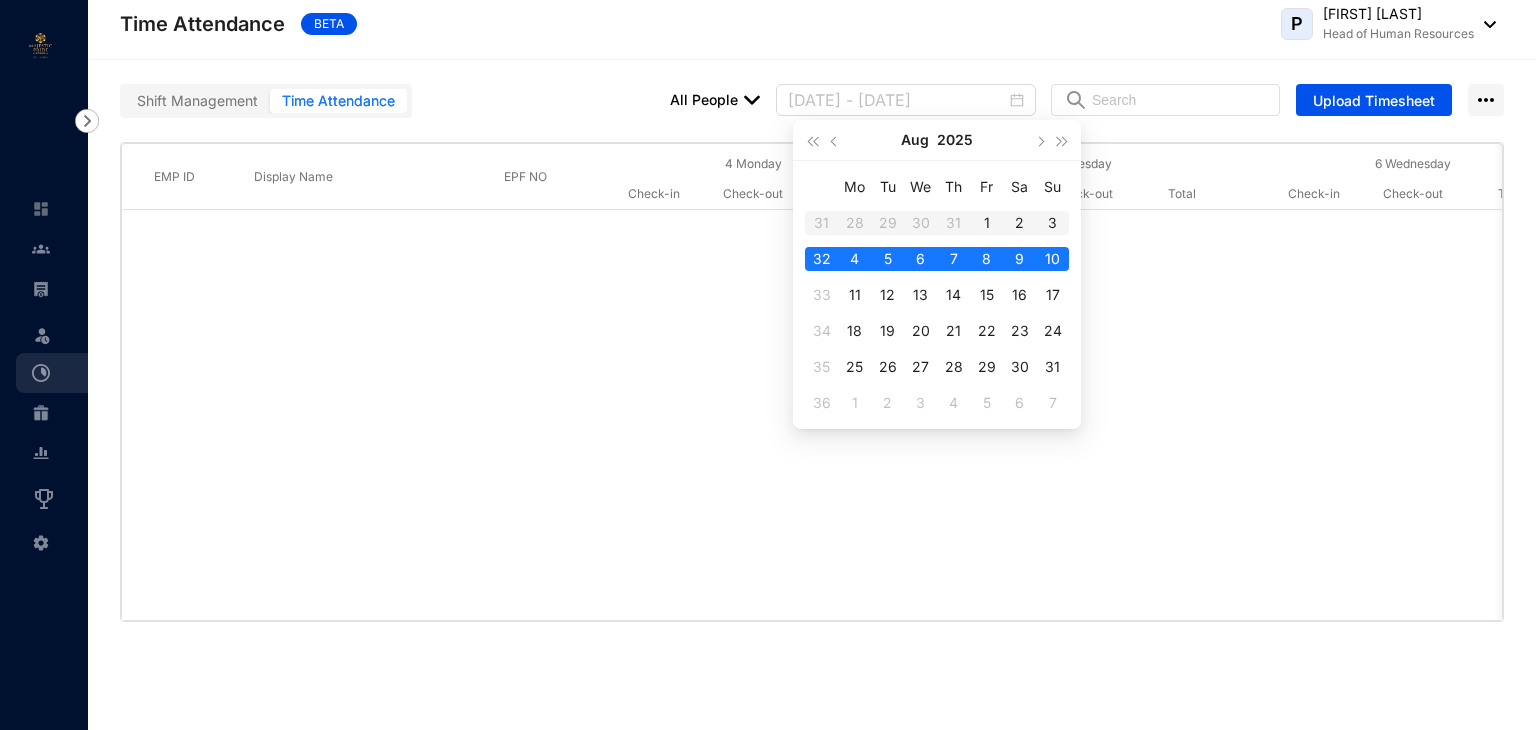 click on "1" at bounding box center (987, 223) 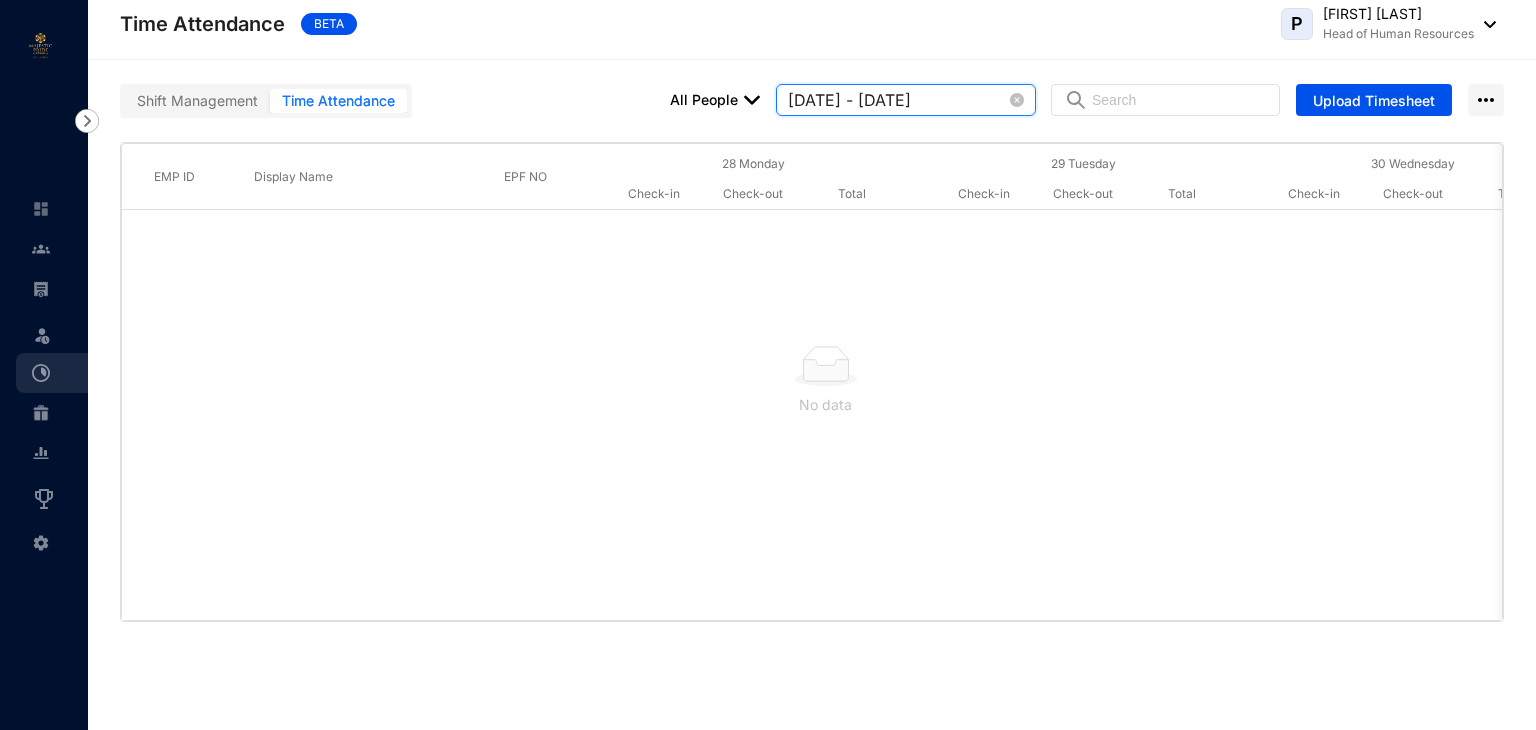 click on "[DATE] - [DATE]" at bounding box center (897, 100) 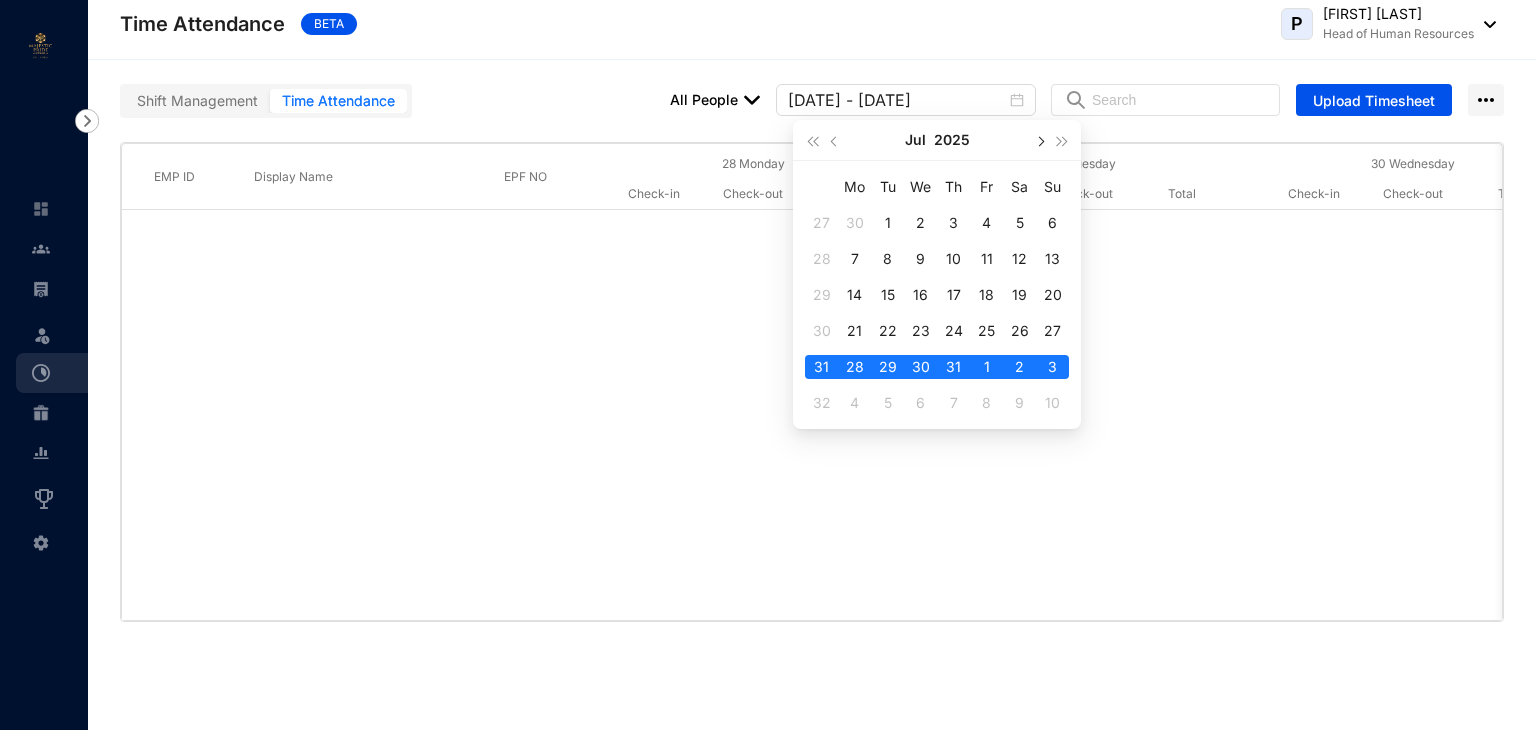 click at bounding box center (1040, 142) 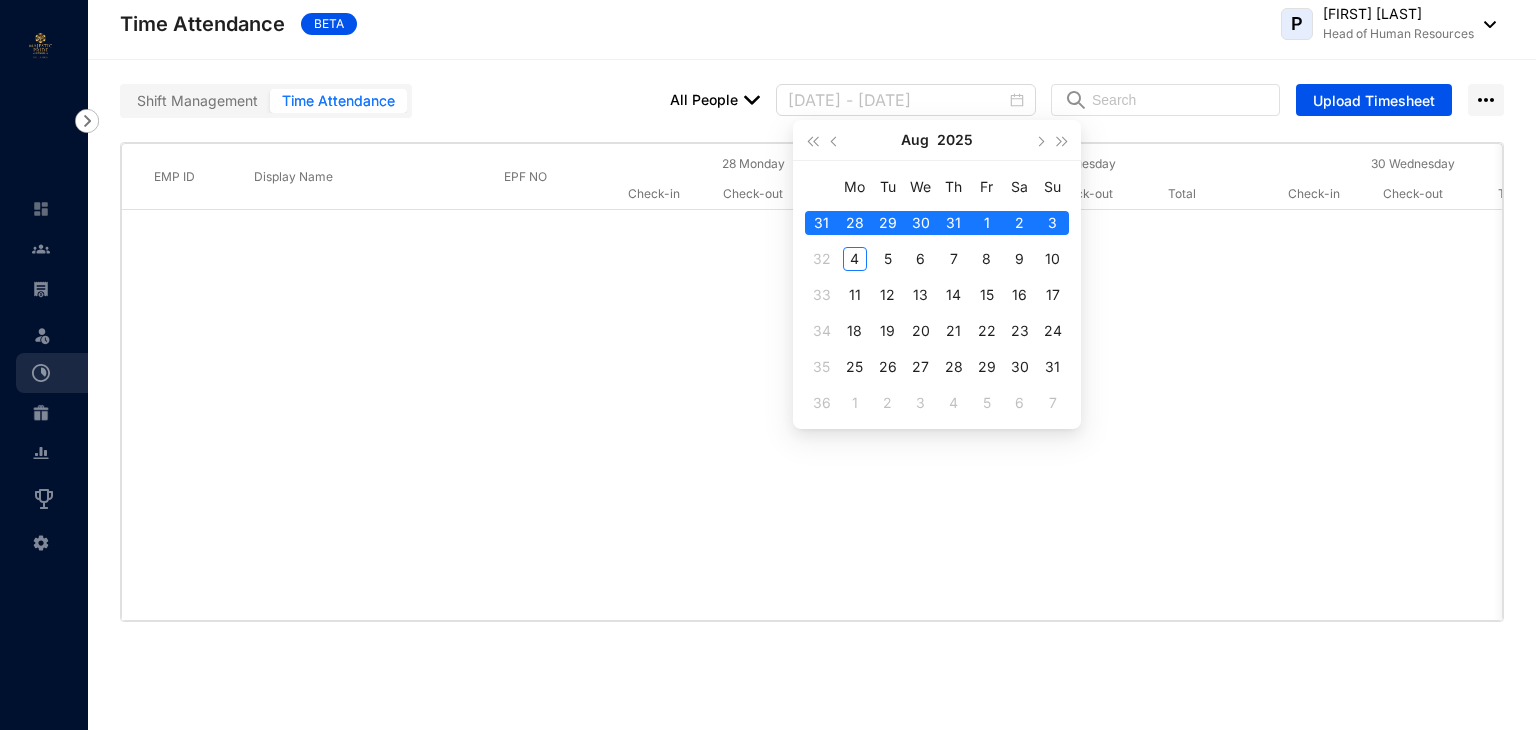 click on "1" at bounding box center (987, 223) 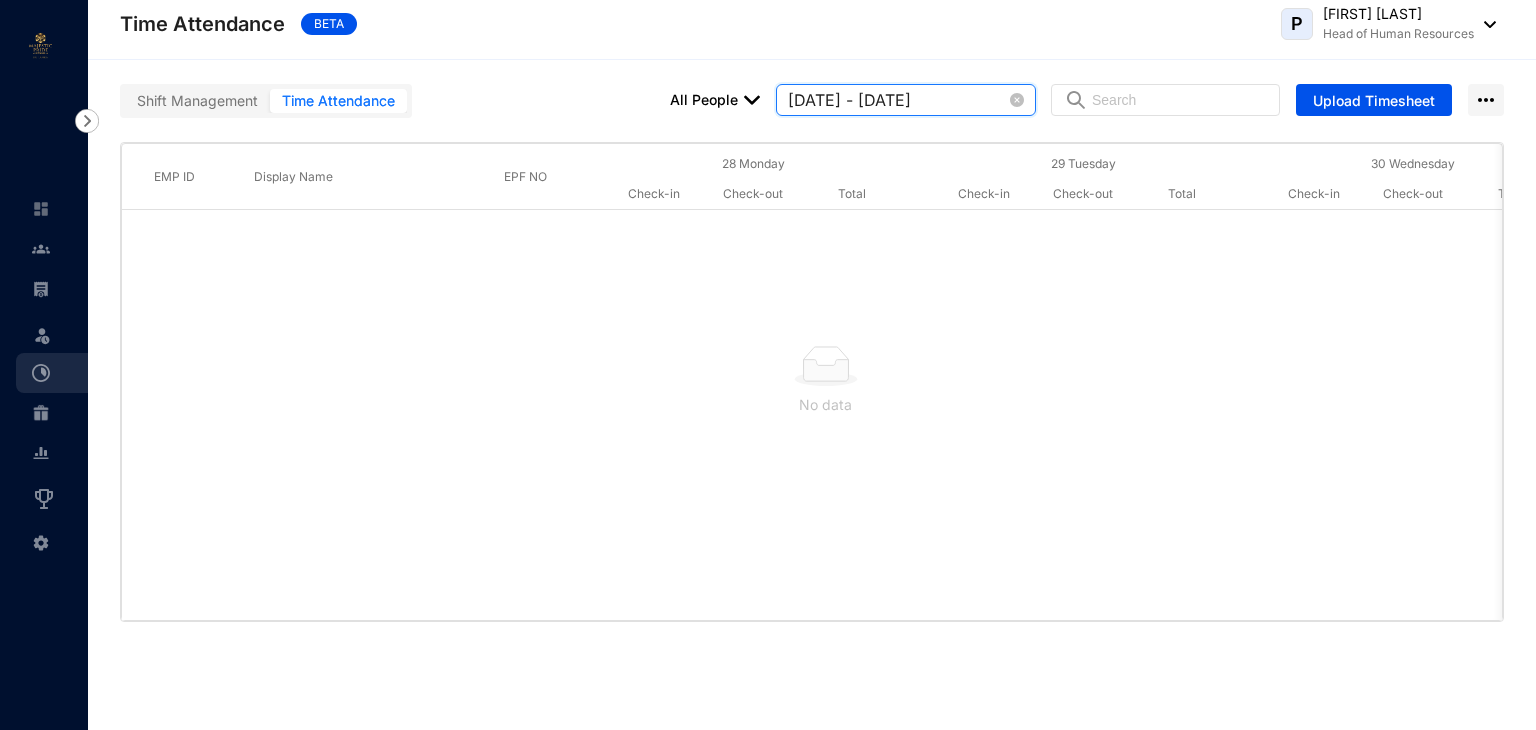 click on "[DATE] - [DATE]" at bounding box center [897, 100] 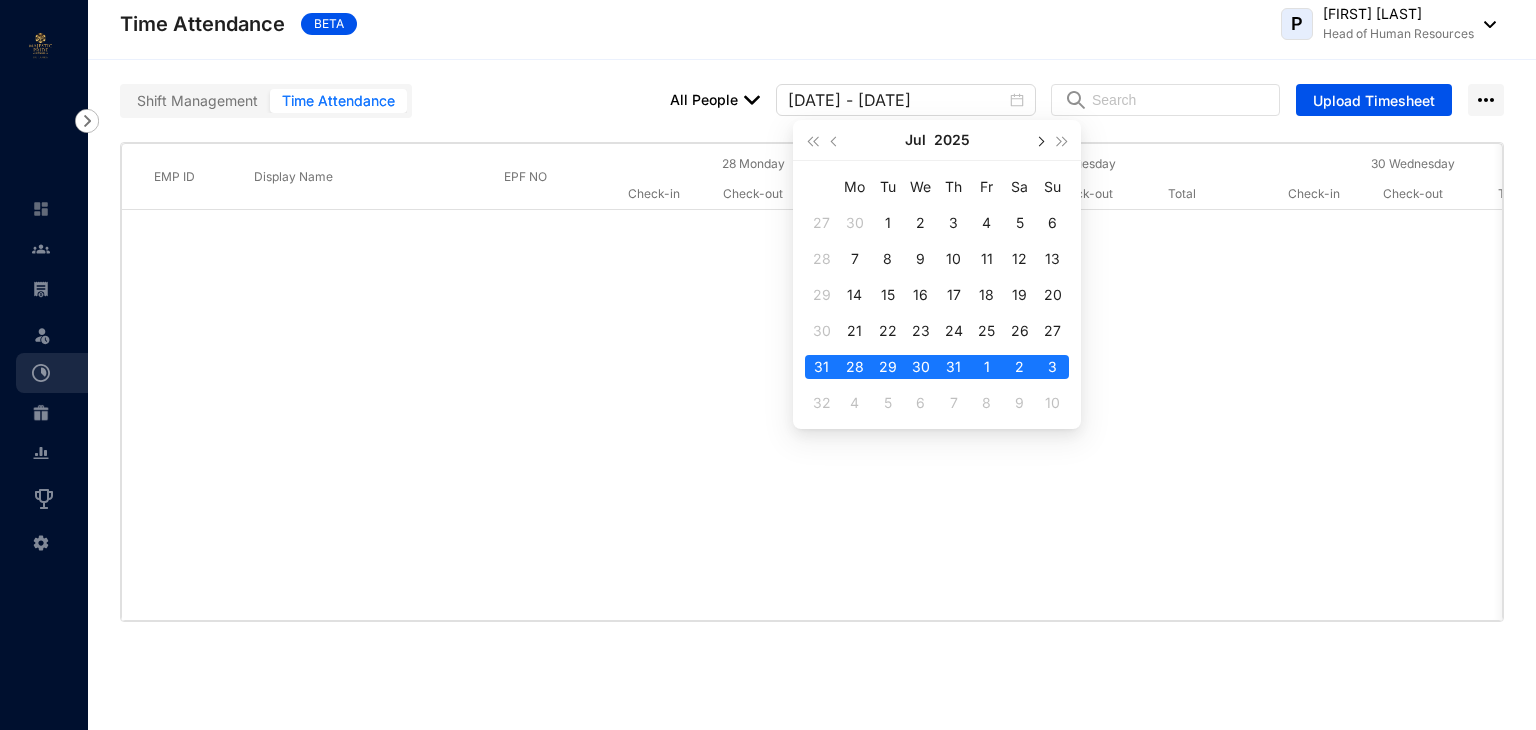 click at bounding box center (1040, 142) 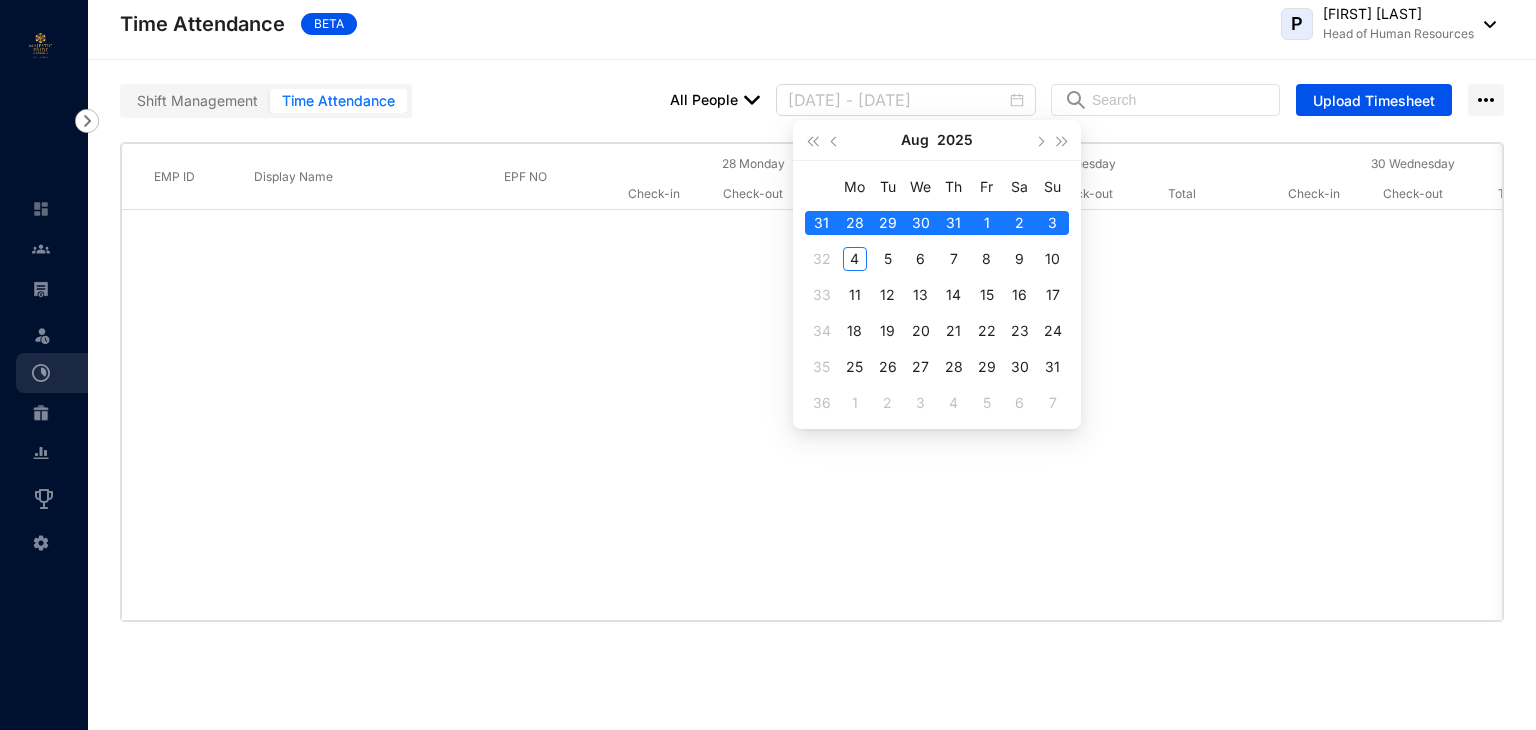 click on "1" at bounding box center [987, 223] 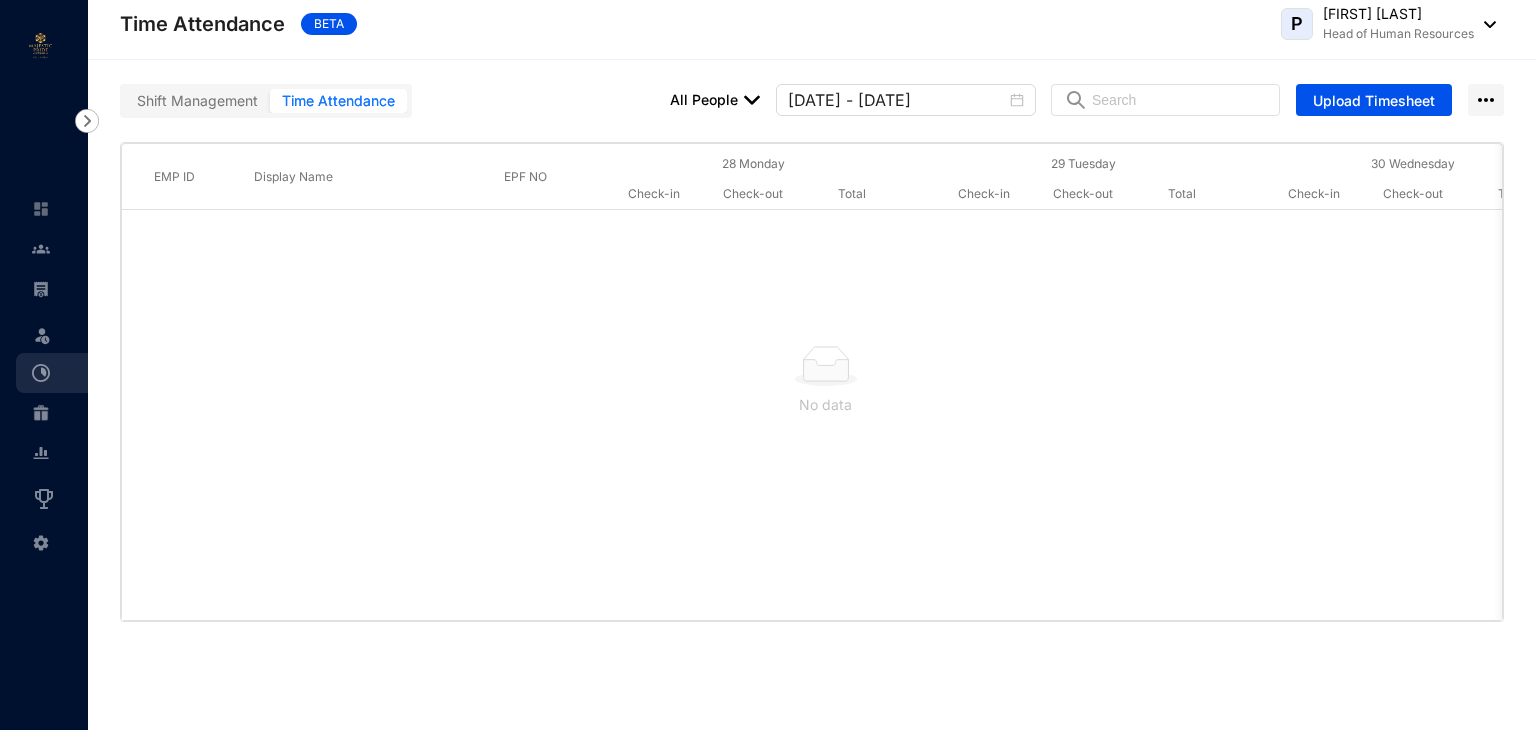 click on "1" at bounding box center (987, 202) 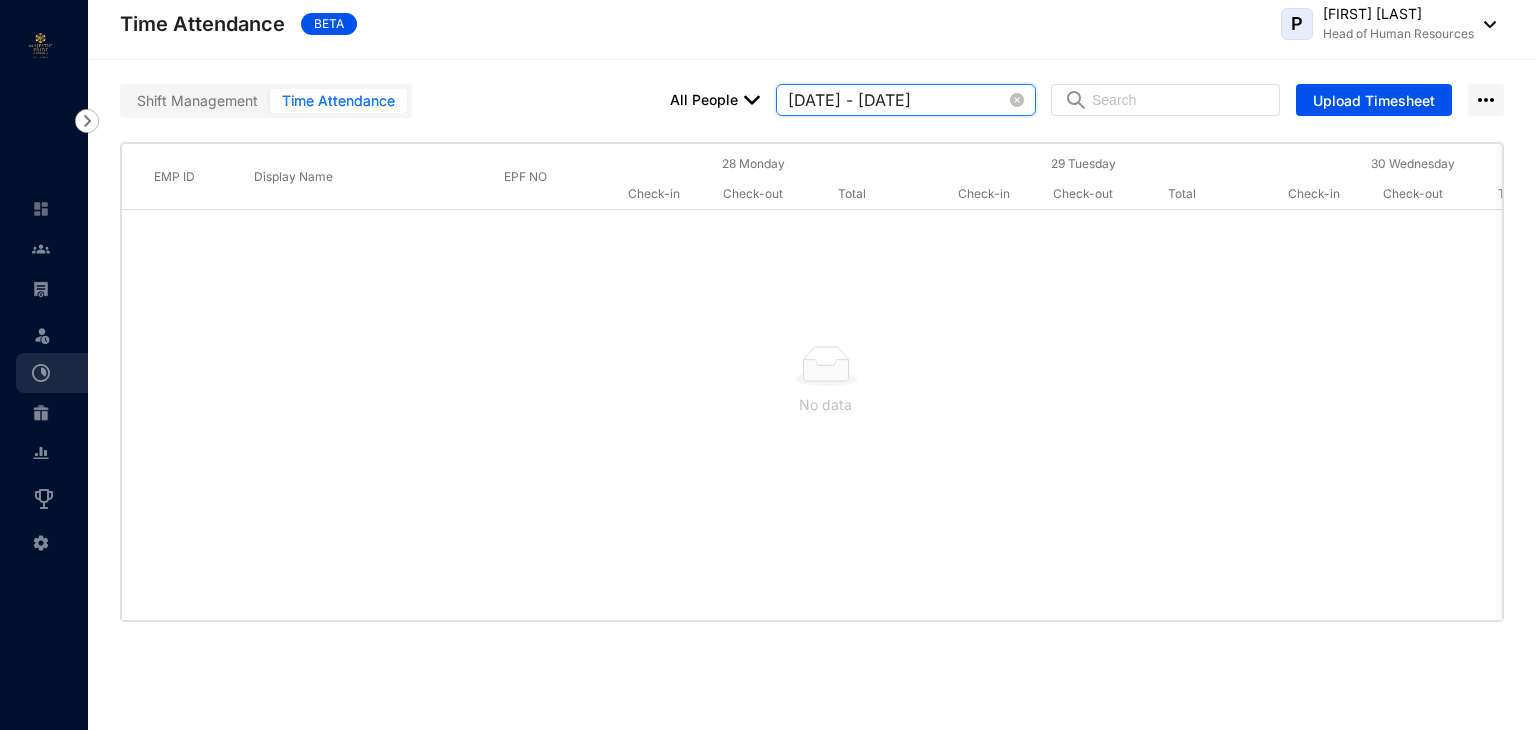 click on "[DATE] - [DATE]" at bounding box center (897, 100) 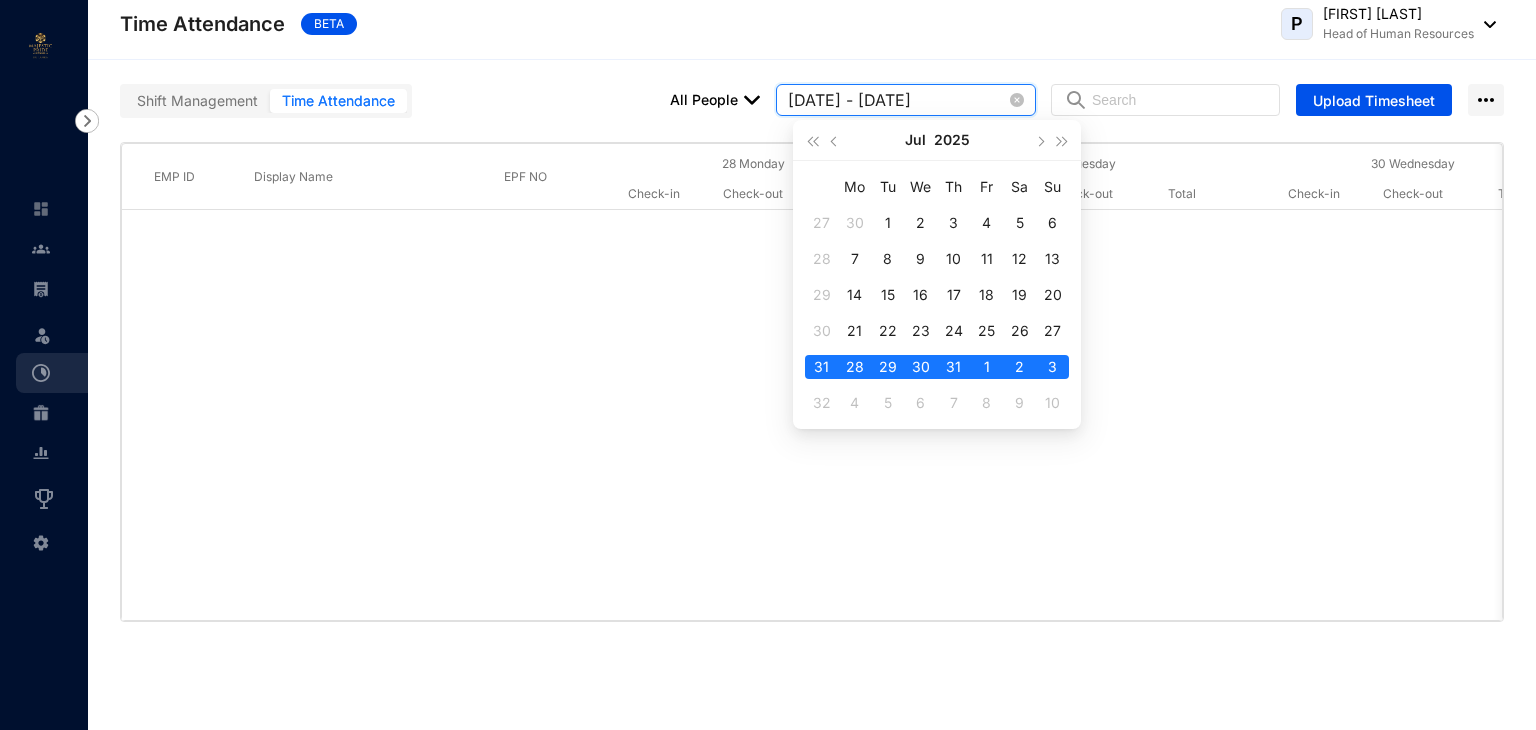 click on "[DATE] - [DATE]" at bounding box center [897, 100] 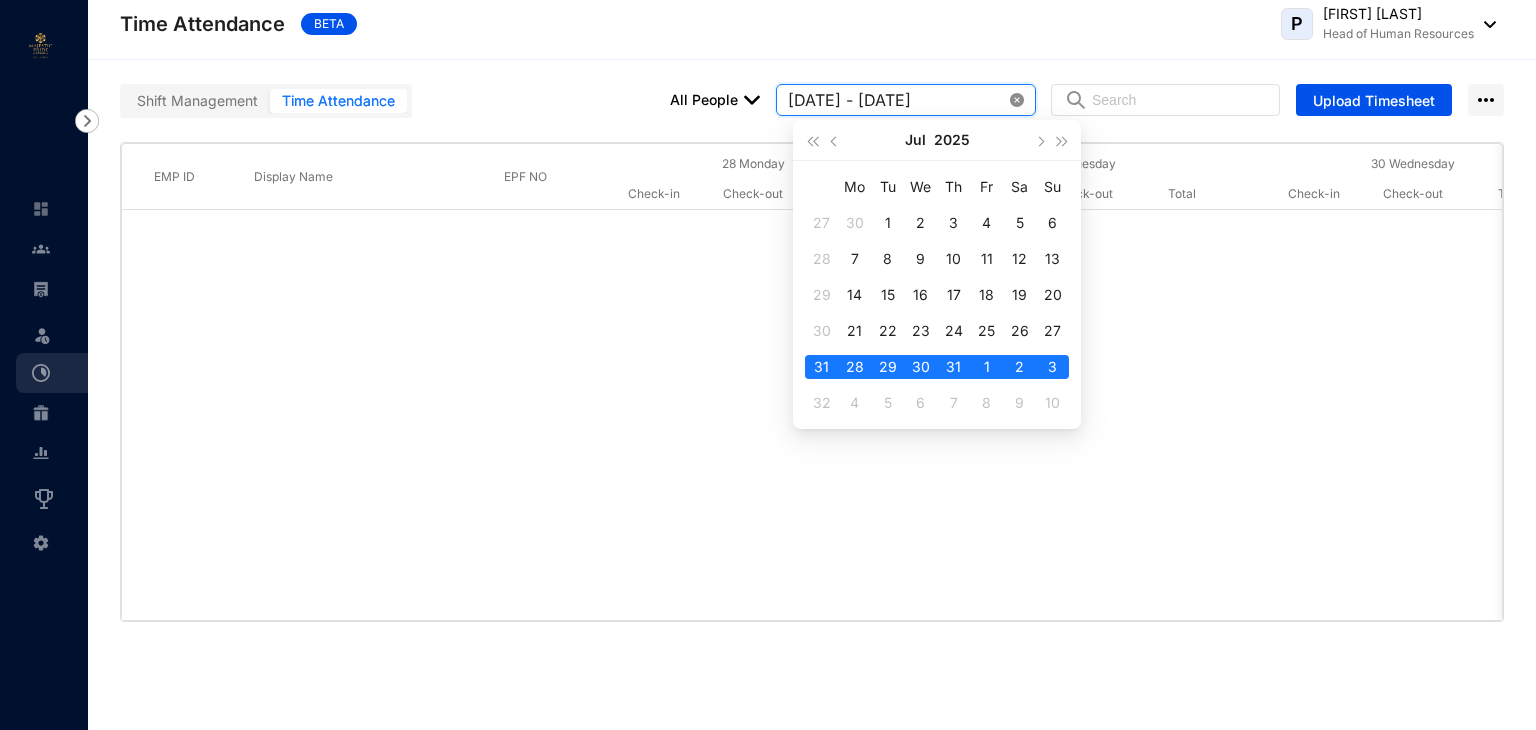 click 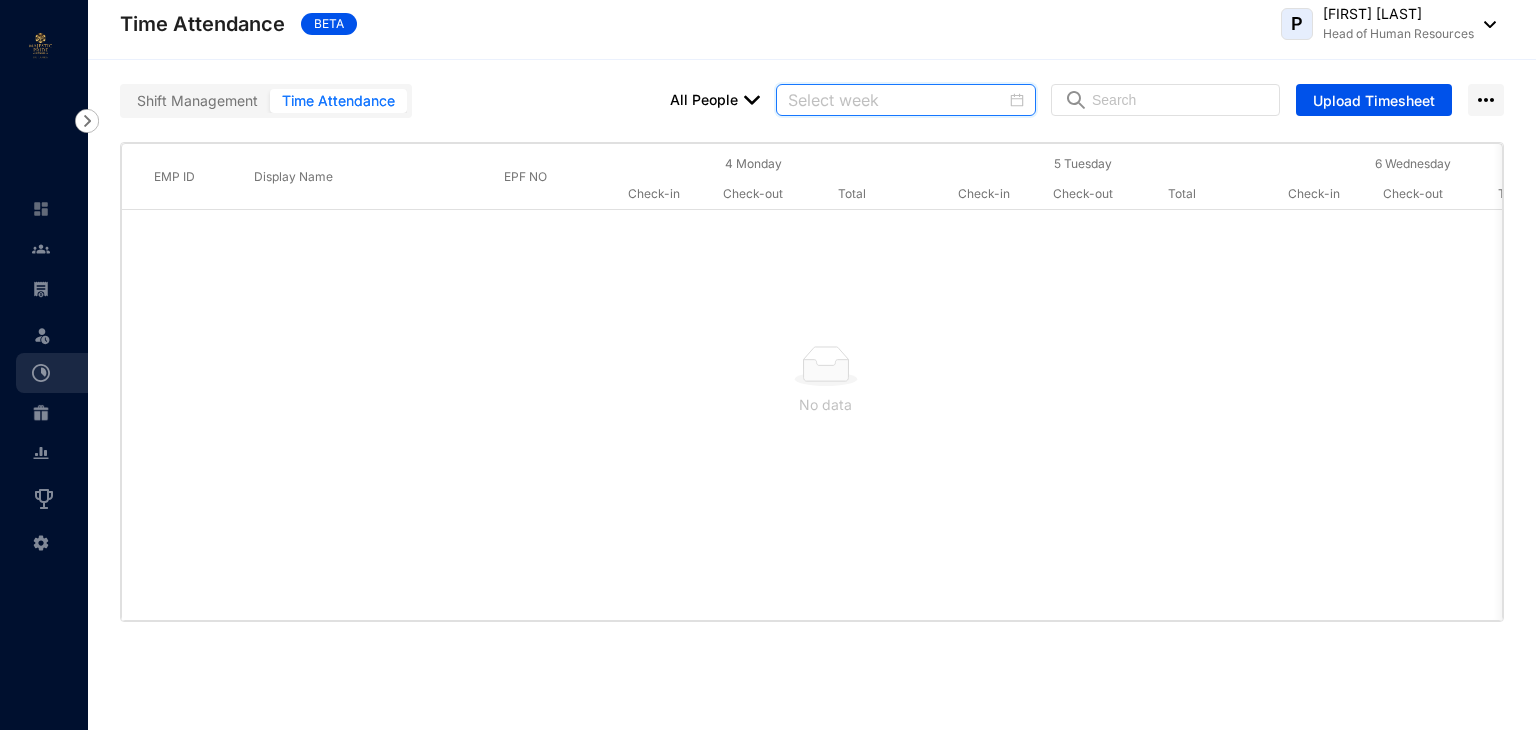 click at bounding box center (897, 100) 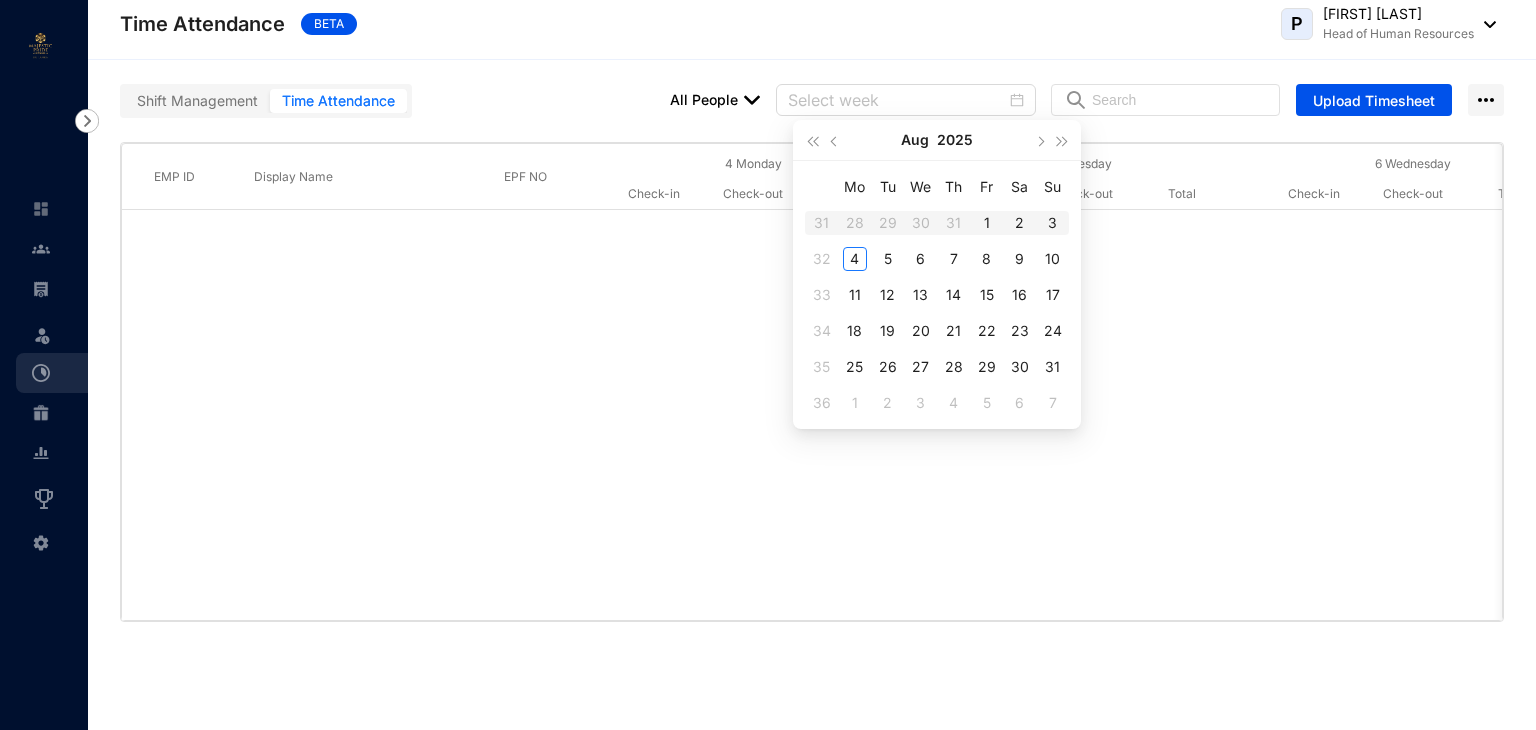 click on "1" at bounding box center [987, 223] 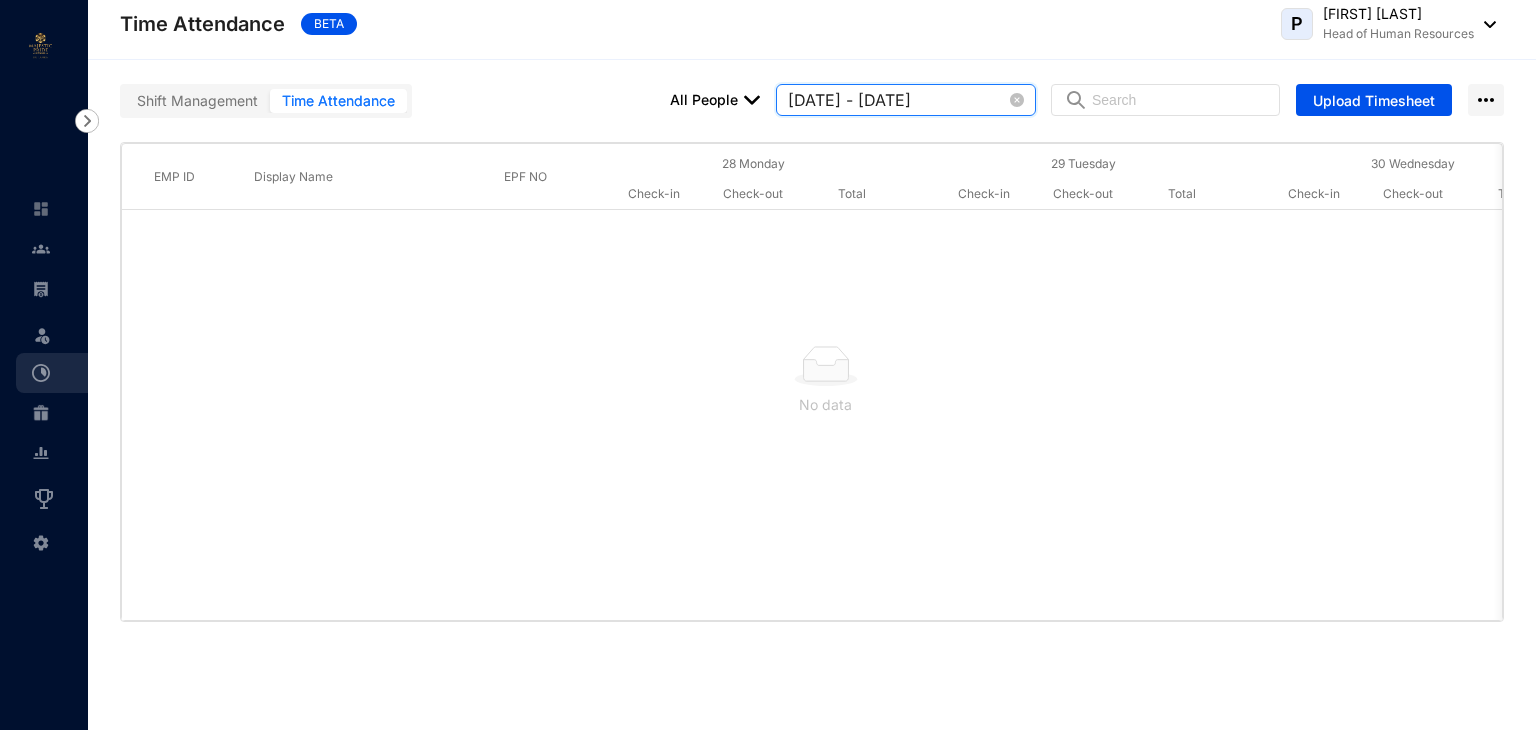 click on "[DATE] - [DATE]" at bounding box center (897, 100) 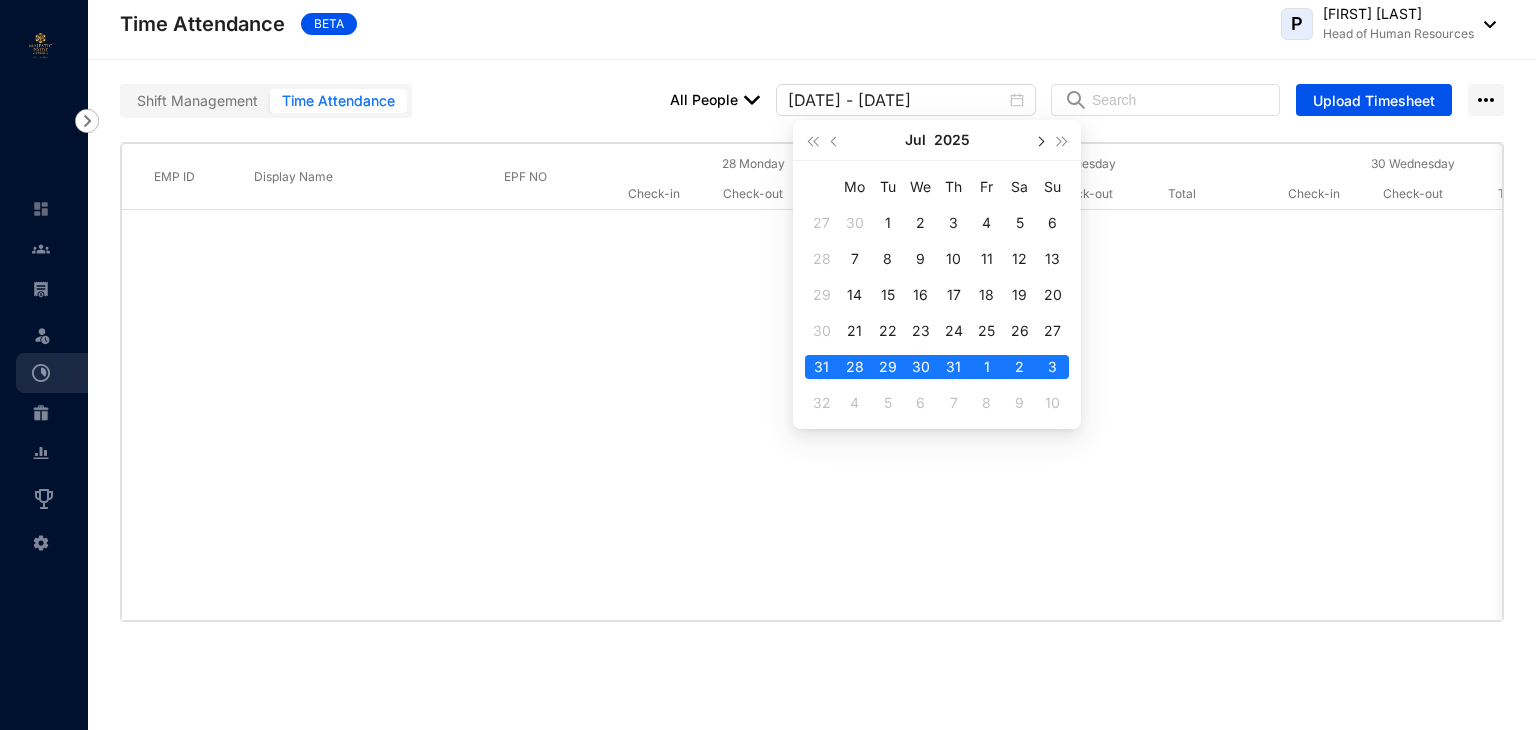 click at bounding box center [1040, 142] 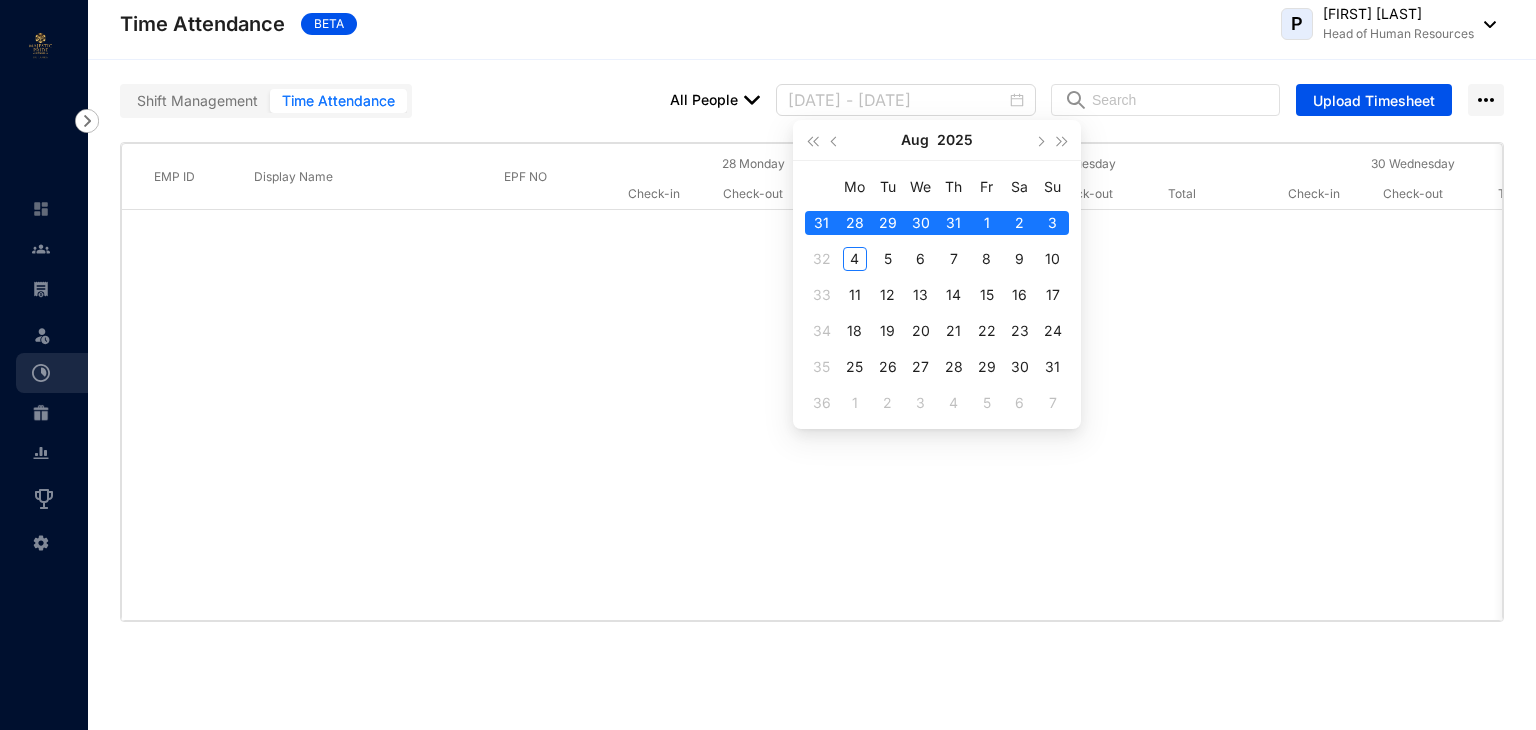 click on "3" at bounding box center (1053, 223) 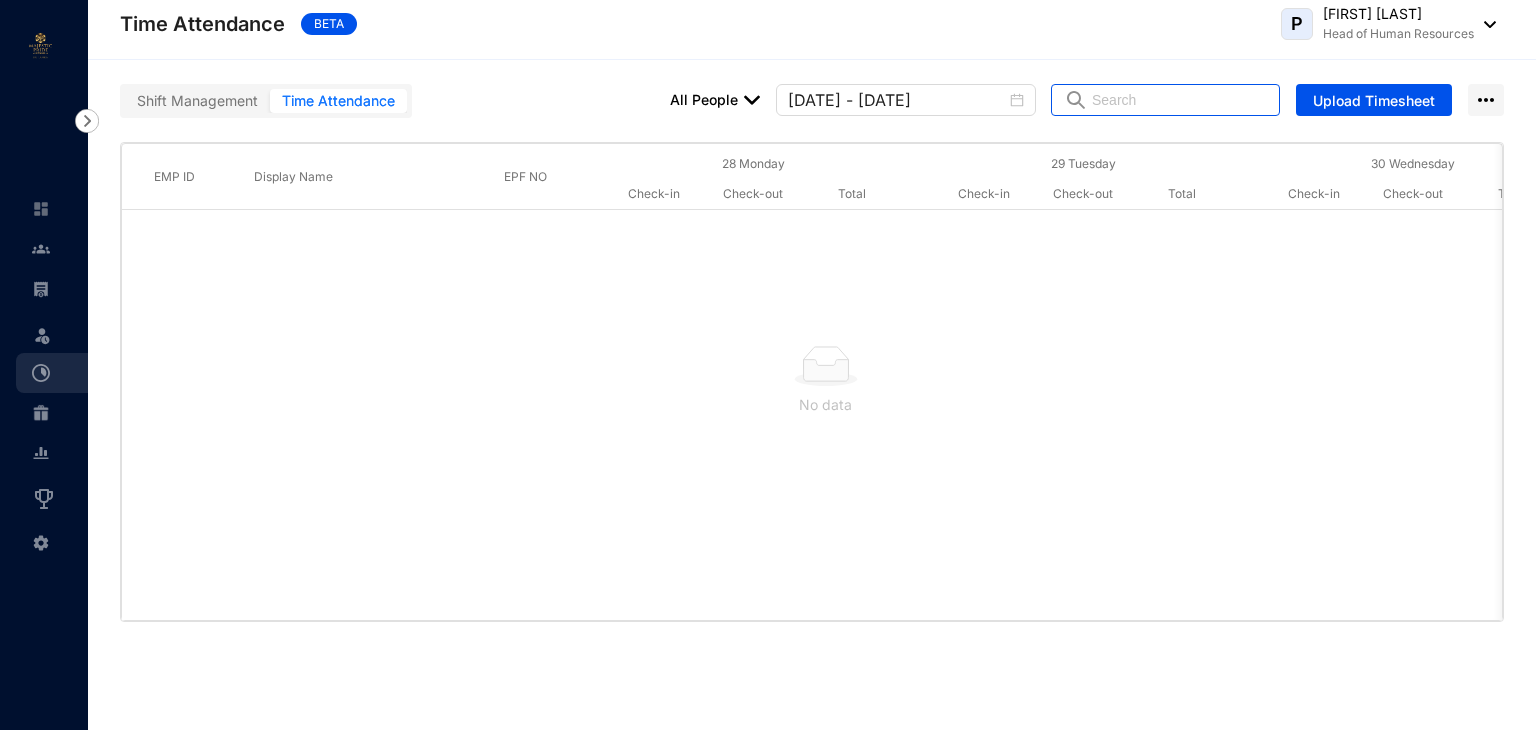 click at bounding box center [1179, 100] 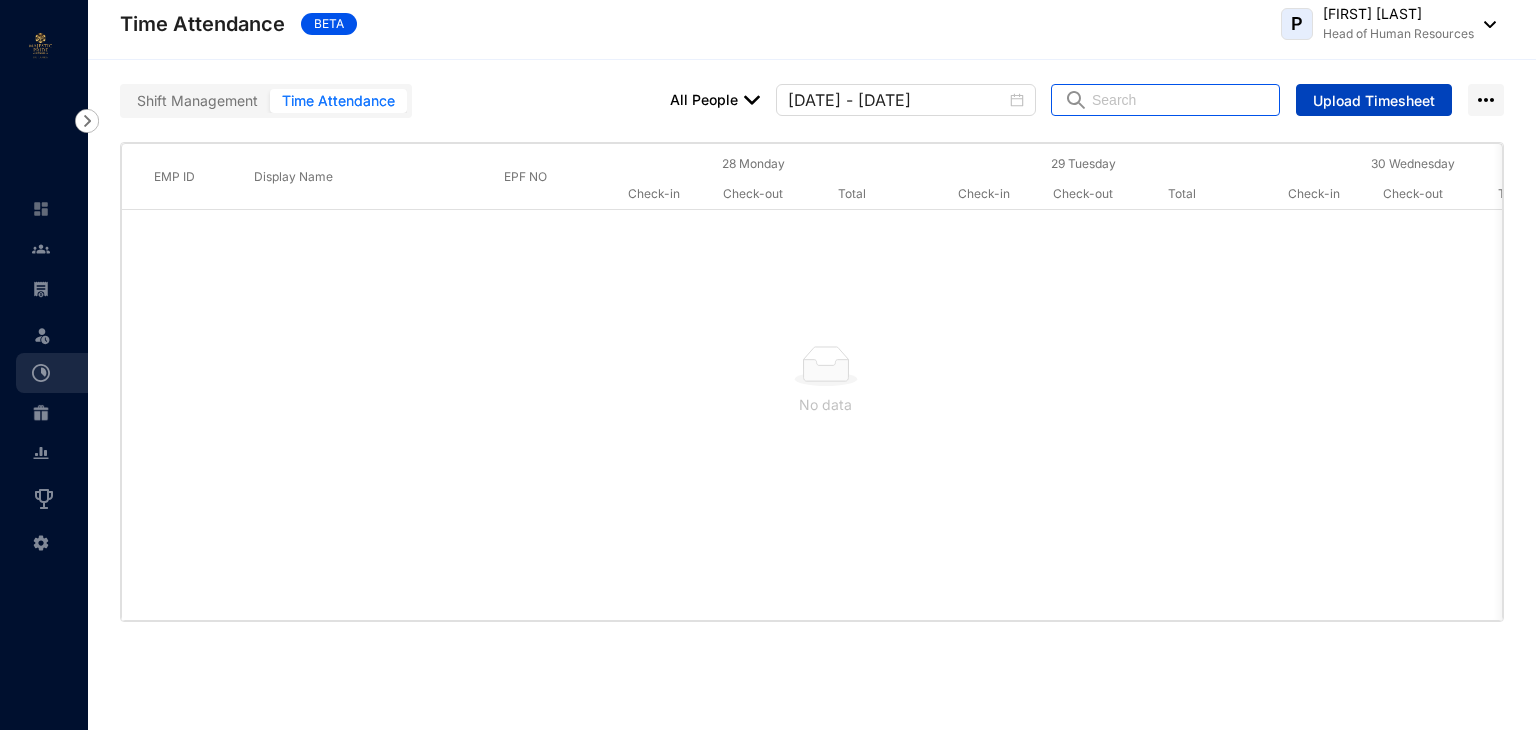 click on "Upload Timesheet" at bounding box center (1374, 101) 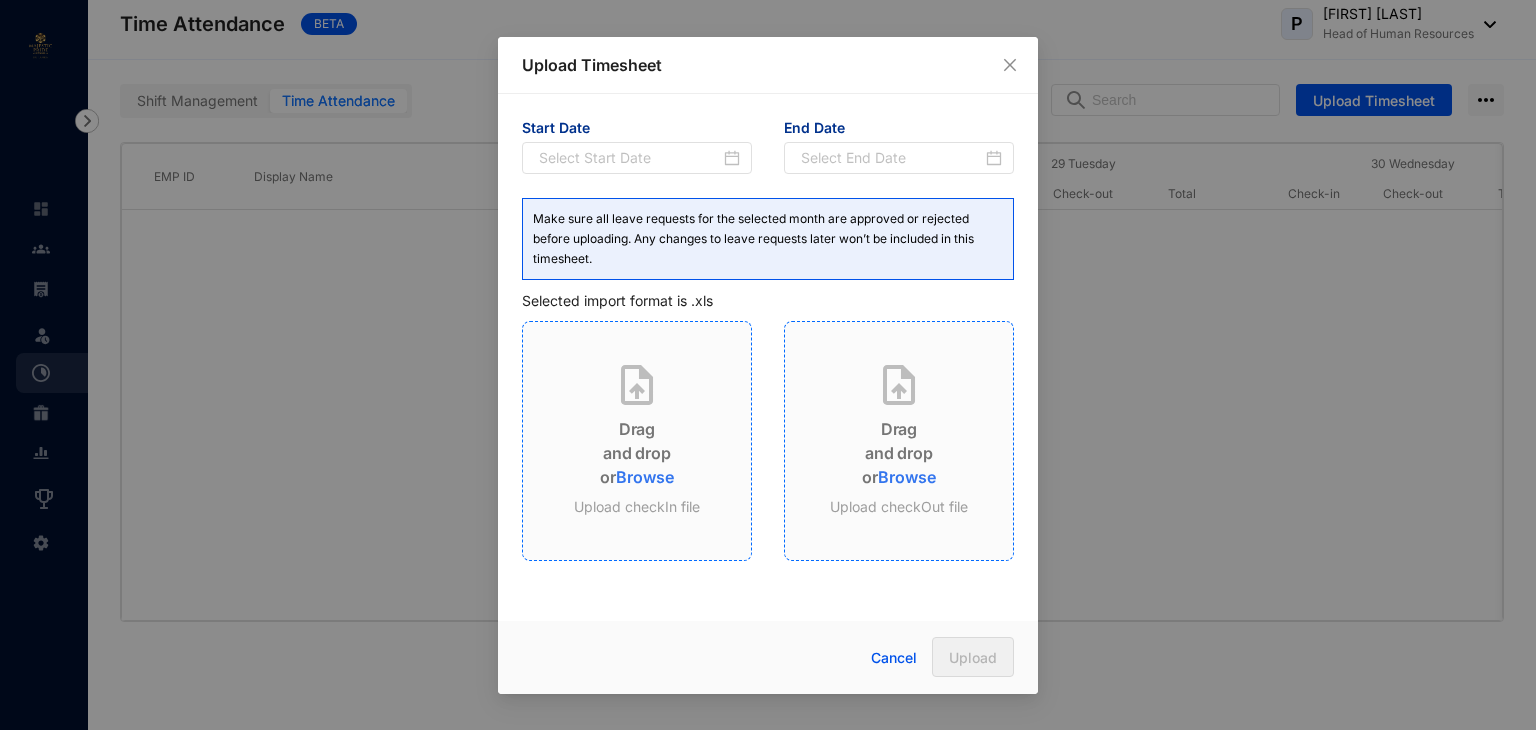 click on "Browse" at bounding box center (644, 477) 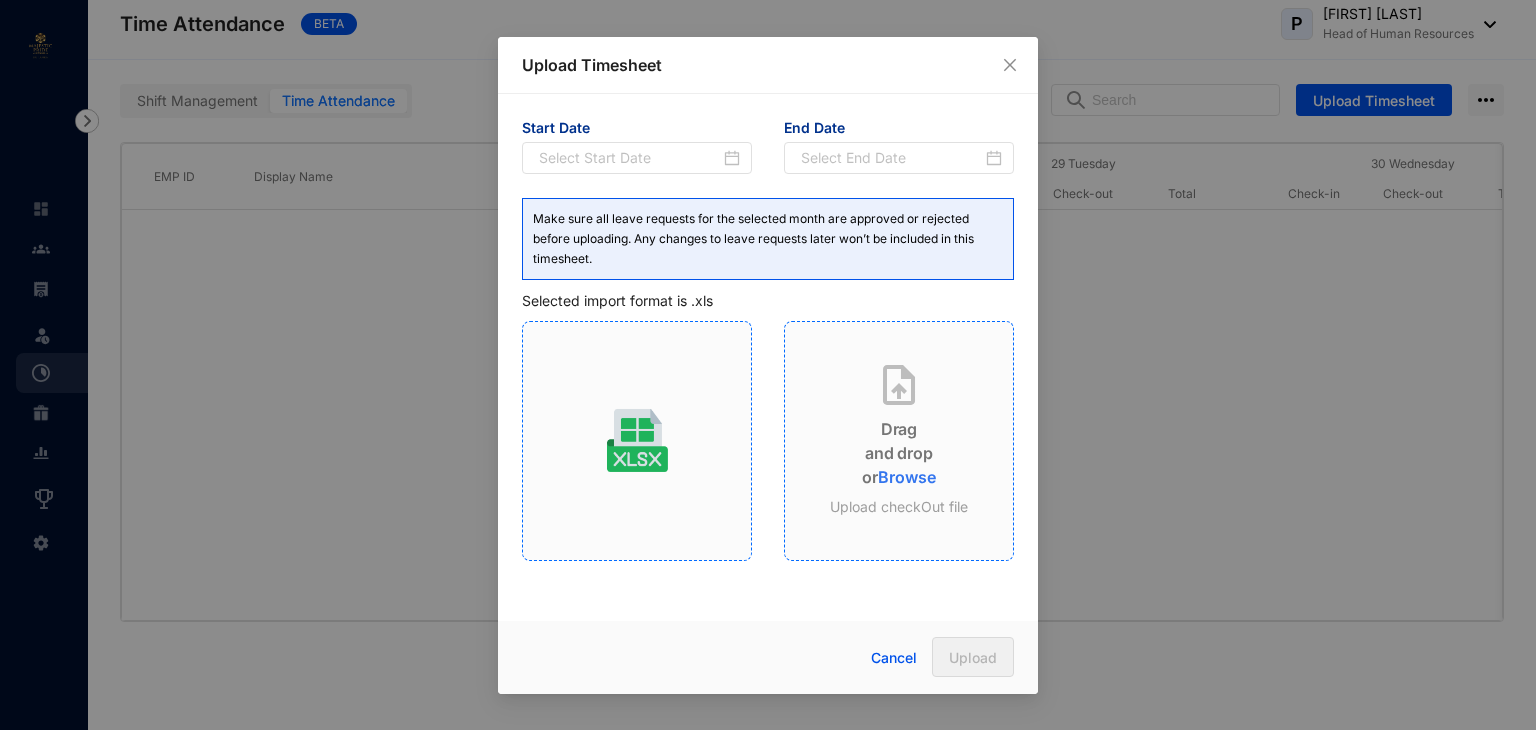click on "Browse" at bounding box center (906, 477) 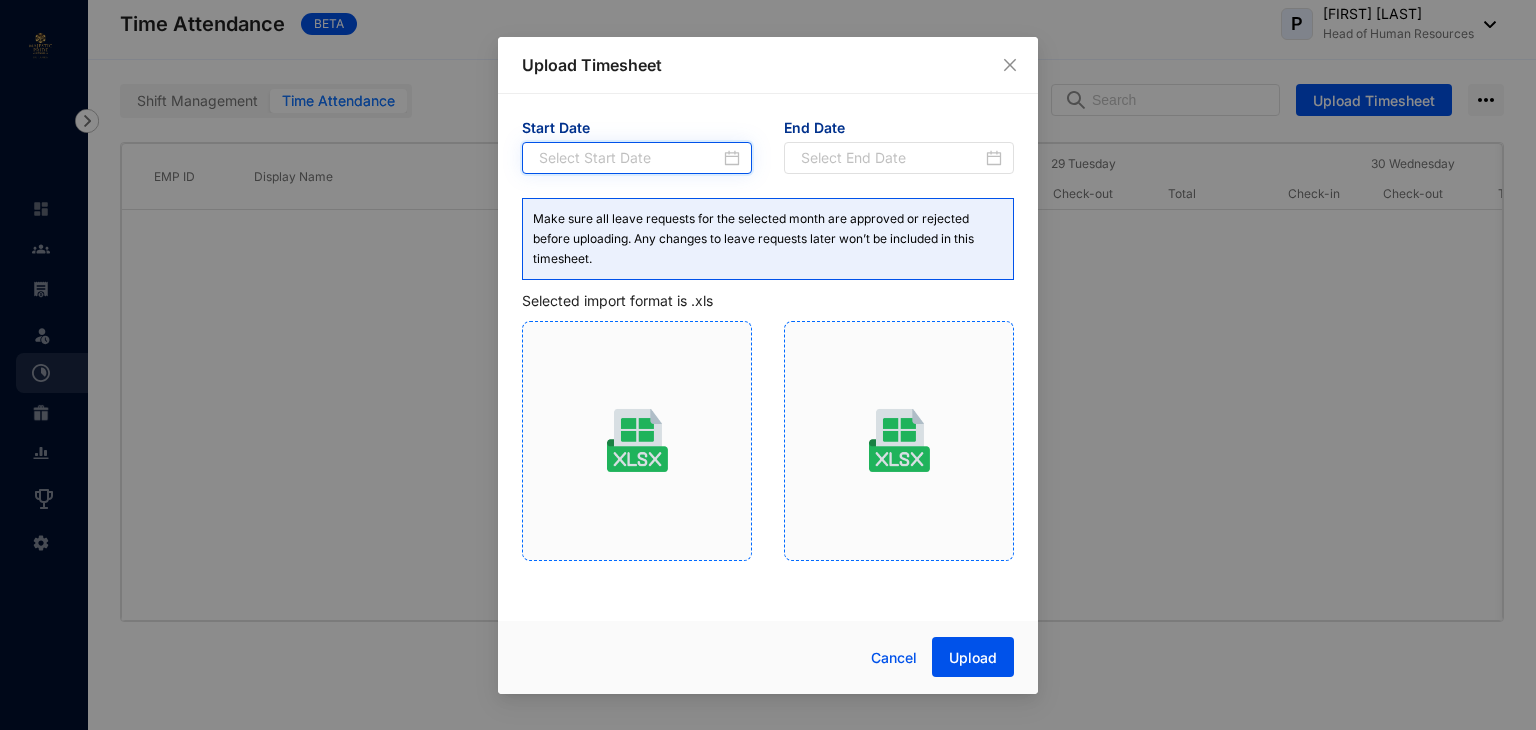 click at bounding box center (629, 158) 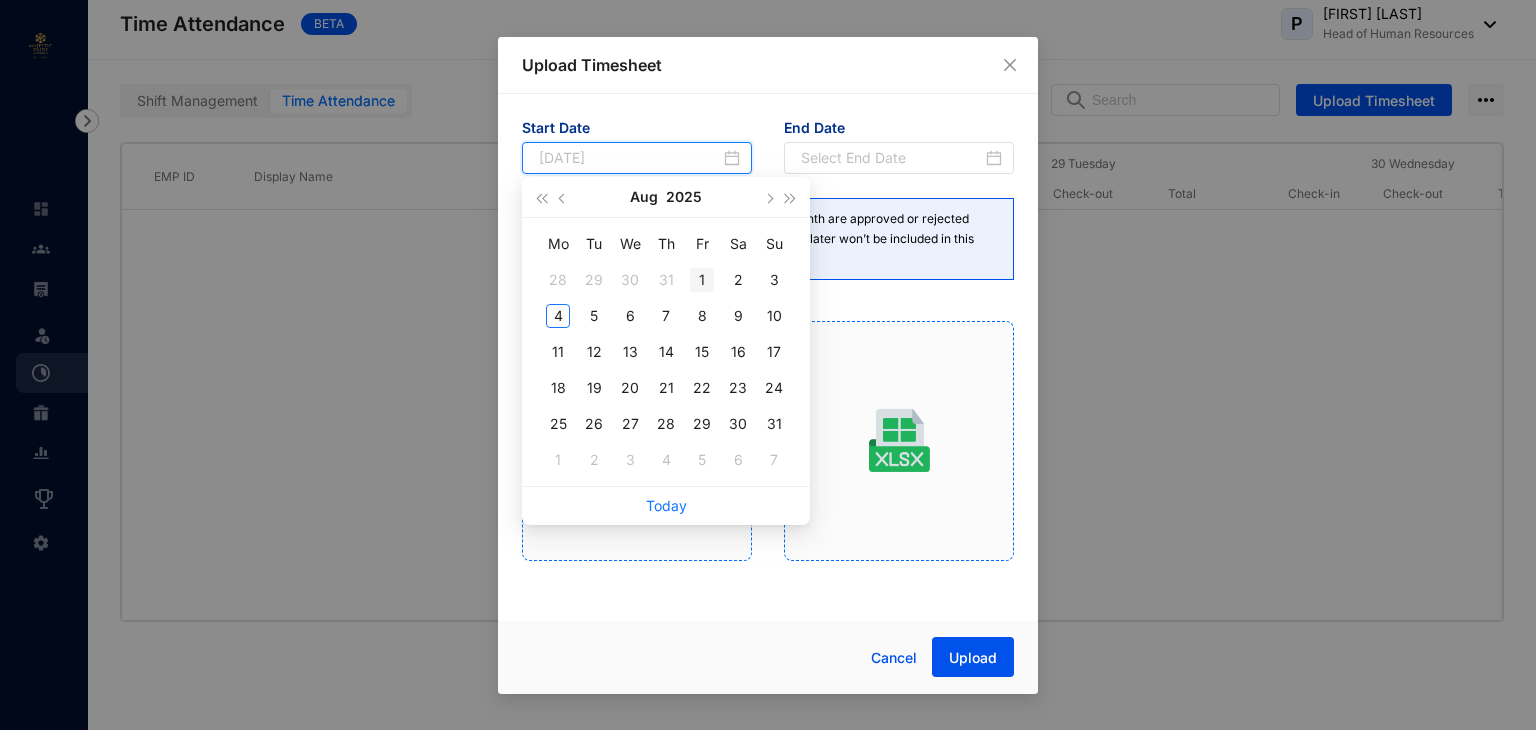 type on "[DATE]" 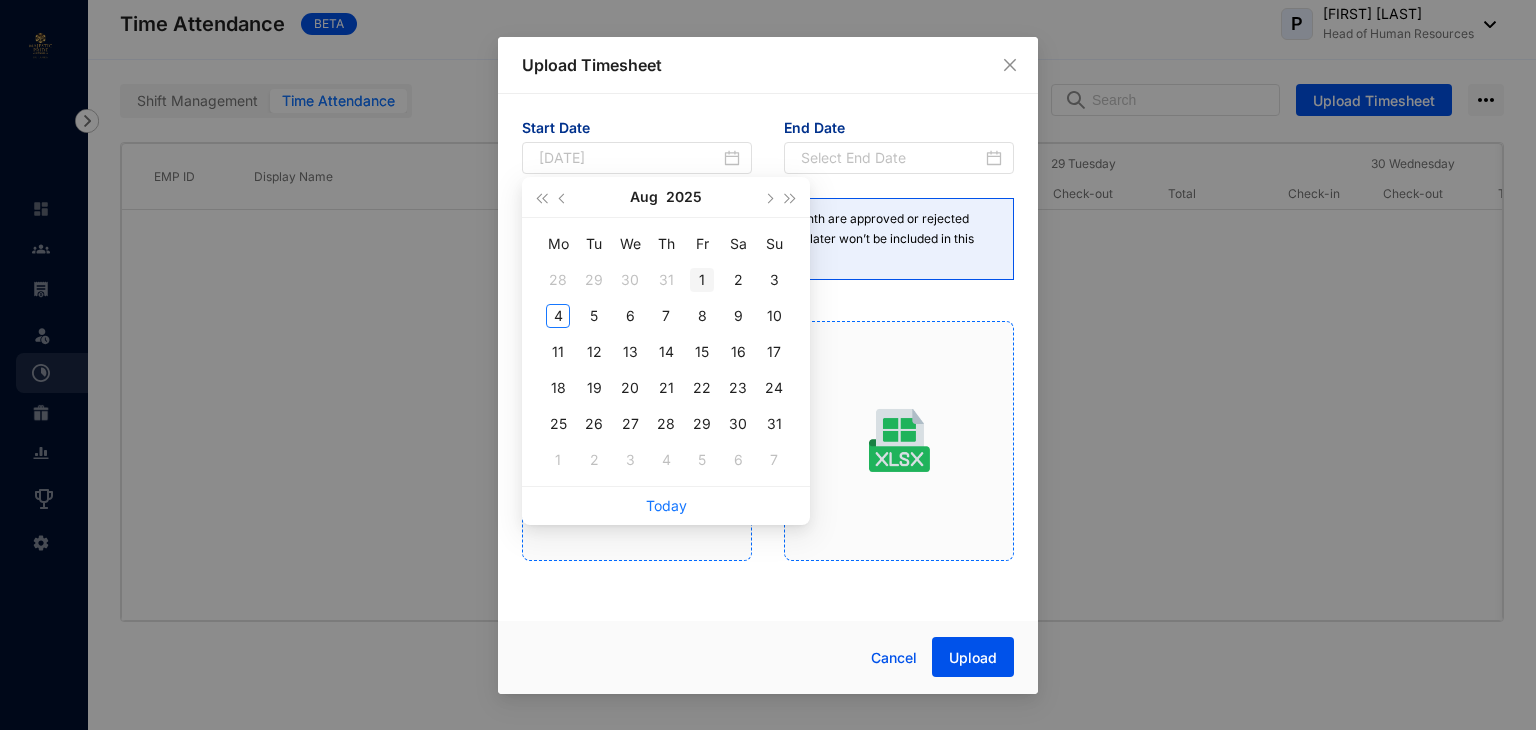 click on "1" at bounding box center (702, 280) 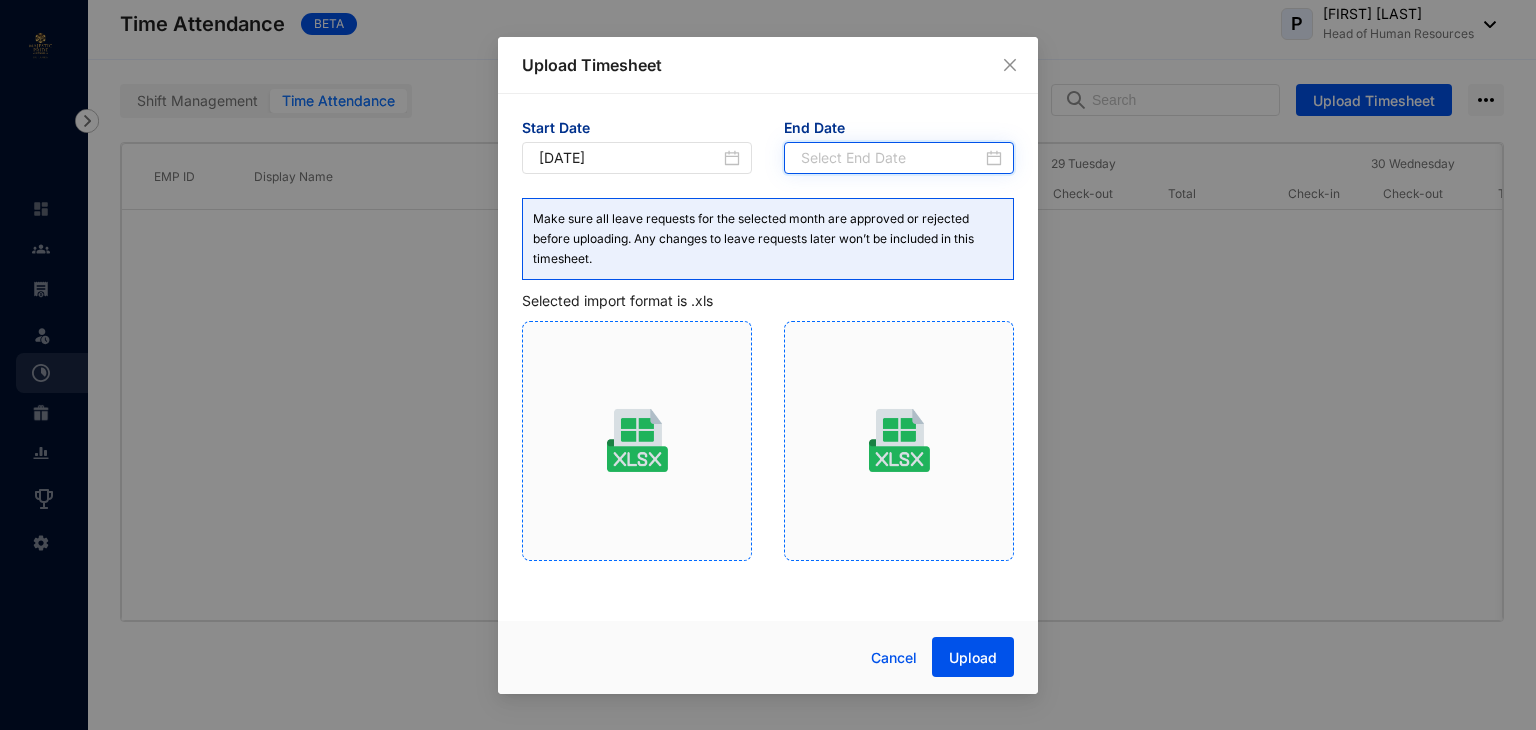 click at bounding box center (891, 158) 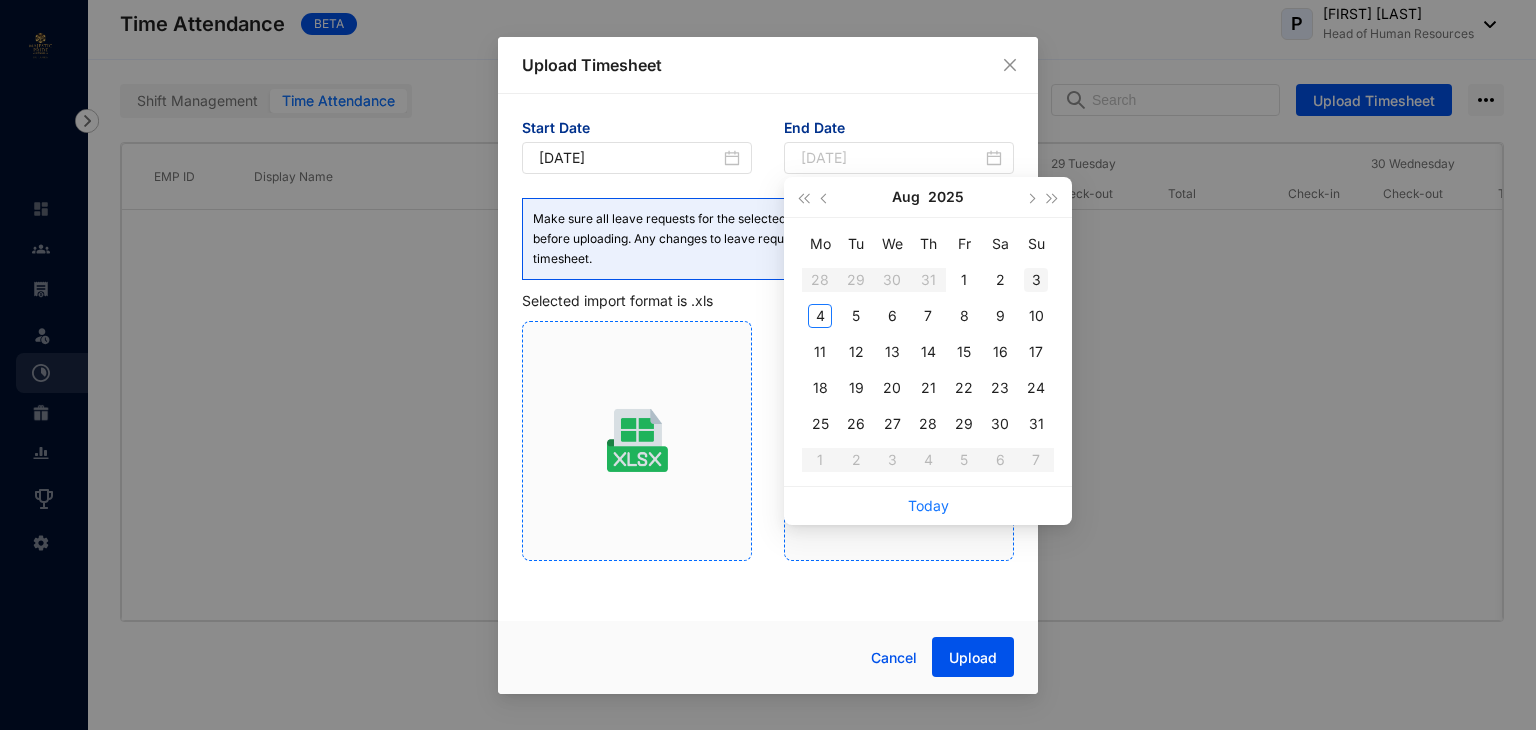 click on "3" at bounding box center (1036, 280) 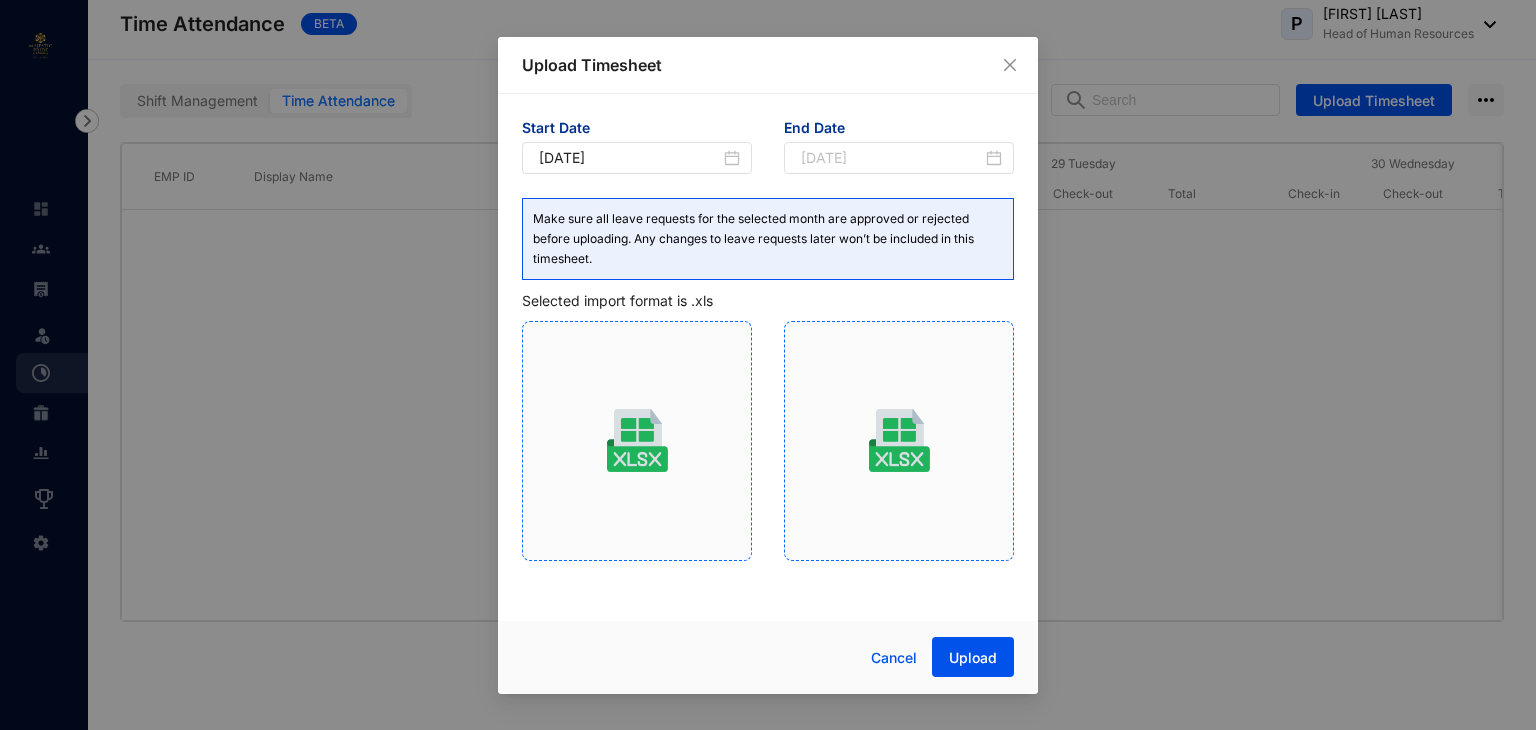 type on "[DATE]" 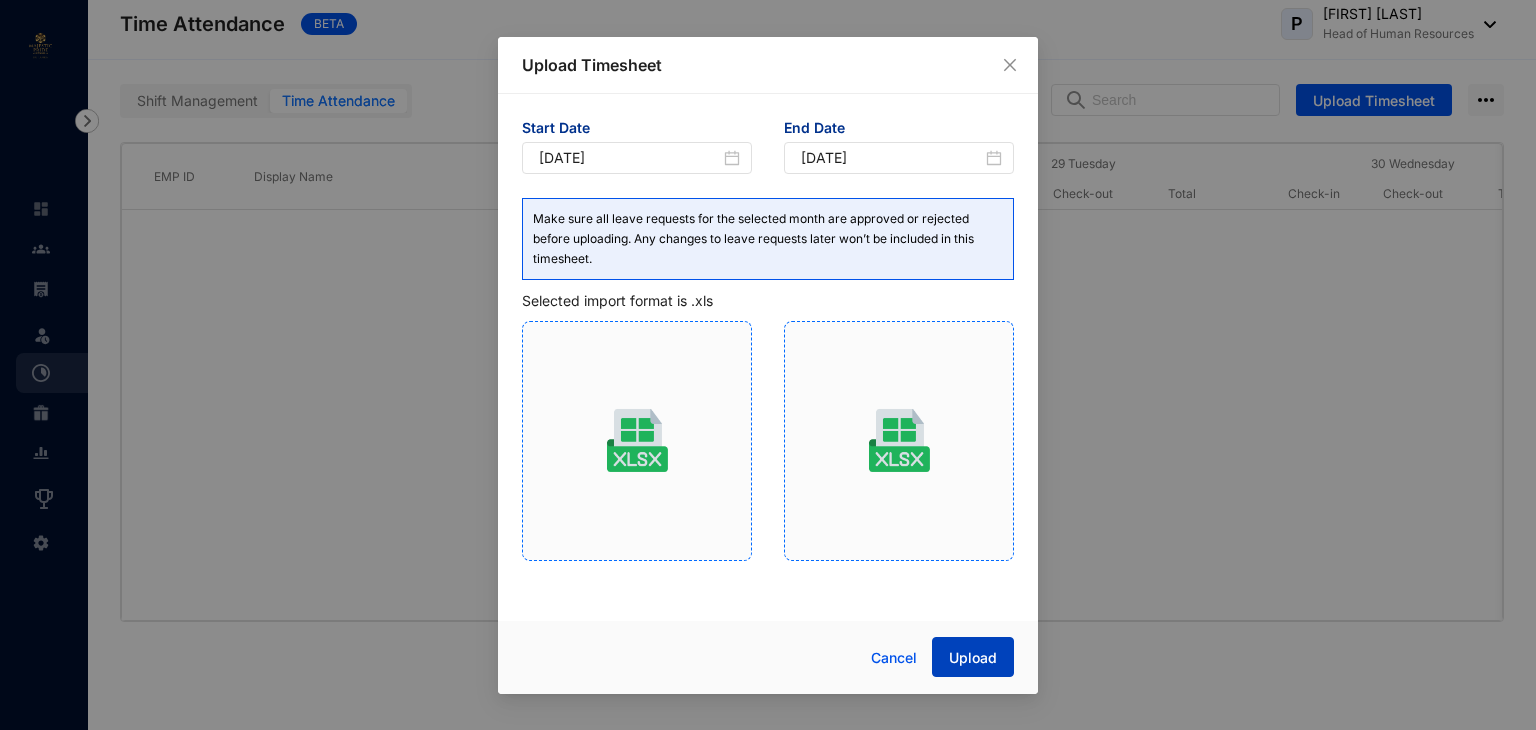 click on "Upload" at bounding box center [973, 658] 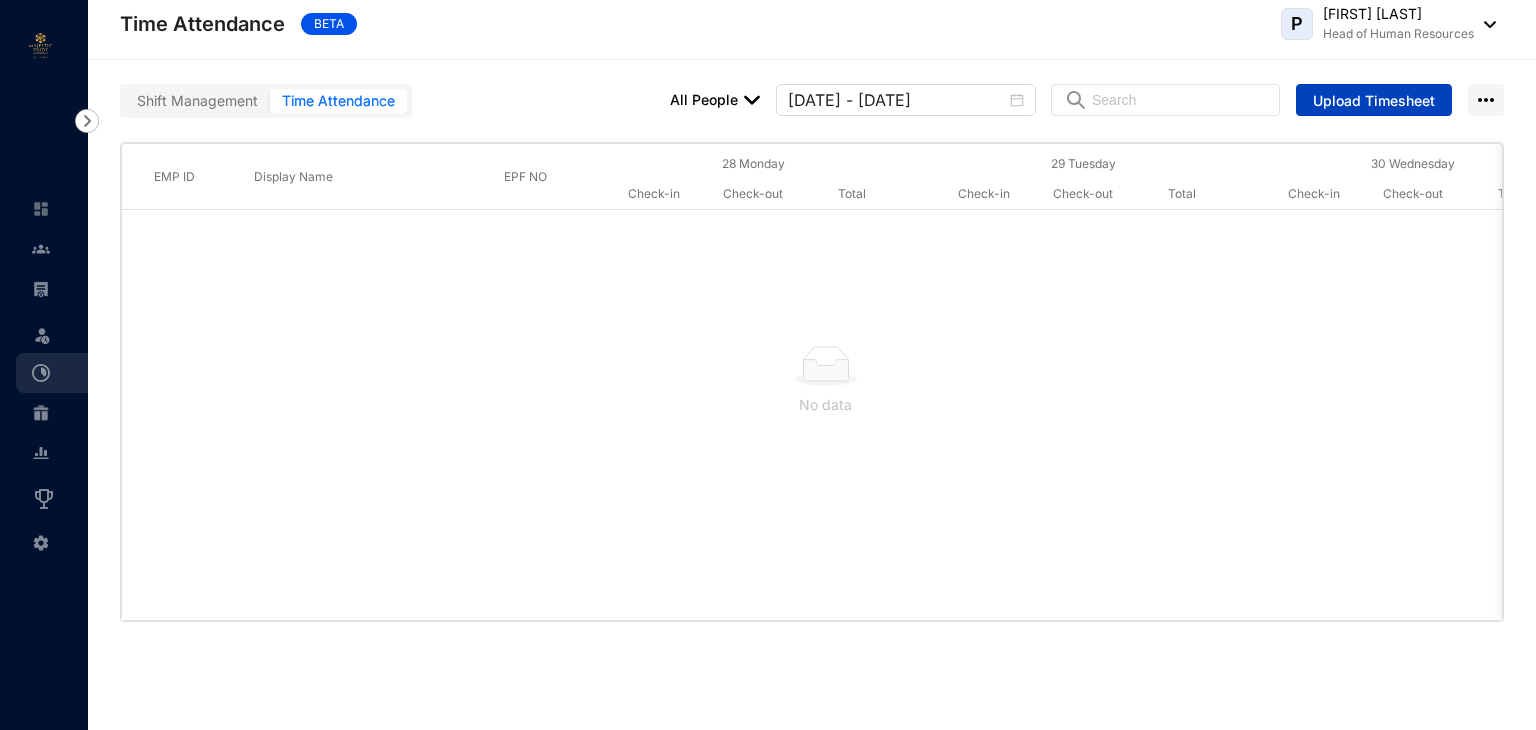 click on "Upload Timesheet" at bounding box center [1374, 101] 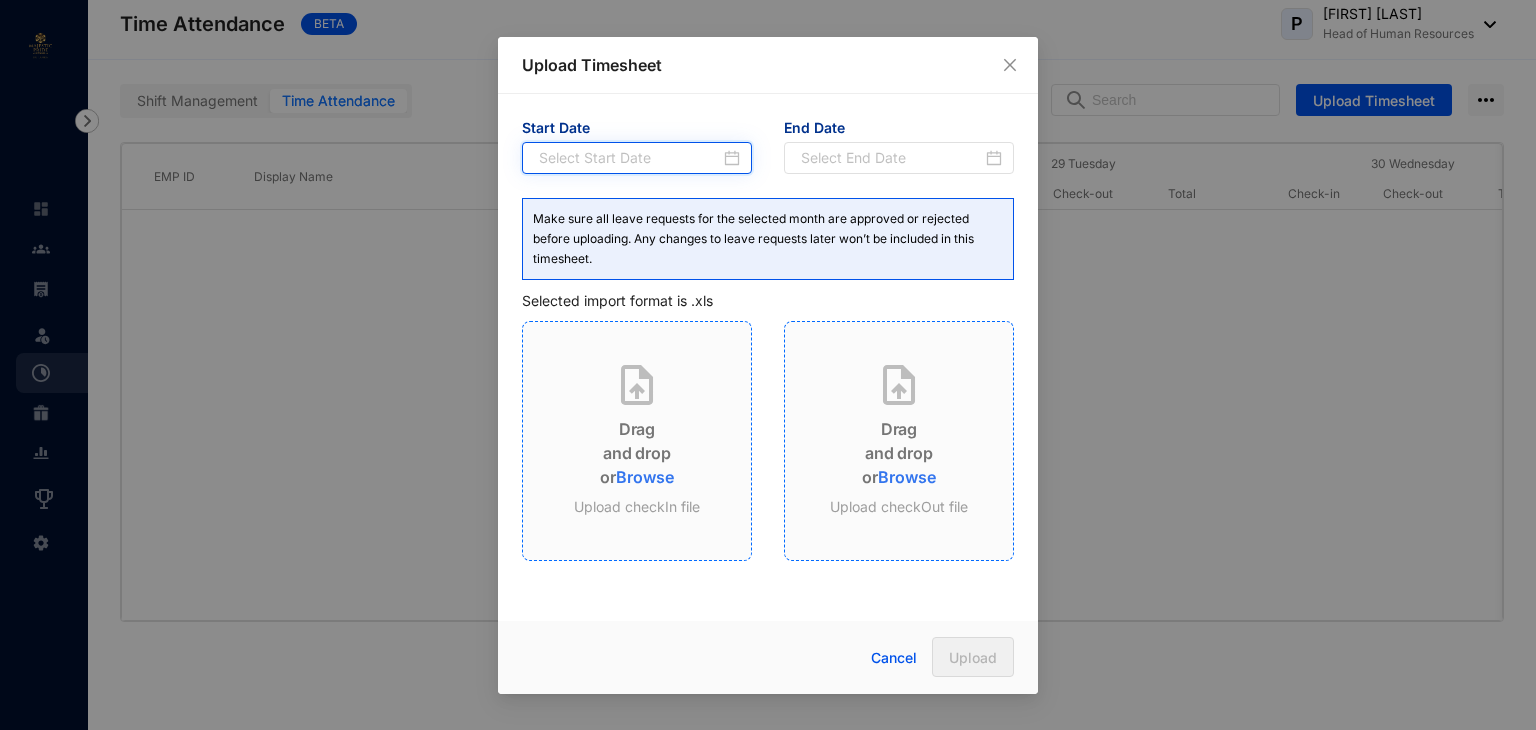 click at bounding box center (629, 158) 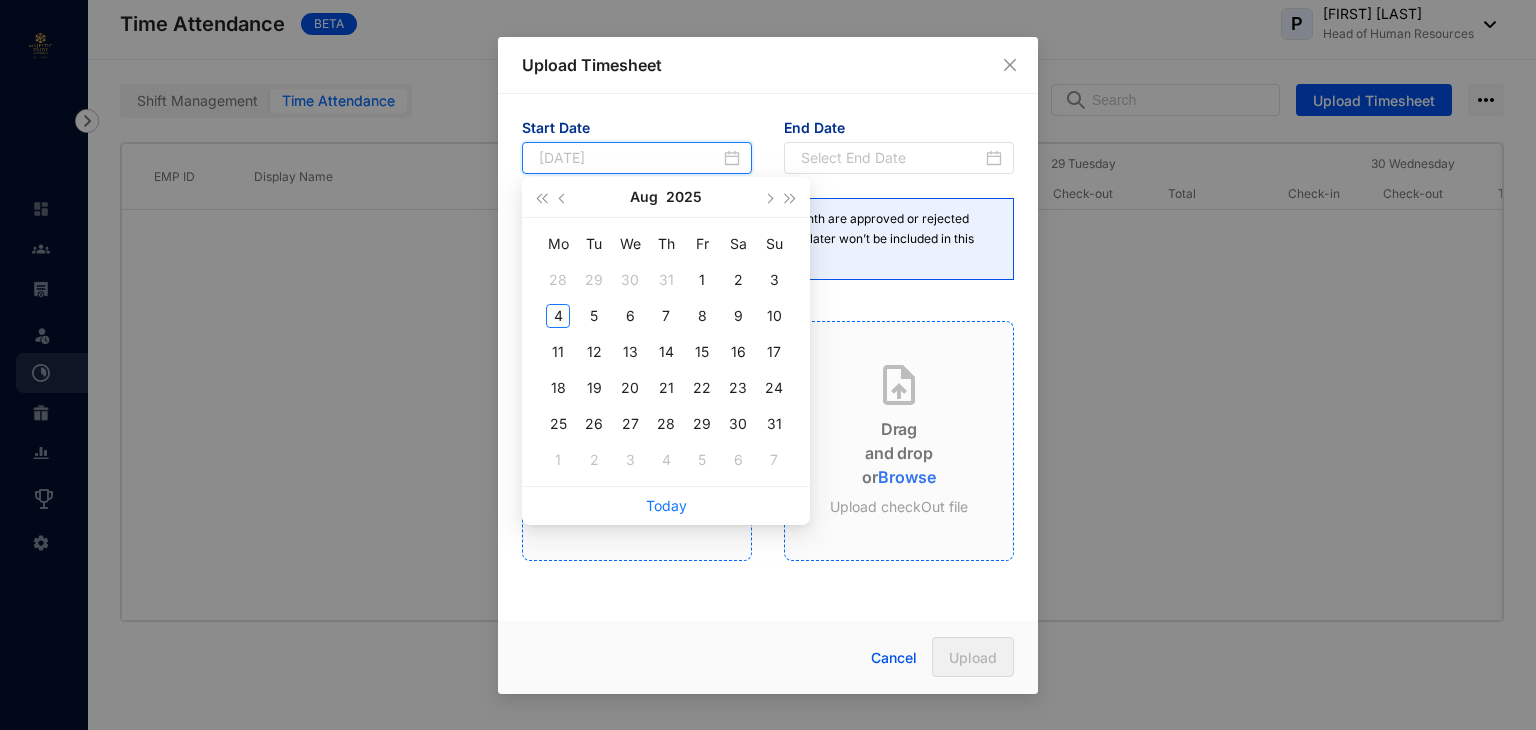 type on "[DATE]" 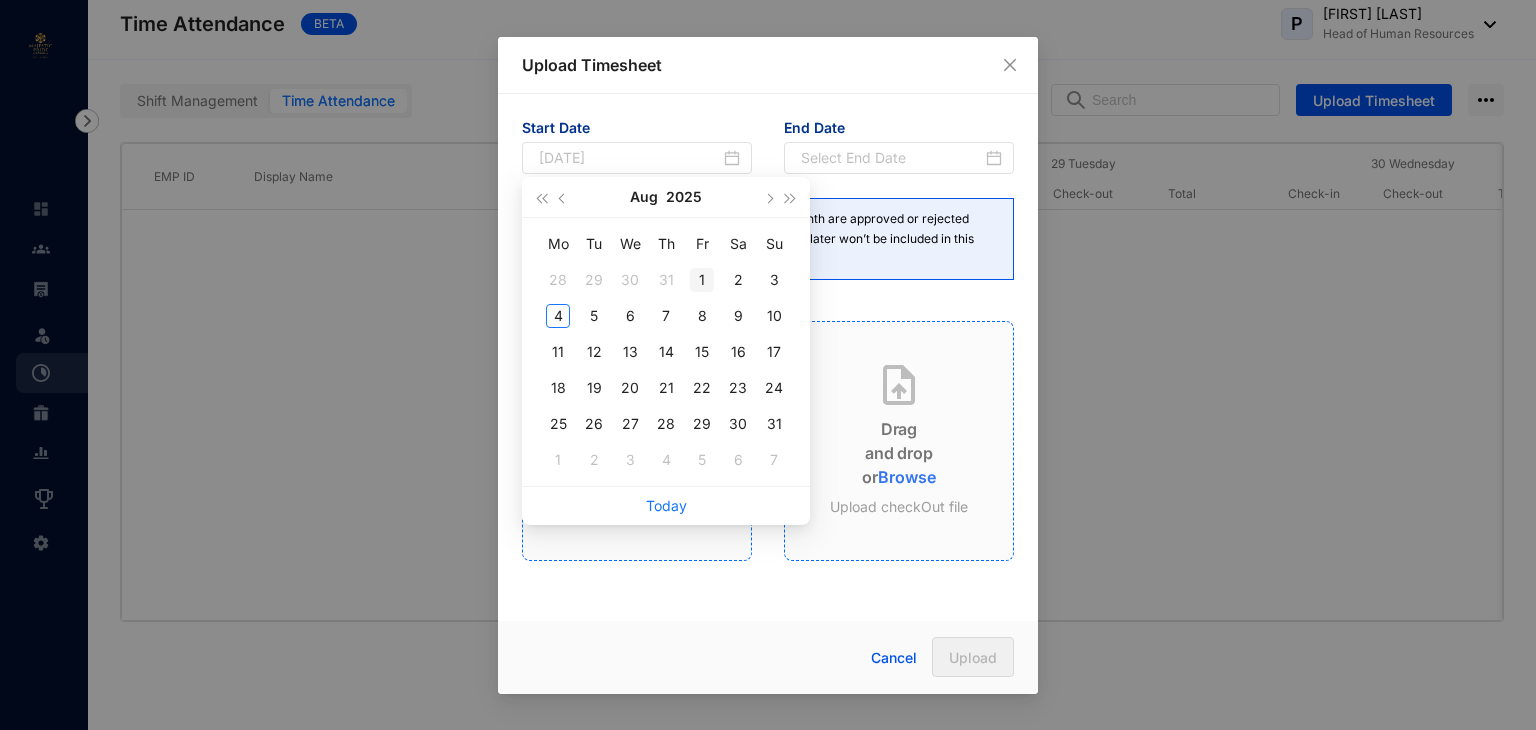 click on "1" at bounding box center (702, 280) 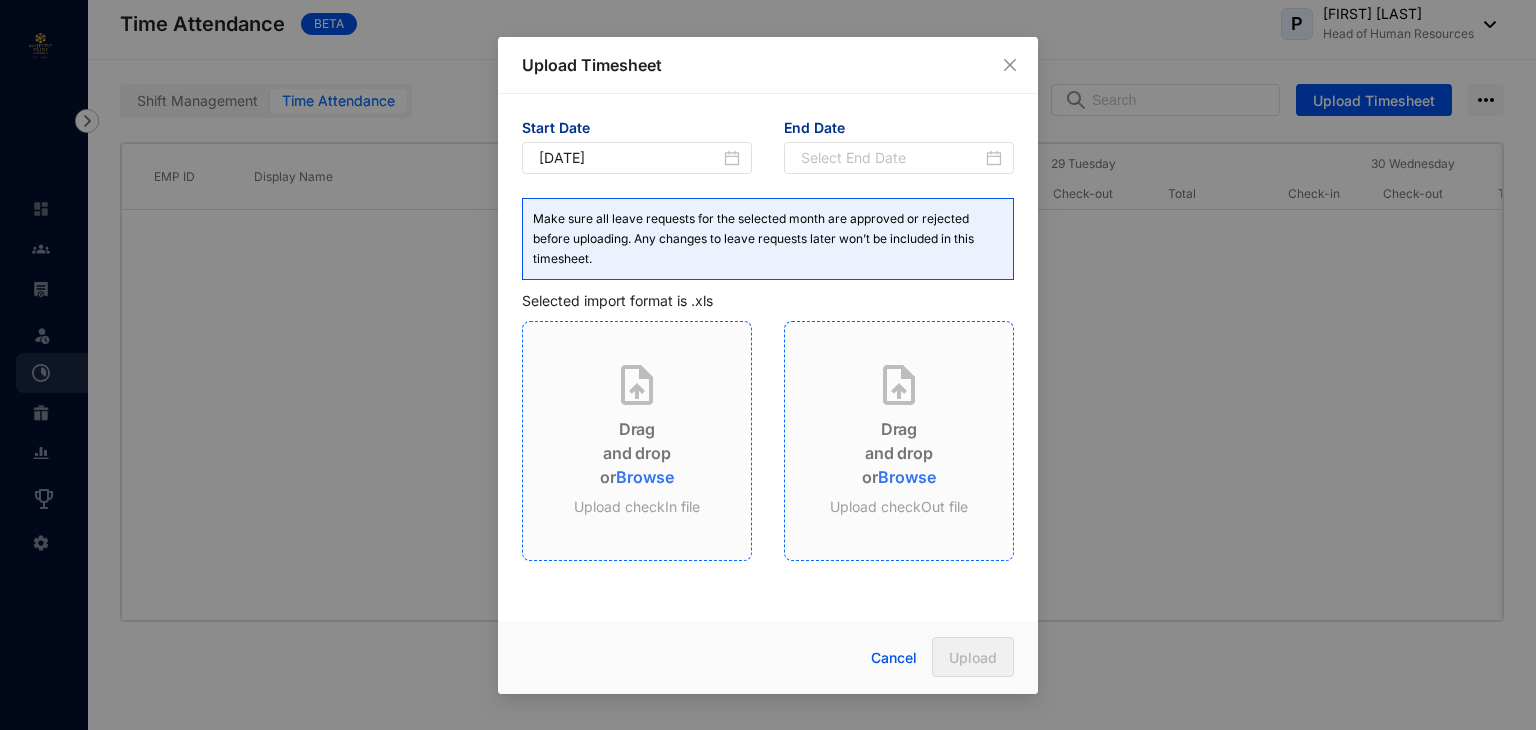 type on "[DATE]" 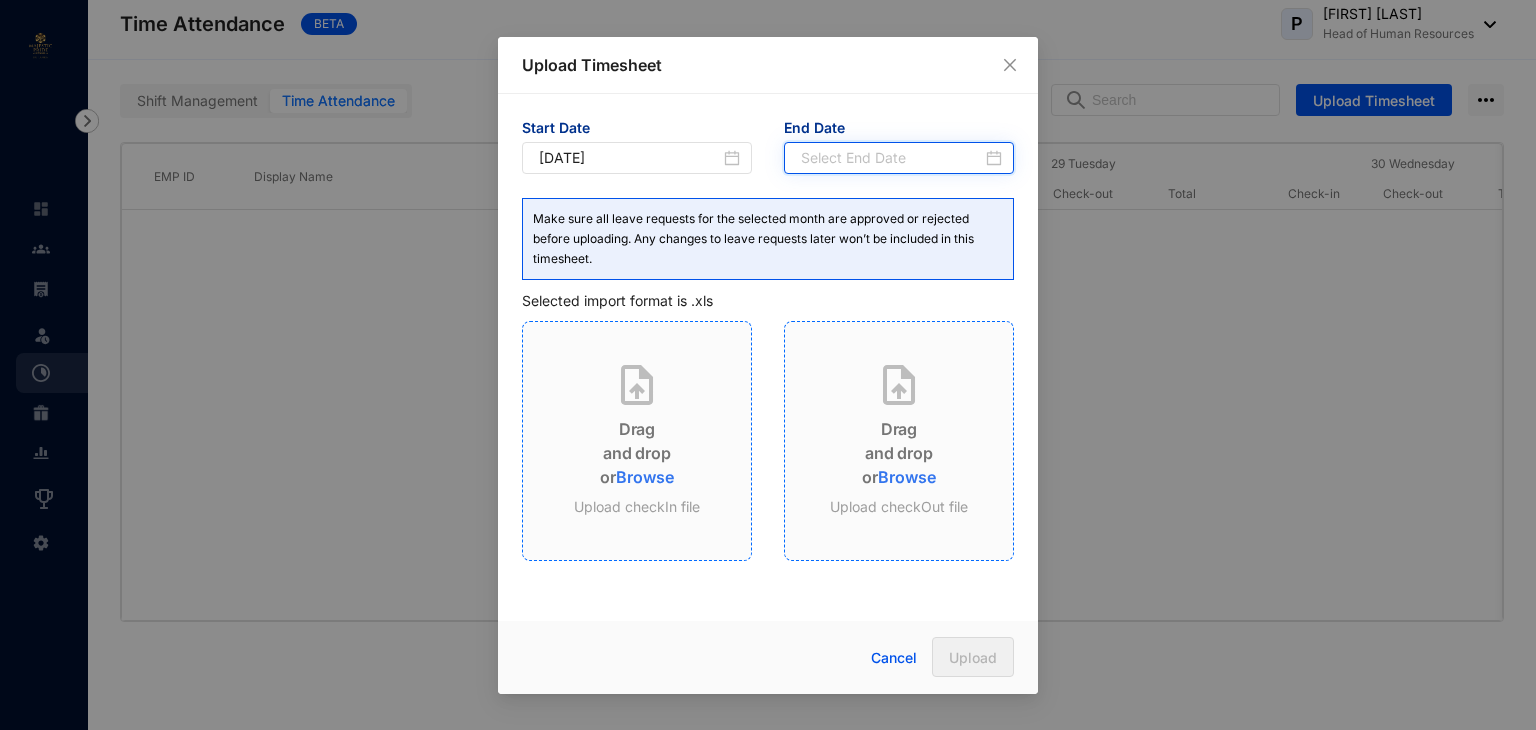 click at bounding box center [891, 158] 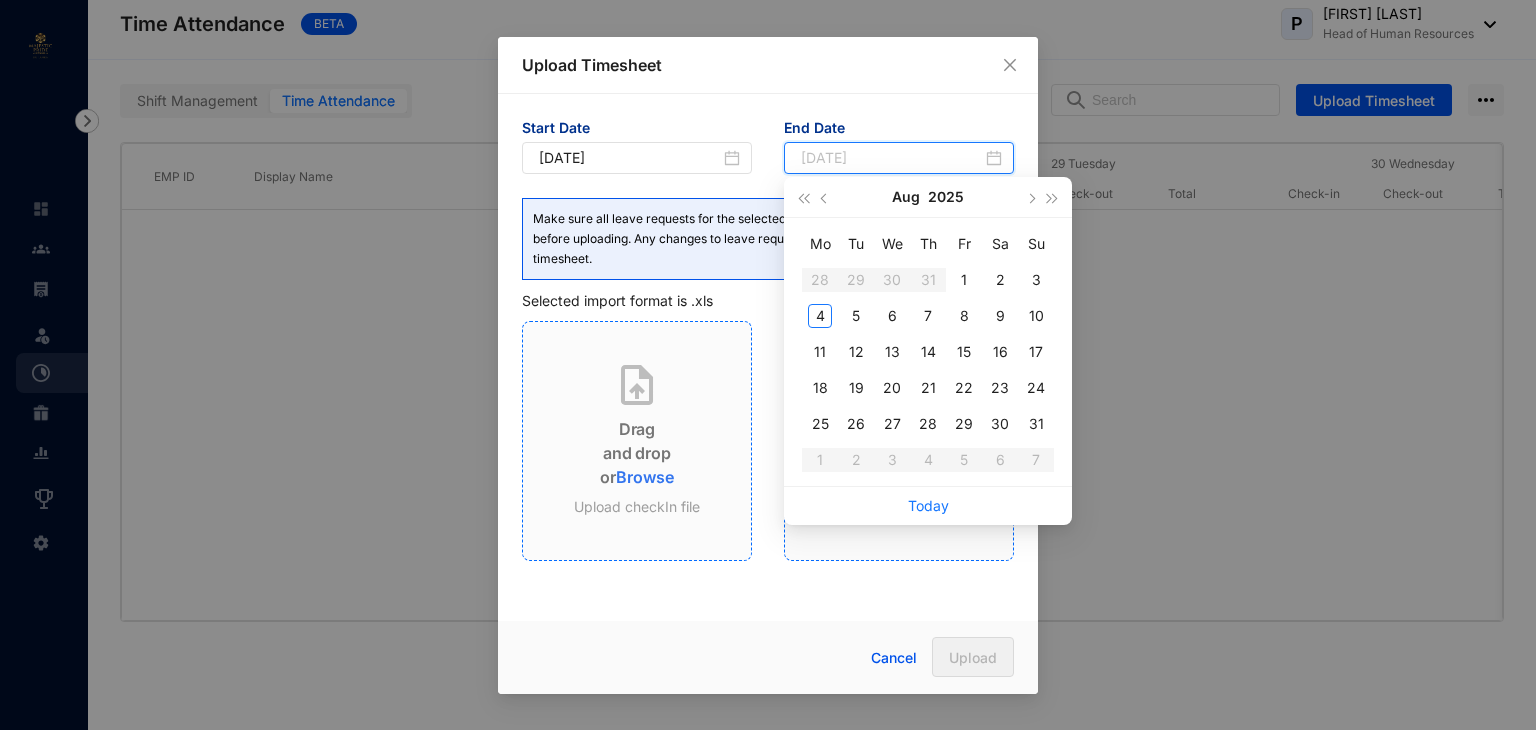type on "[DATE]" 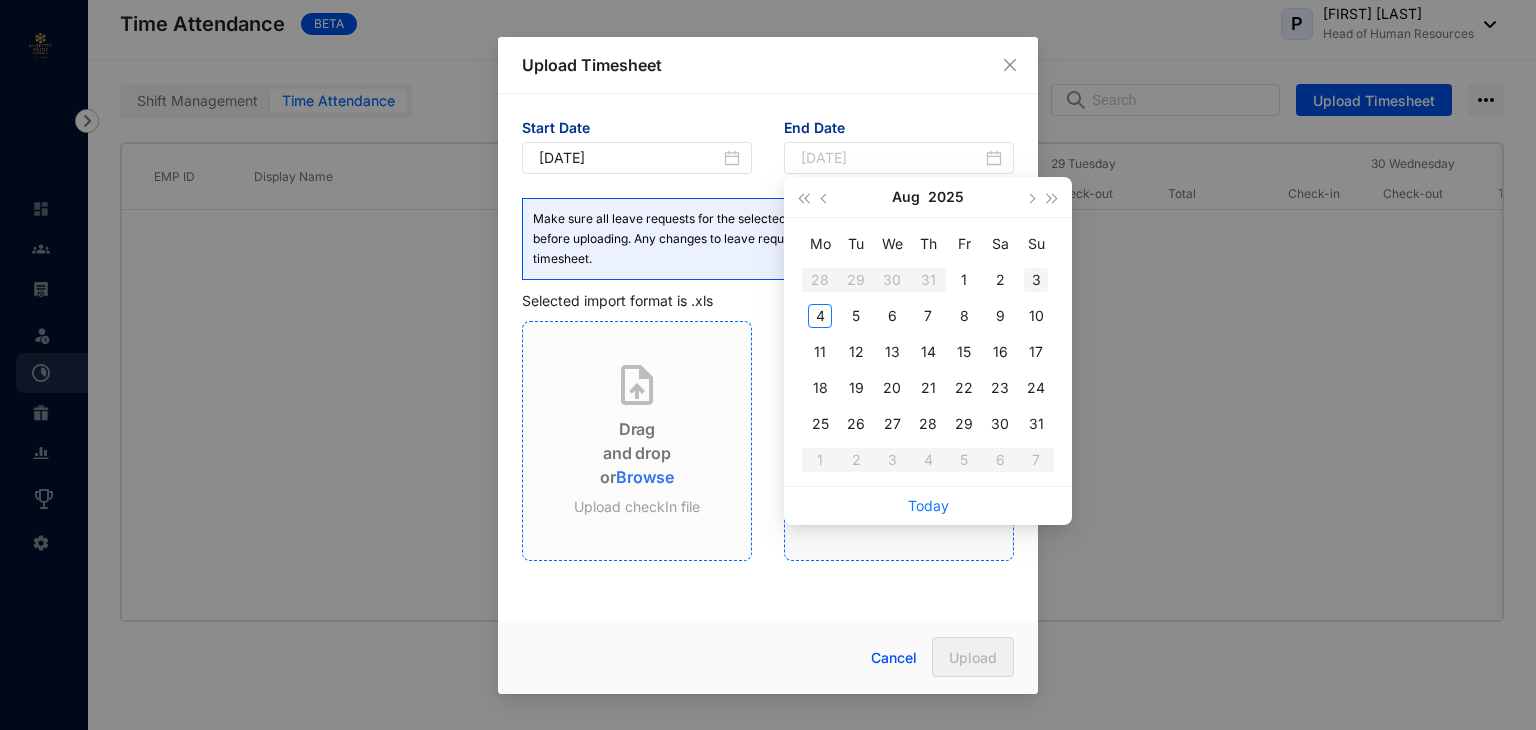 click on "3" at bounding box center (1036, 280) 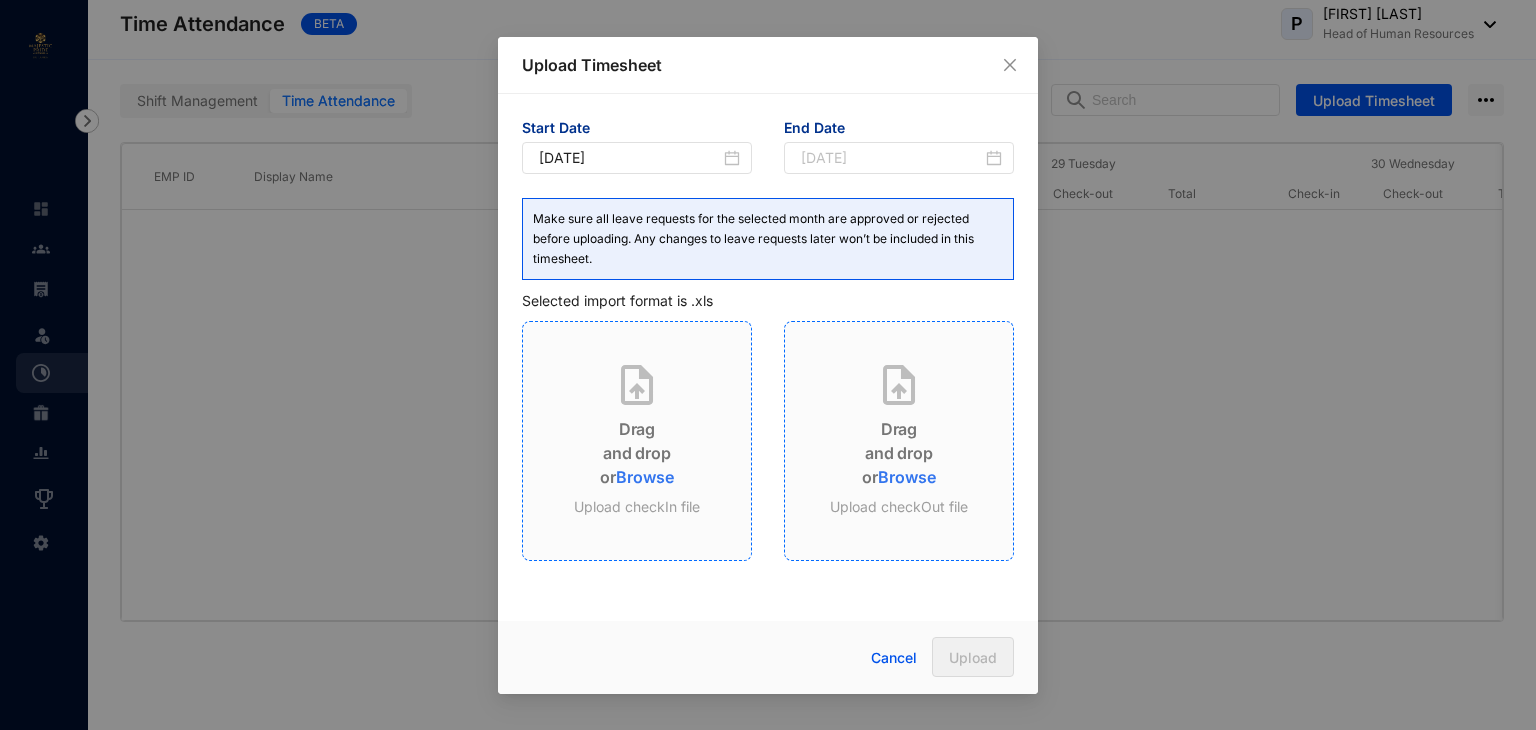 type on "[DATE]" 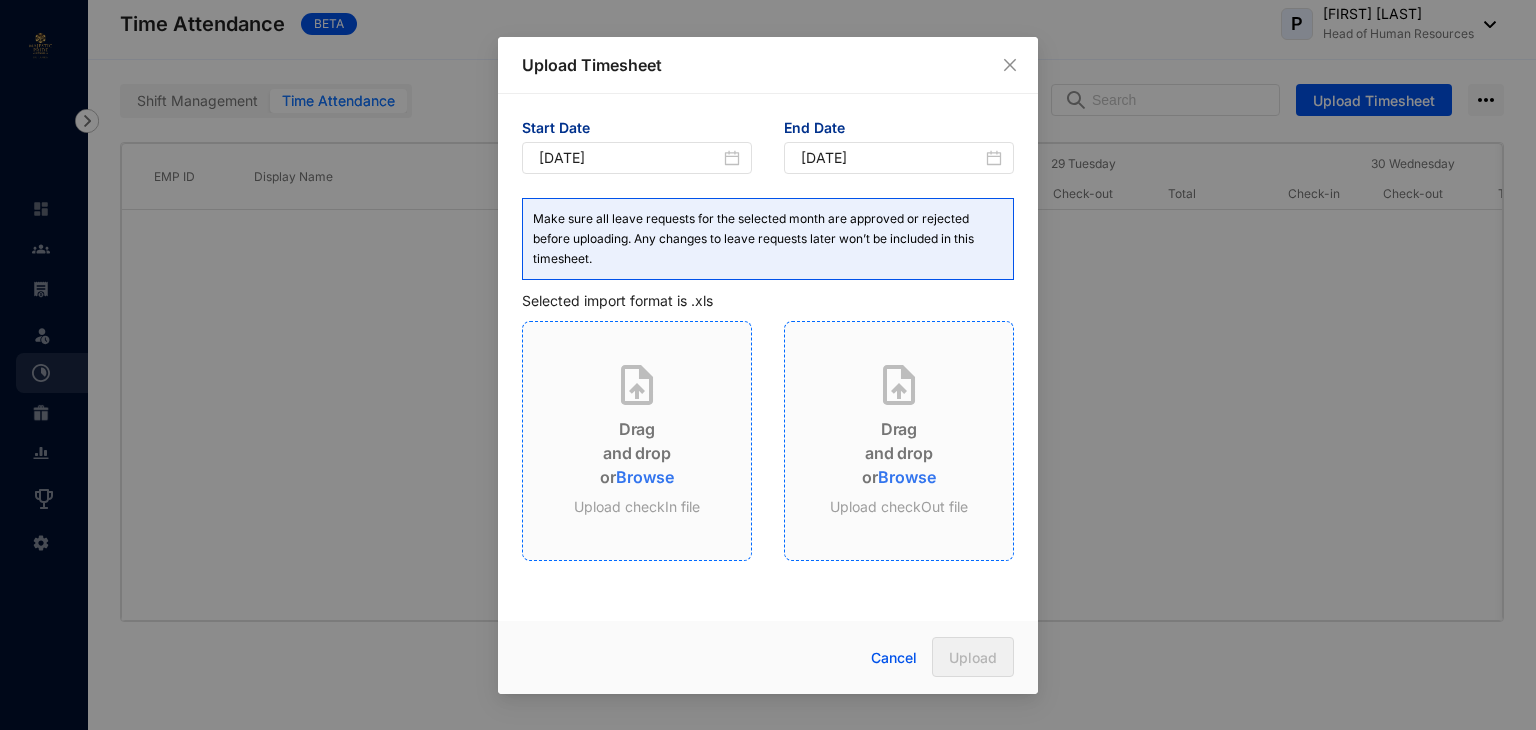 click on "or  Browse" at bounding box center [636, 477] 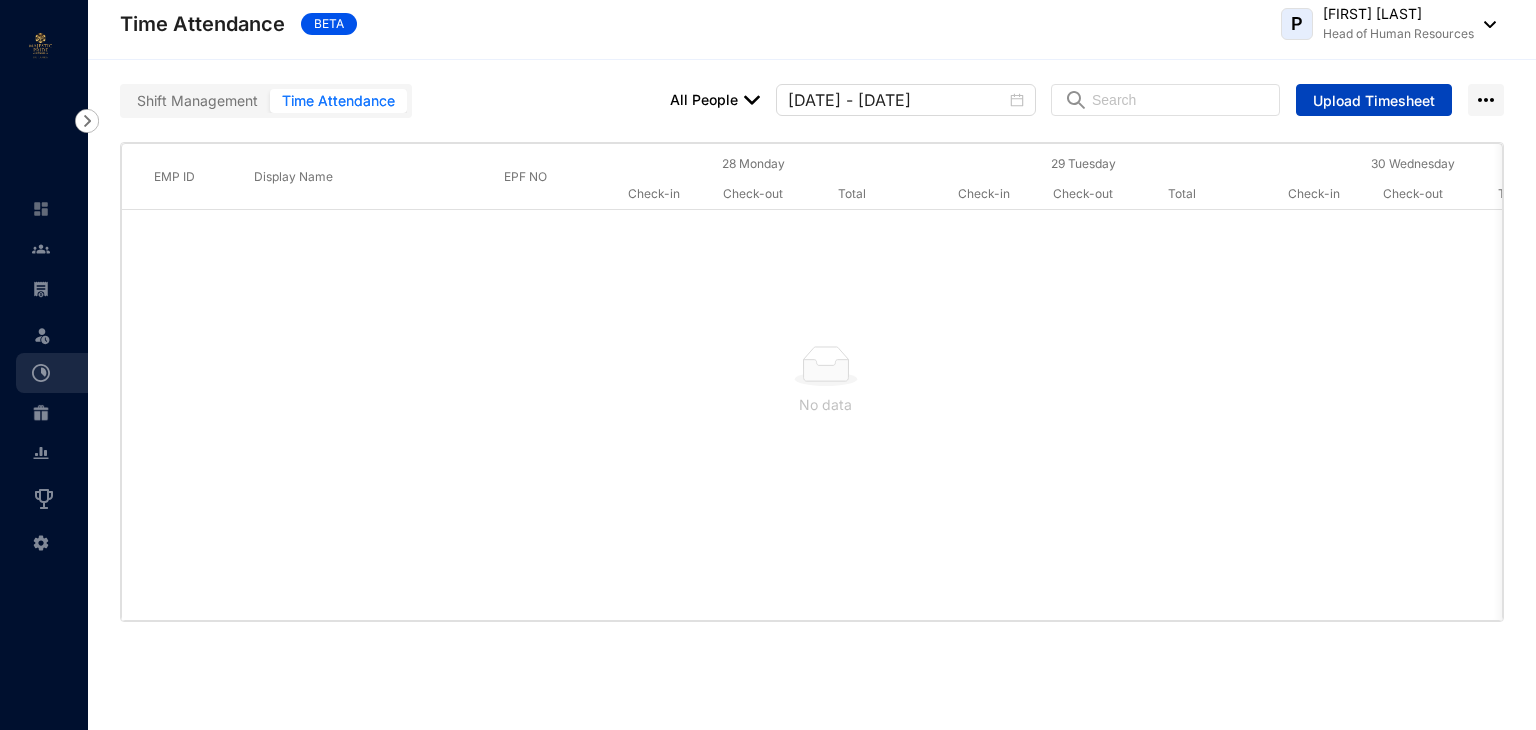 click on "Upload Timesheet" at bounding box center (1374, 101) 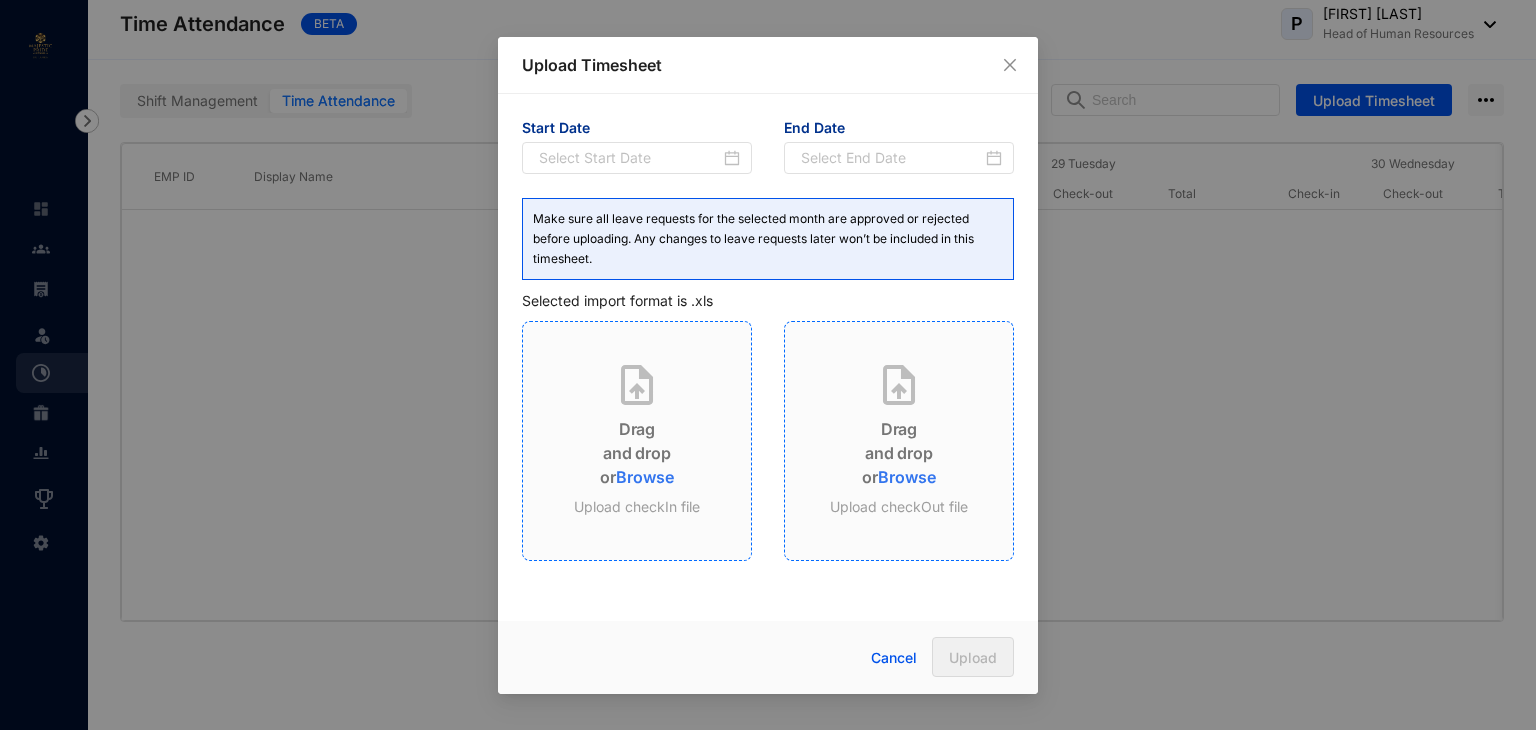 click on "Browse" at bounding box center (644, 477) 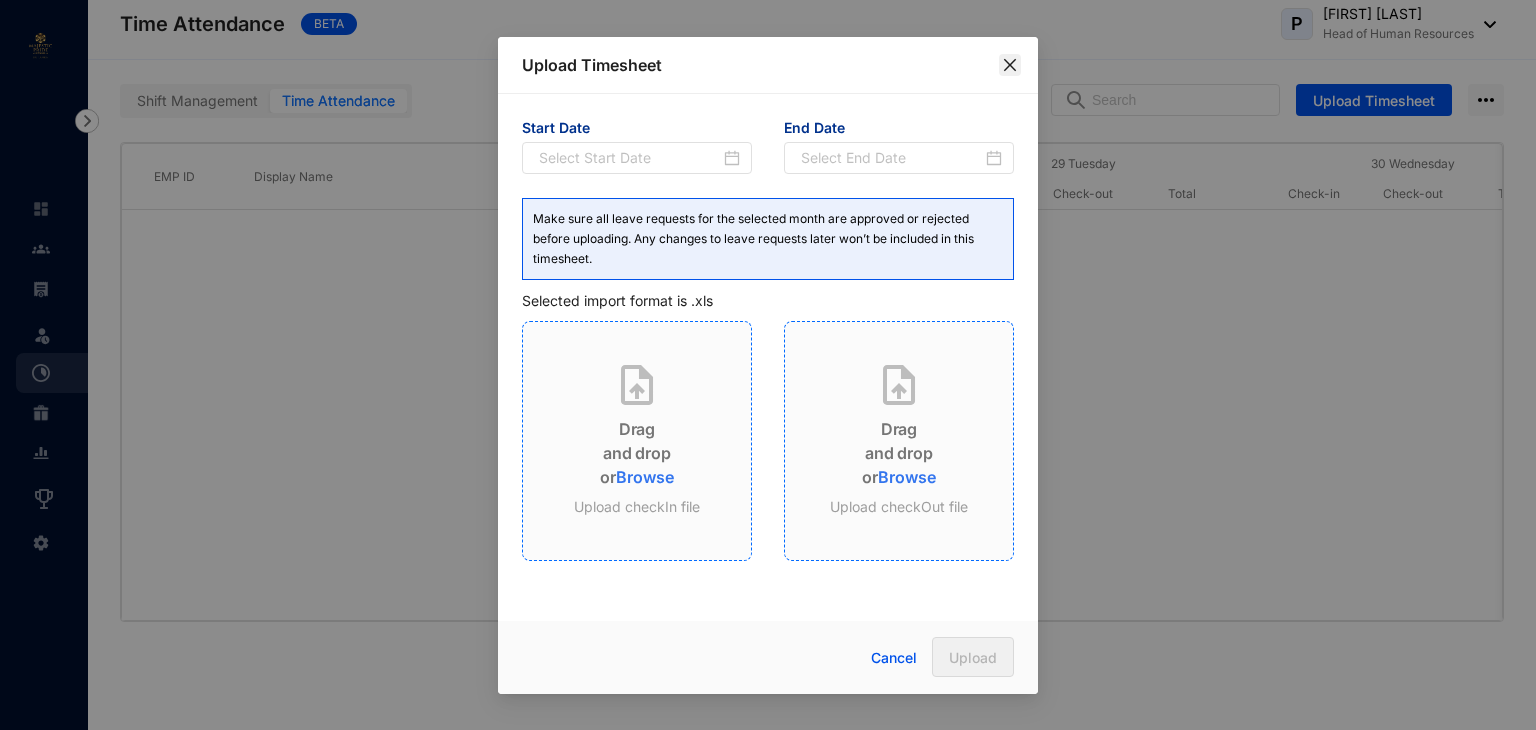 click 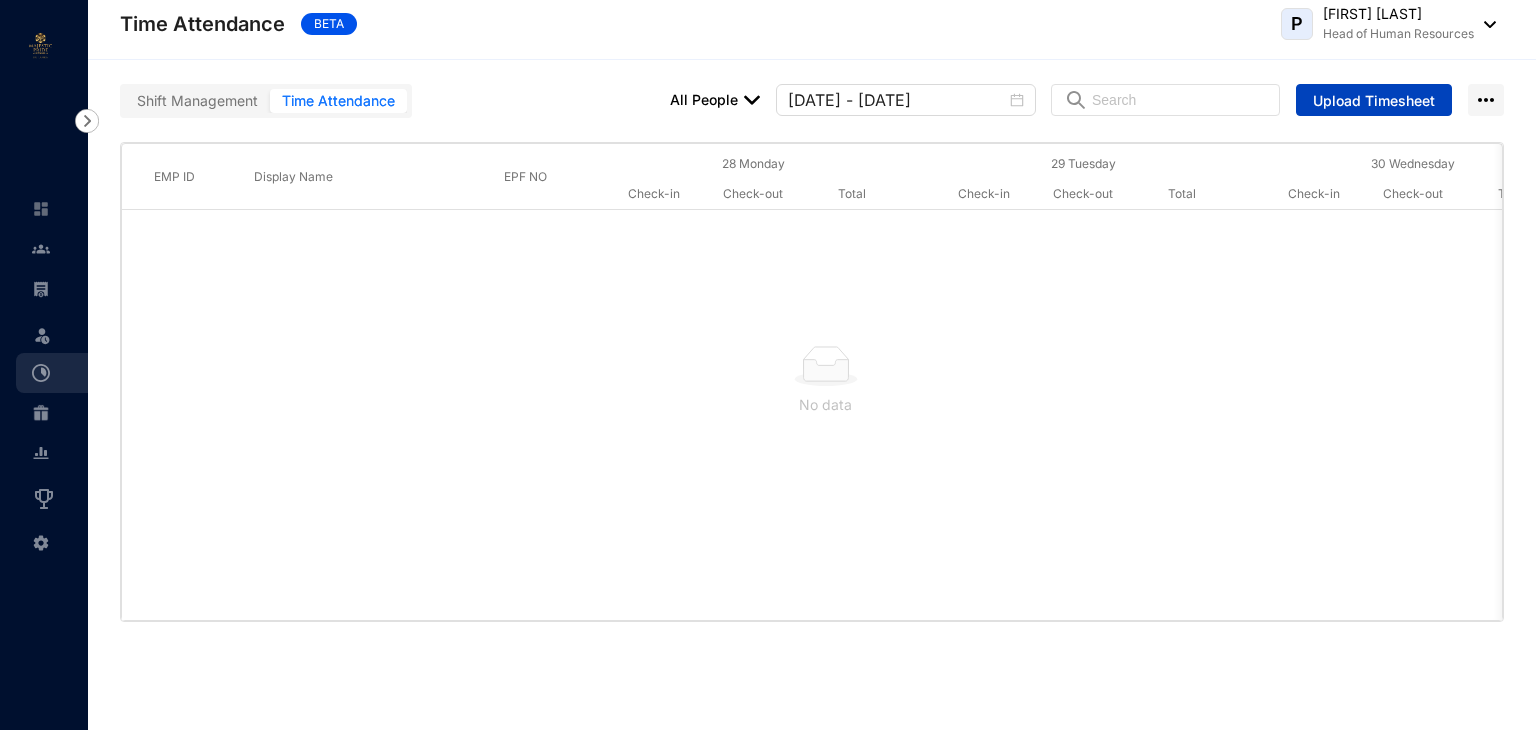 click on "Upload Timesheet" at bounding box center [1374, 101] 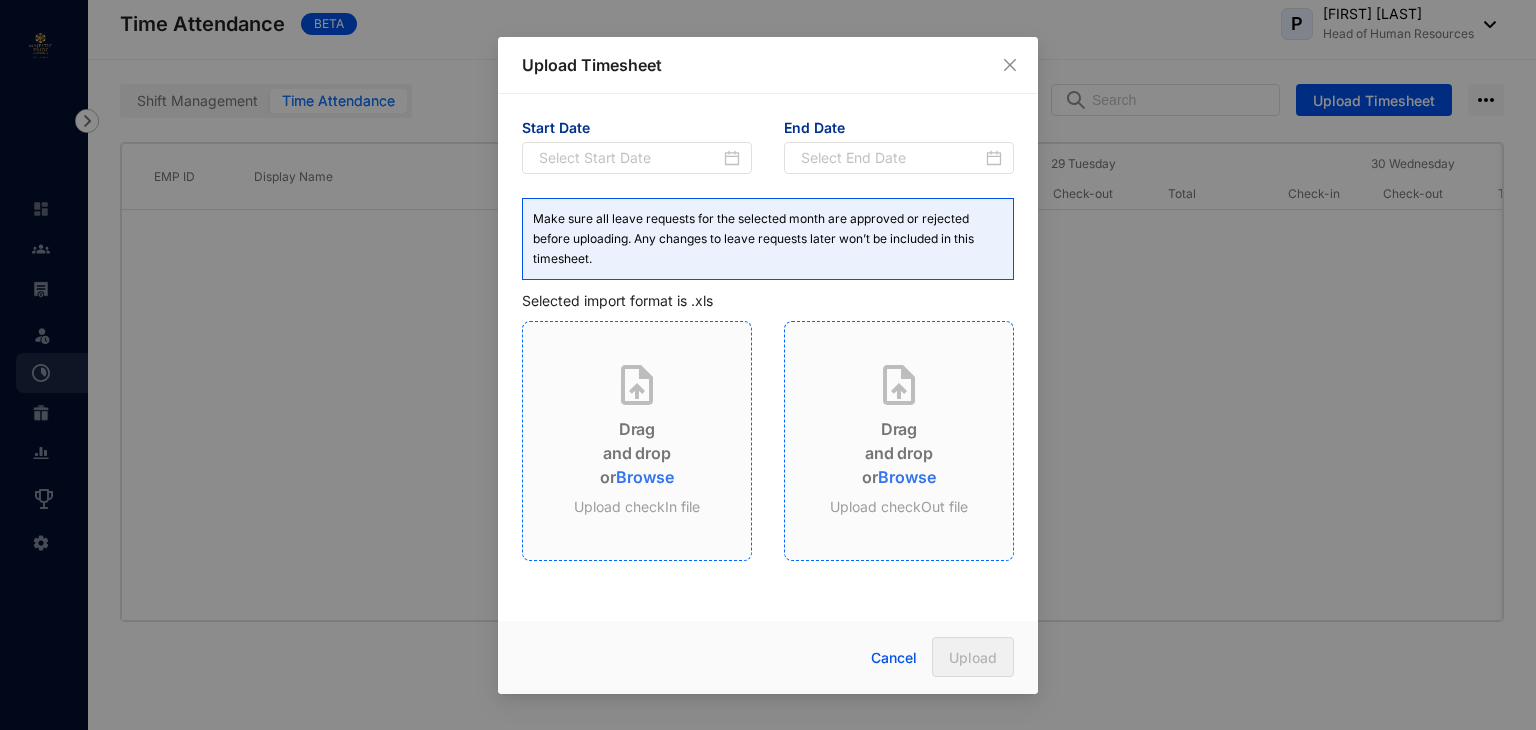 click on "Browse" at bounding box center (644, 477) 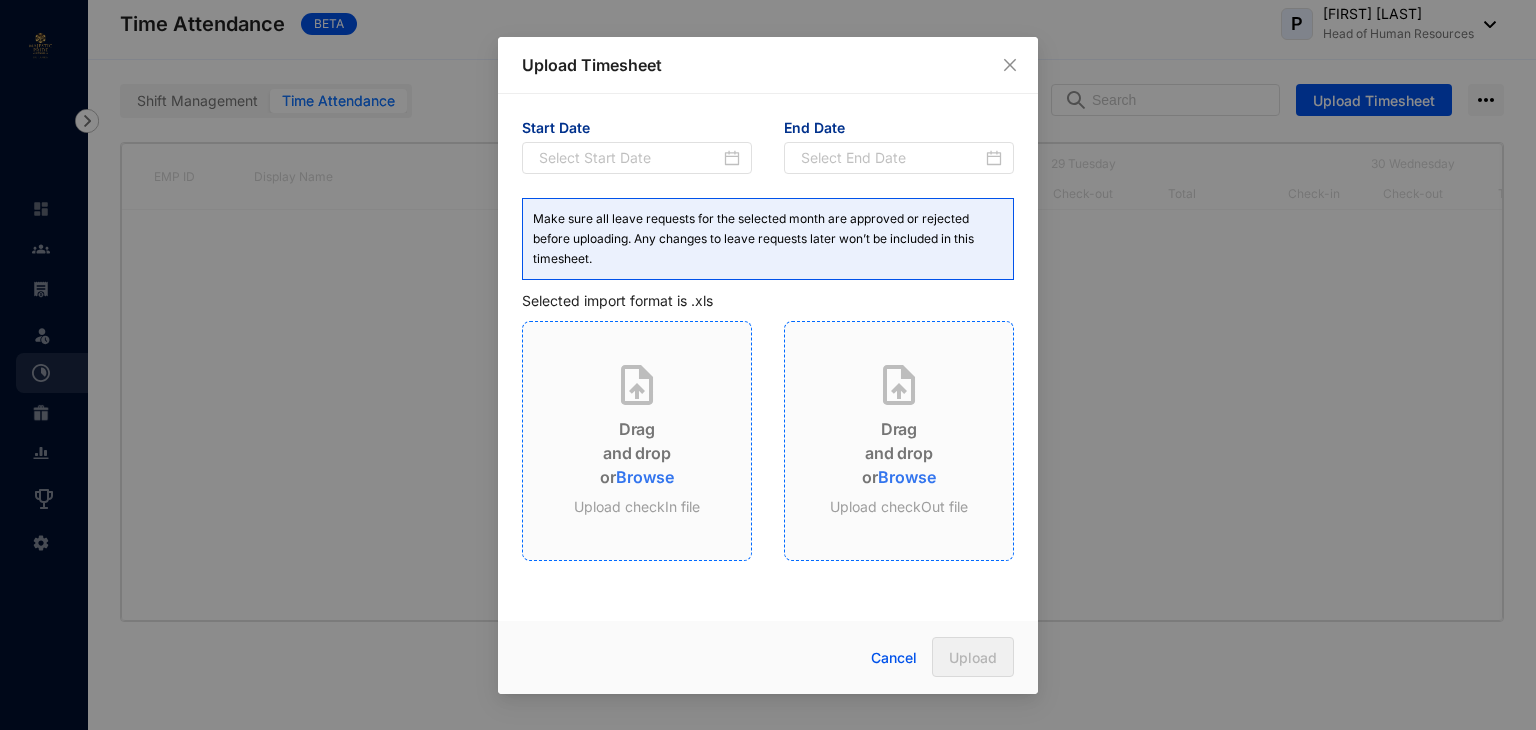 click on "Upload Timesheet" at bounding box center [768, 65] 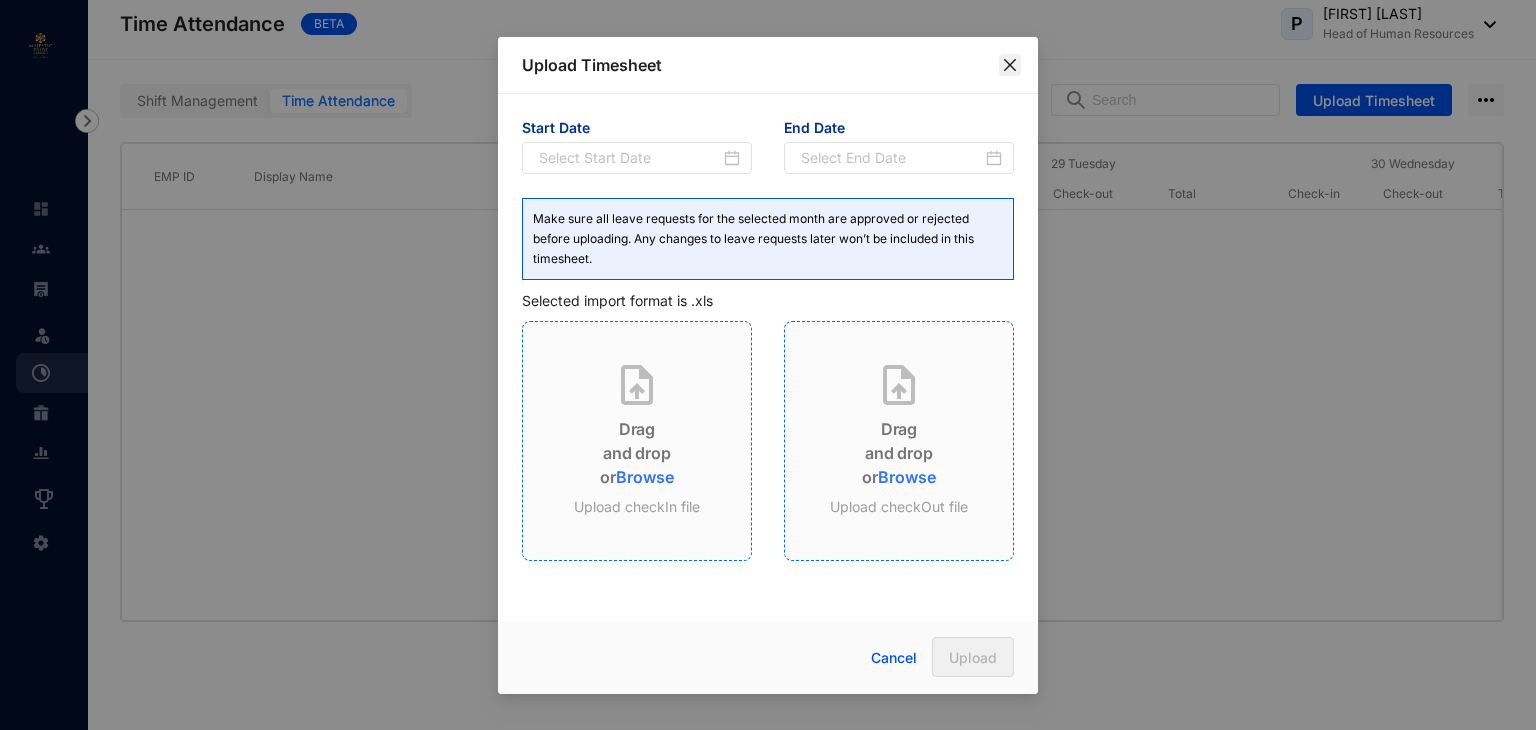 click 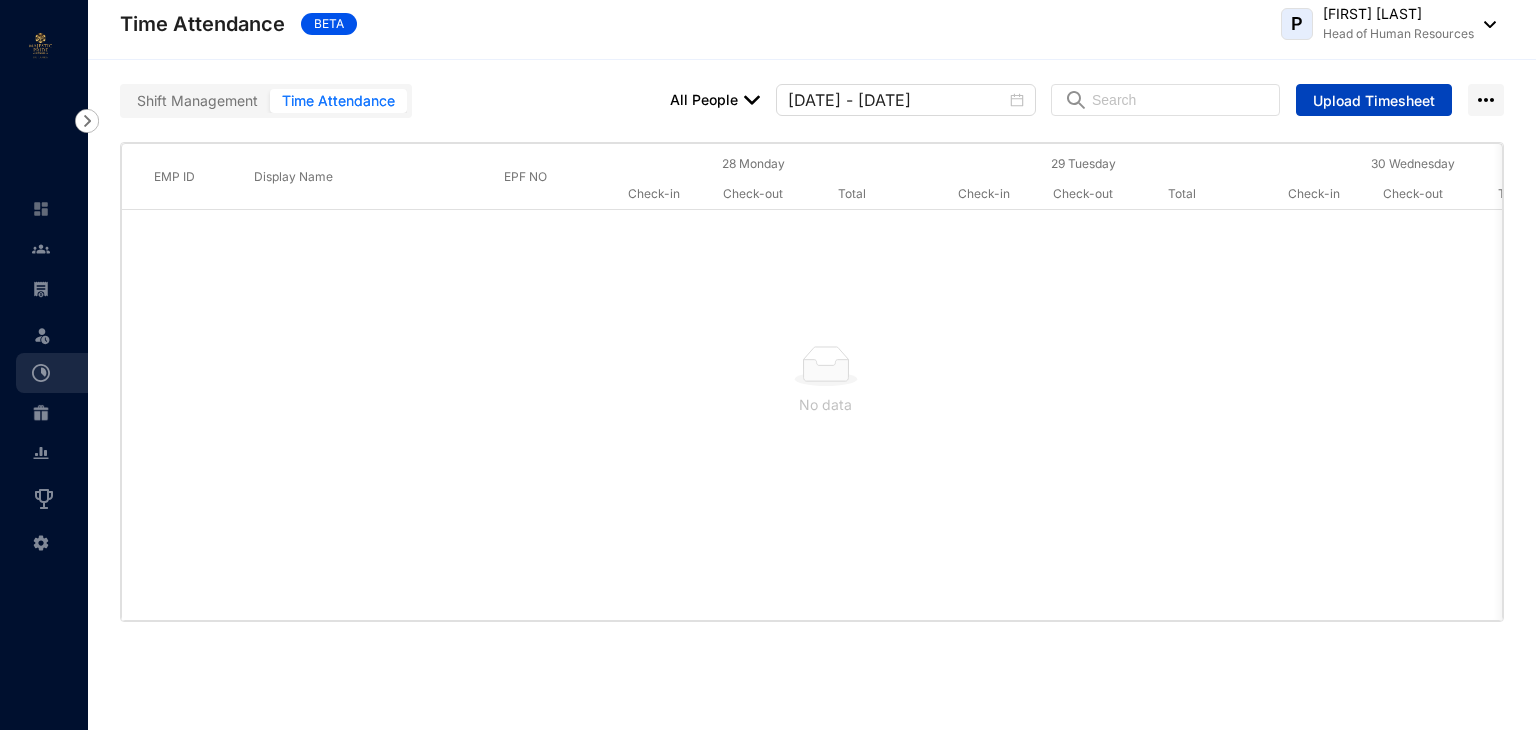 click on "Upload Timesheet" at bounding box center [1374, 101] 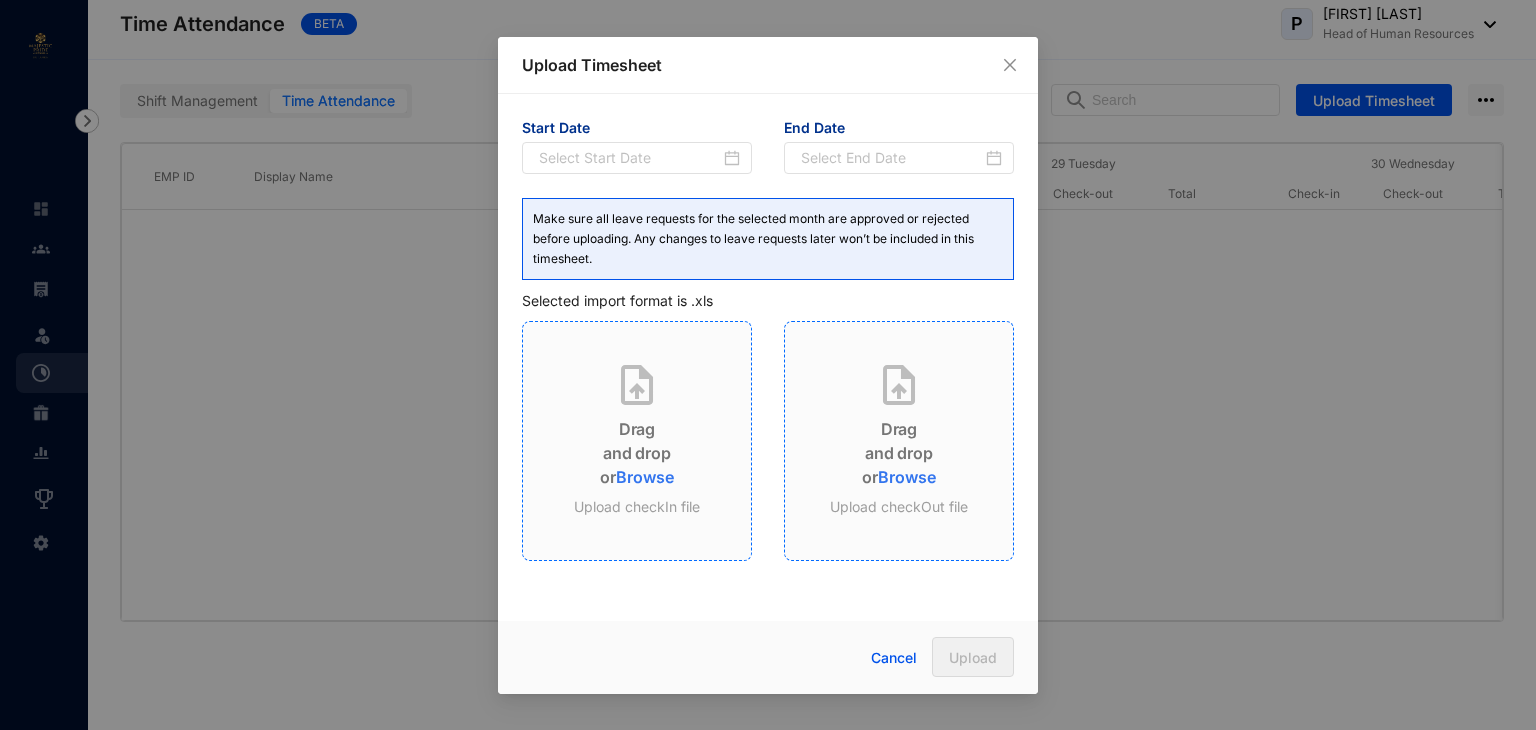click on "Browse" at bounding box center [644, 477] 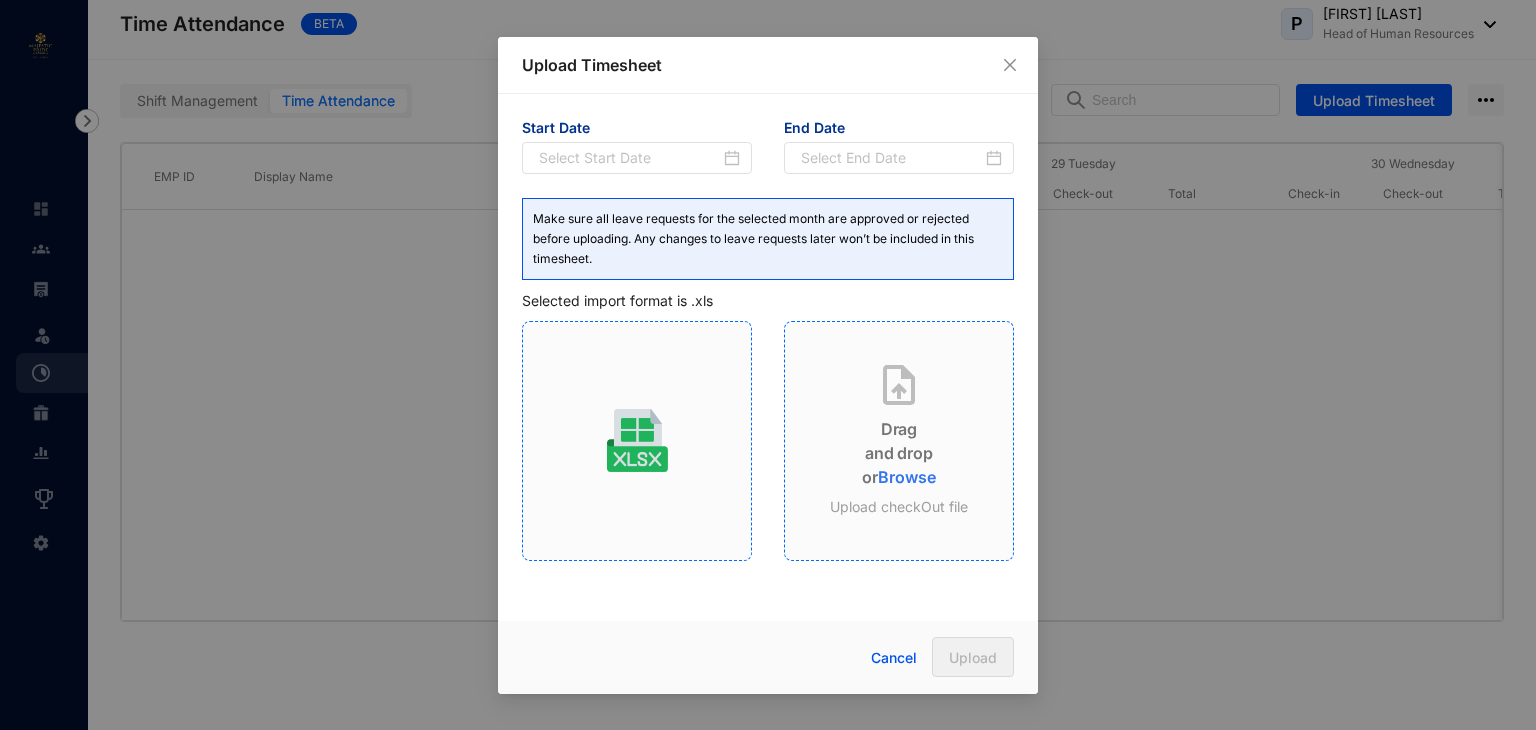 click on "Browse" at bounding box center (906, 477) 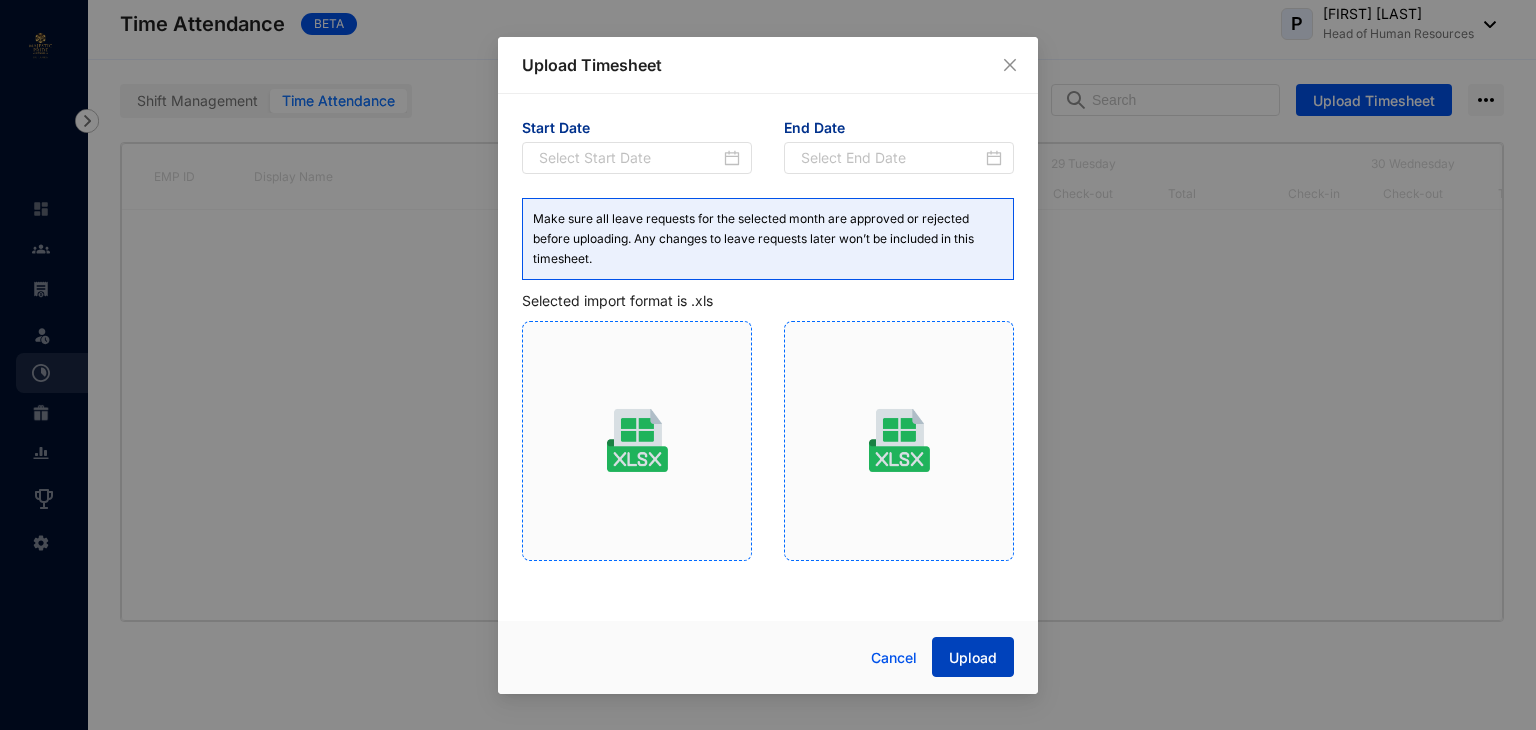 click on "Upload" at bounding box center [973, 658] 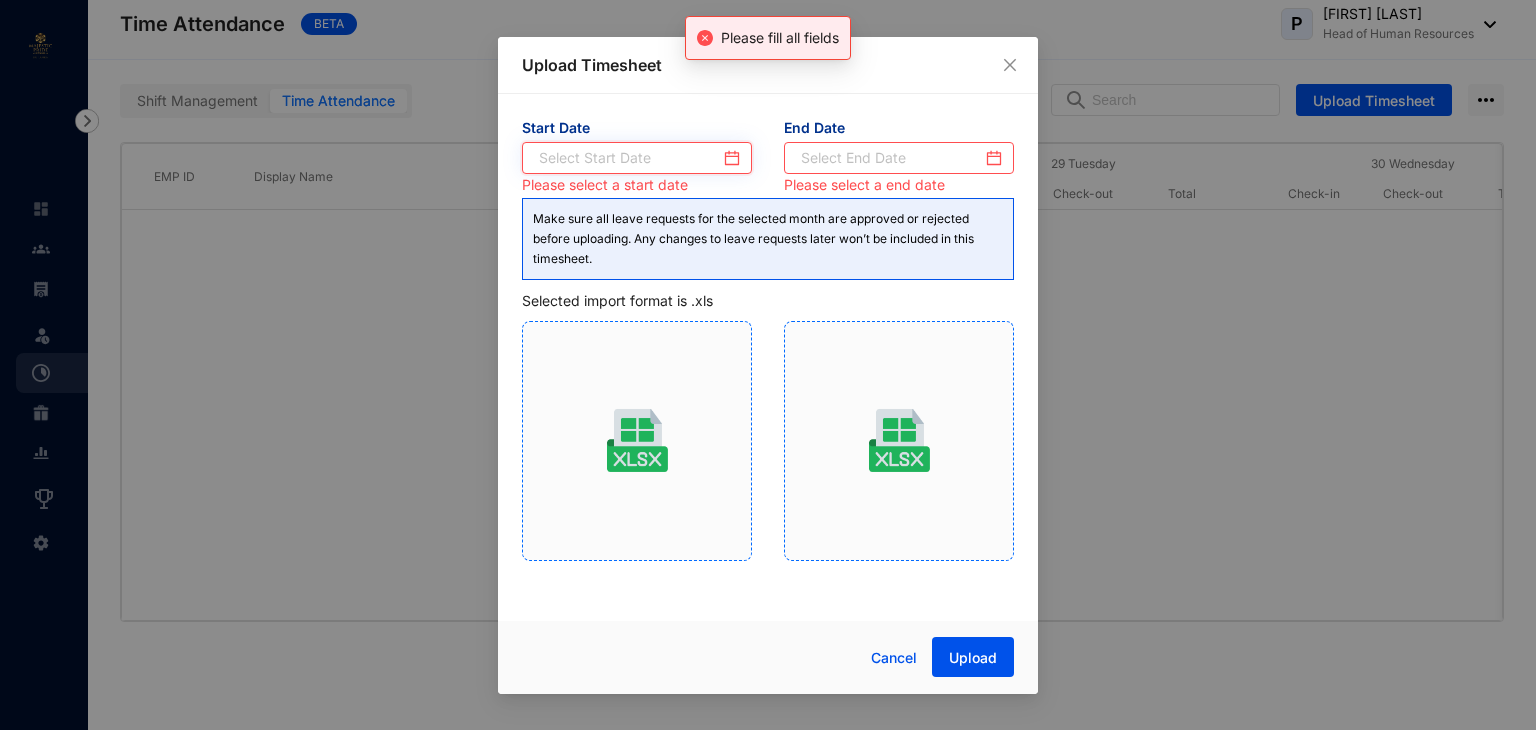 click at bounding box center (629, 158) 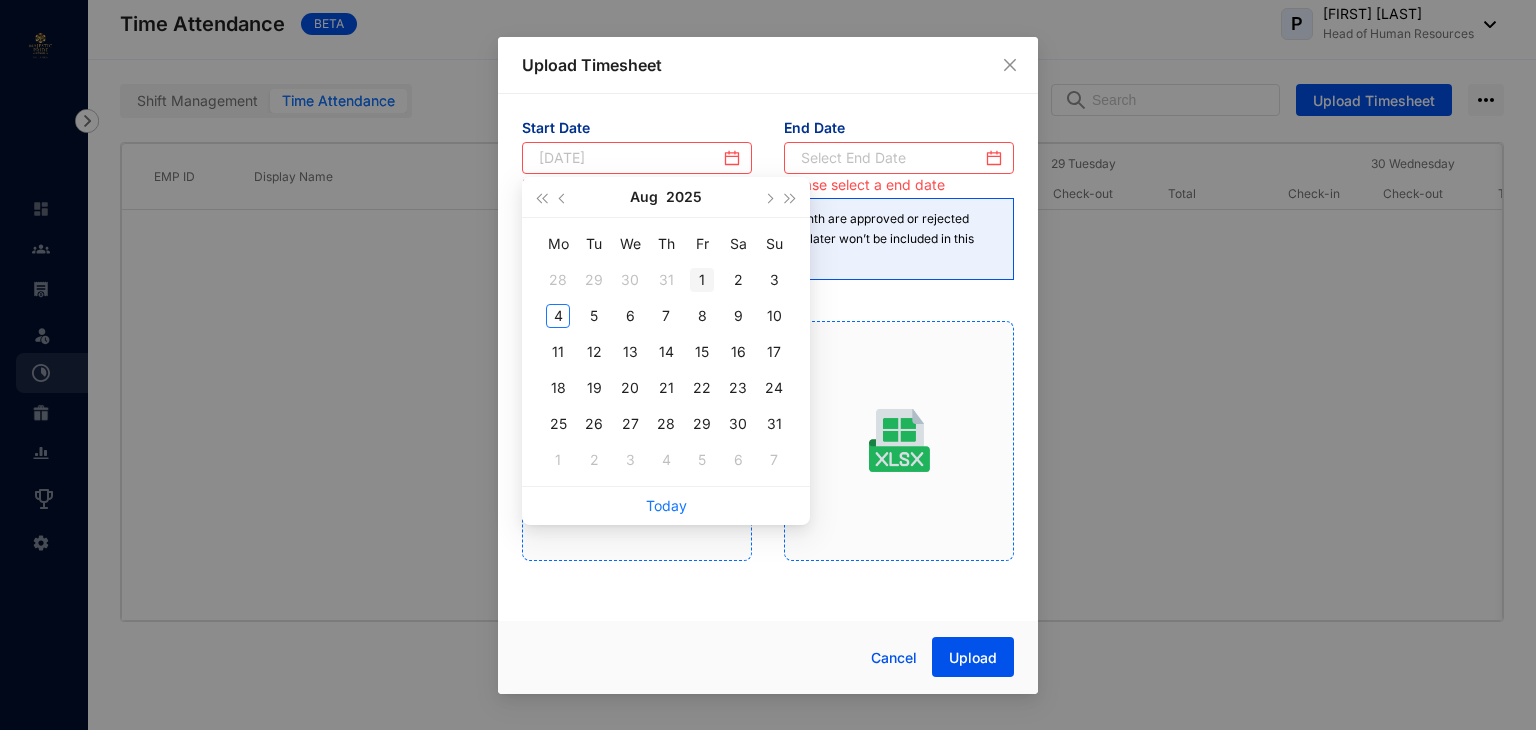 click on "1" at bounding box center (702, 280) 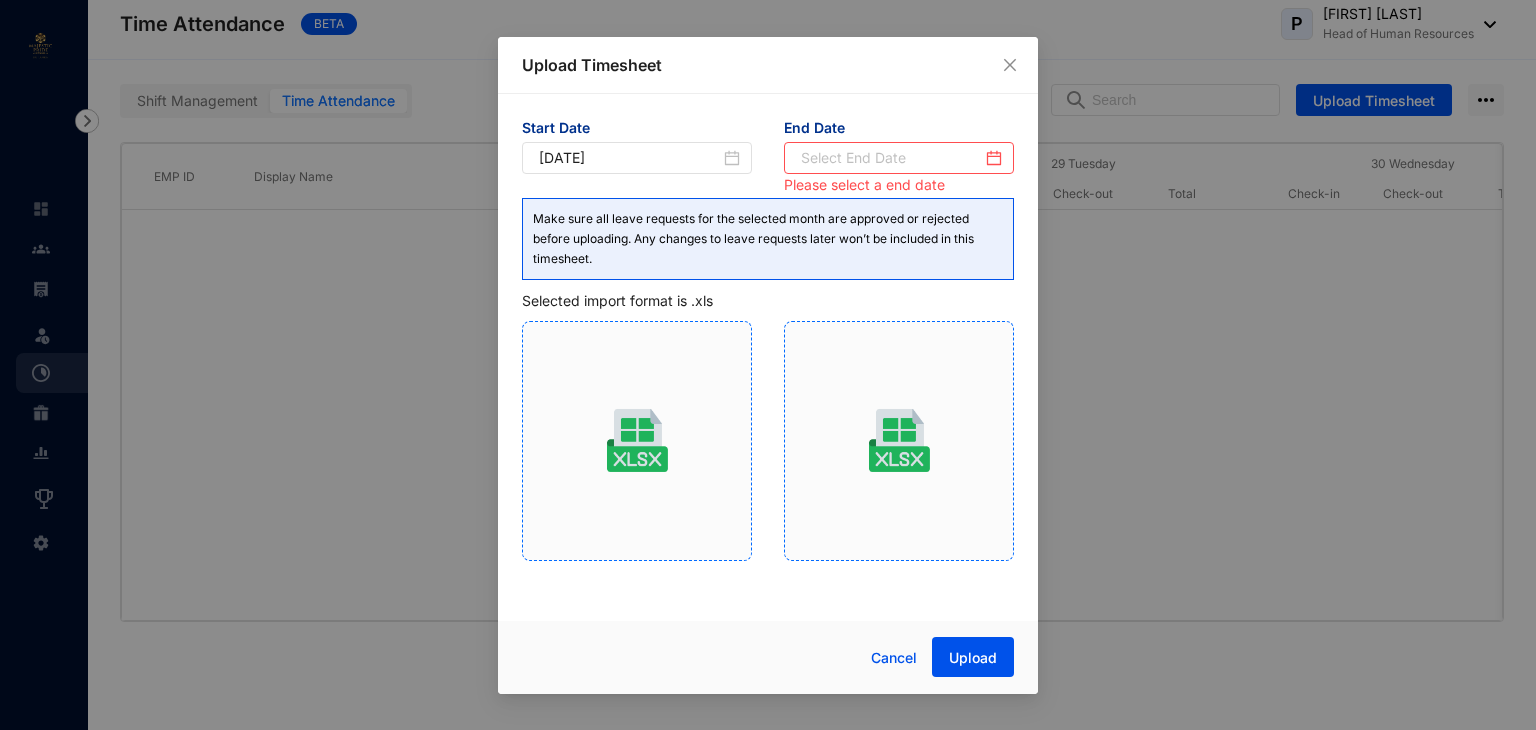 type on "[DATE]" 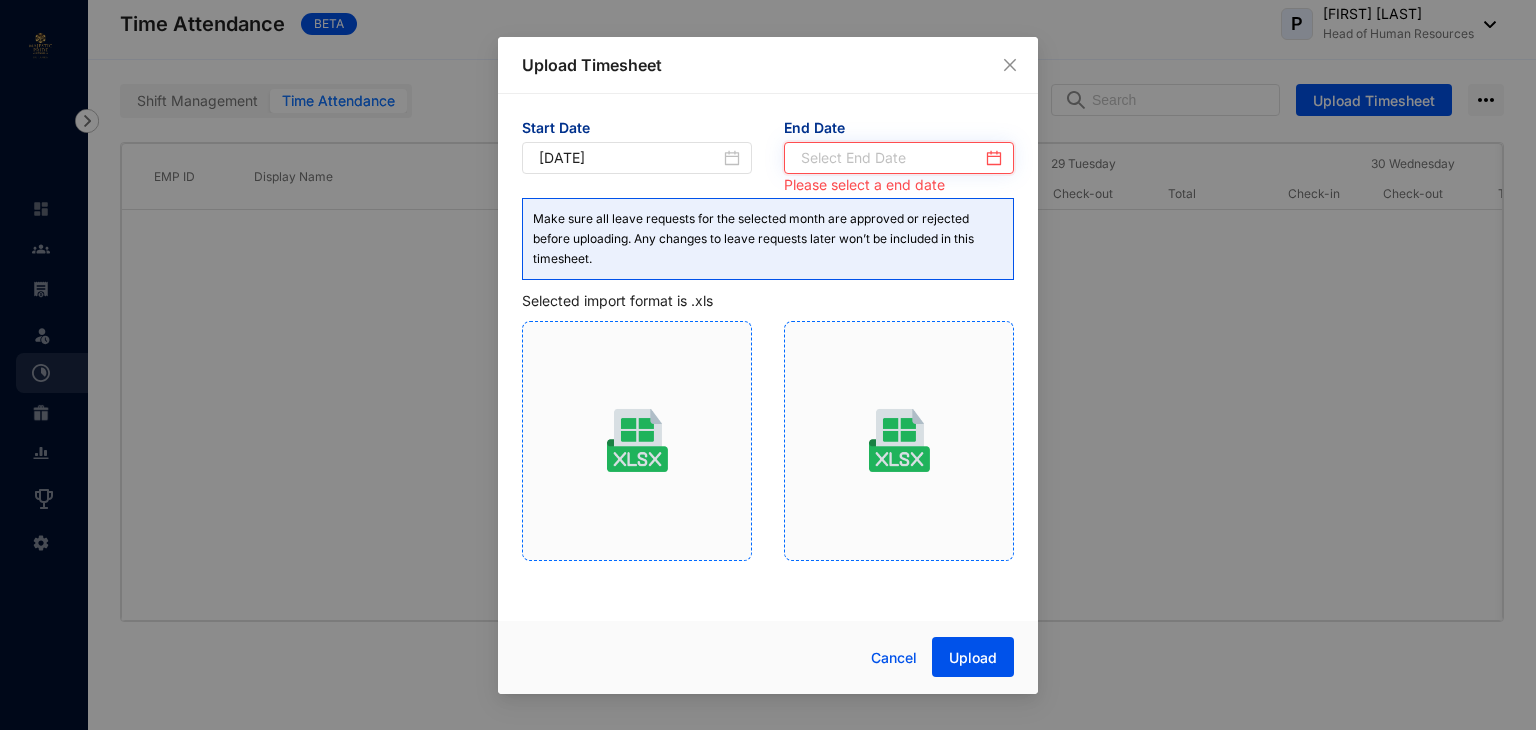 click at bounding box center [891, 158] 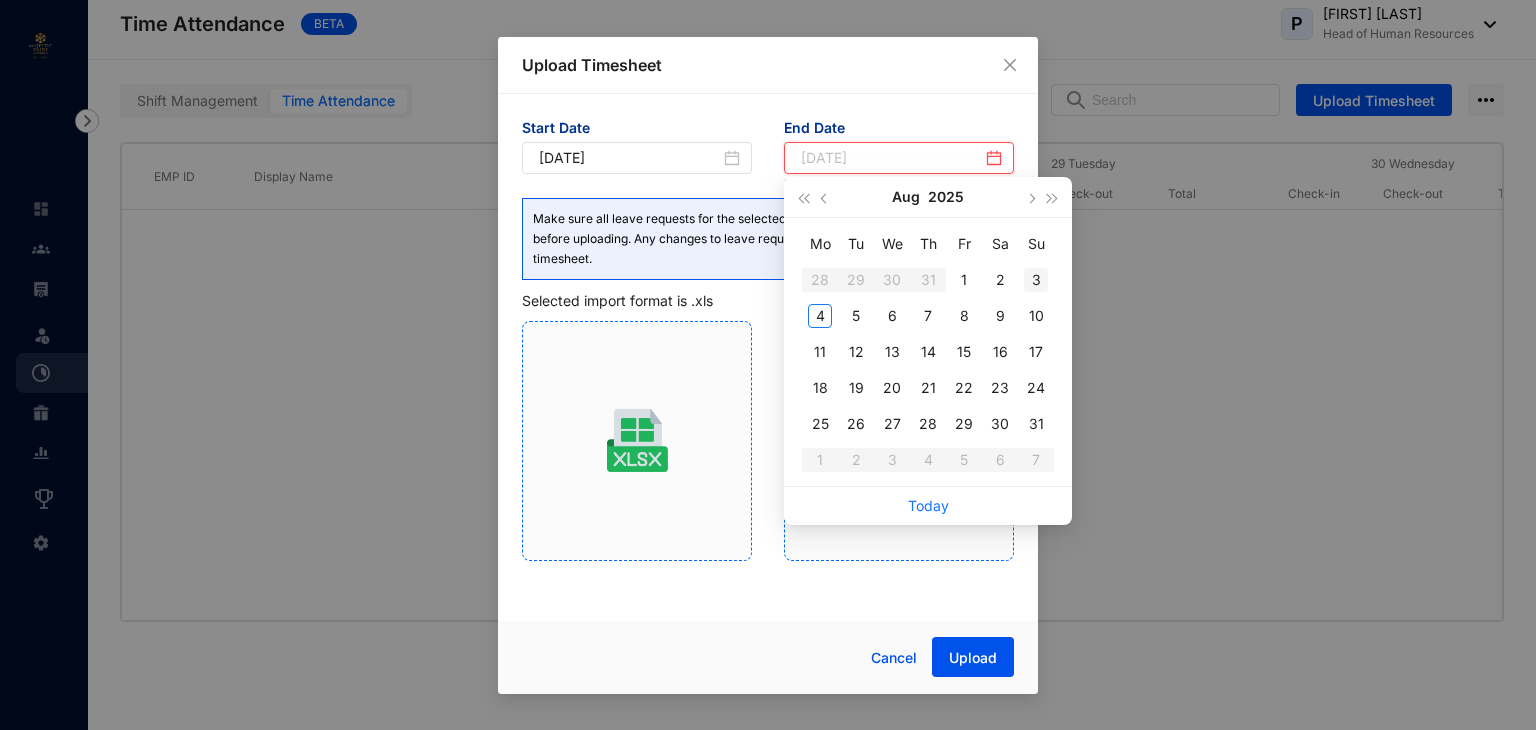 type on "[DATE]" 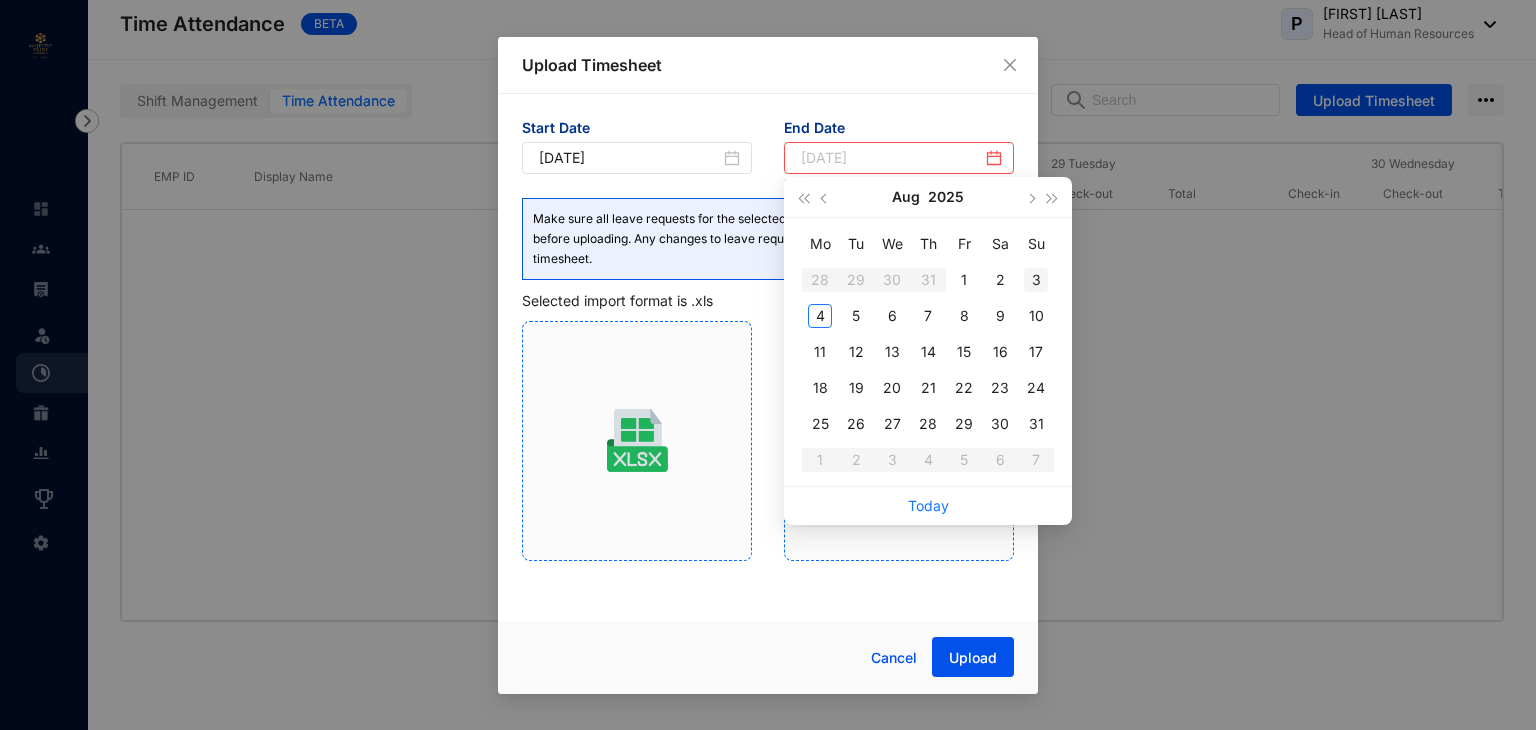click on "3" at bounding box center (1036, 280) 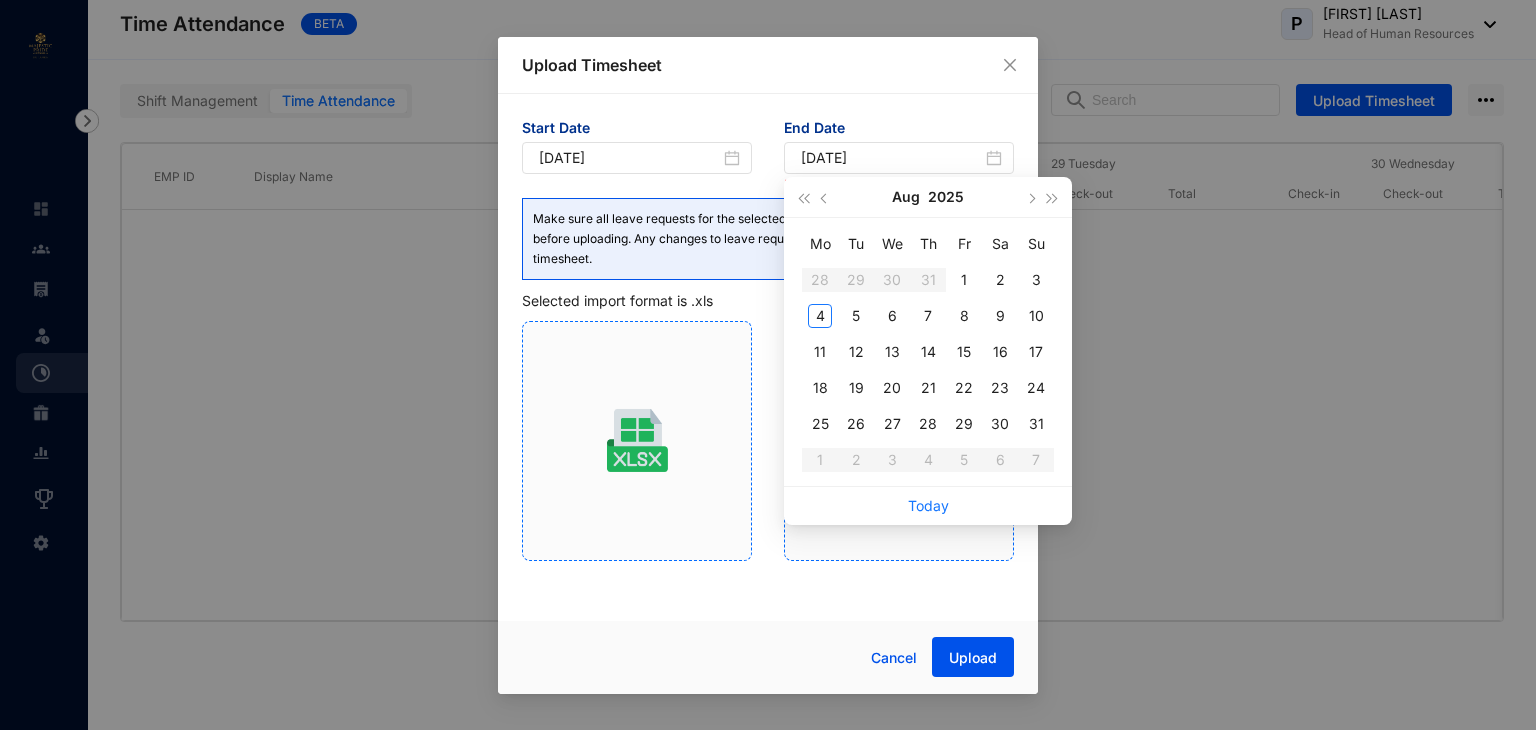 type on "[DATE]" 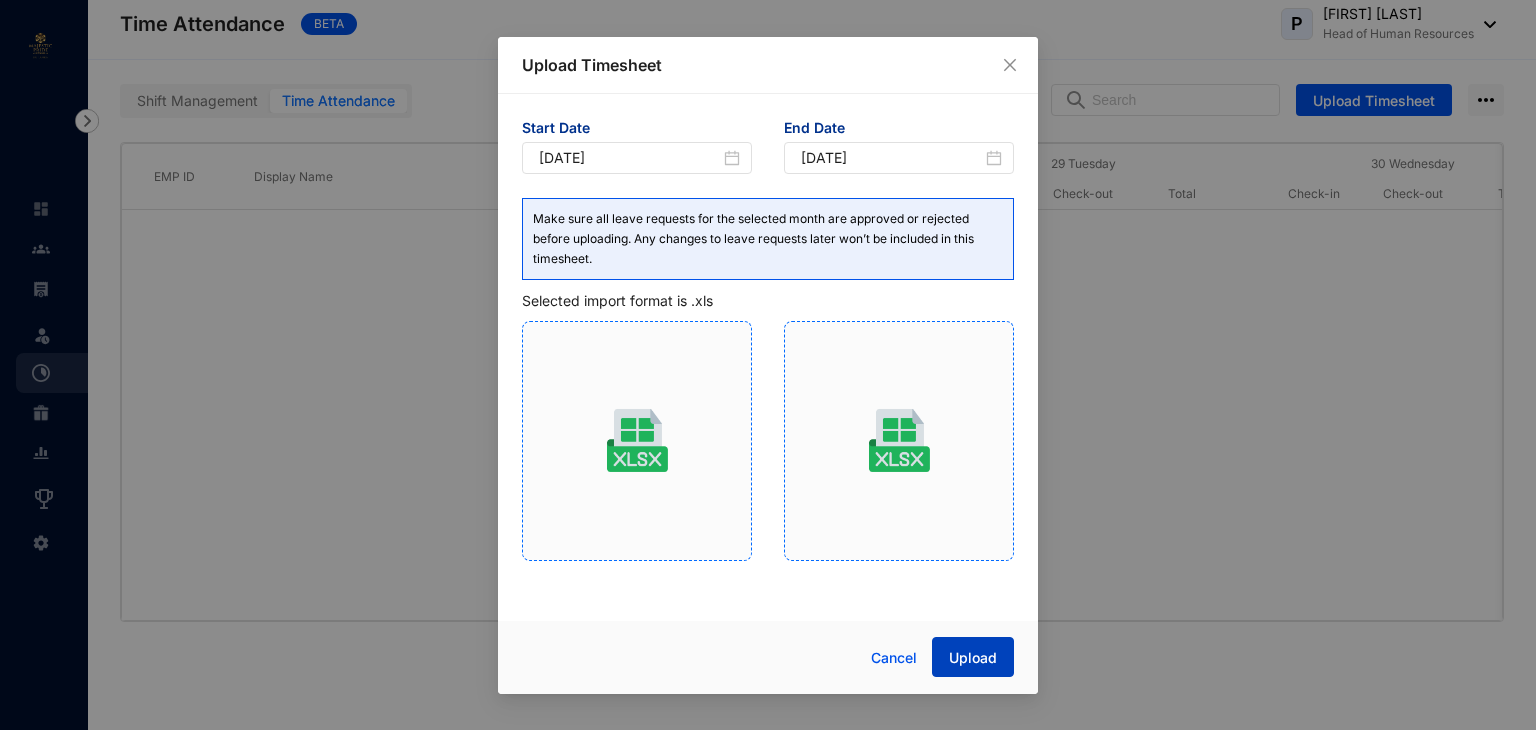 click on "Upload" at bounding box center [973, 658] 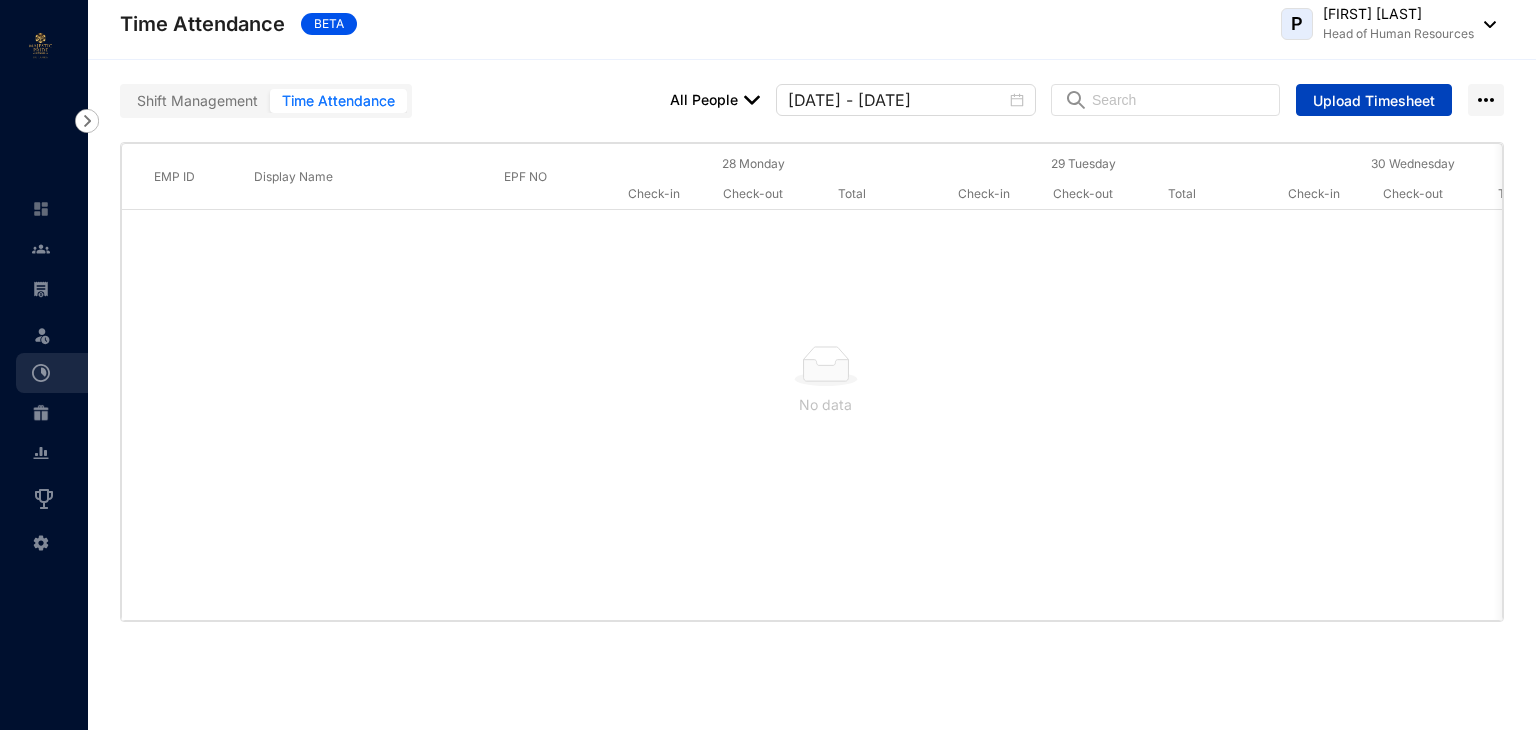 click on "Upload Timesheet" at bounding box center [1374, 101] 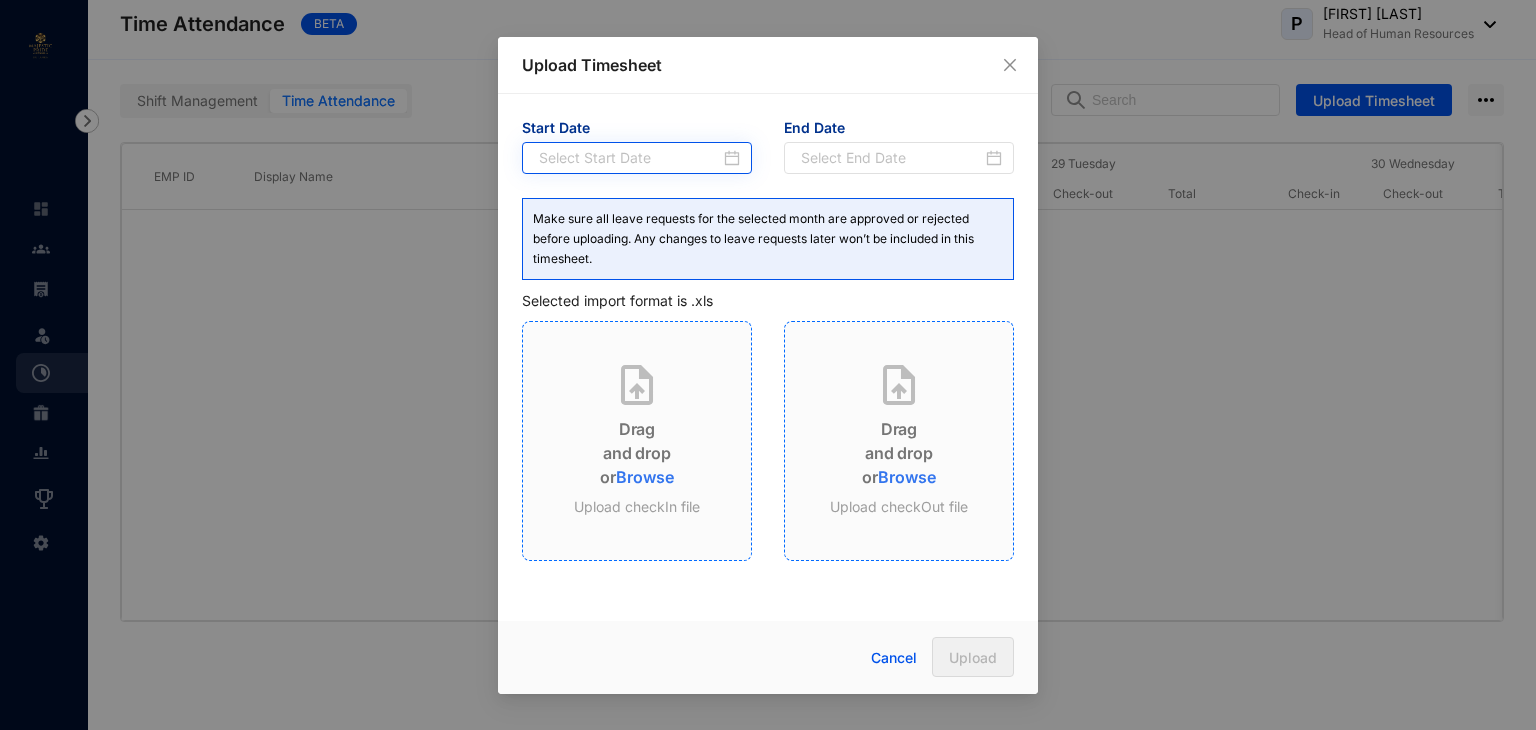 click at bounding box center [637, 158] 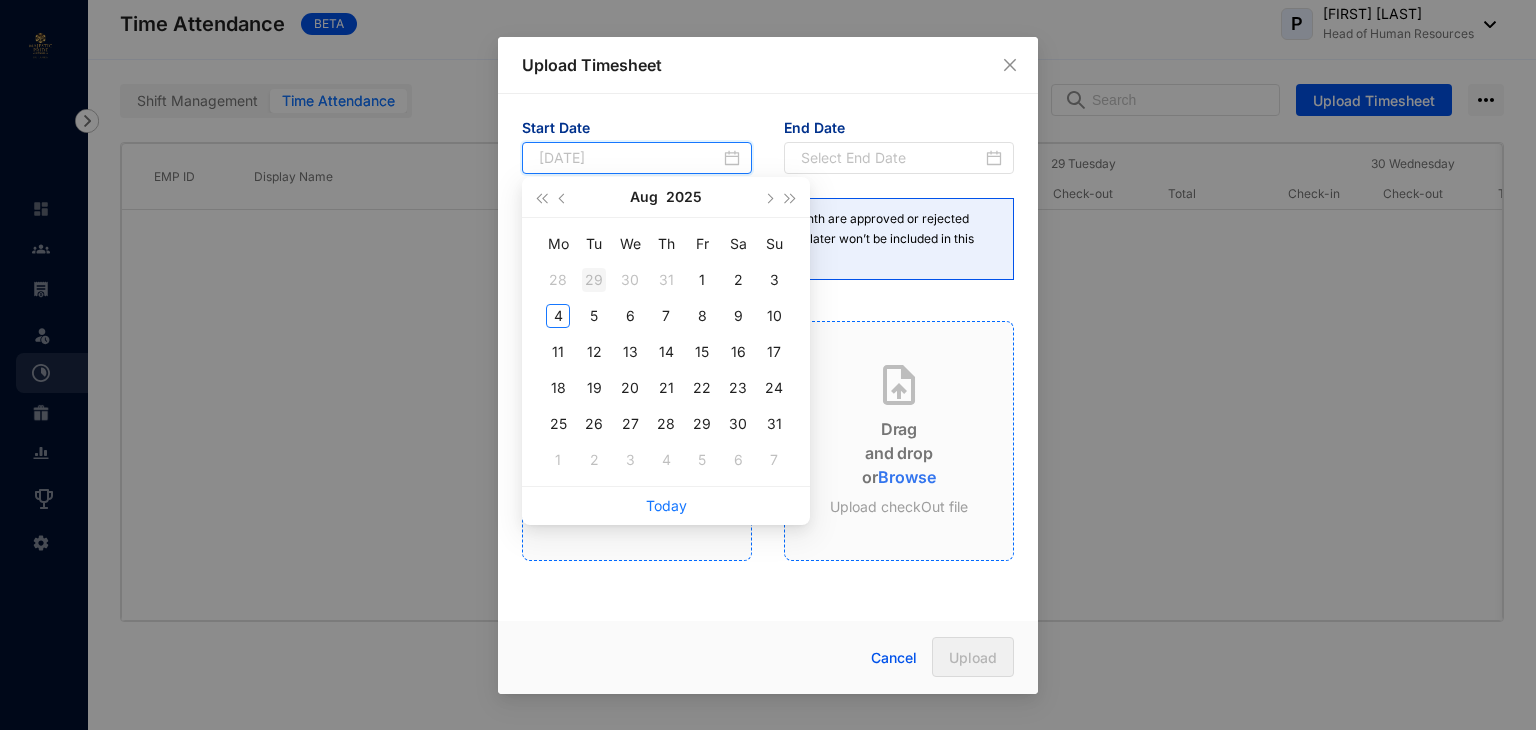 type on "[DATE]" 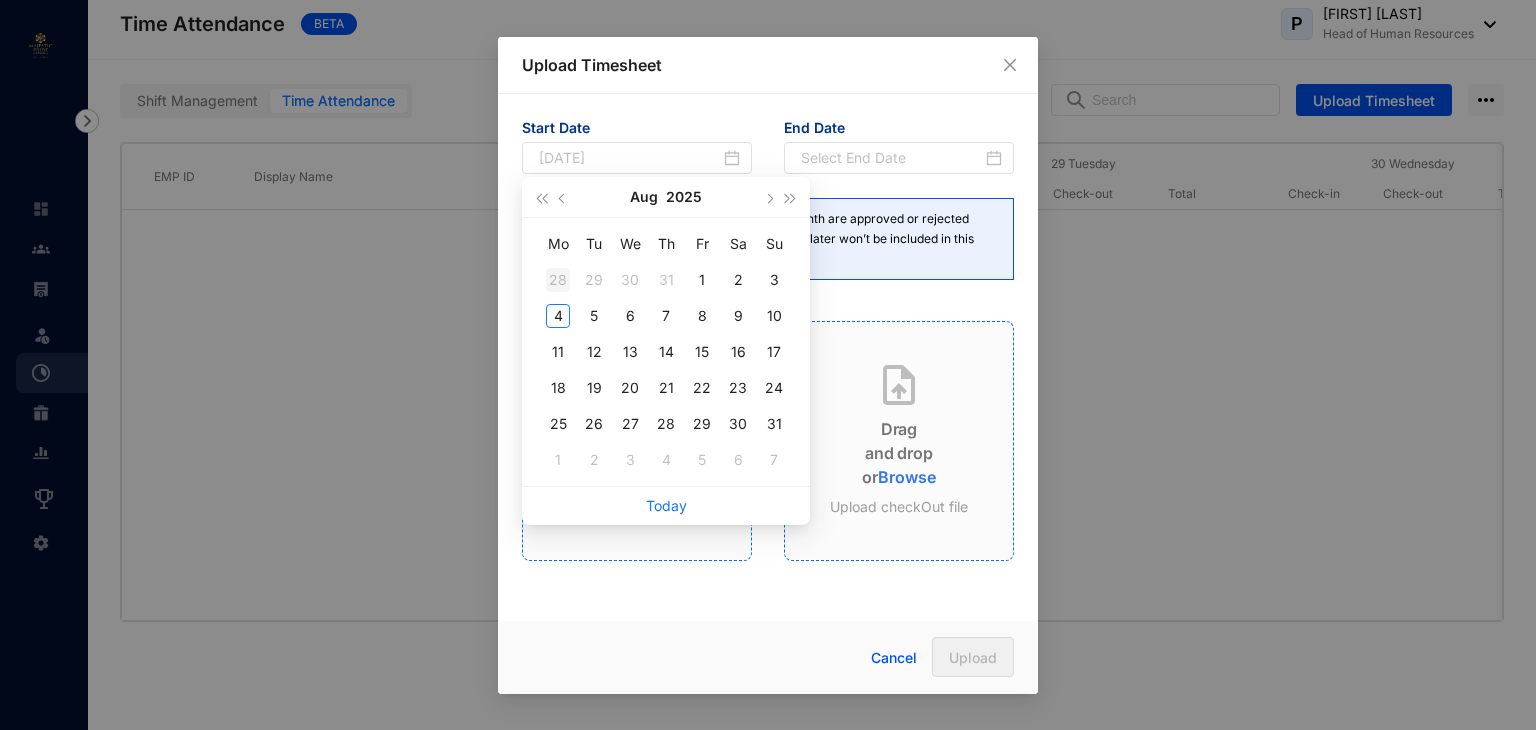 click on "28" at bounding box center [558, 280] 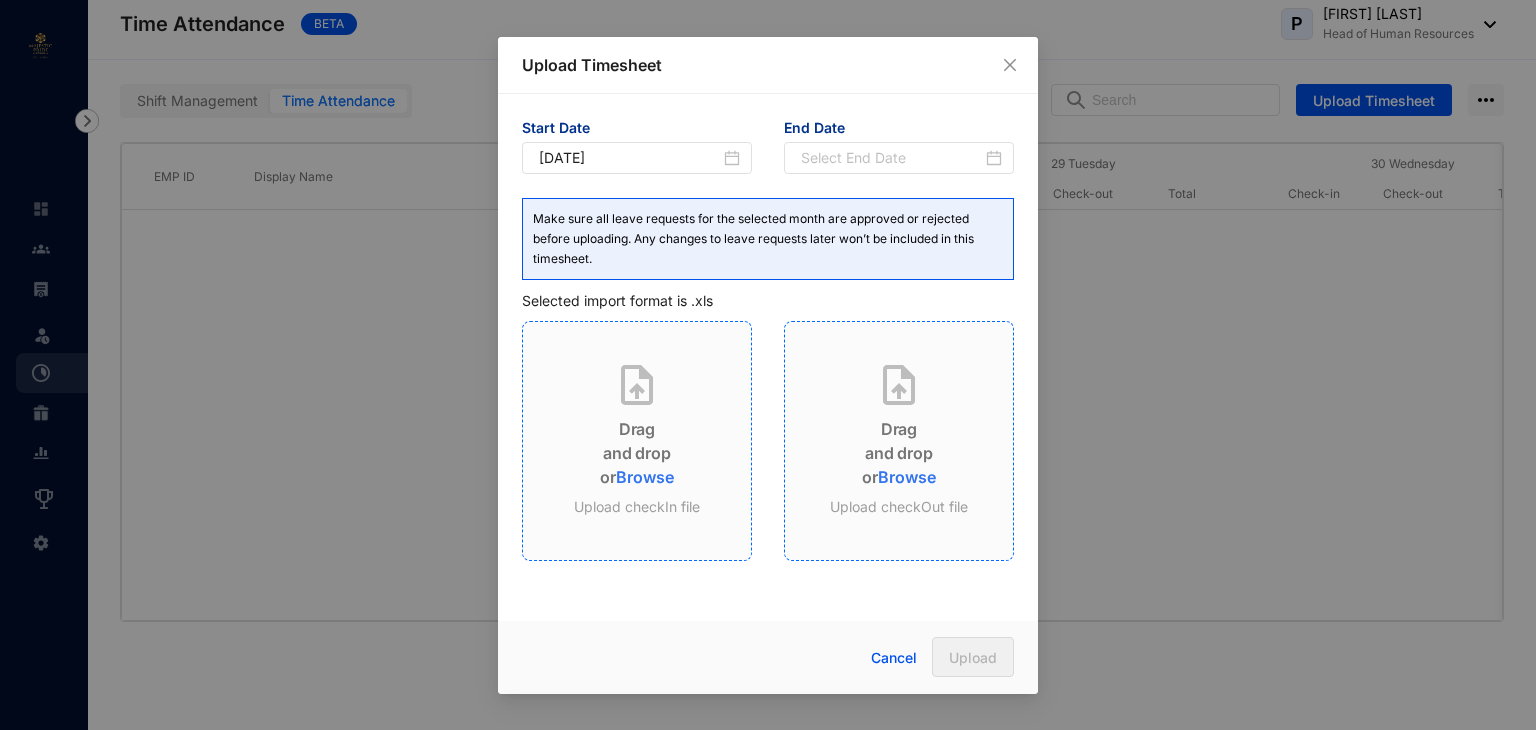 type on "[DATE]" 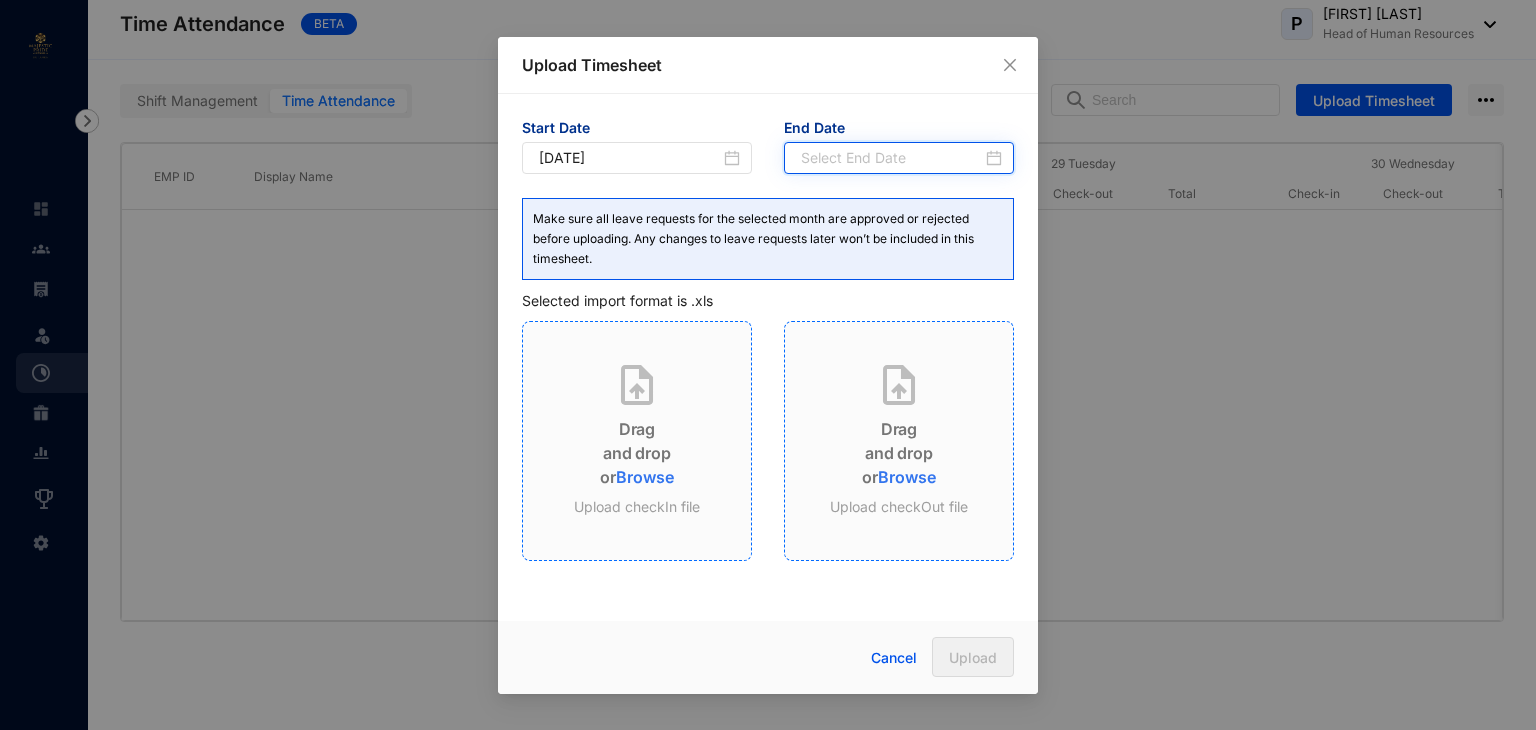 click at bounding box center [891, 158] 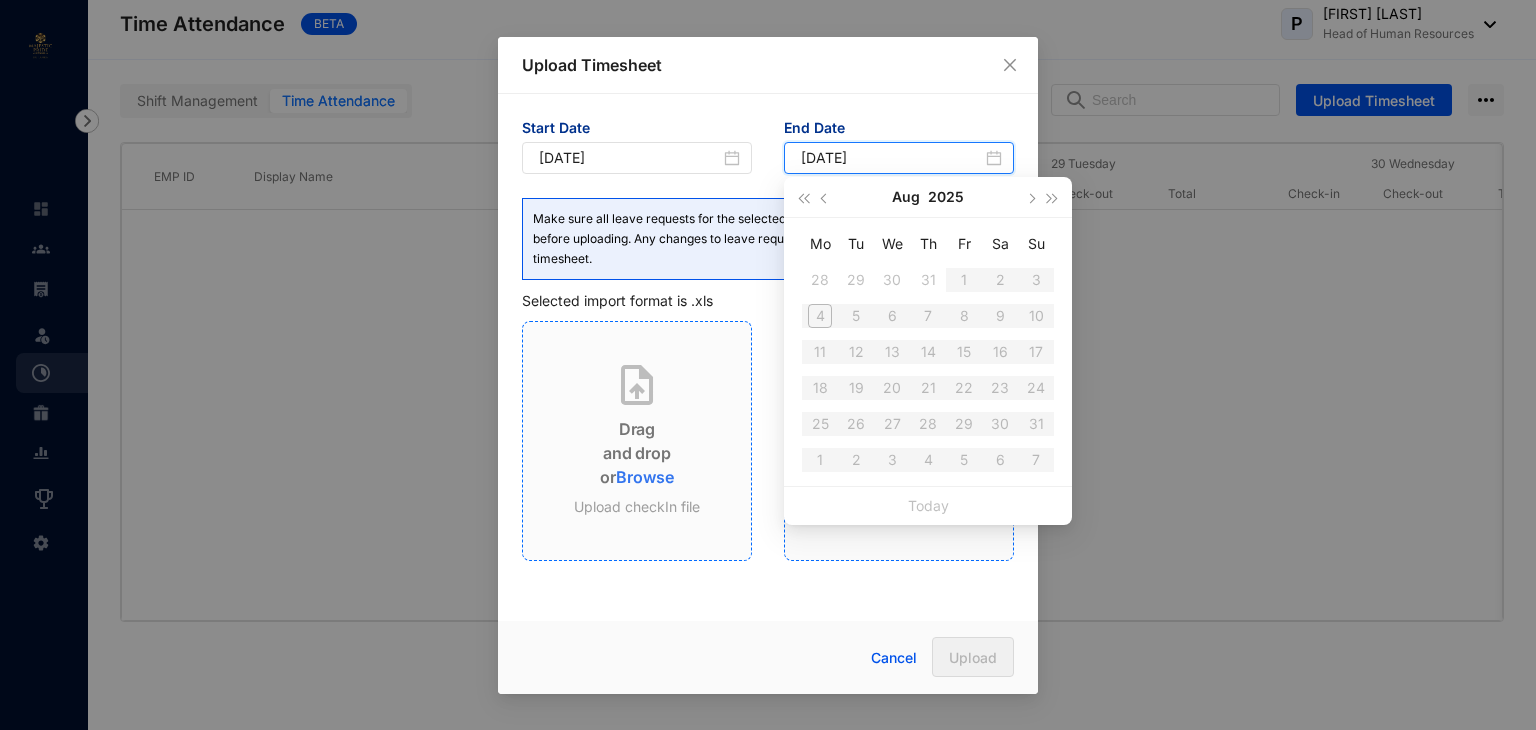 type on "[DATE]" 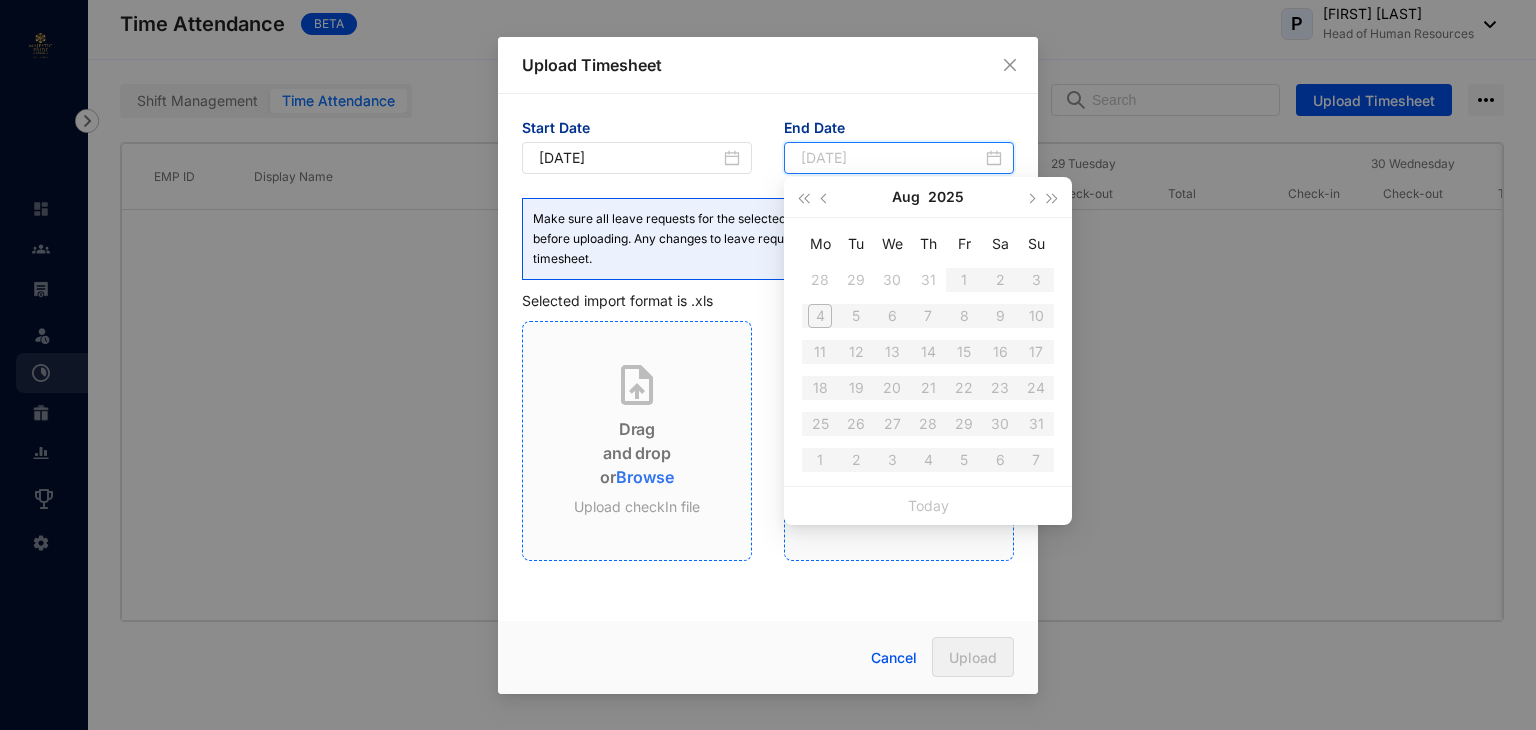 type on "[DATE]" 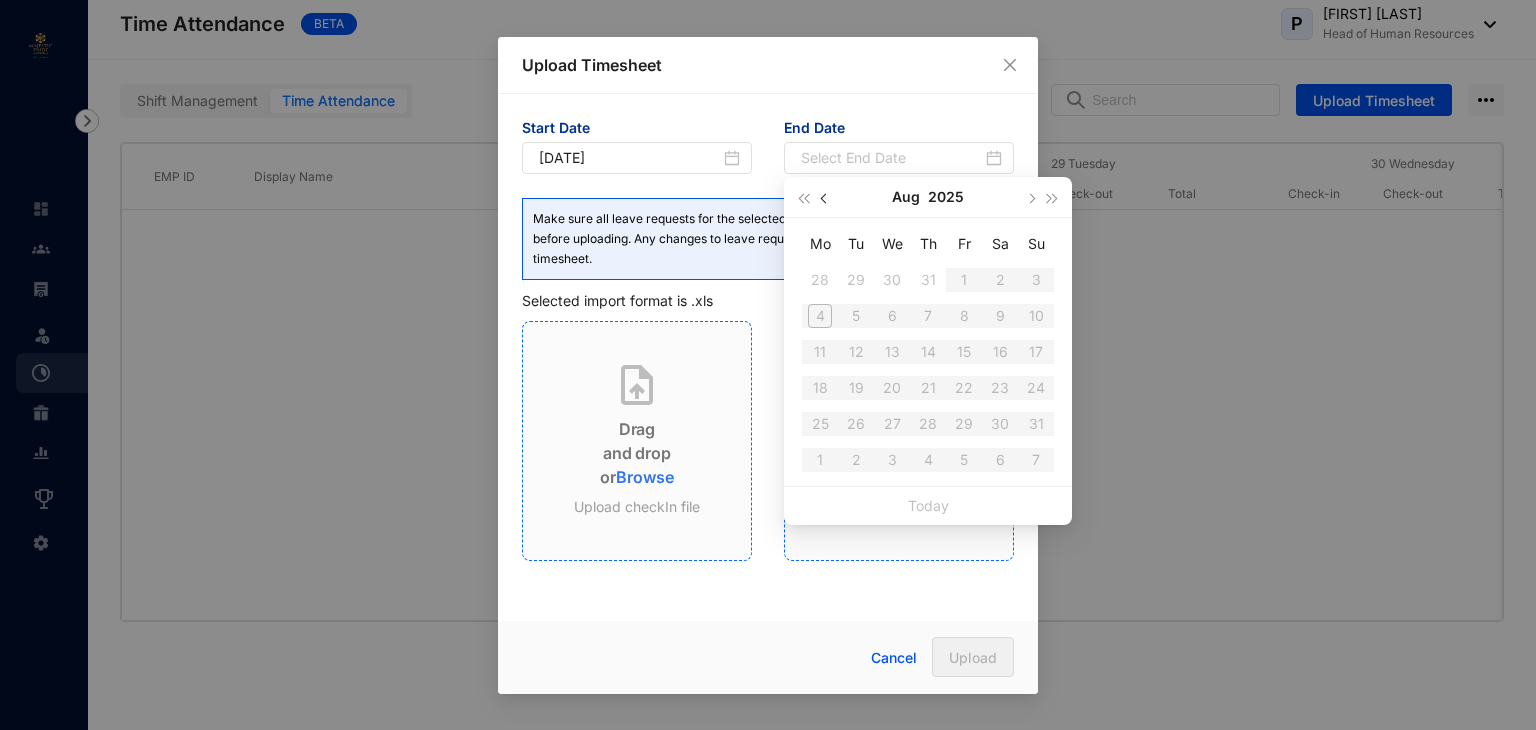 click at bounding box center (825, 197) 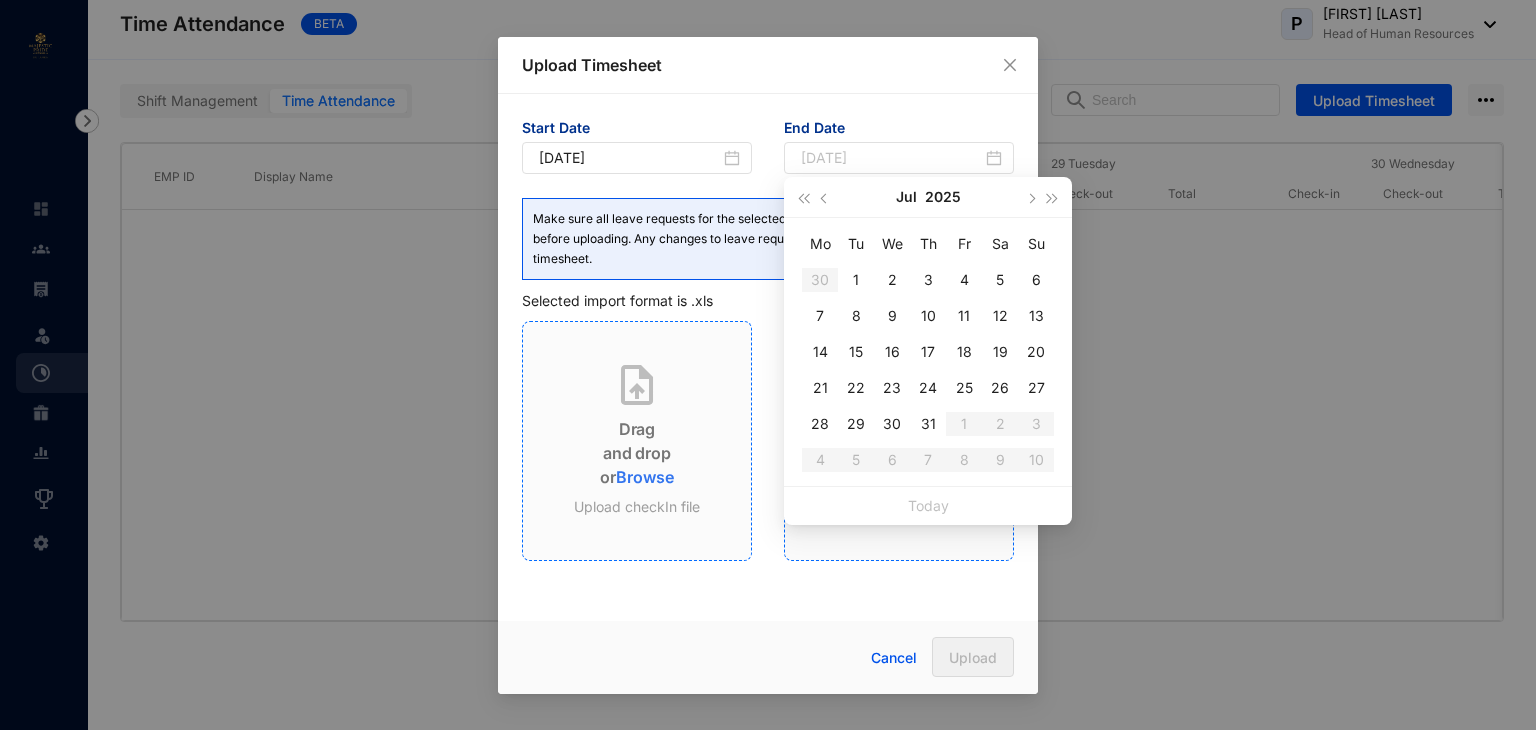 type on "[DATE]" 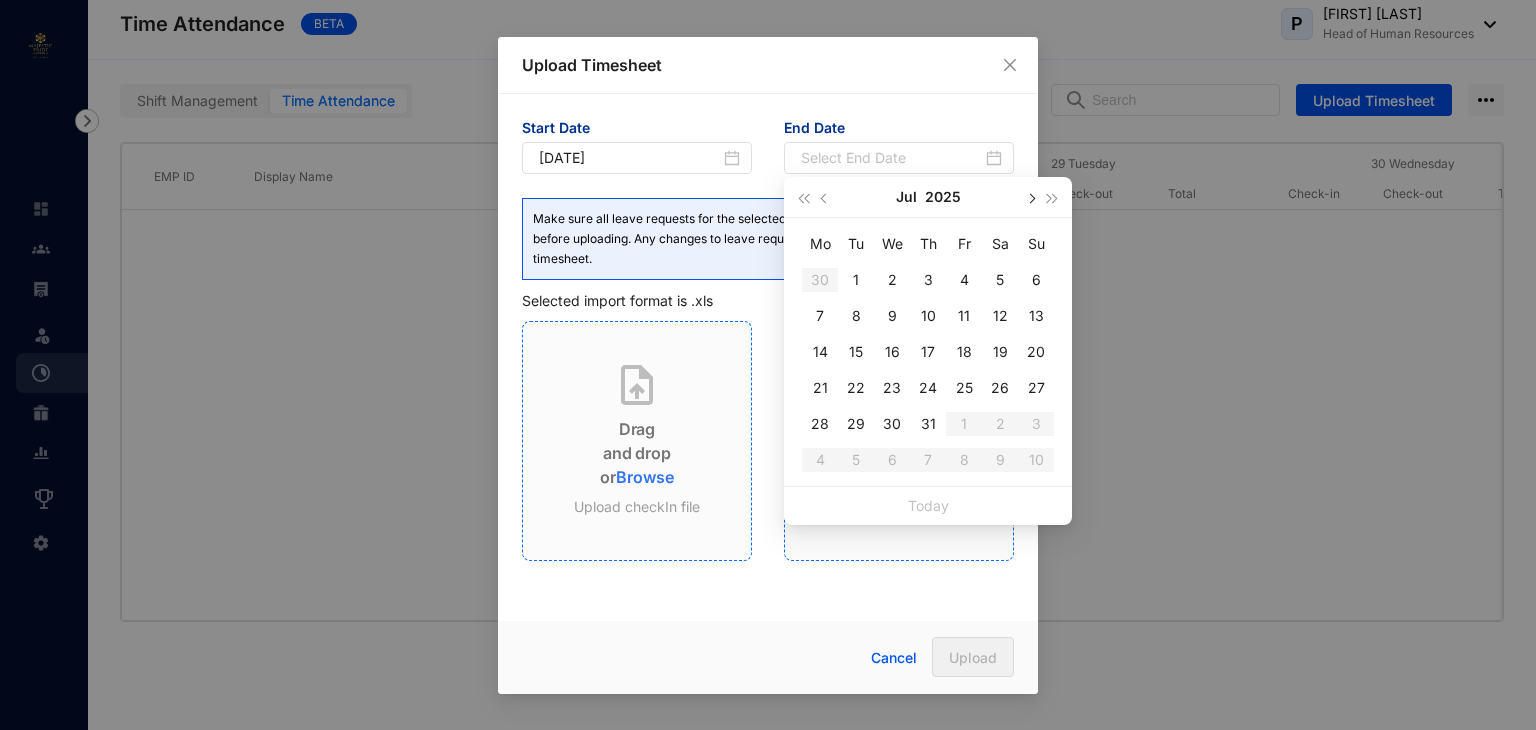 click at bounding box center (1030, 198) 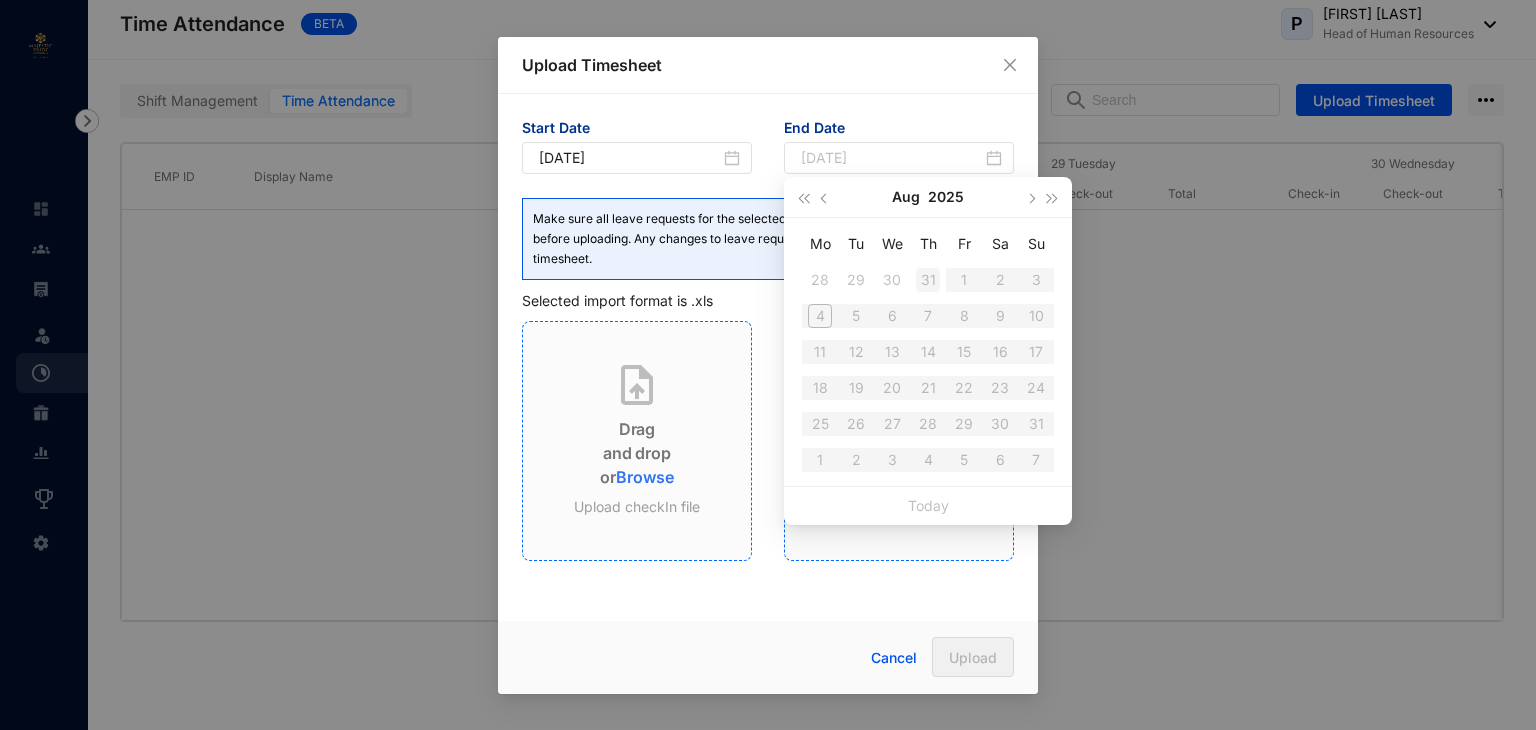 type on "[DATE]" 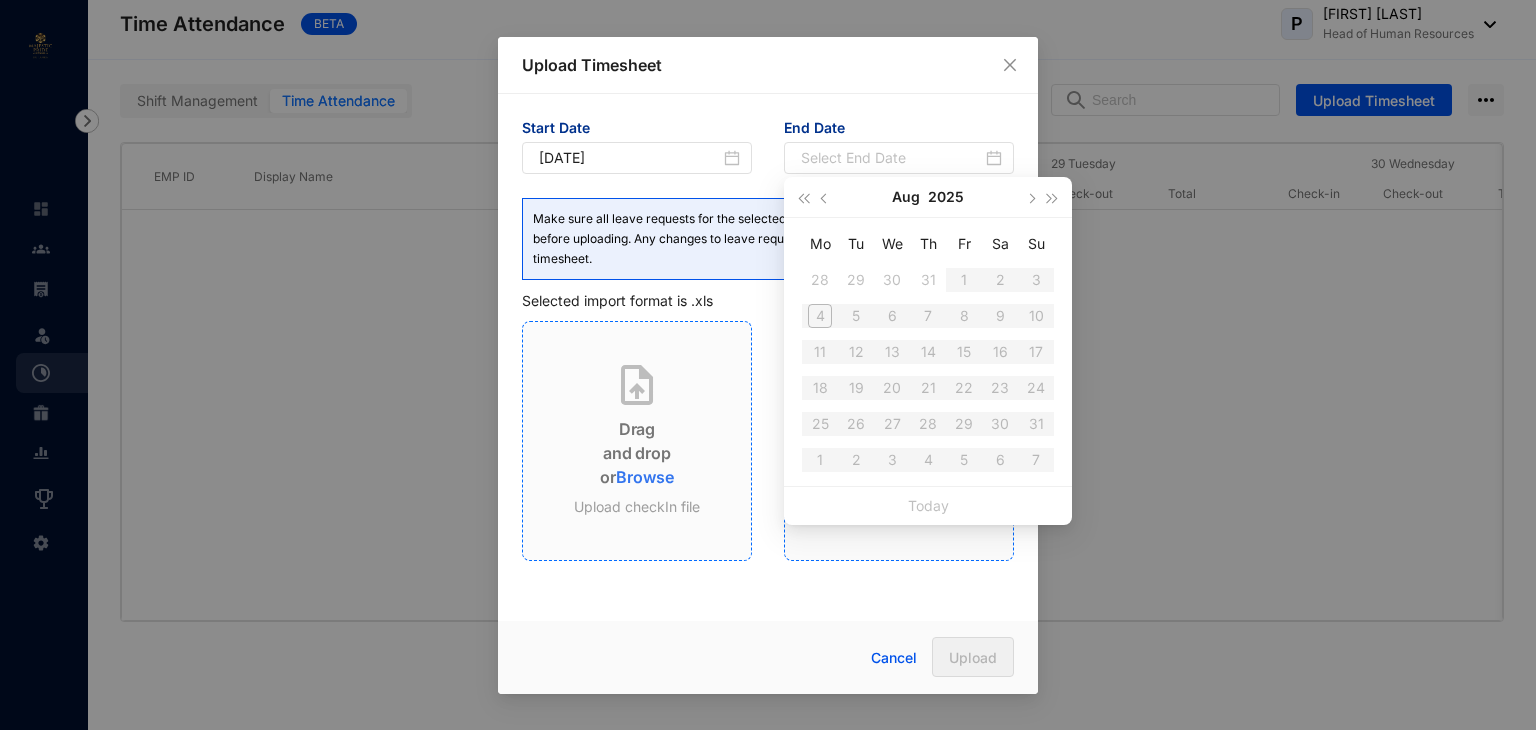 click on "Mo Tu We Th Fr Sa Su 28 29 30 31 1 2 3 4 5 6 7 8 9 10 11 12 13 14 15 16 17 18 19 20 21 22 23 24 25 26 27 28 29 30 31 1 2 3 4 5 6 7" at bounding box center [928, 352] 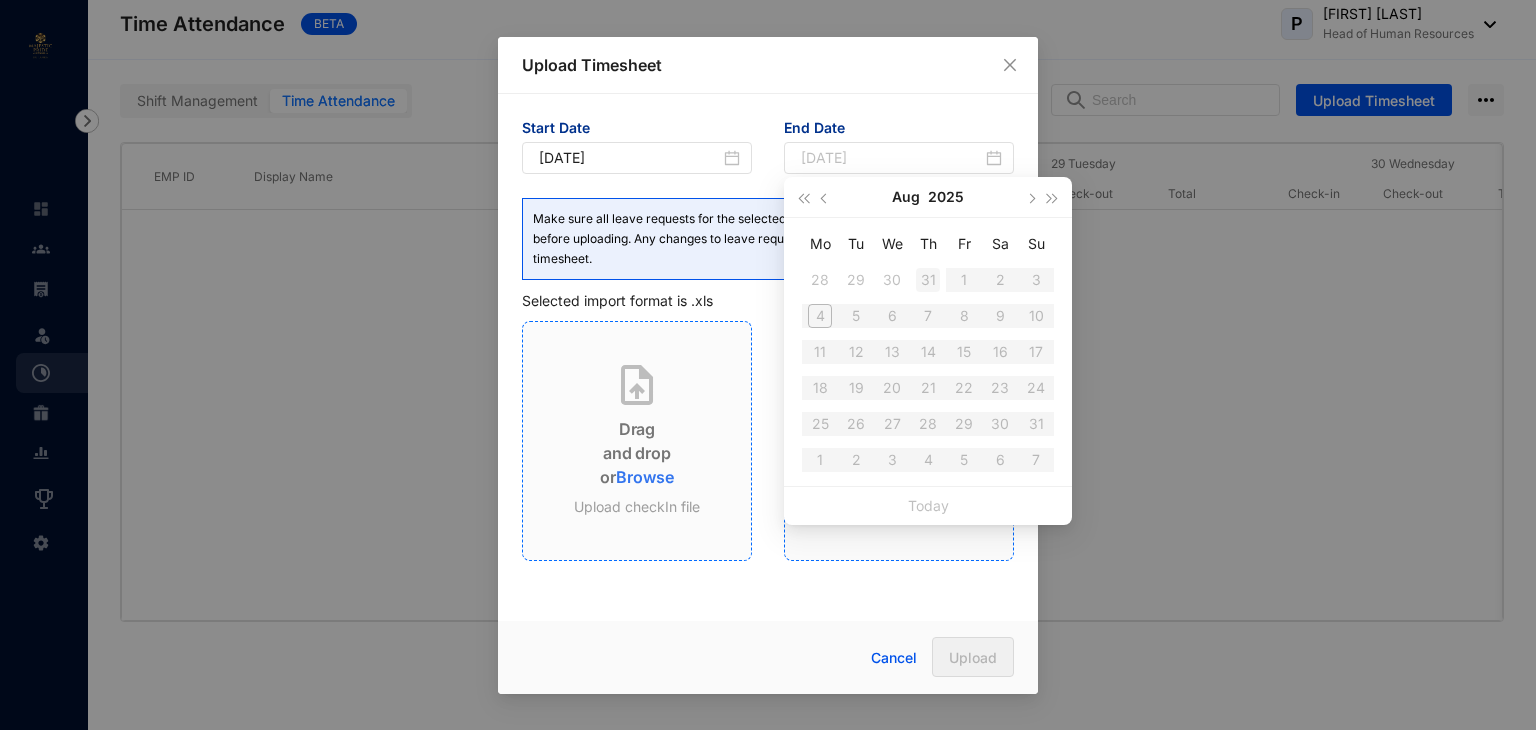 type on "[DATE]" 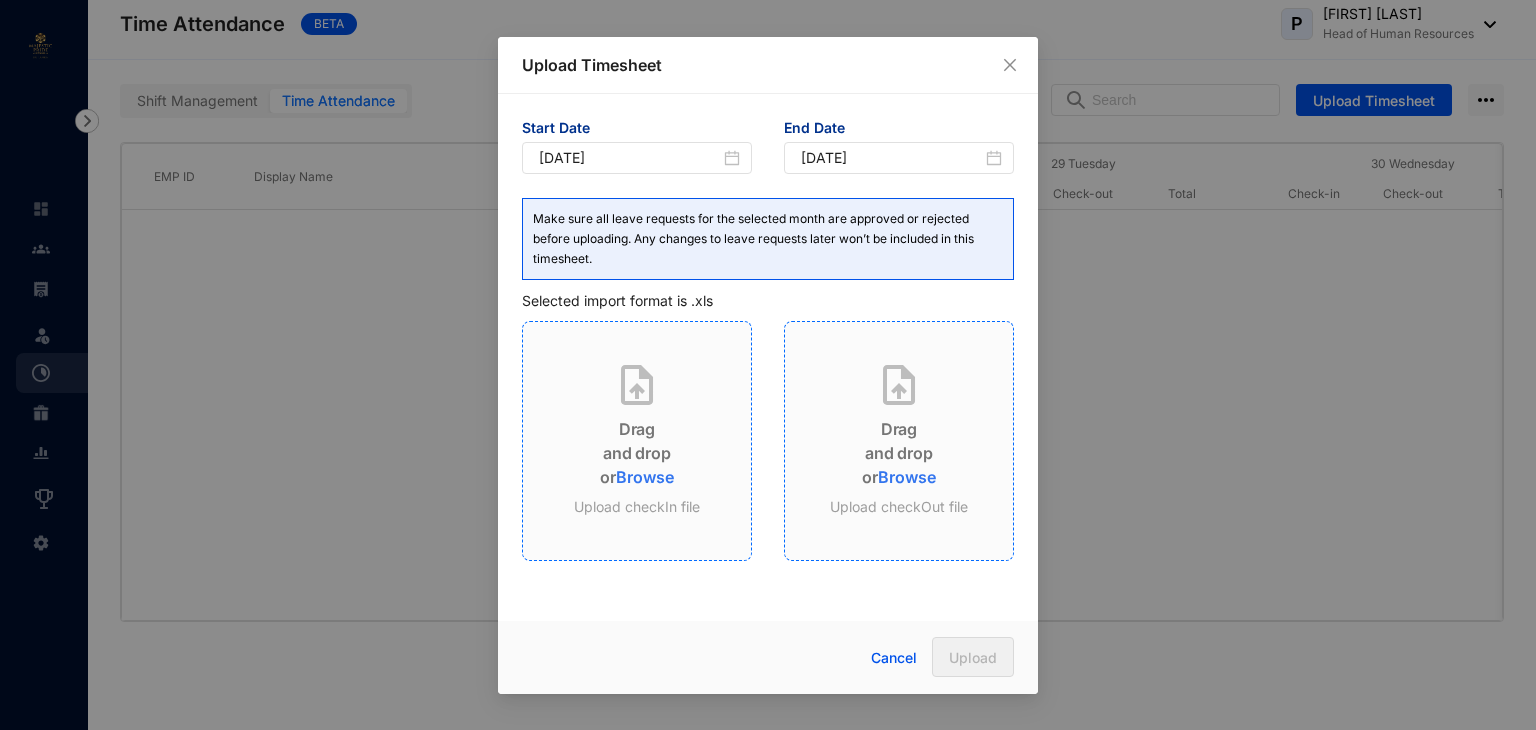 click on "Browse" at bounding box center (644, 477) 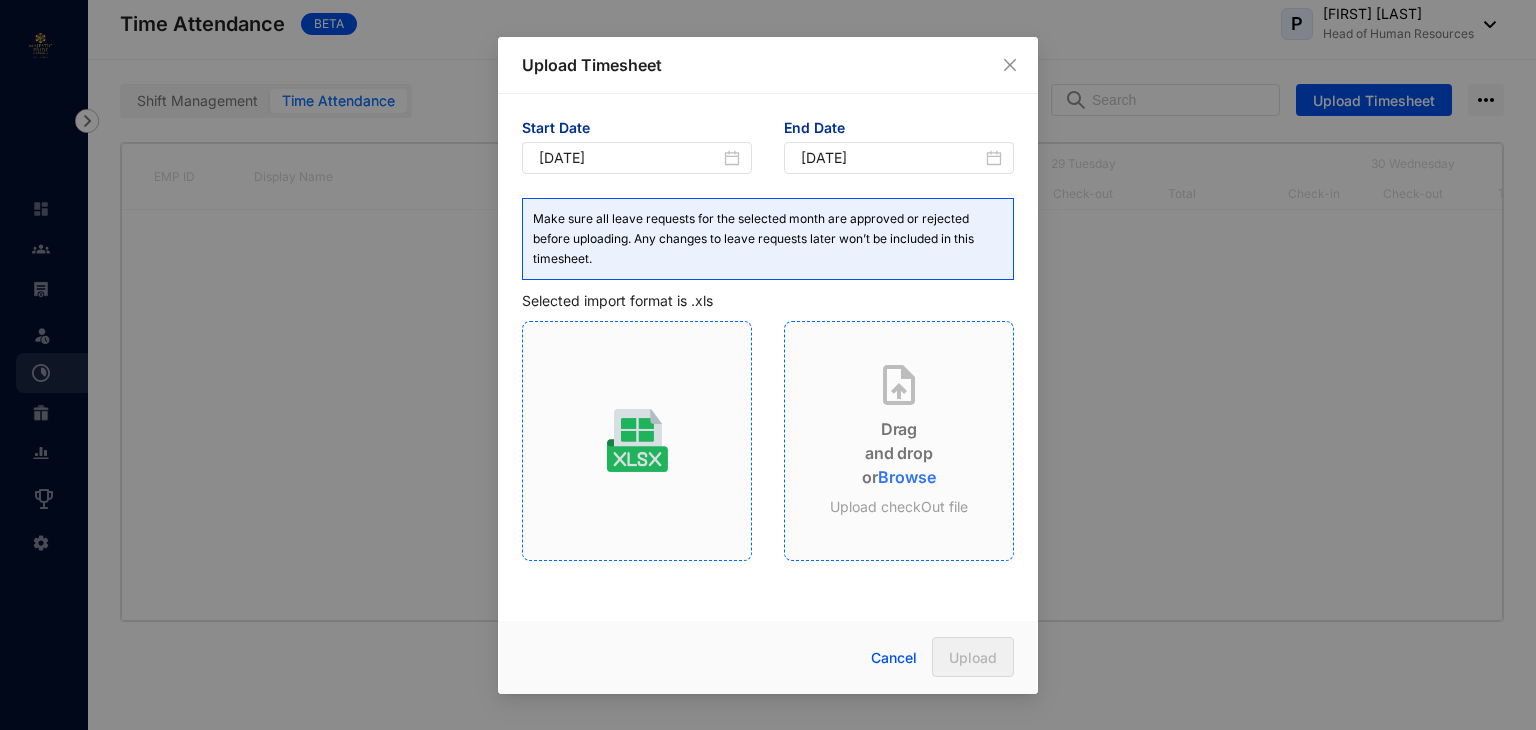 click on "Browse" at bounding box center (906, 477) 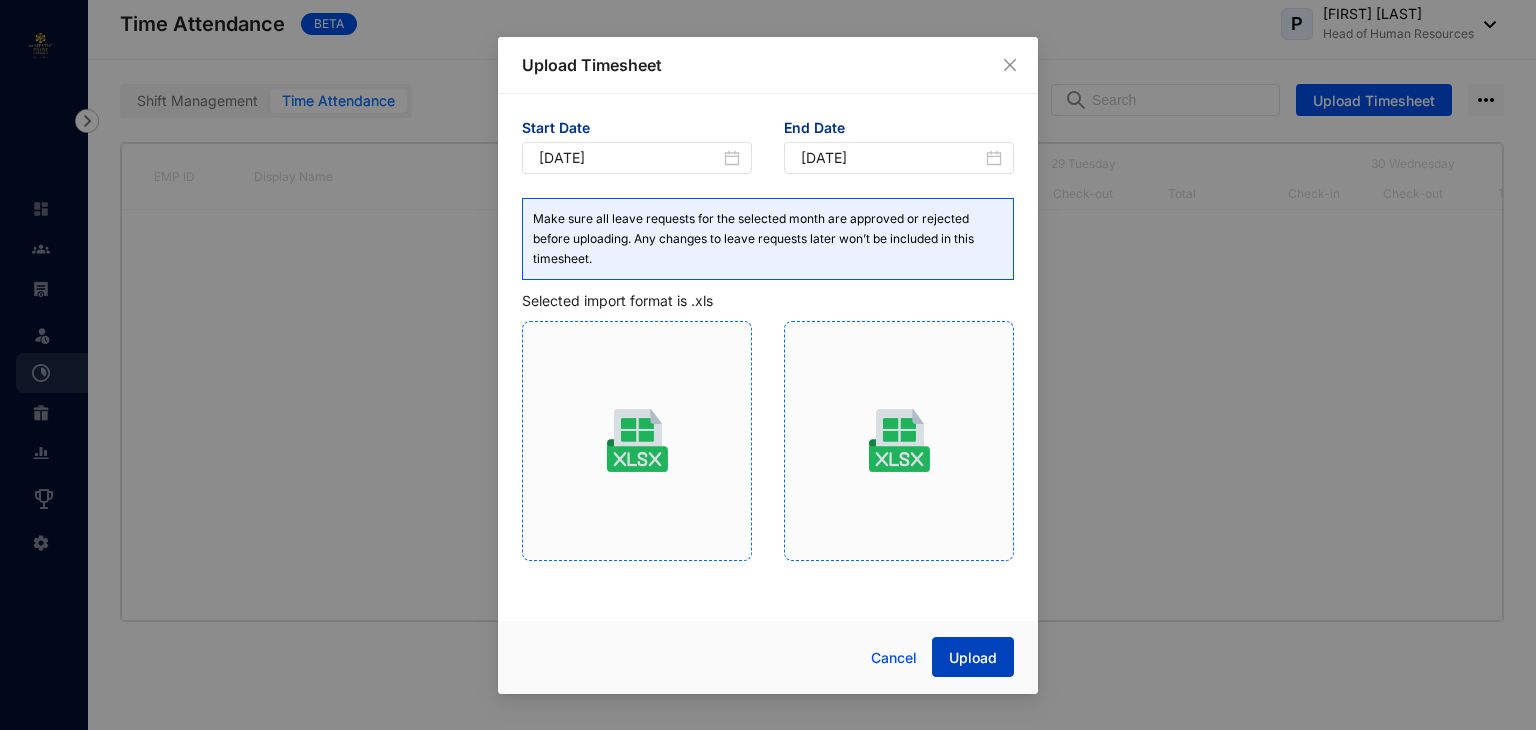 click on "Upload" at bounding box center [973, 658] 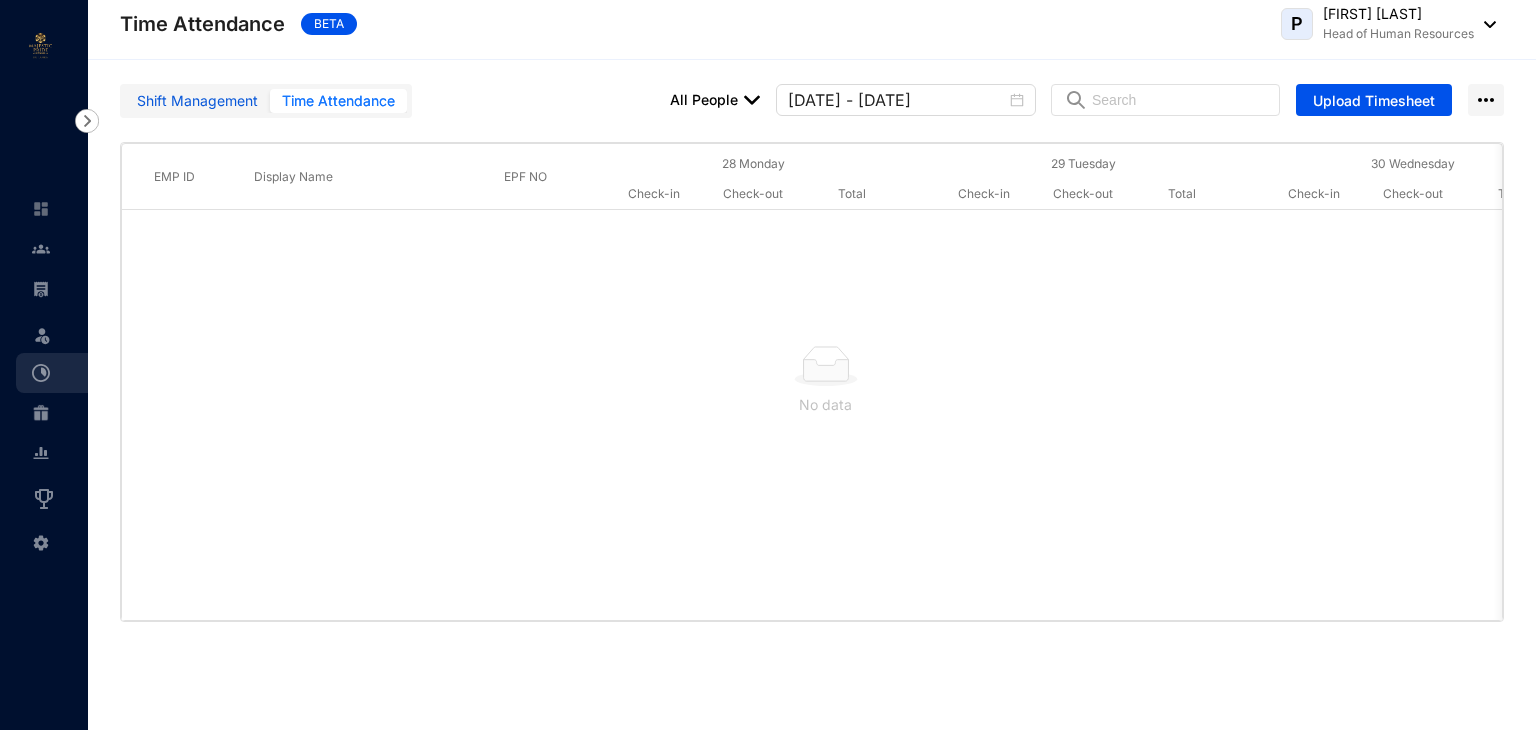 click on "Shift Management" at bounding box center (197, 101) 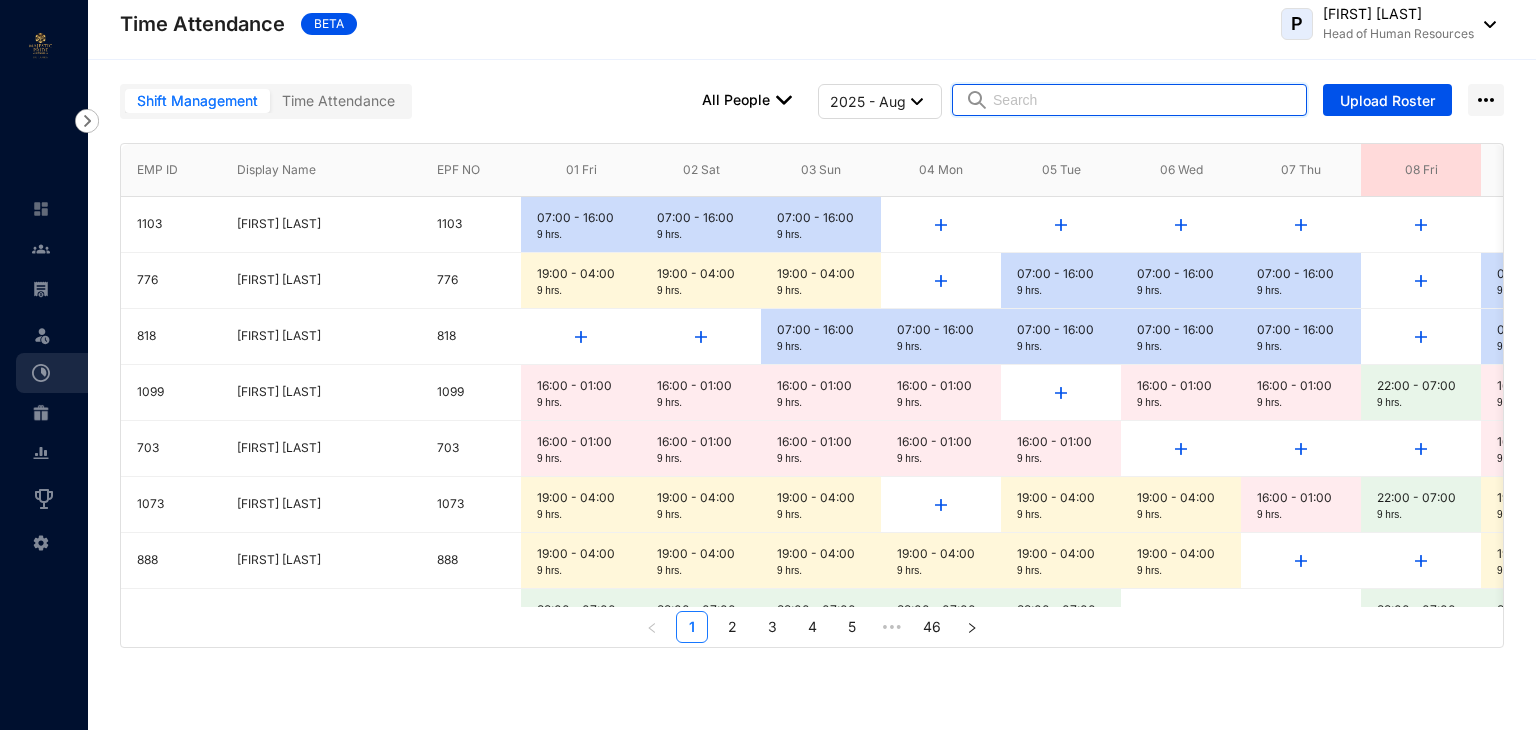 click at bounding box center [1143, 100] 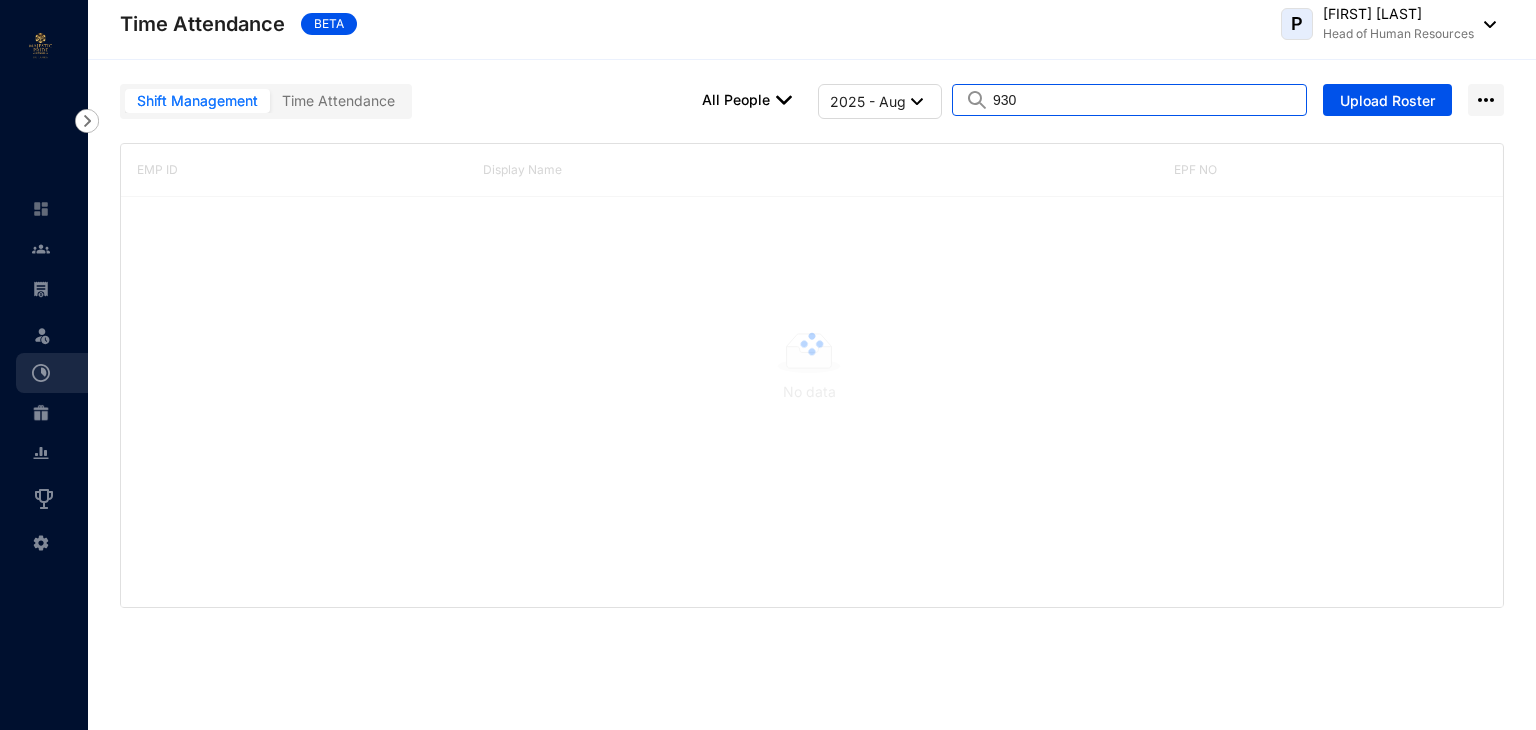 type on "930" 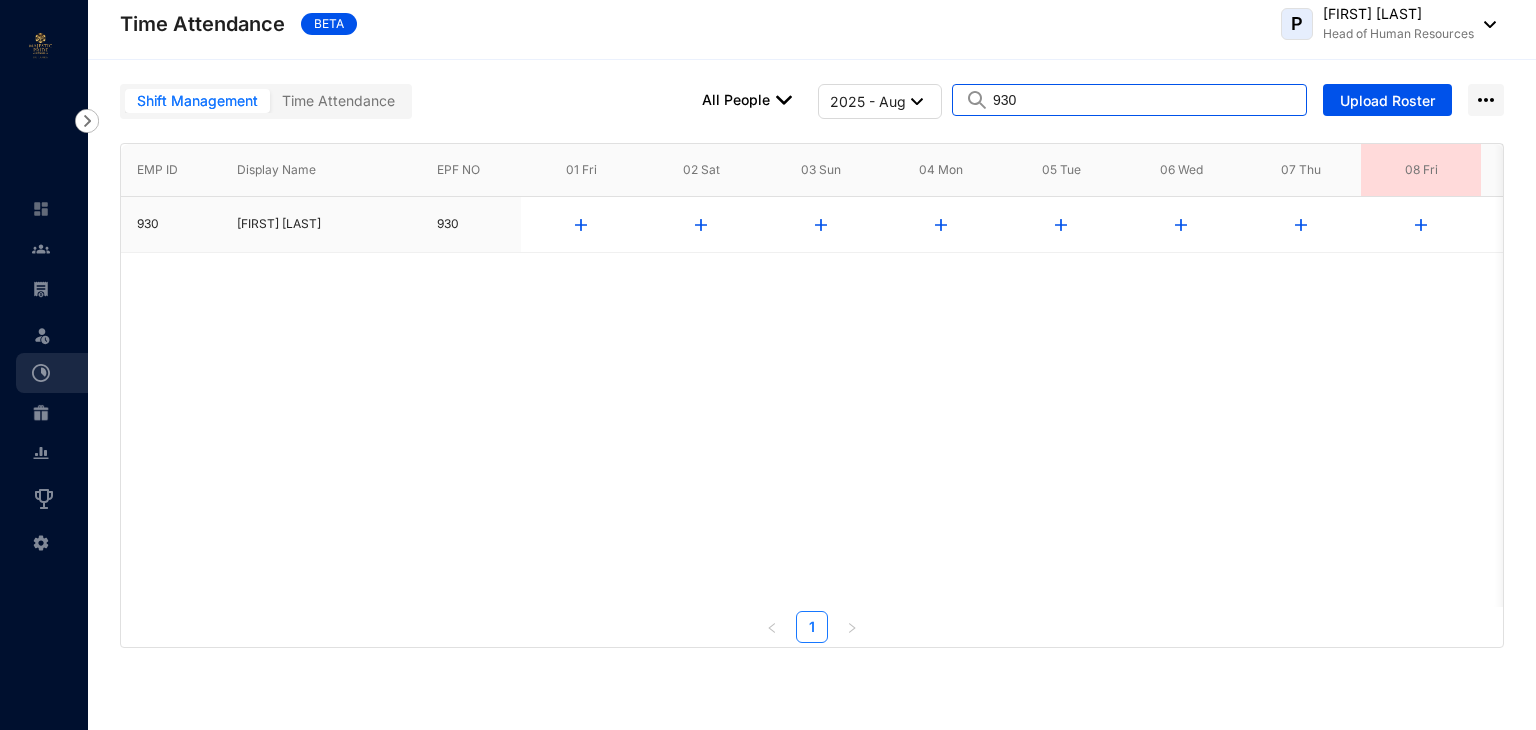 click at bounding box center [581, 225] 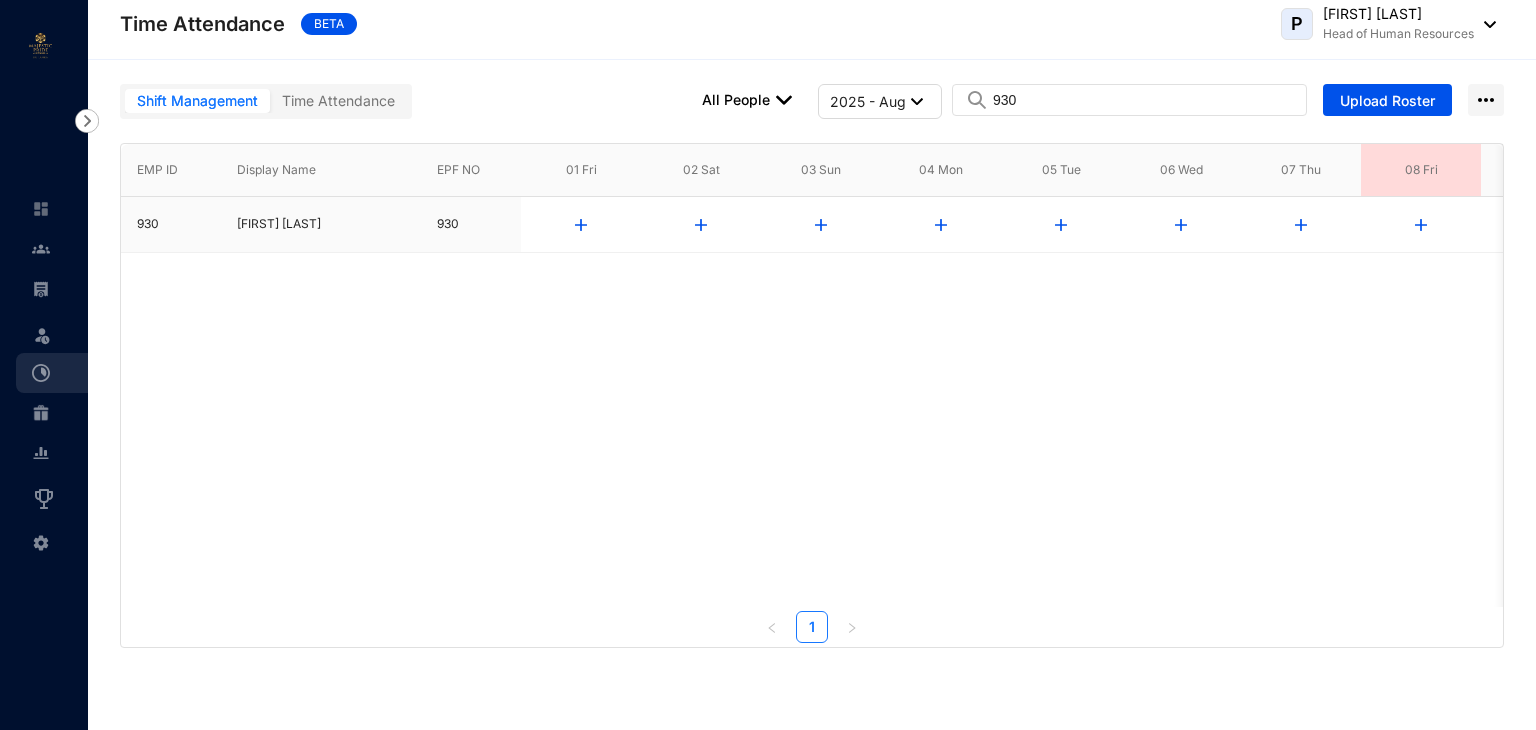click at bounding box center (581, 225) 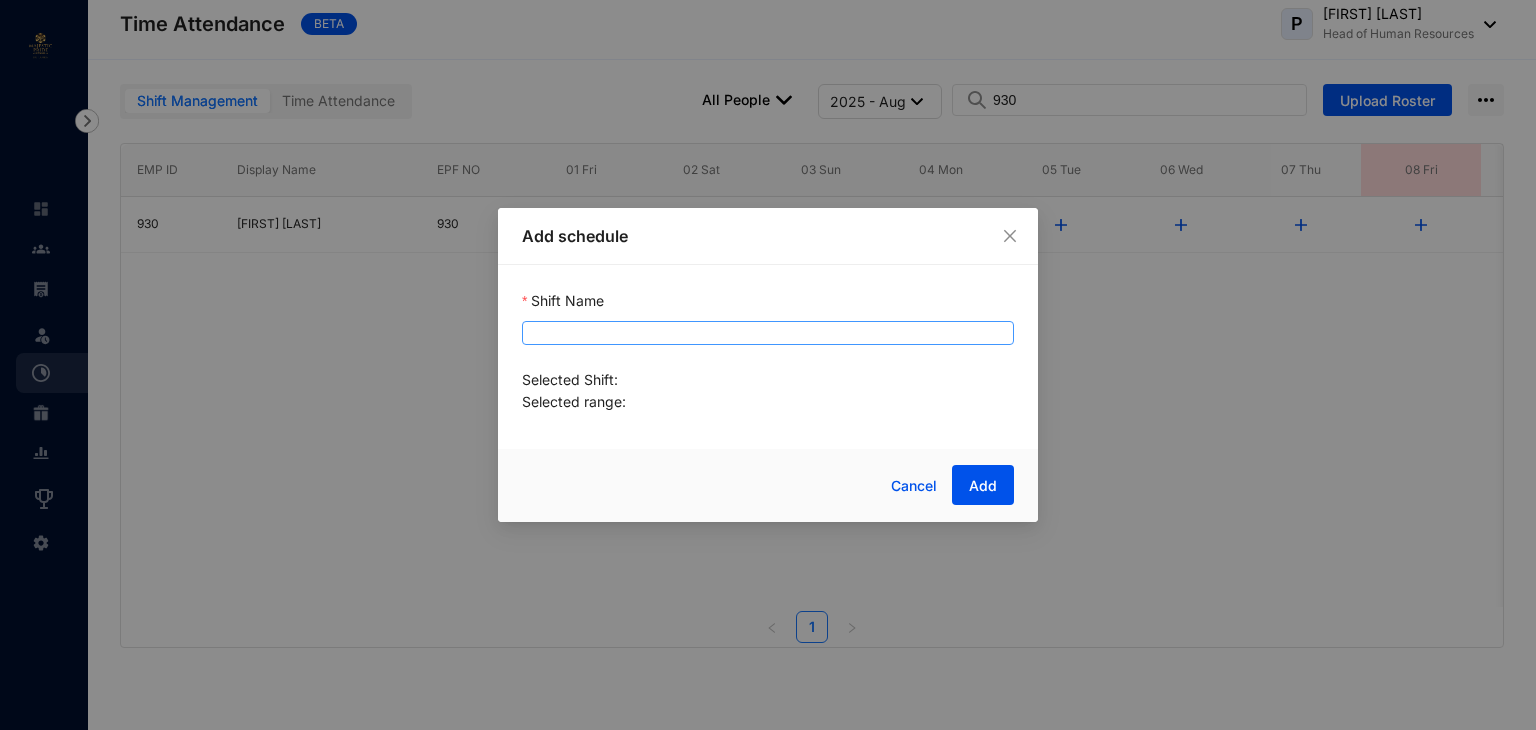 click at bounding box center (768, 333) 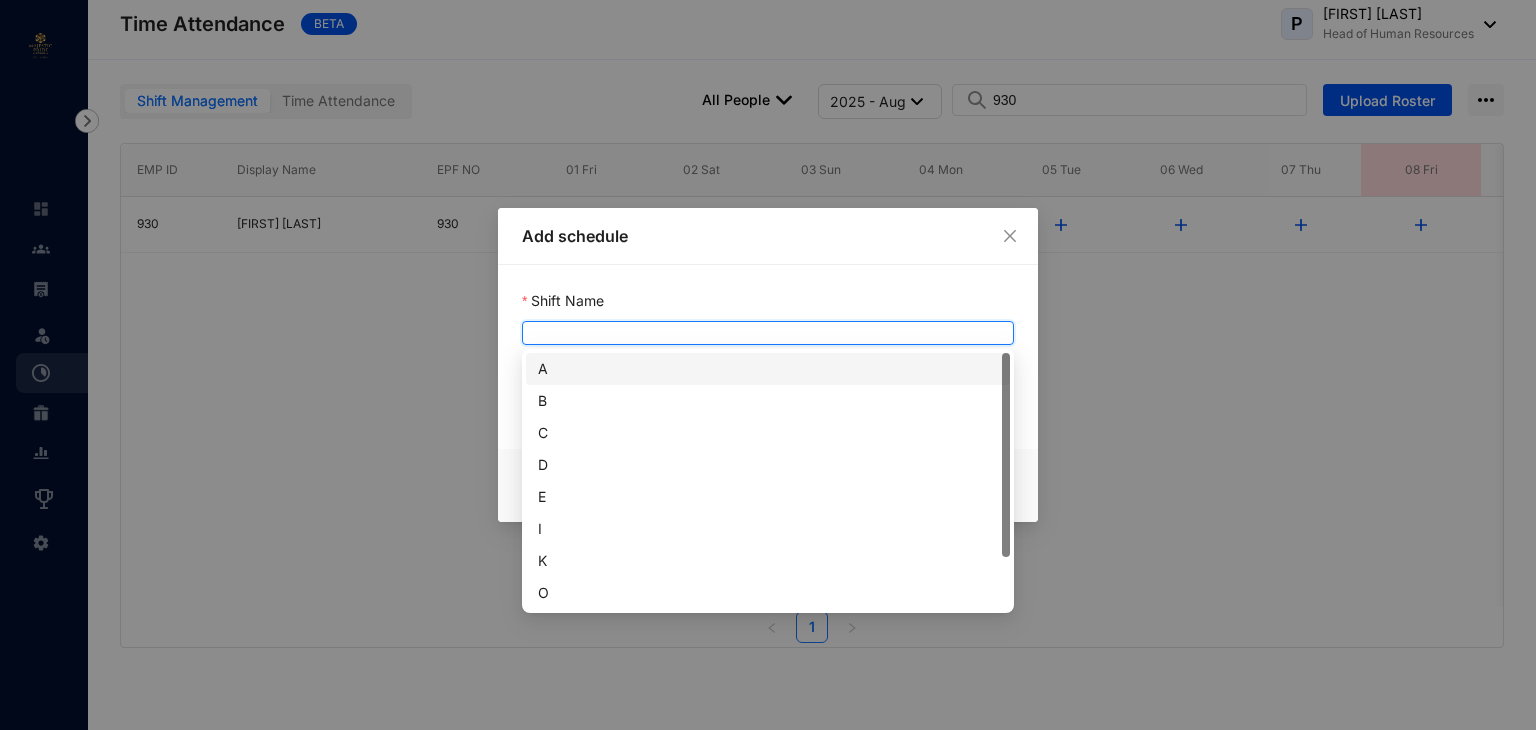 click on "A" at bounding box center [768, 369] 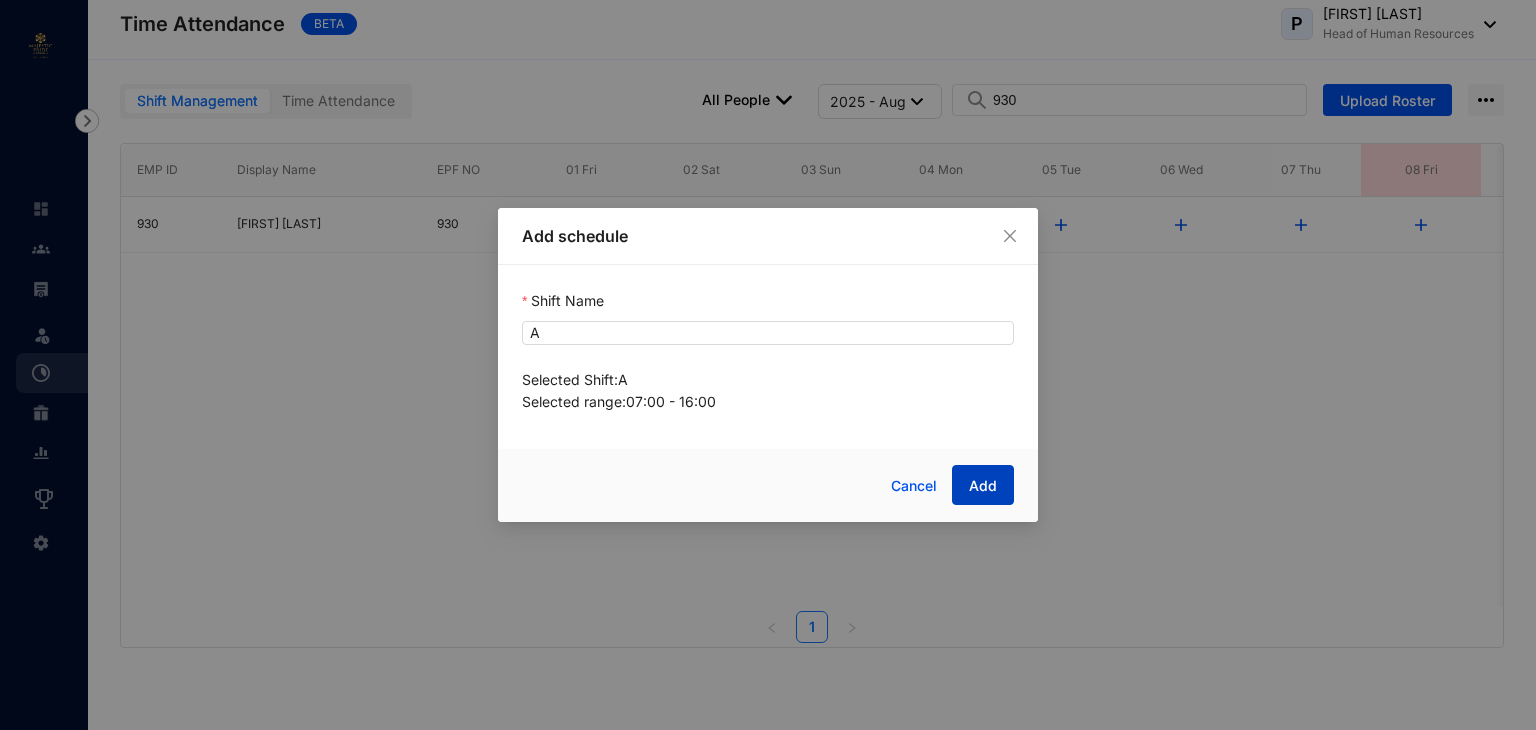 click on "Add" at bounding box center [983, 486] 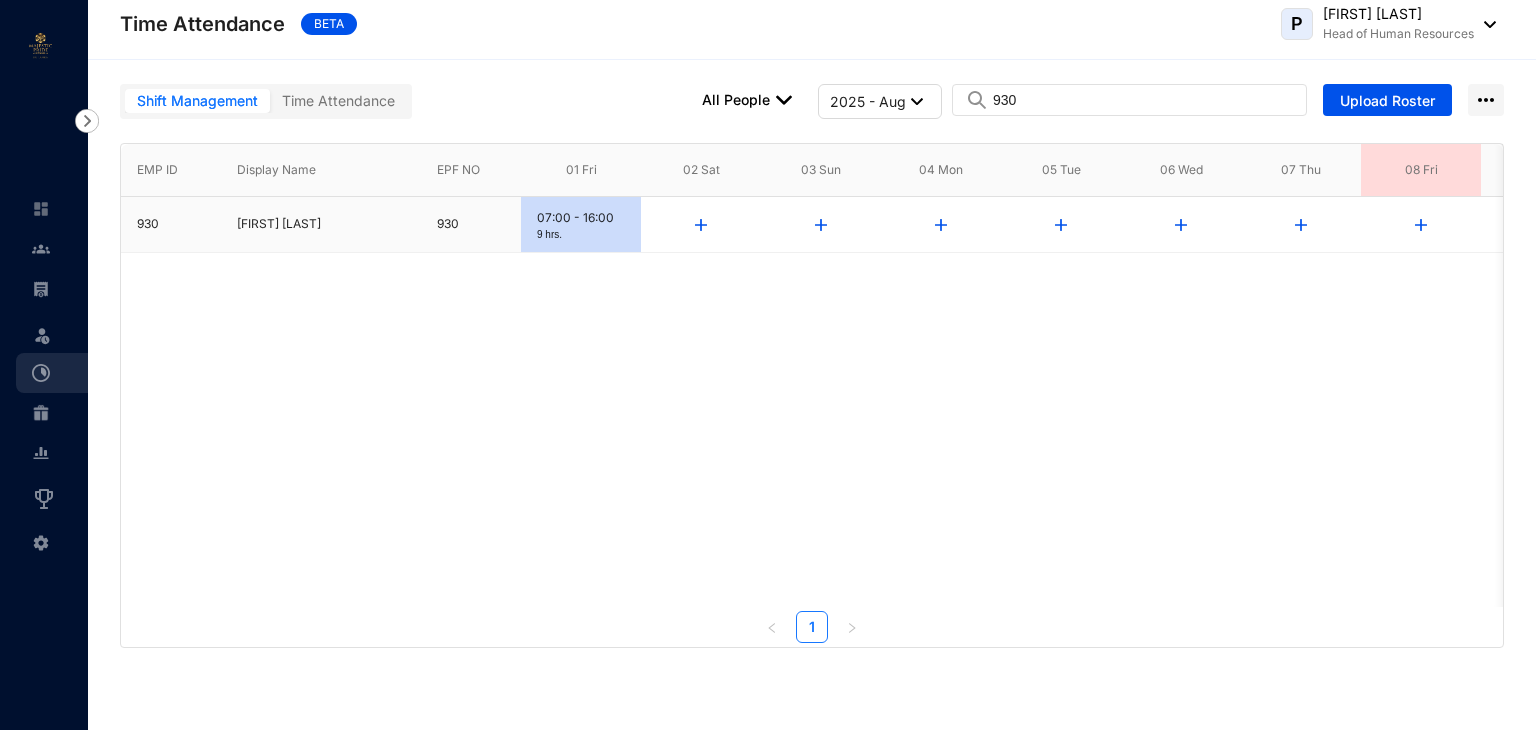 click at bounding box center (701, 225) 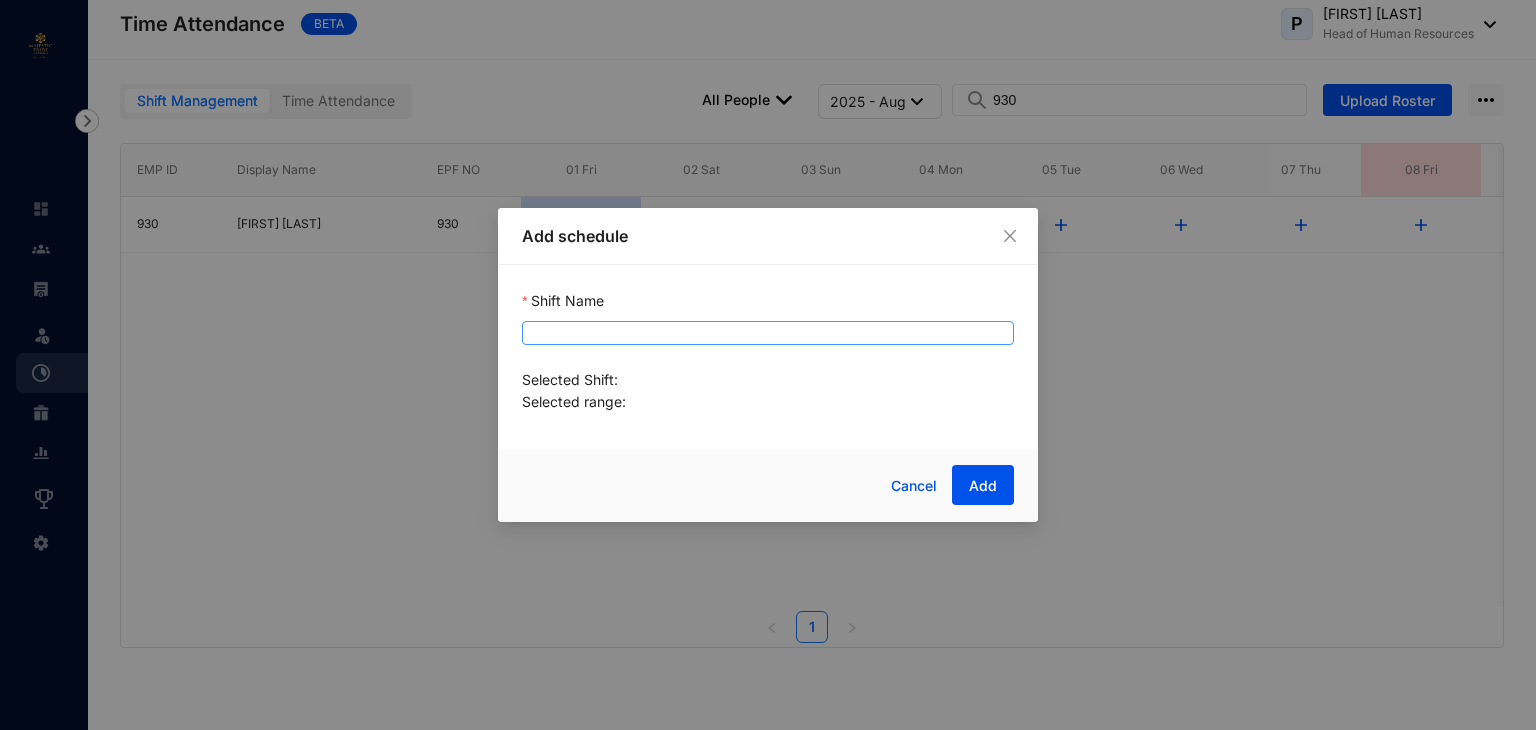 click at bounding box center (768, 333) 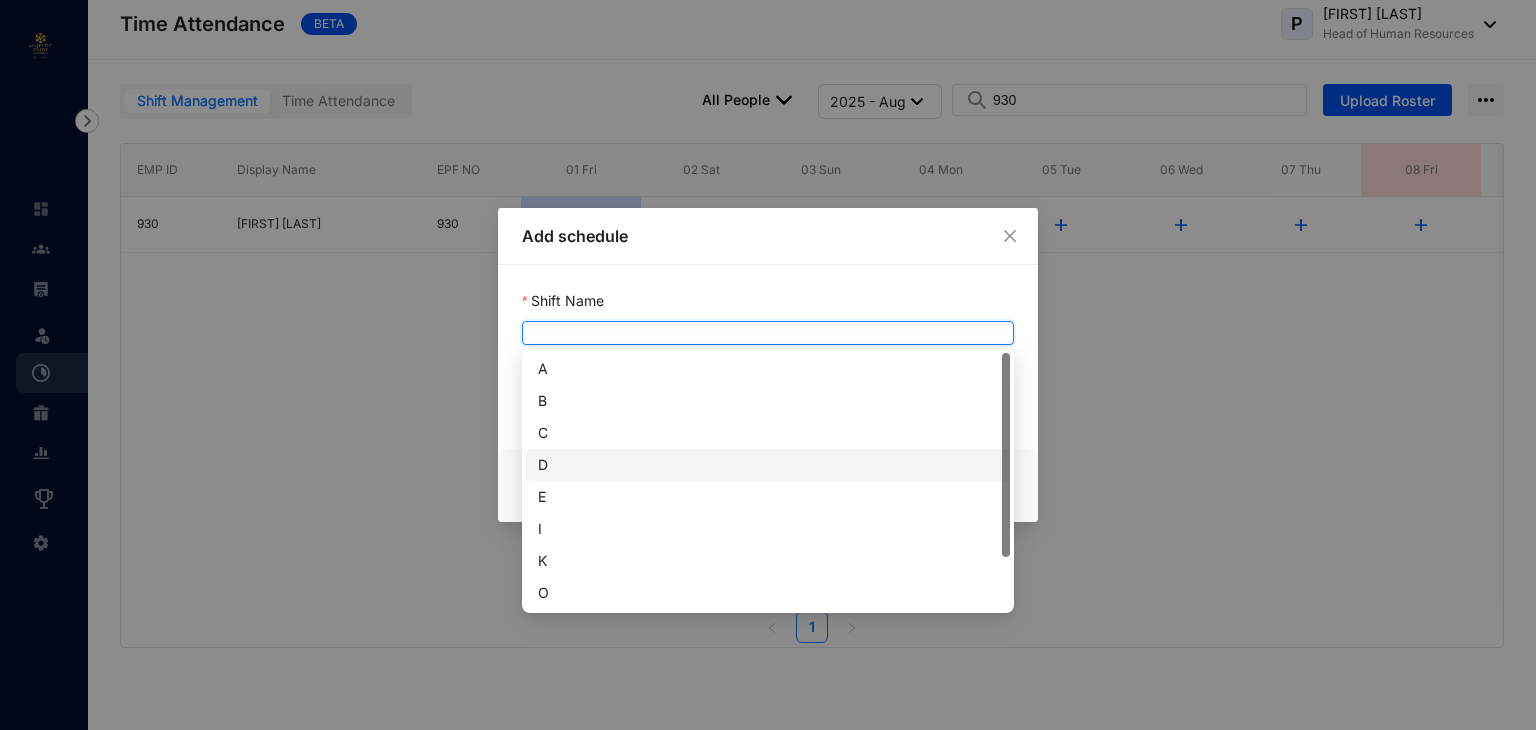 click on "D" at bounding box center [768, 465] 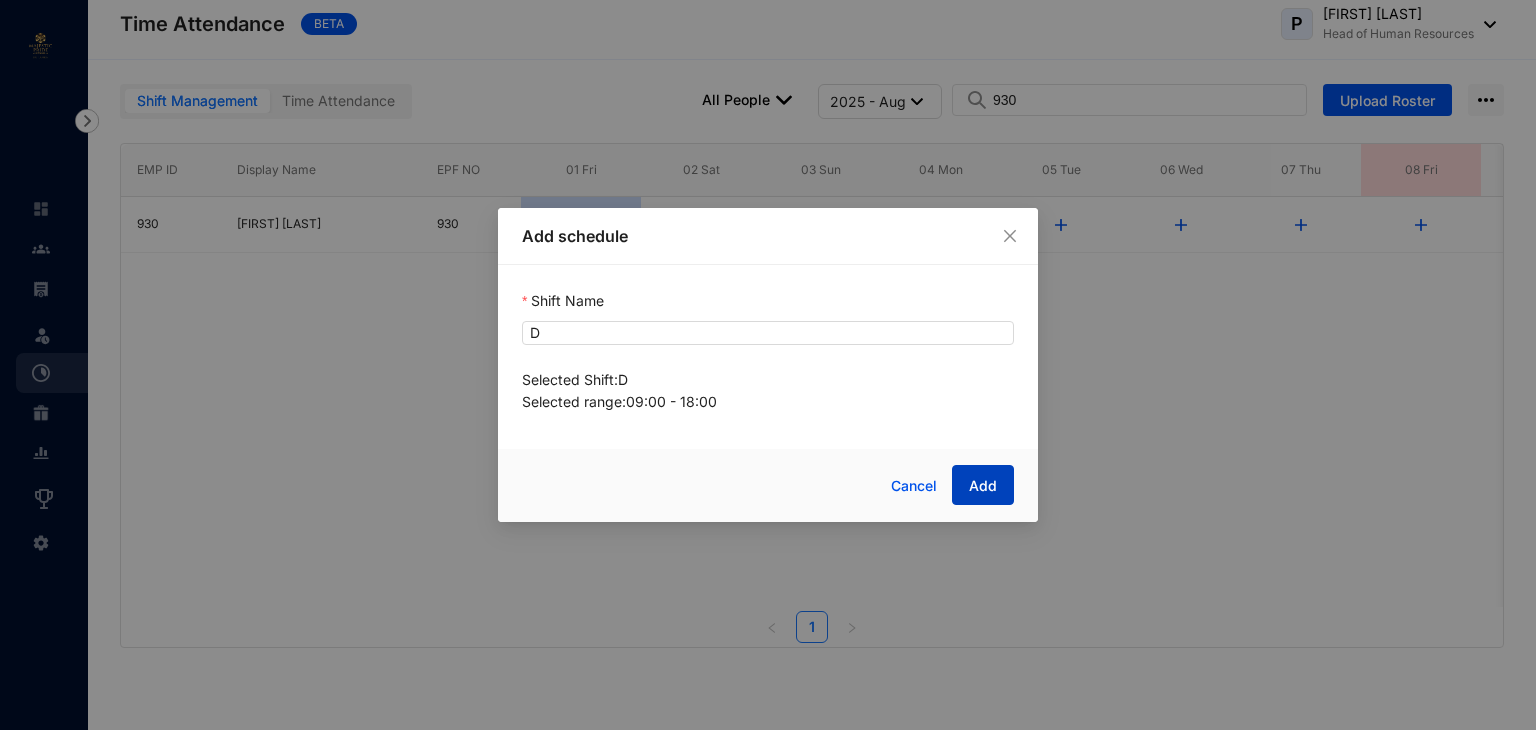 click on "Add" at bounding box center [983, 486] 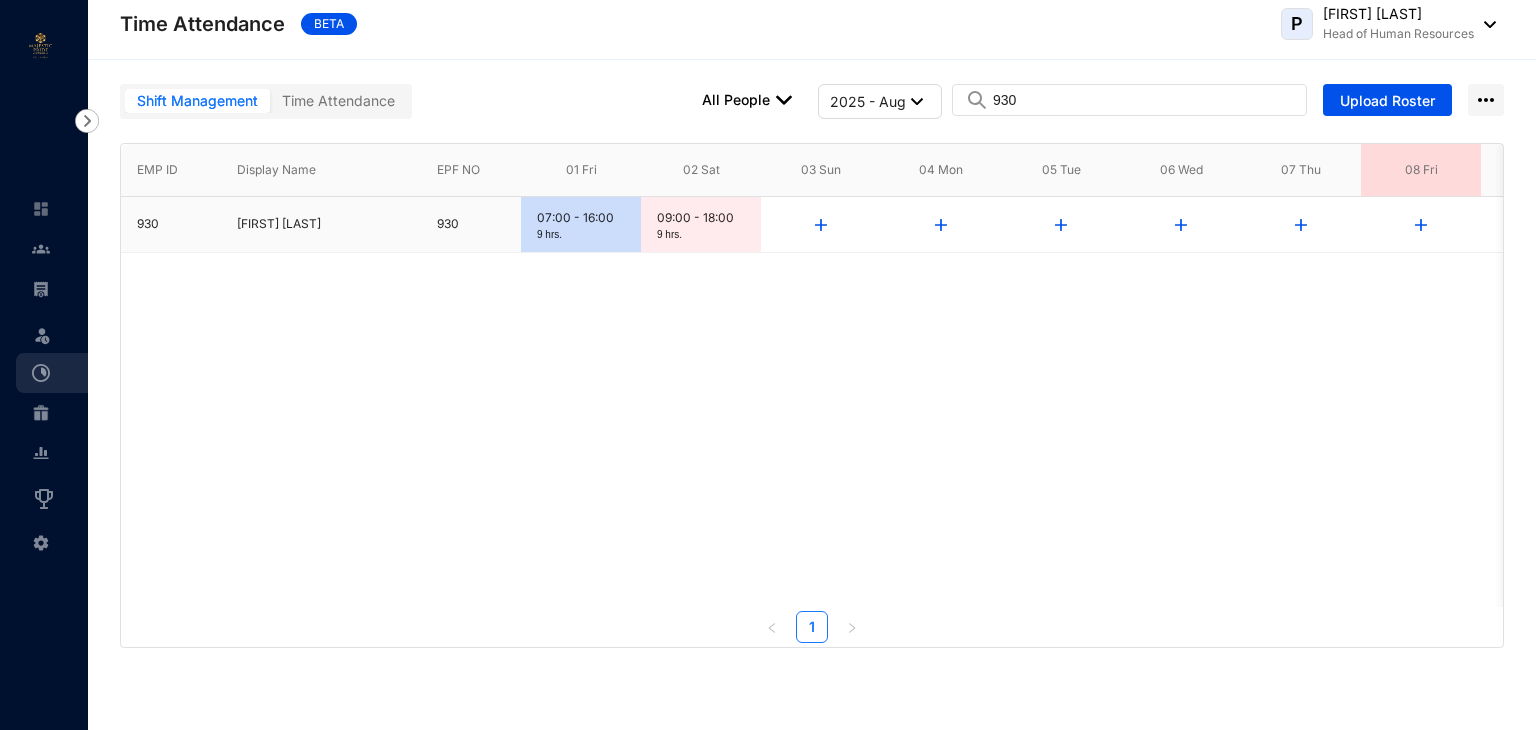 click on "9 hrs." at bounding box center [701, 235] 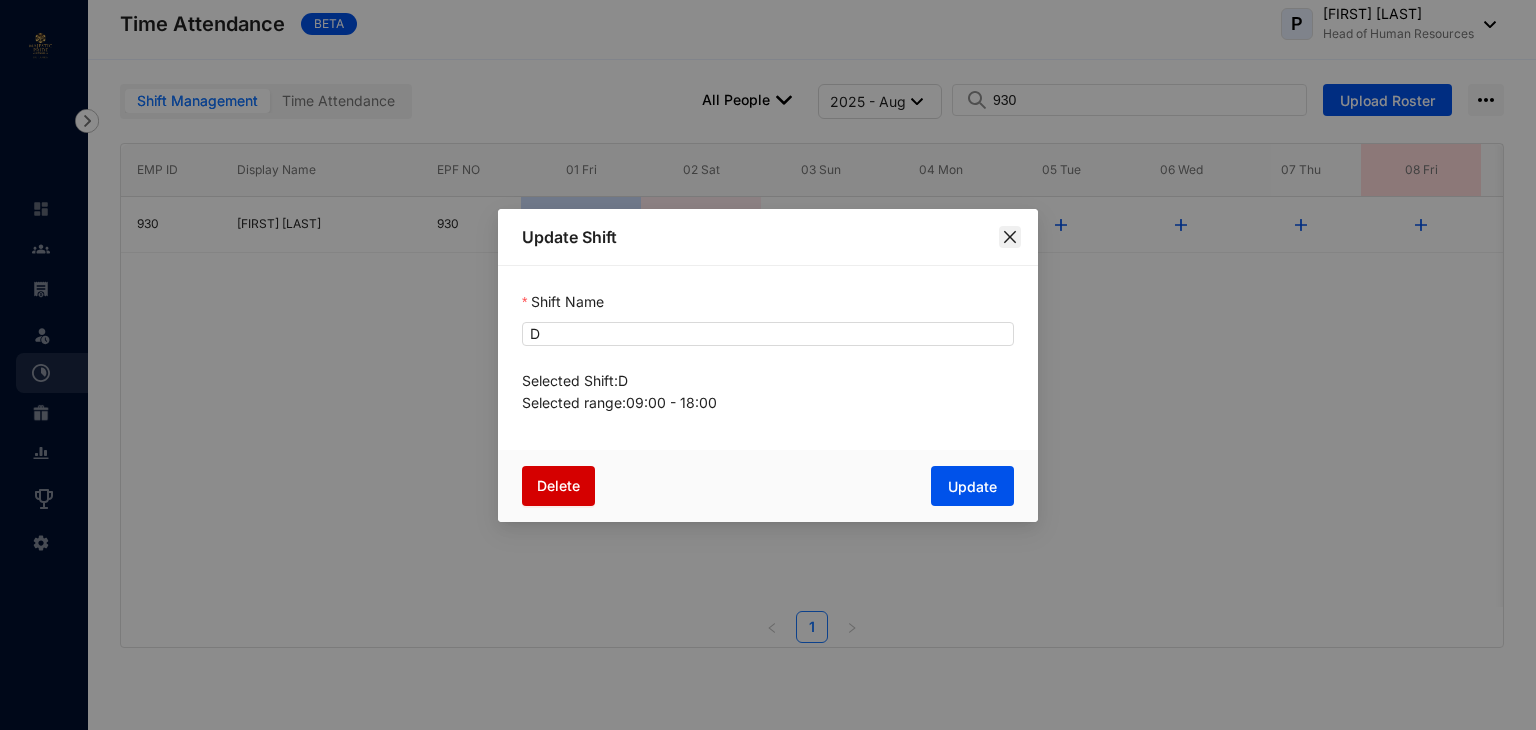 click 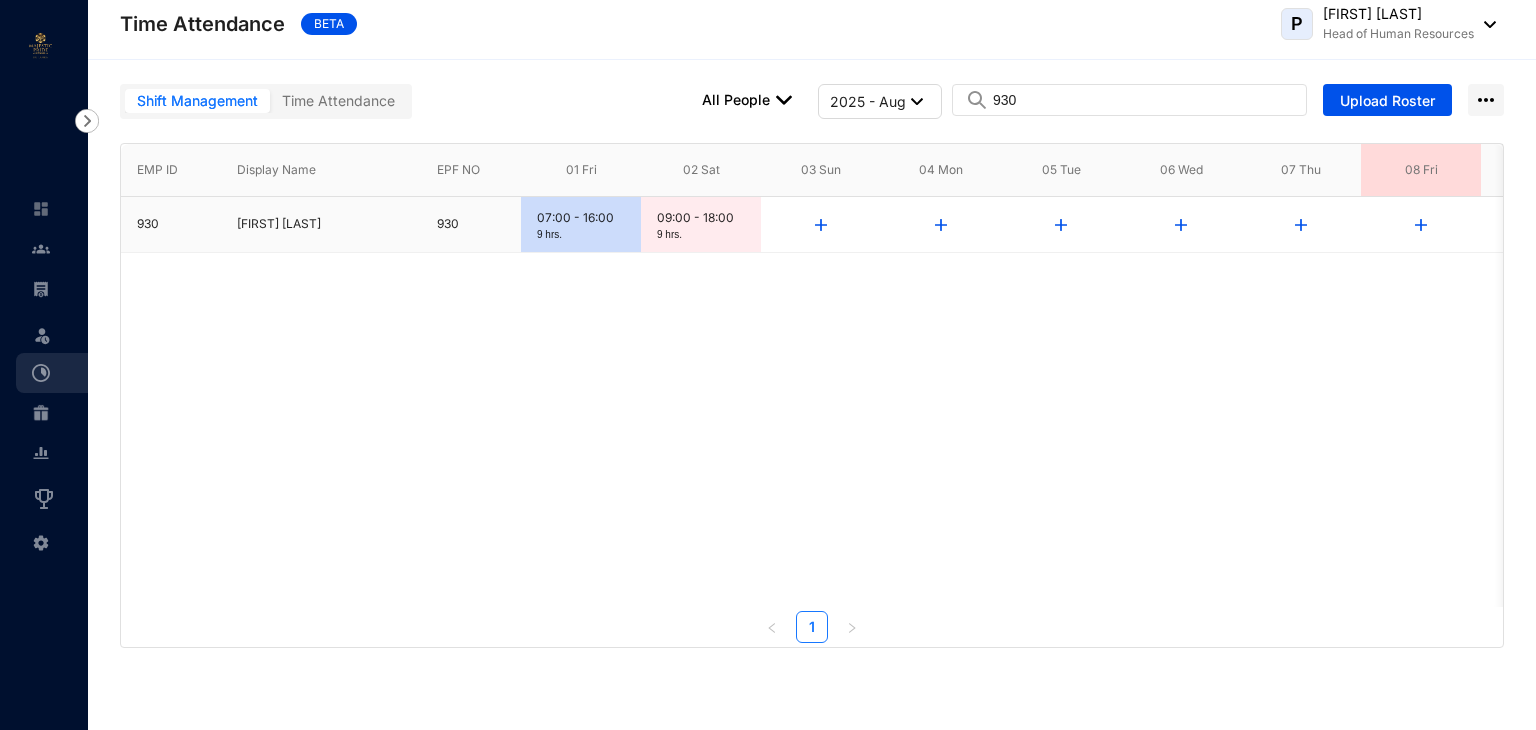 click on "07:00 - 16:00" at bounding box center [581, 218] 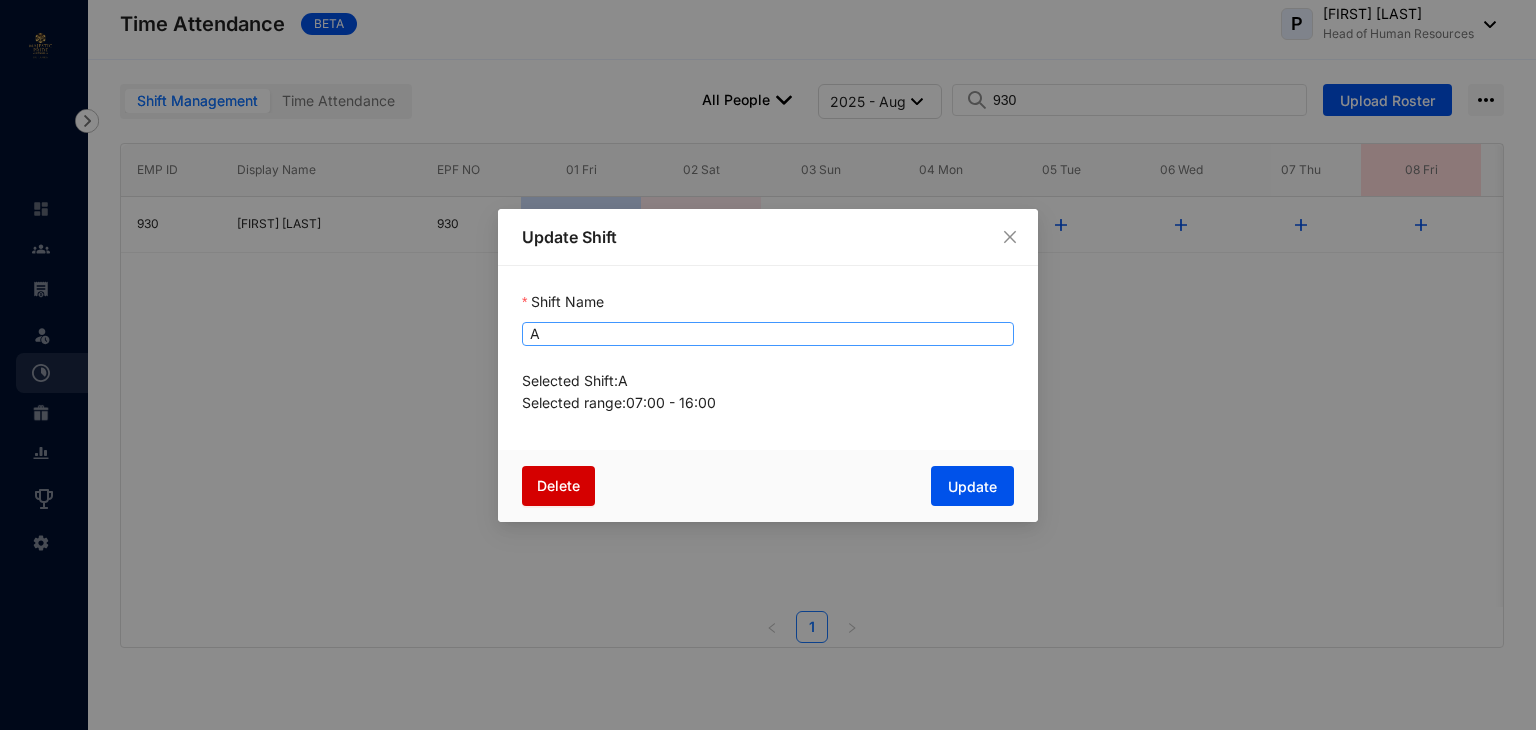 click on "A" at bounding box center [768, 334] 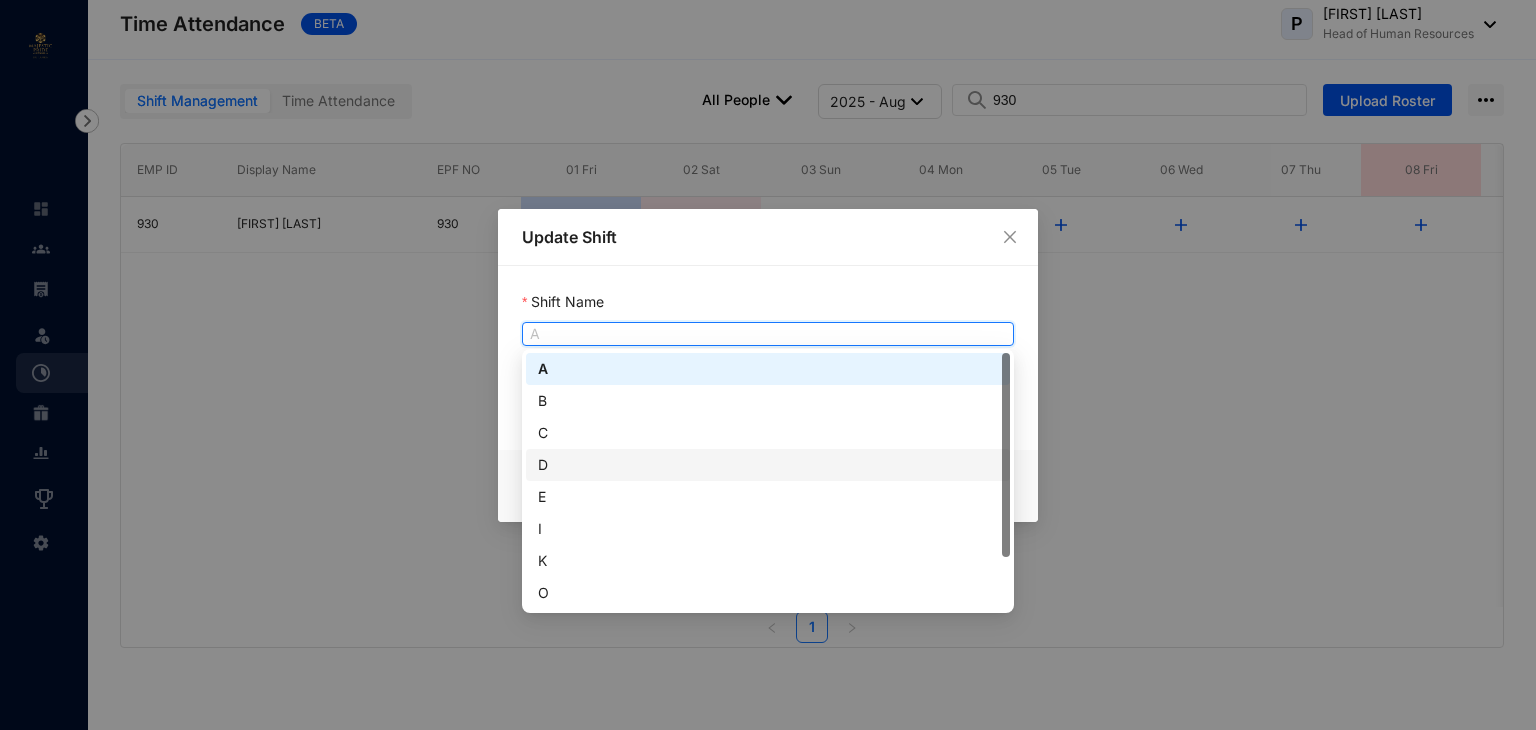 click on "D" at bounding box center [768, 465] 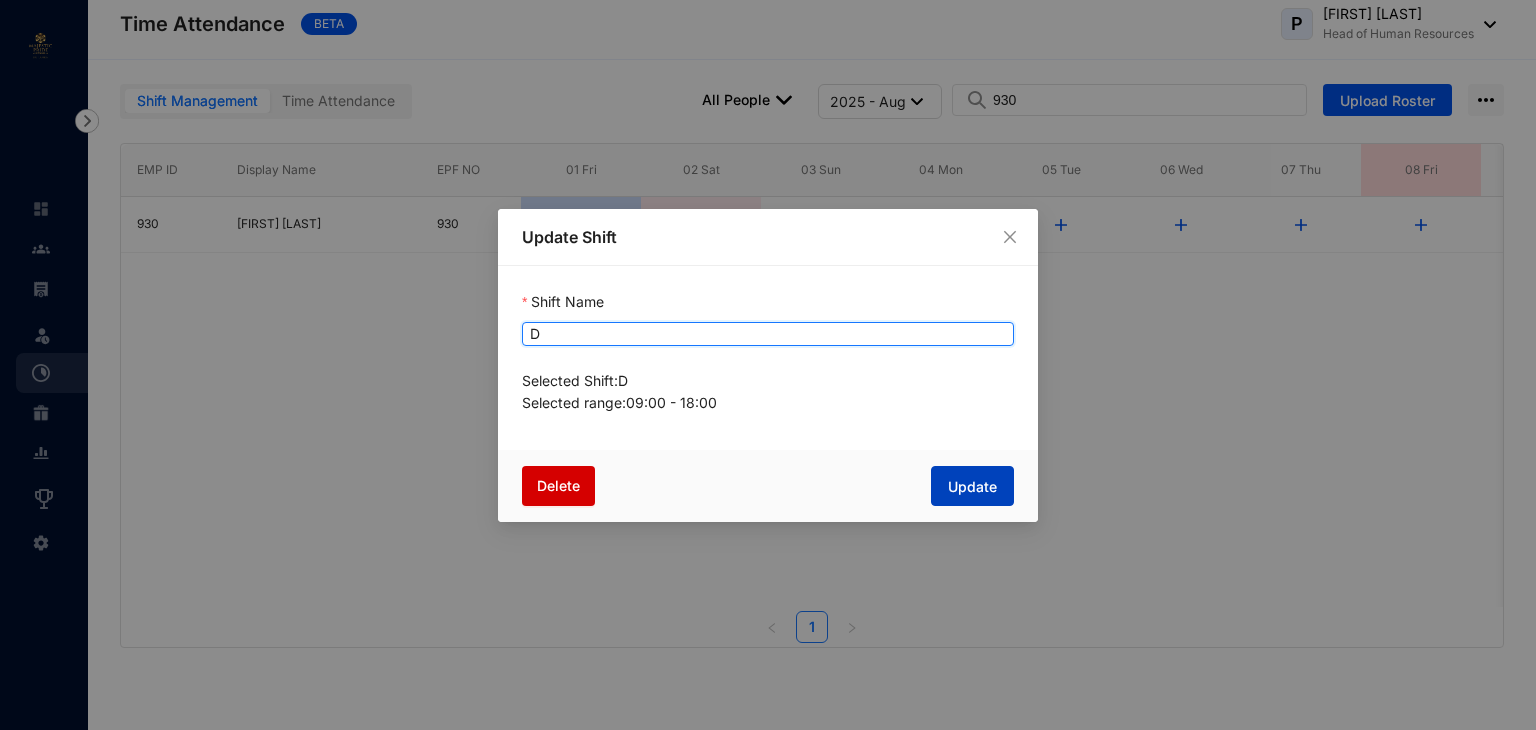 click on "Update" at bounding box center (972, 487) 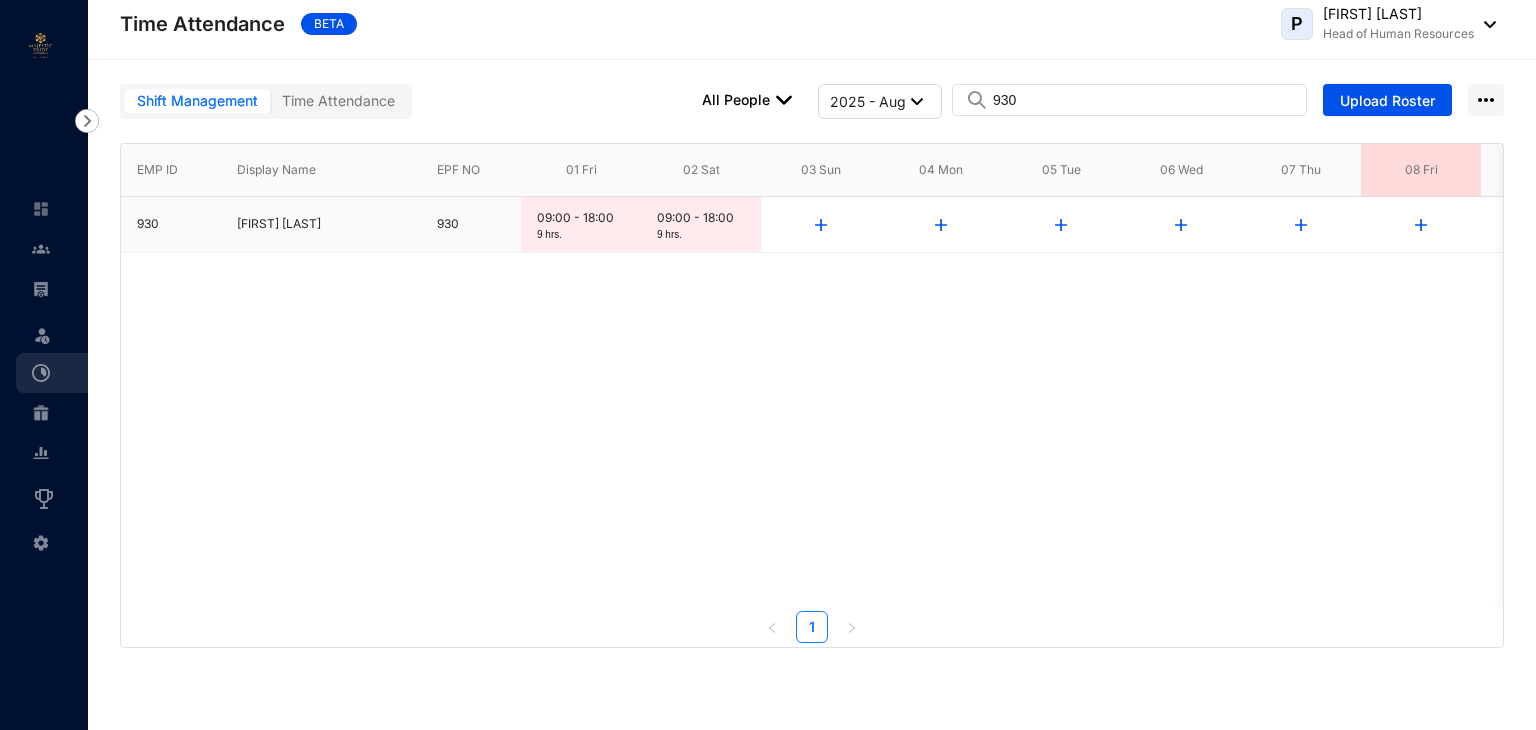click at bounding box center [821, 225] 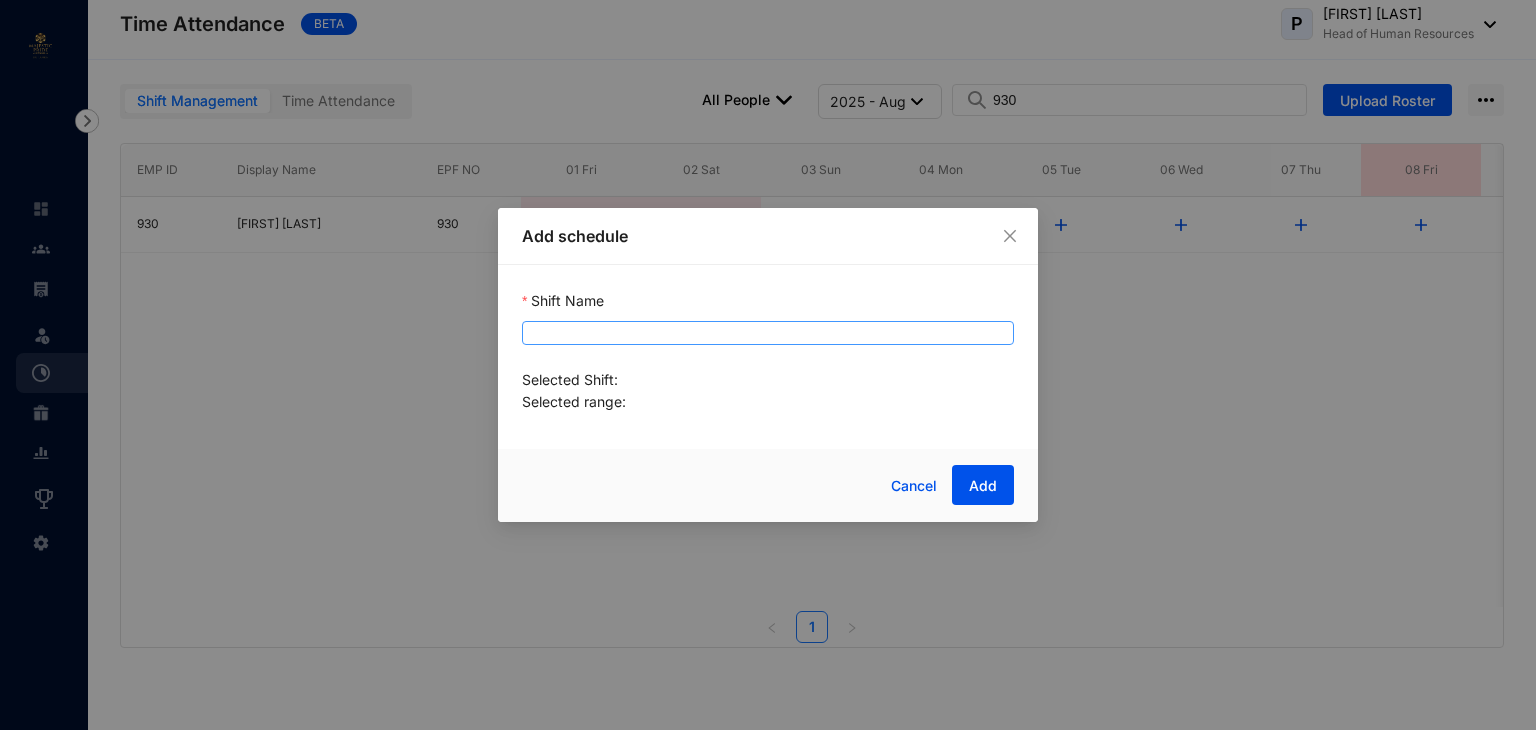 click at bounding box center (768, 333) 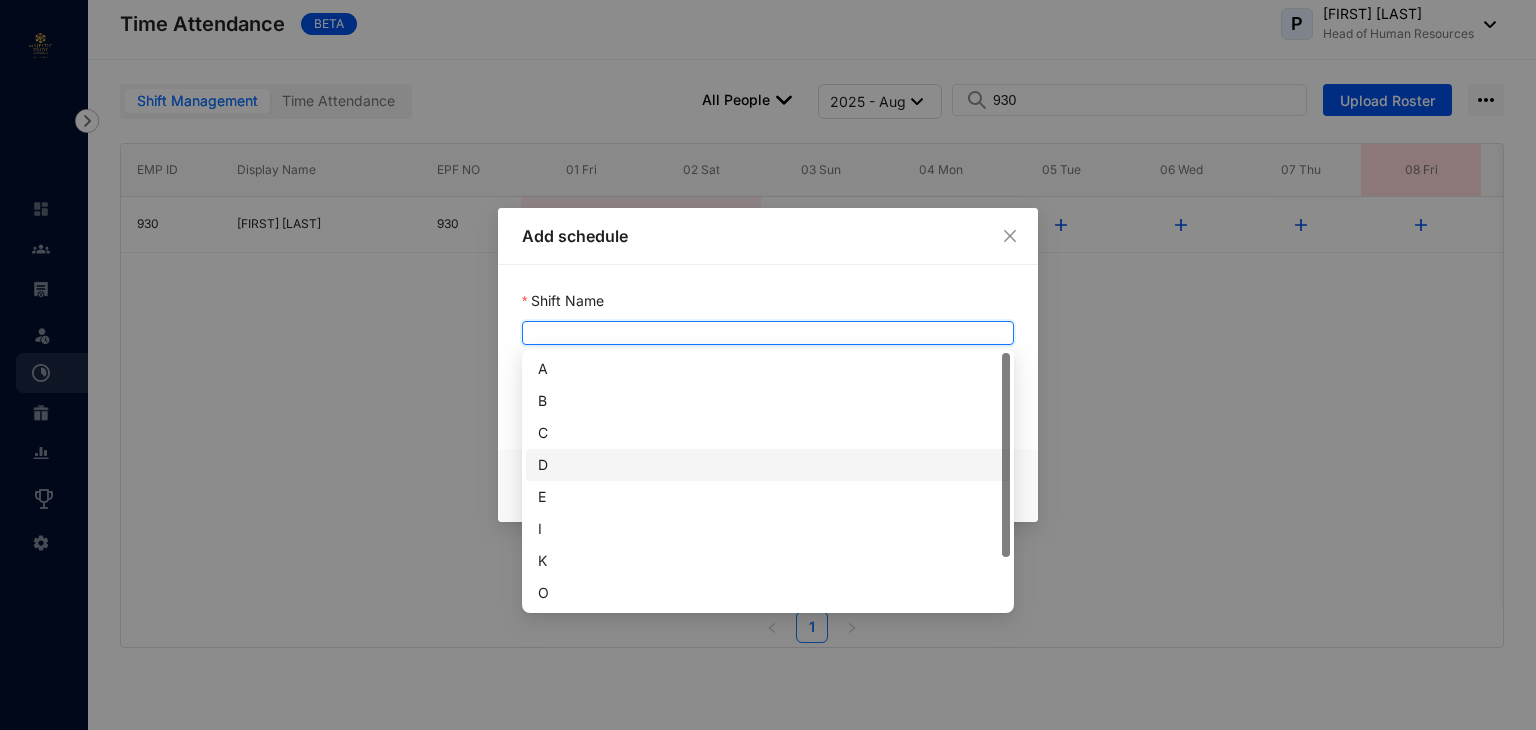 click on "D" at bounding box center [768, 465] 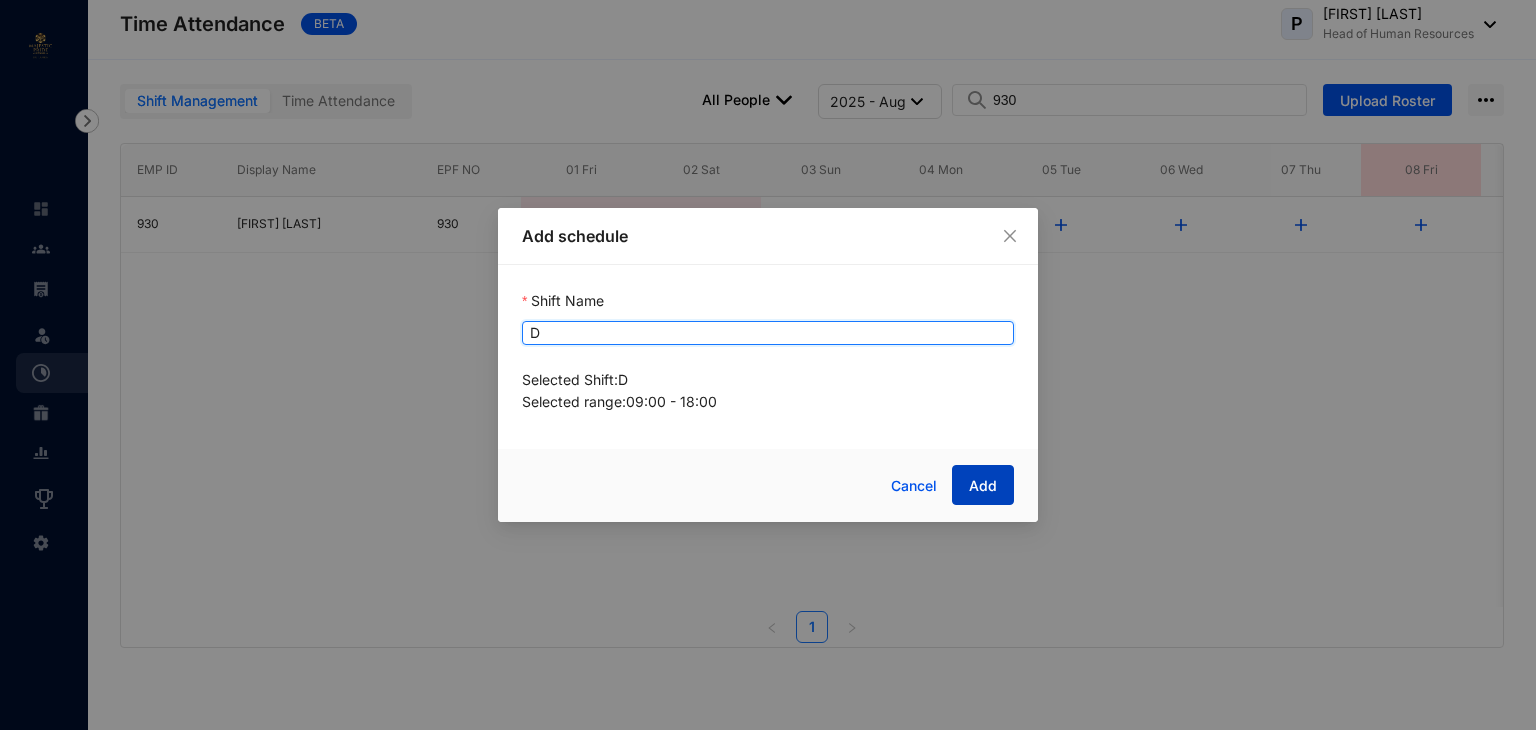 click on "Add" at bounding box center (983, 486) 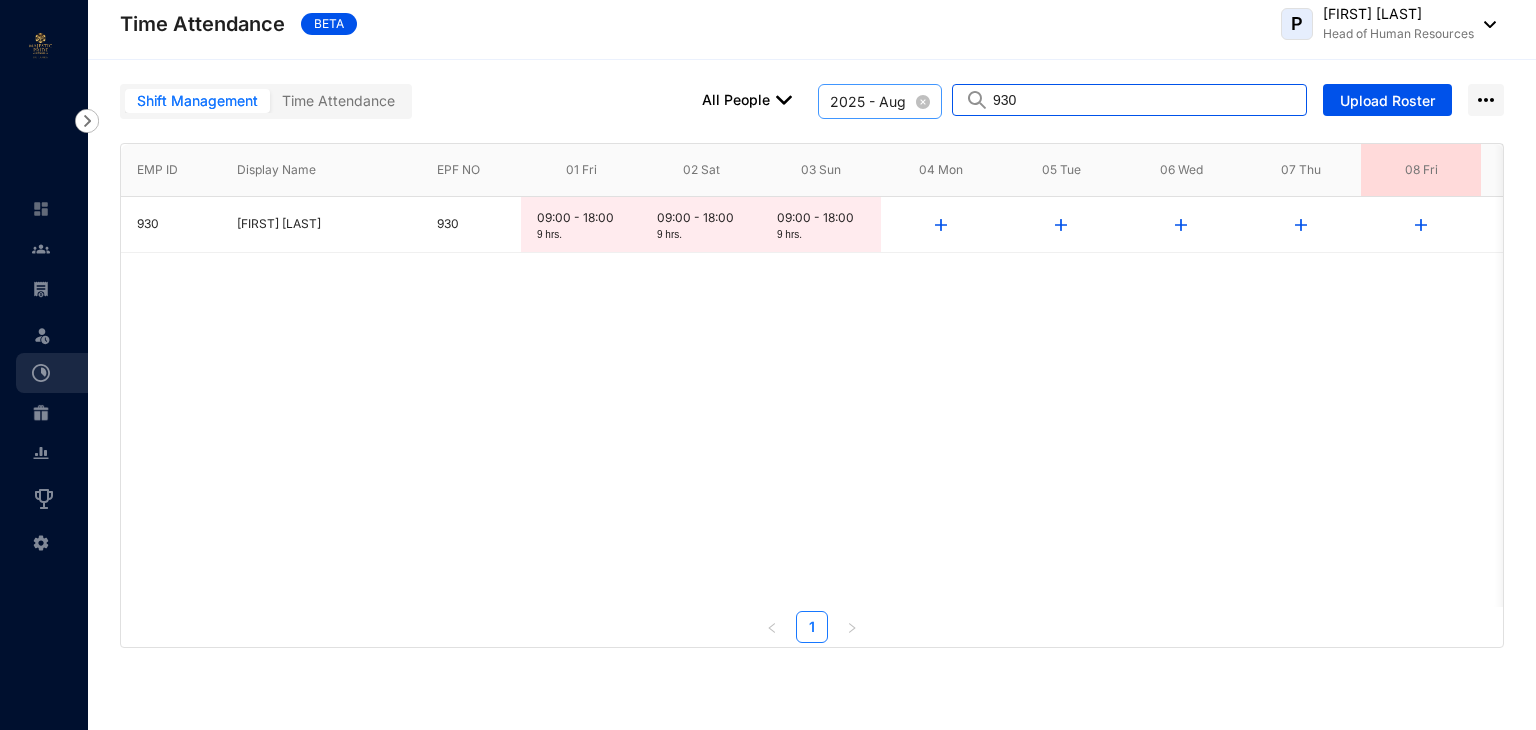 drag, startPoint x: 1053, startPoint y: 104, endPoint x: 858, endPoint y: 108, distance: 195.04102 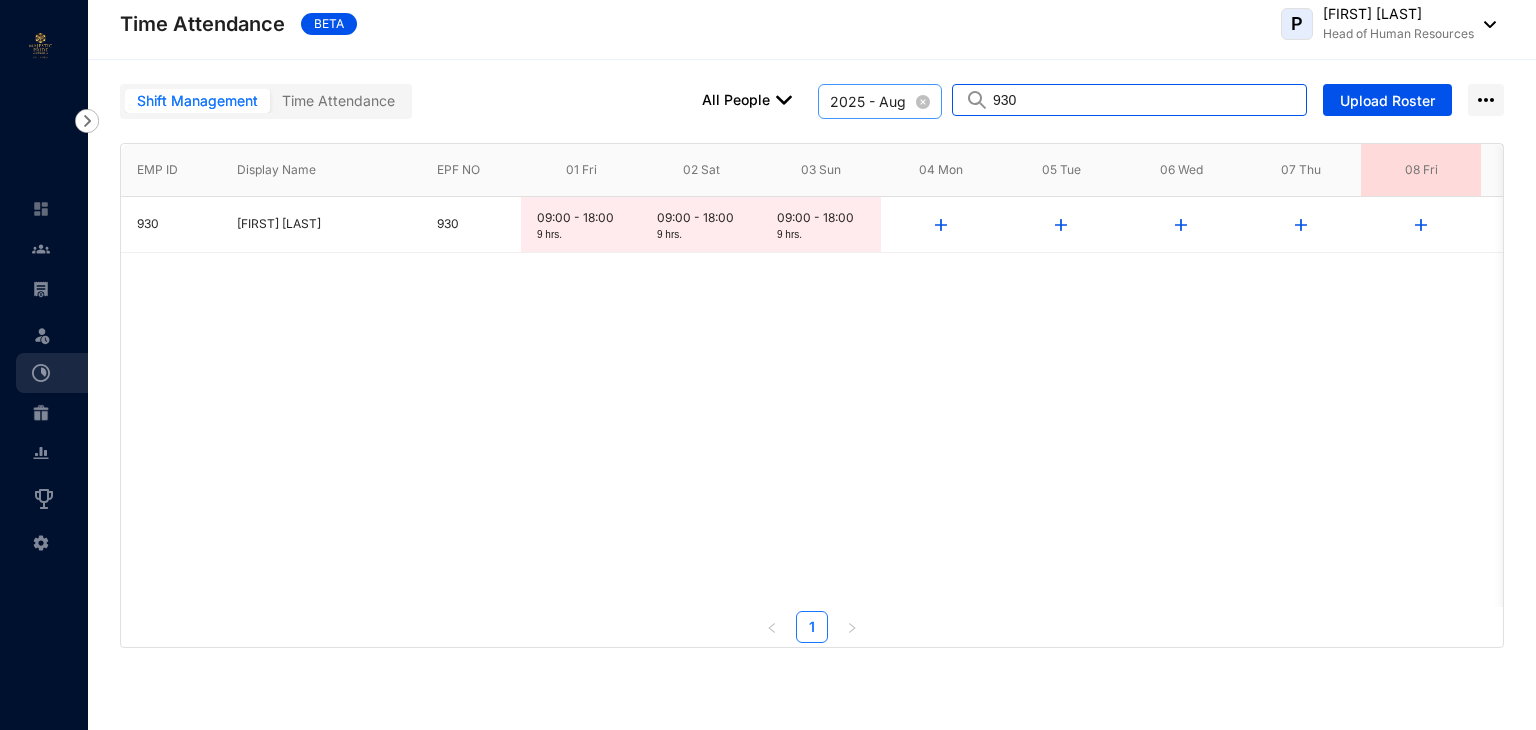 click on "All People [DATE] - [DATE] Upload Roster" at bounding box center [1103, 101] 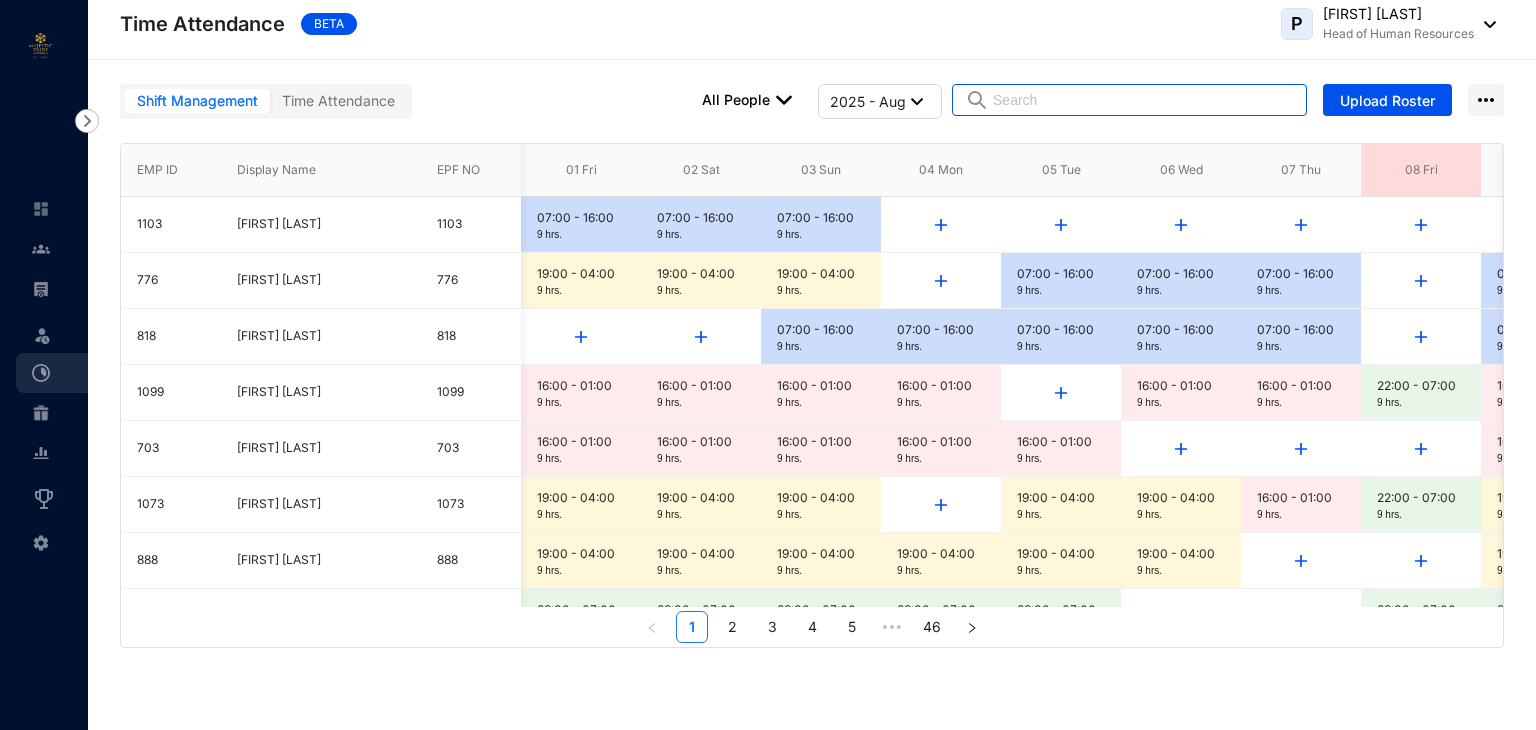 scroll, scrollTop: 0, scrollLeft: 277, axis: horizontal 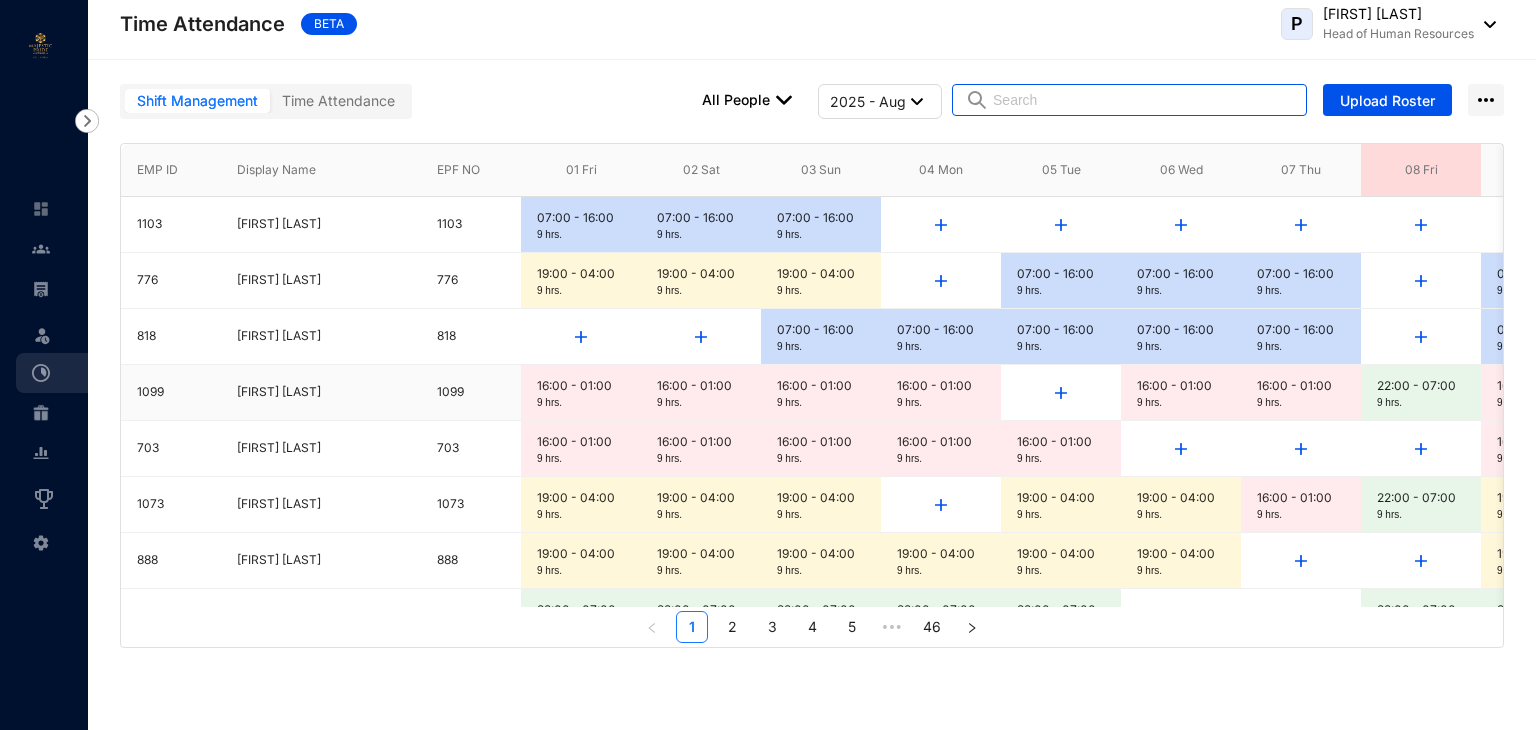 click on "16:00 - 01:00" at bounding box center (581, 386) 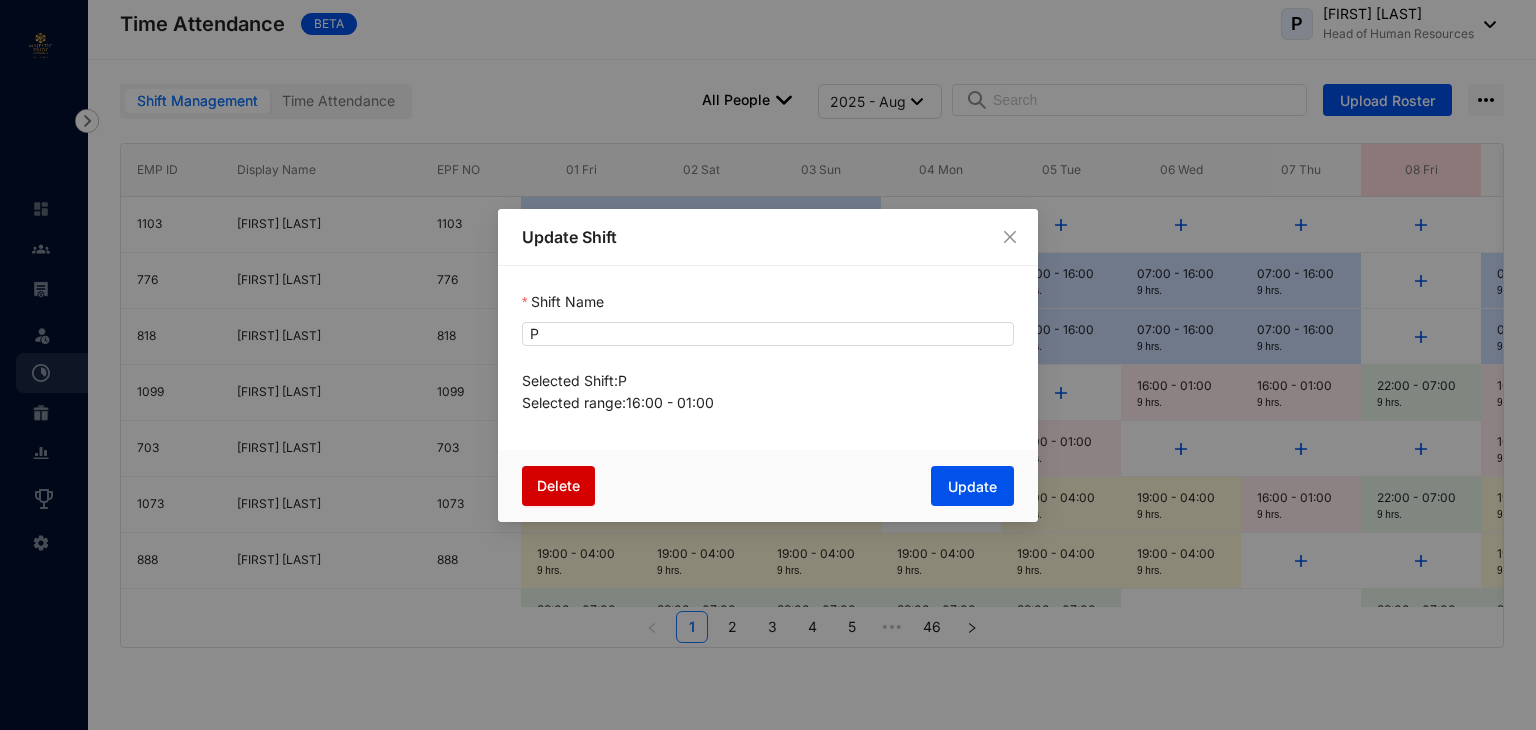 drag, startPoint x: 1009, startPoint y: 235, endPoint x: 620, endPoint y: 433, distance: 436.4917 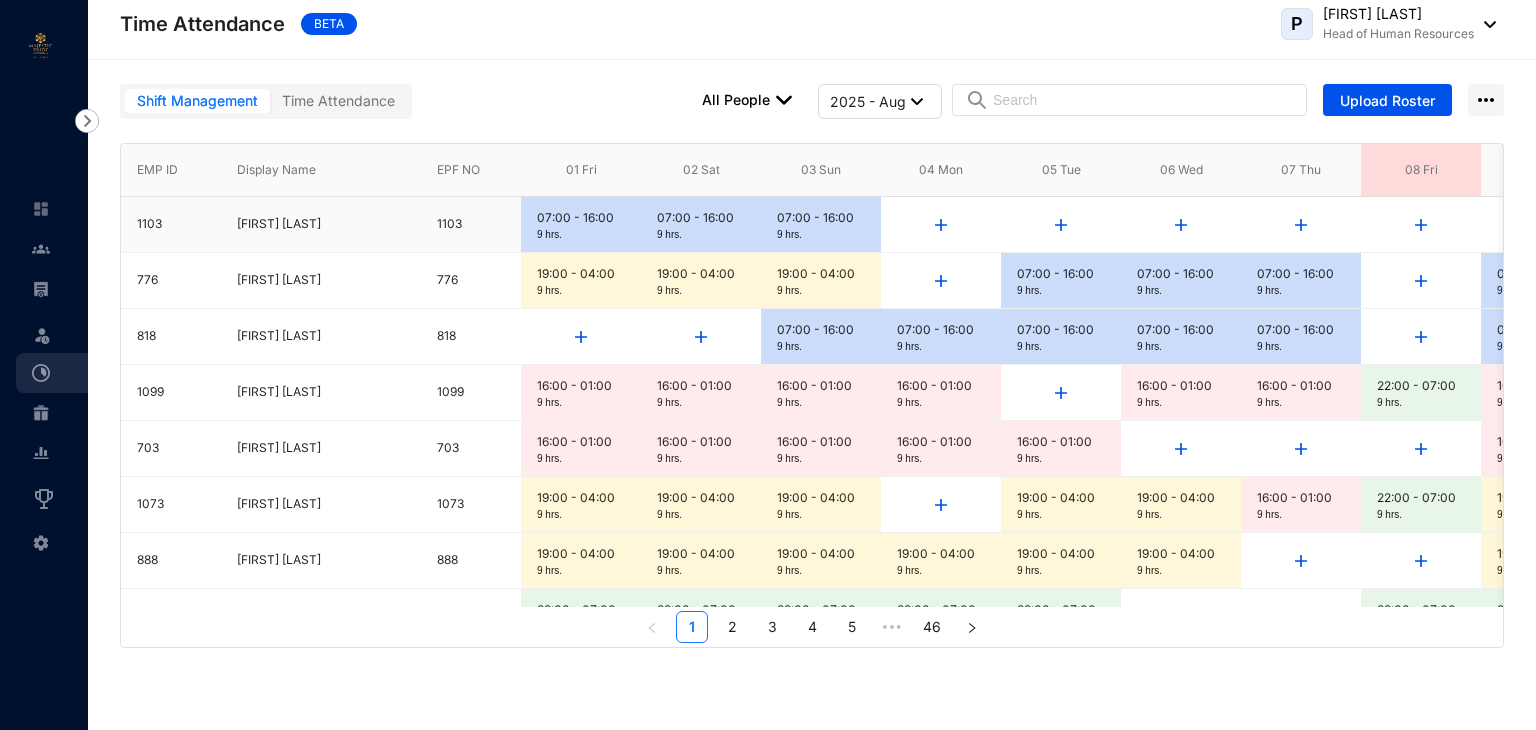 click on "9 hrs." at bounding box center [581, 235] 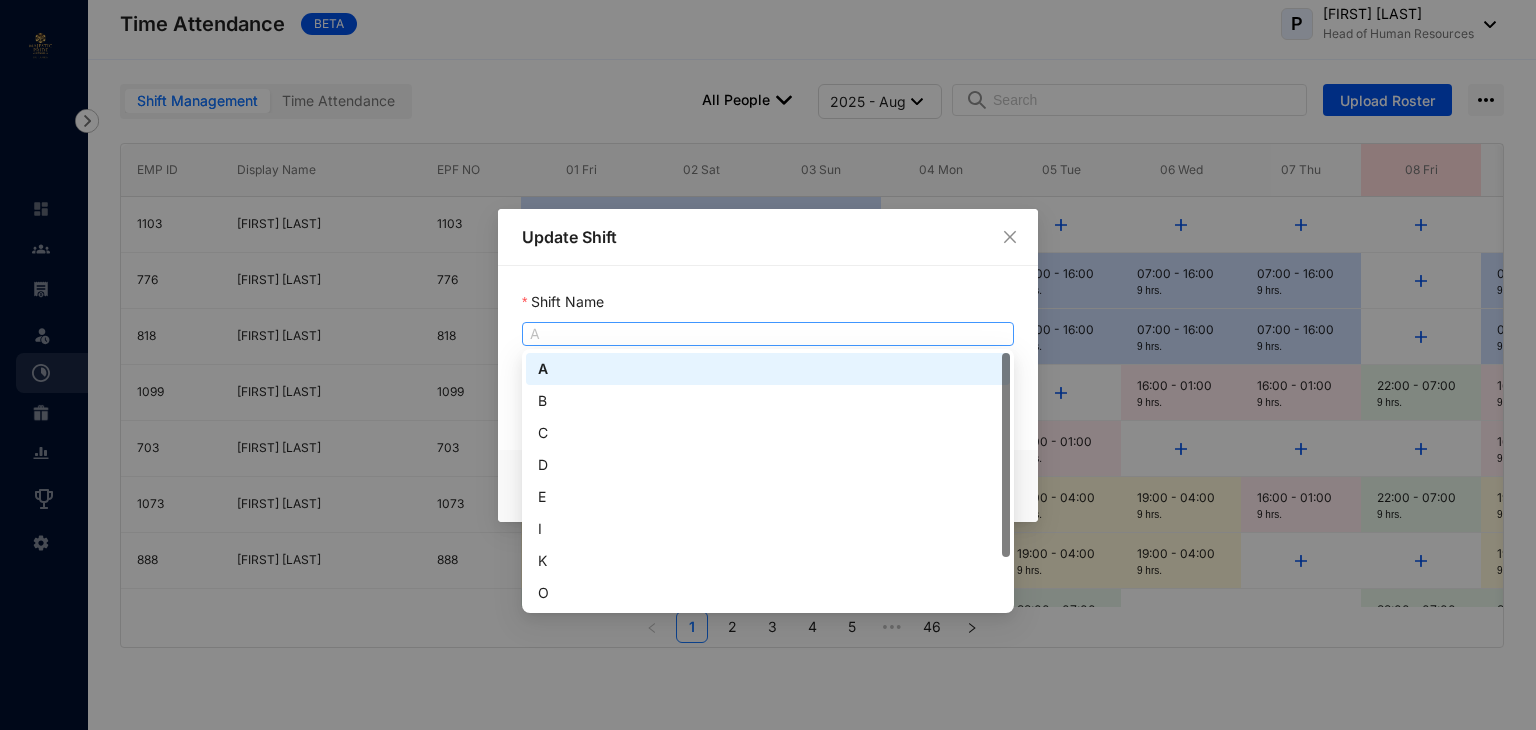 click on "A" at bounding box center (768, 334) 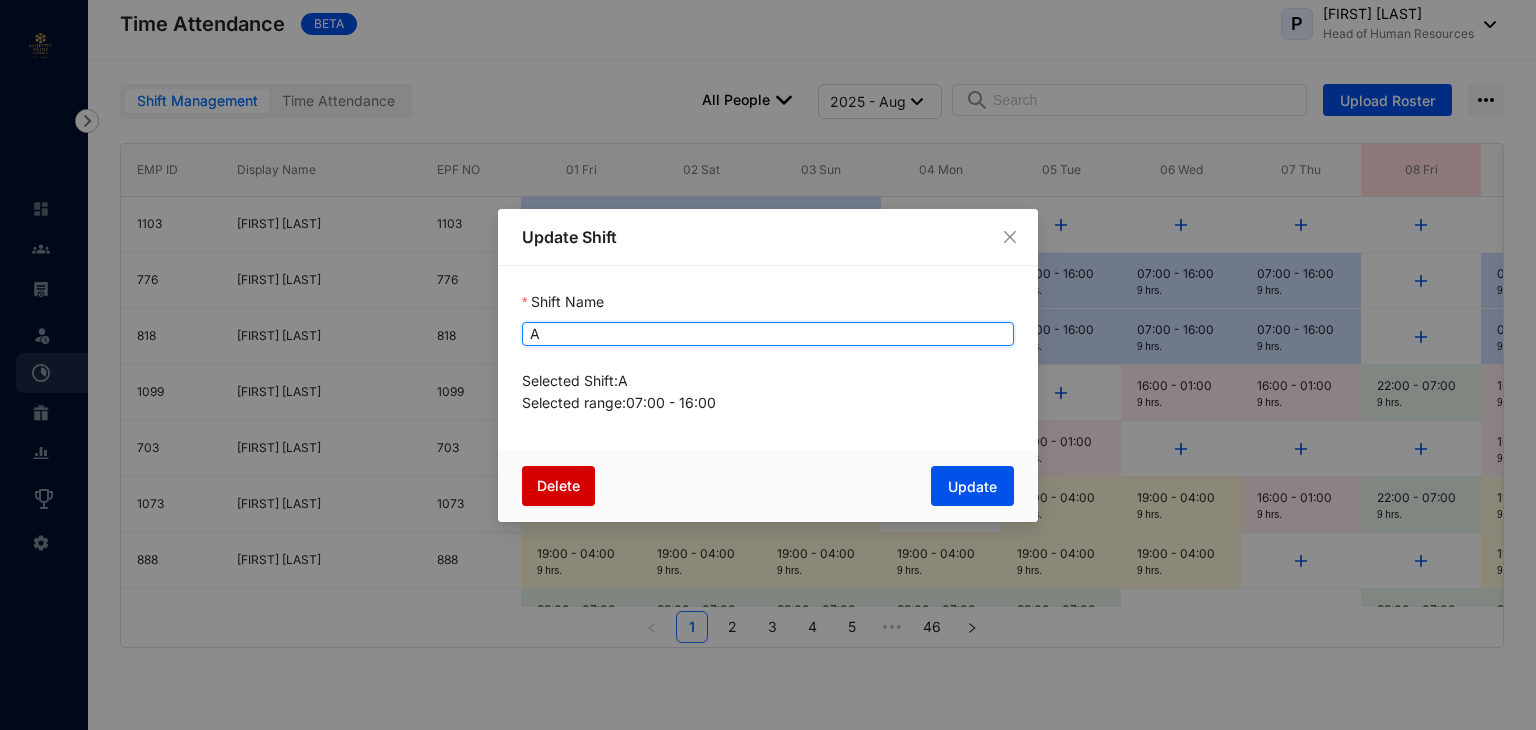 click on "A" at bounding box center (768, 334) 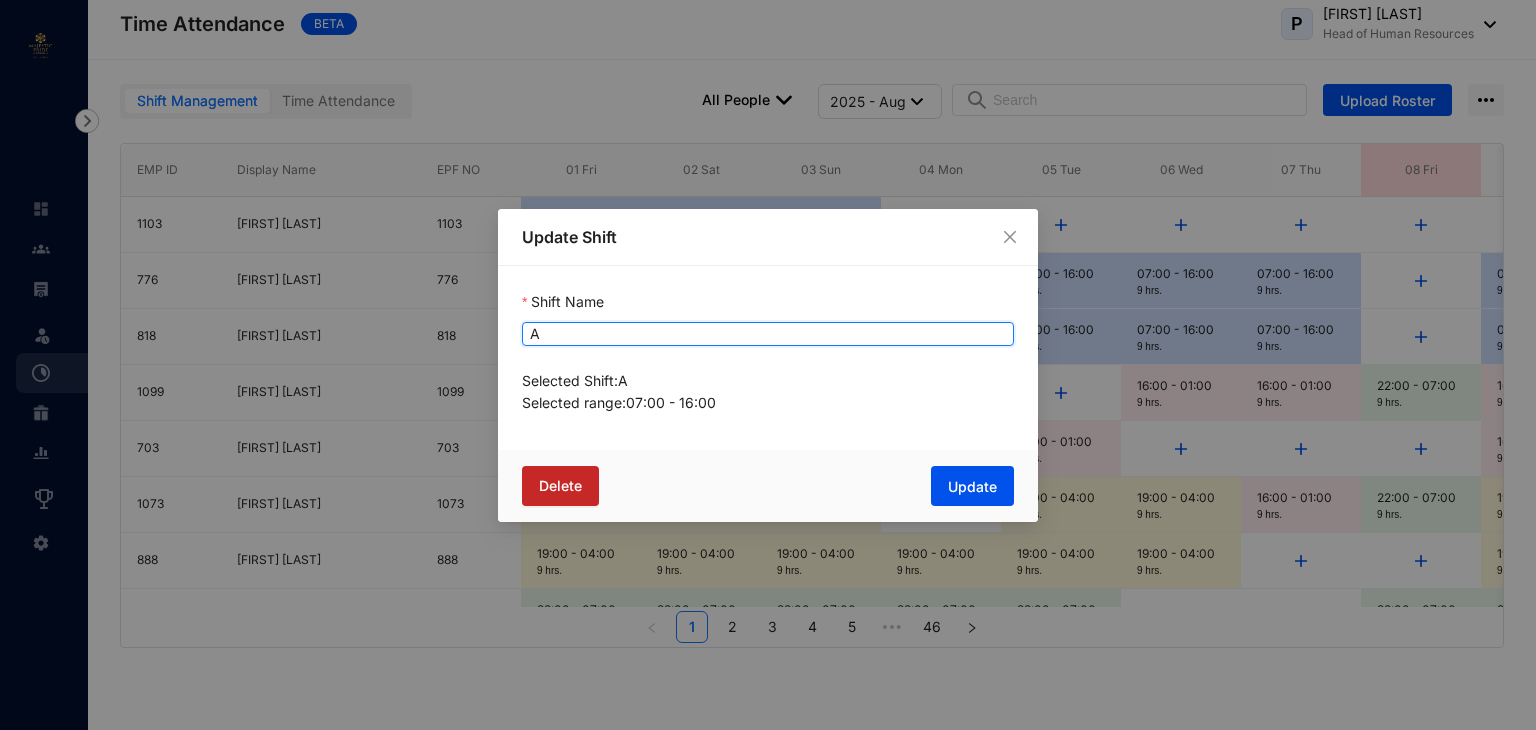 click on "Delete" at bounding box center (560, 486) 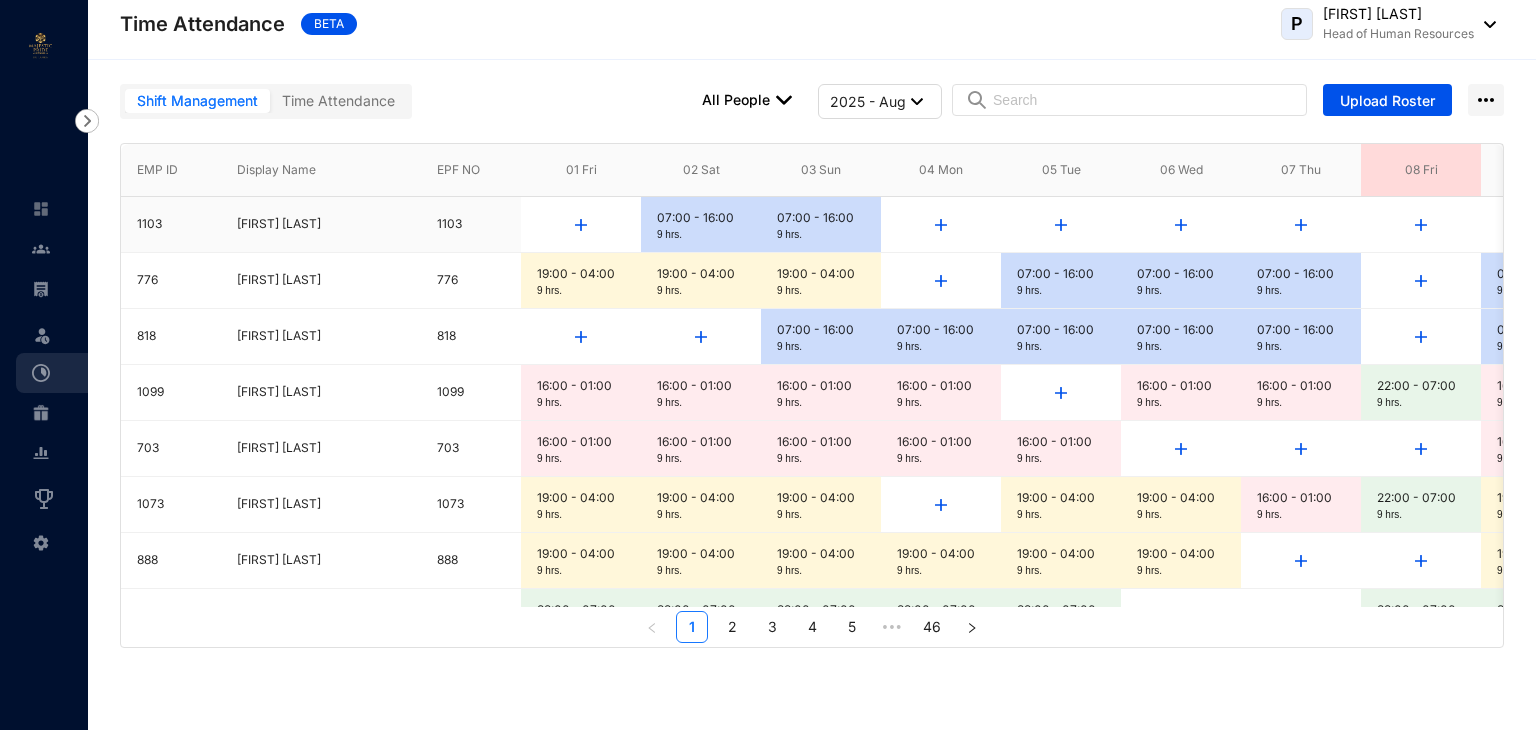 click on "07:00 - 16:00" at bounding box center (701, 218) 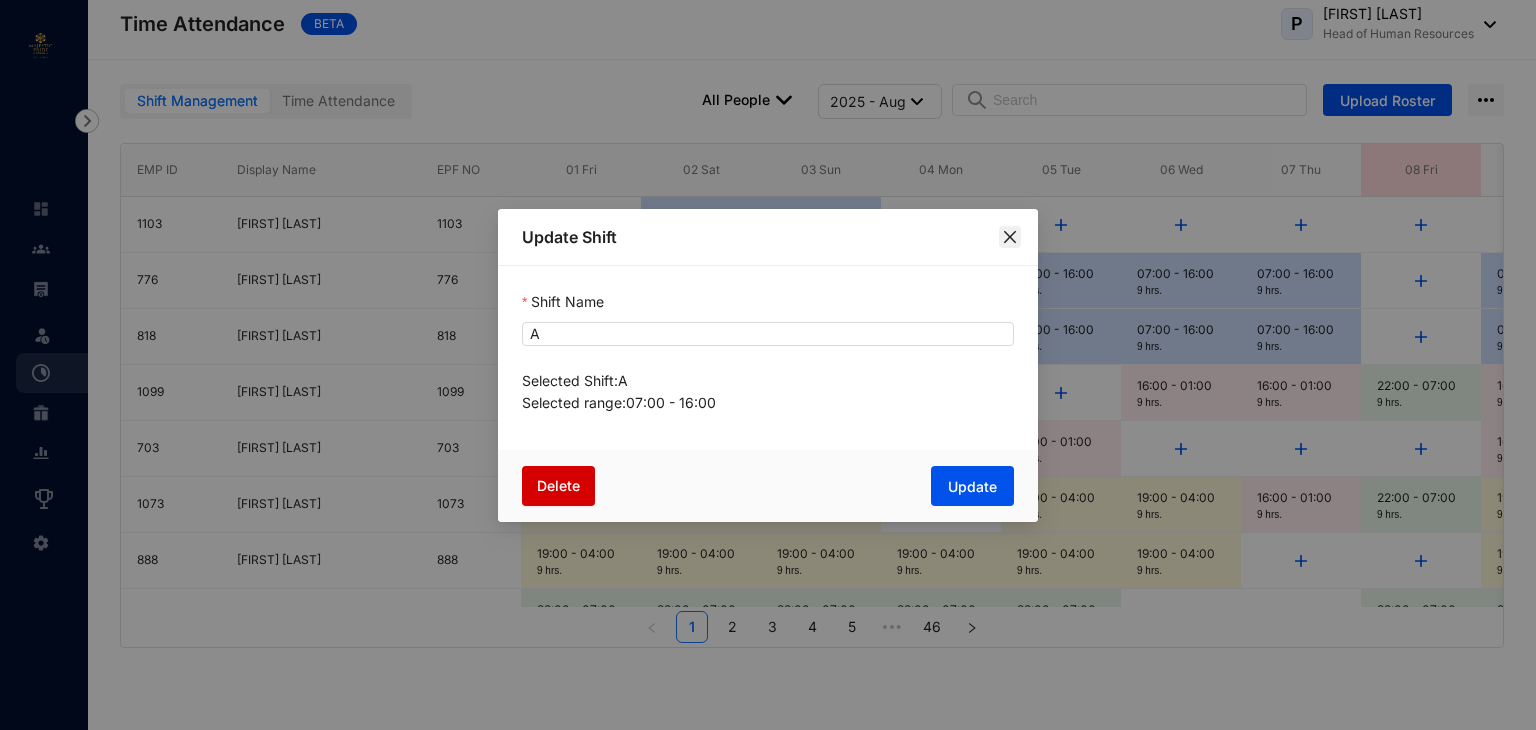 click at bounding box center [1010, 237] 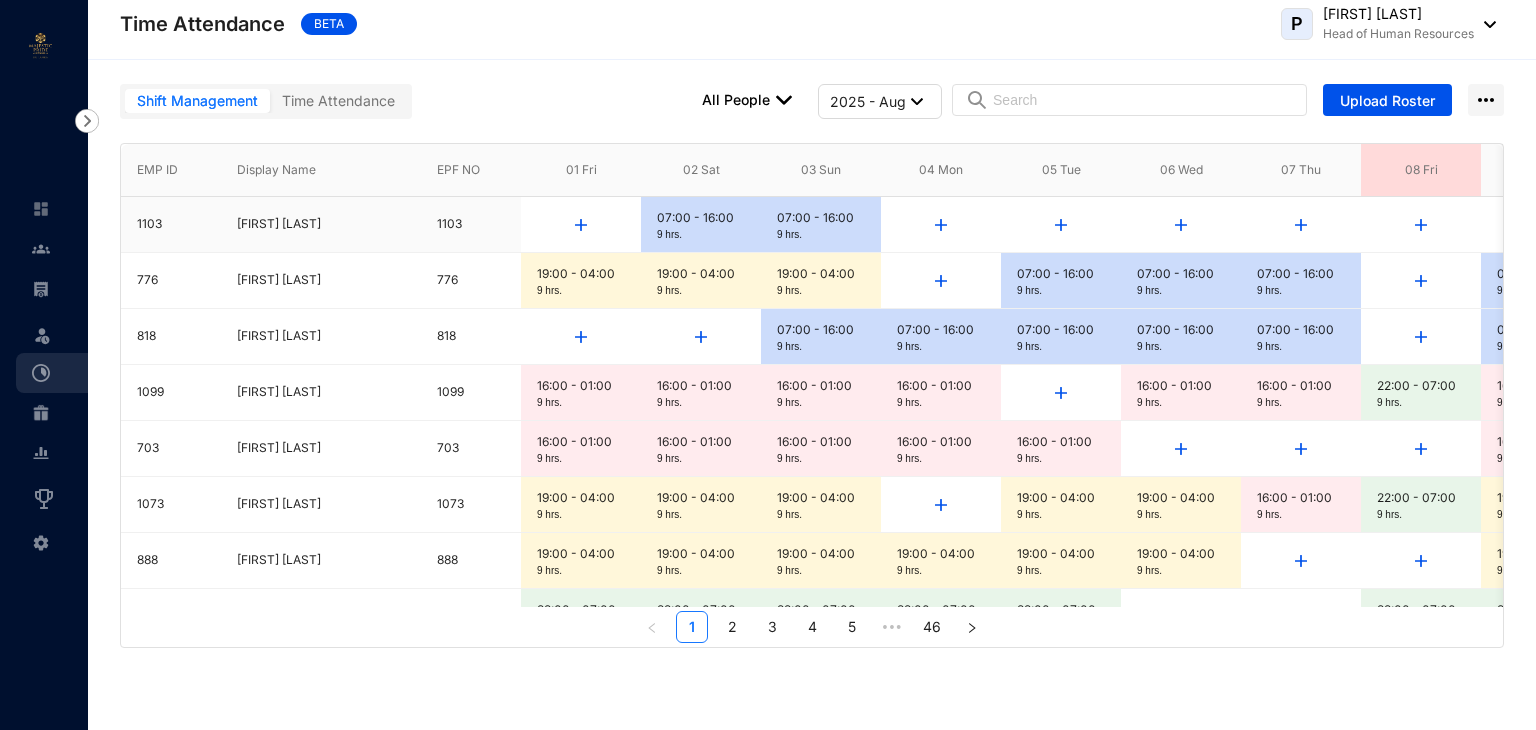 click at bounding box center (581, 225) 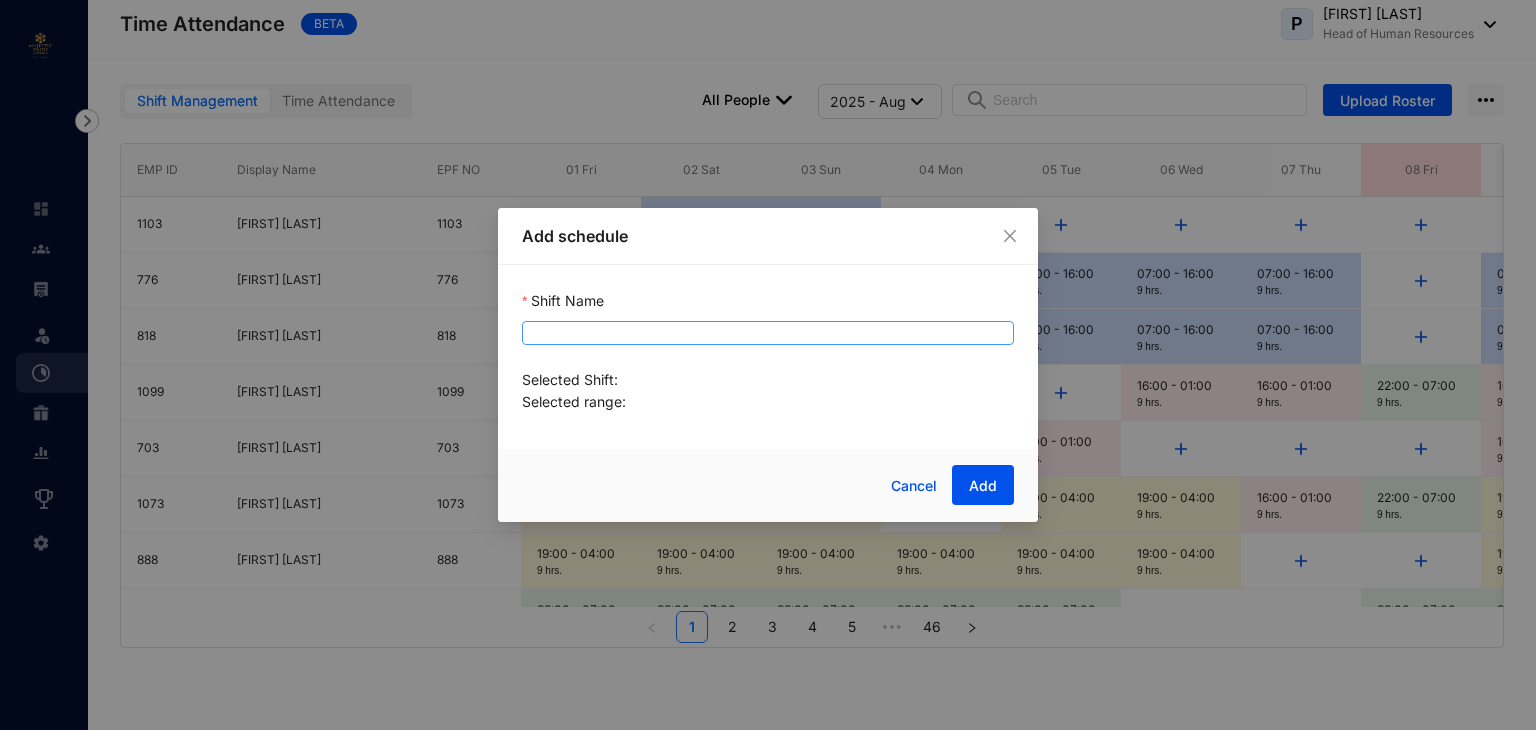 click at bounding box center (768, 333) 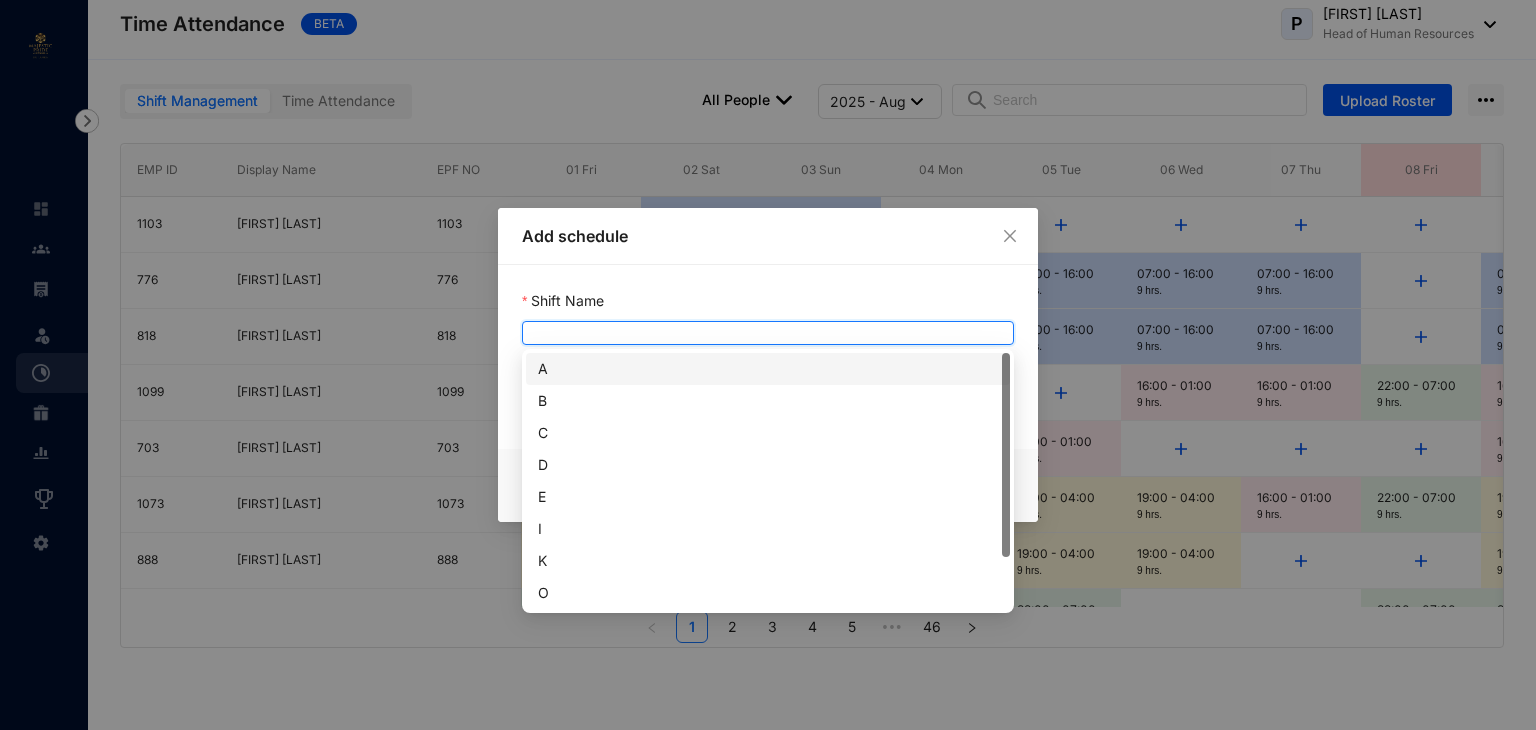 click on "A" at bounding box center (768, 369) 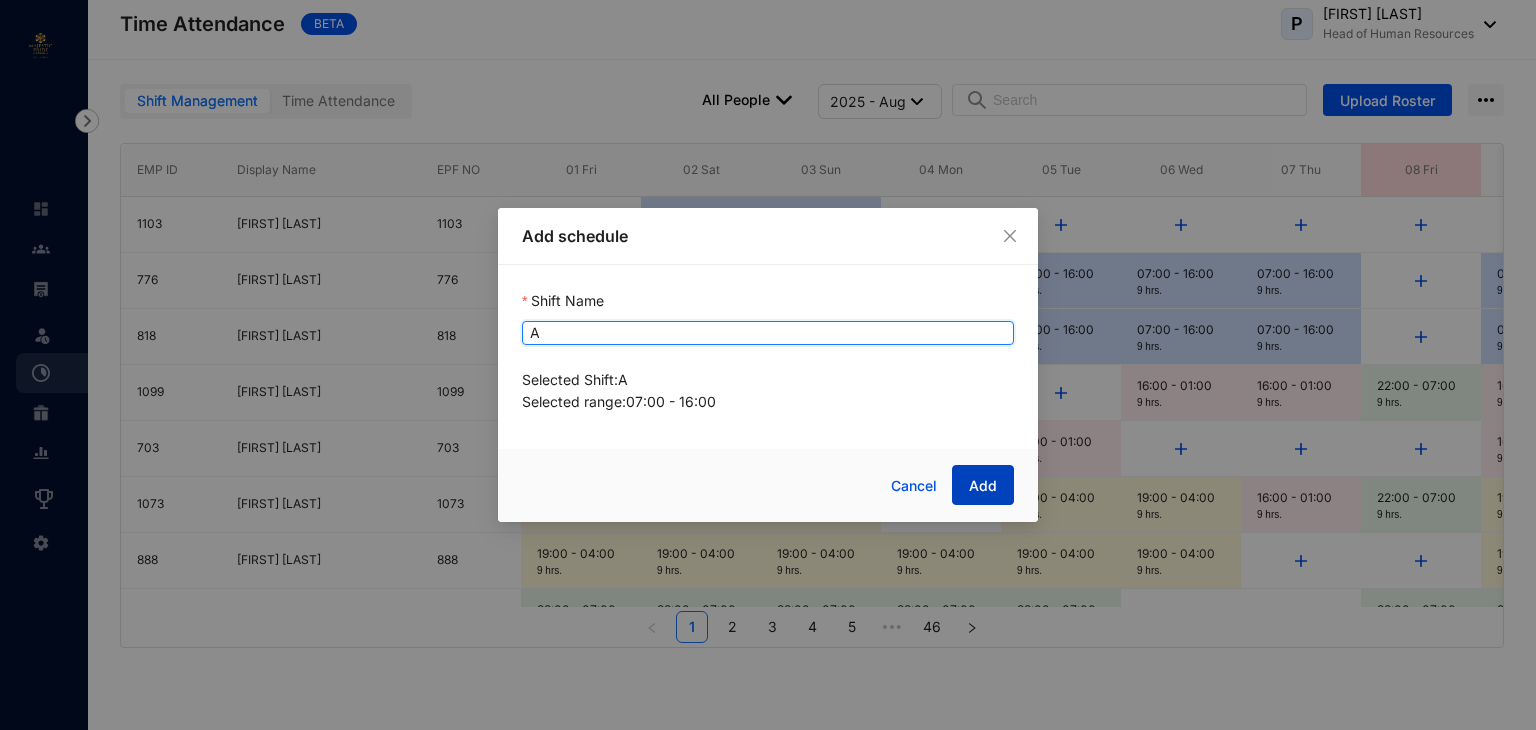 drag, startPoint x: 991, startPoint y: 493, endPoint x: 0, endPoint y: 453, distance: 991.80695 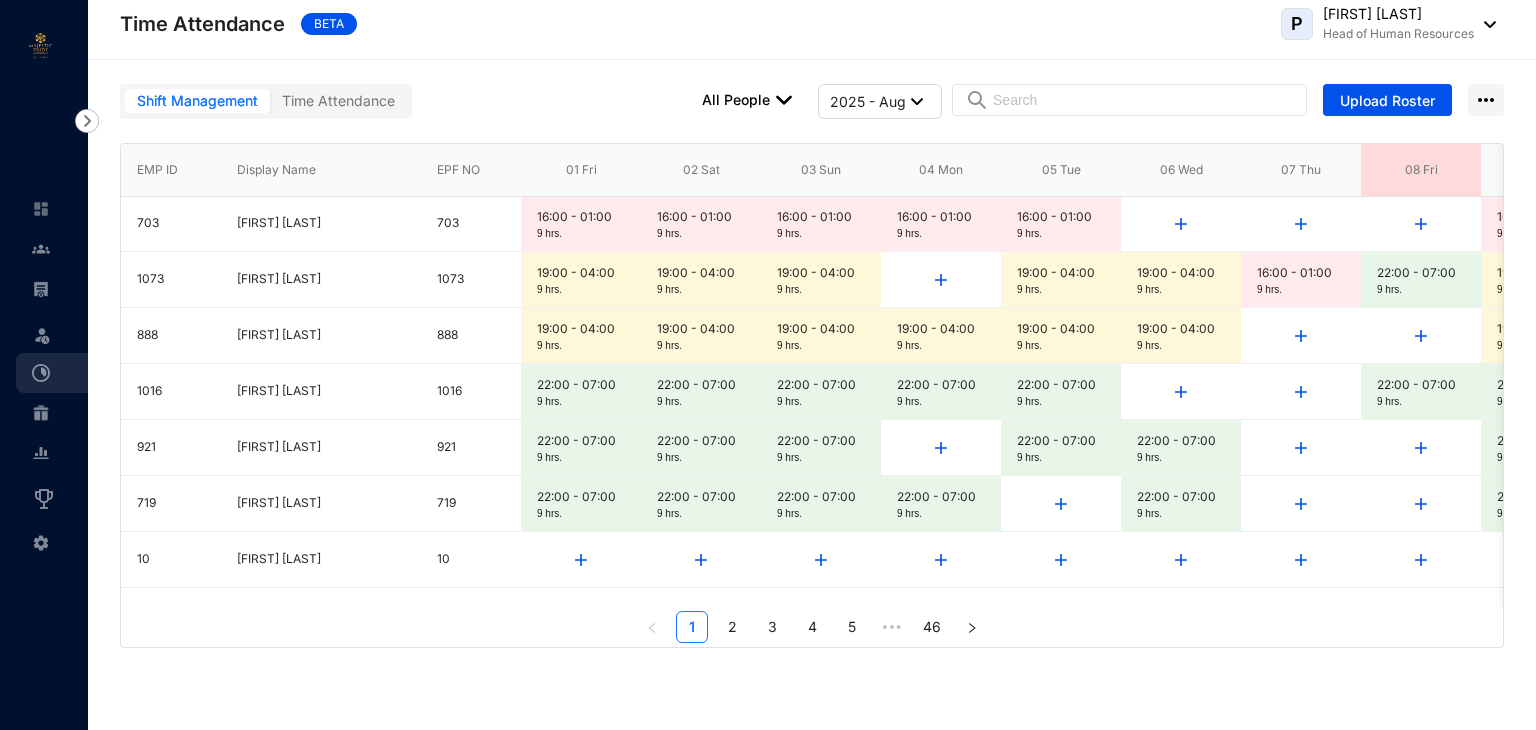 scroll, scrollTop: 0, scrollLeft: 0, axis: both 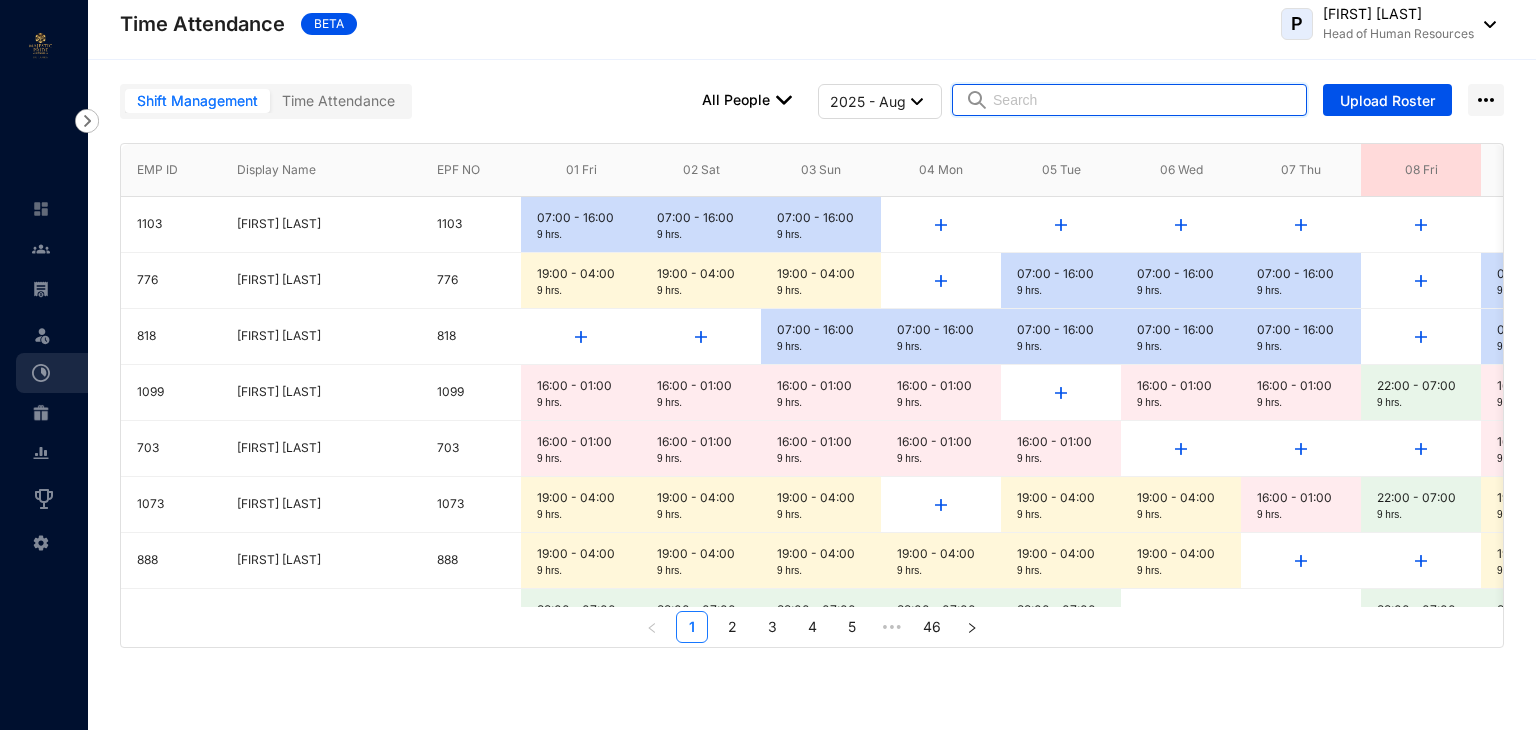 click at bounding box center [1143, 100] 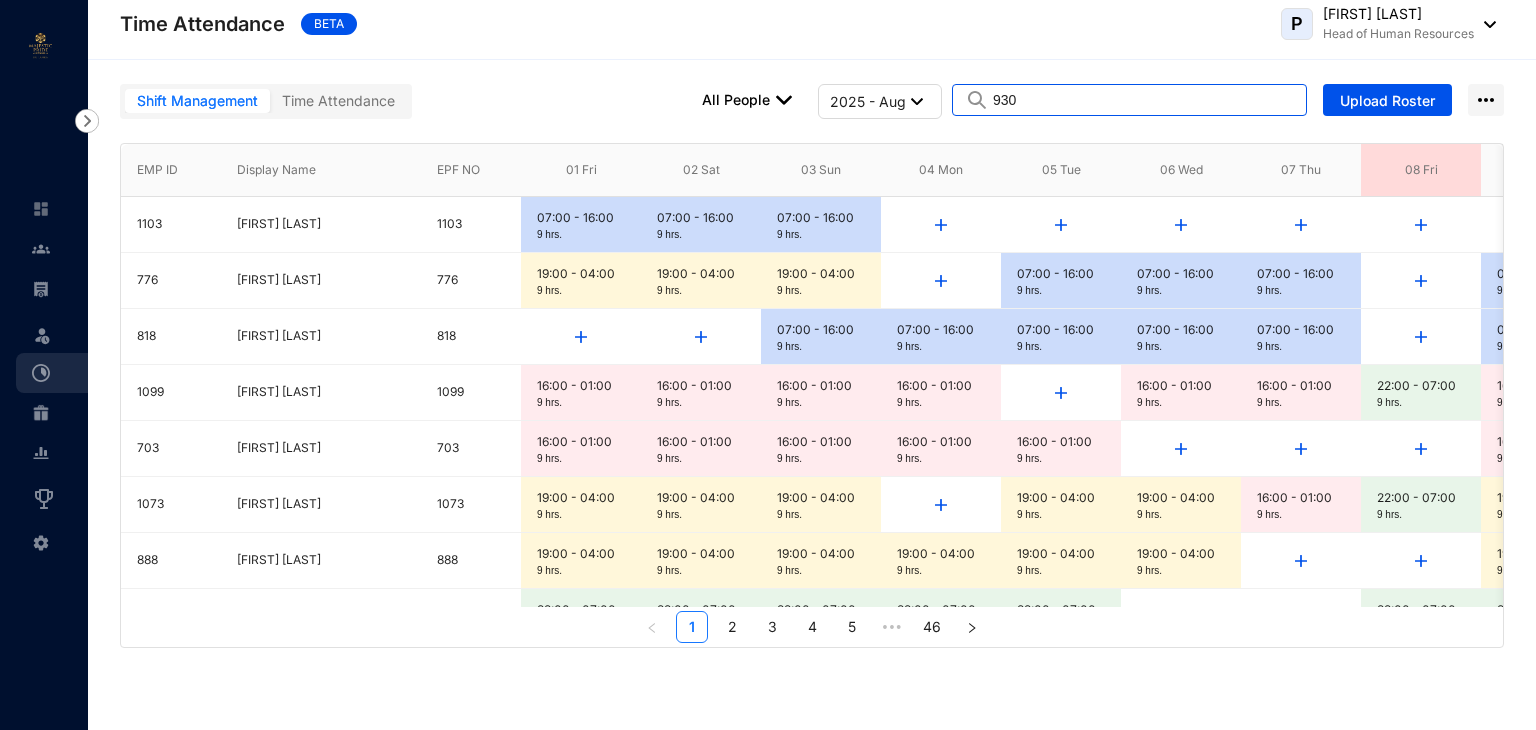 type on "930" 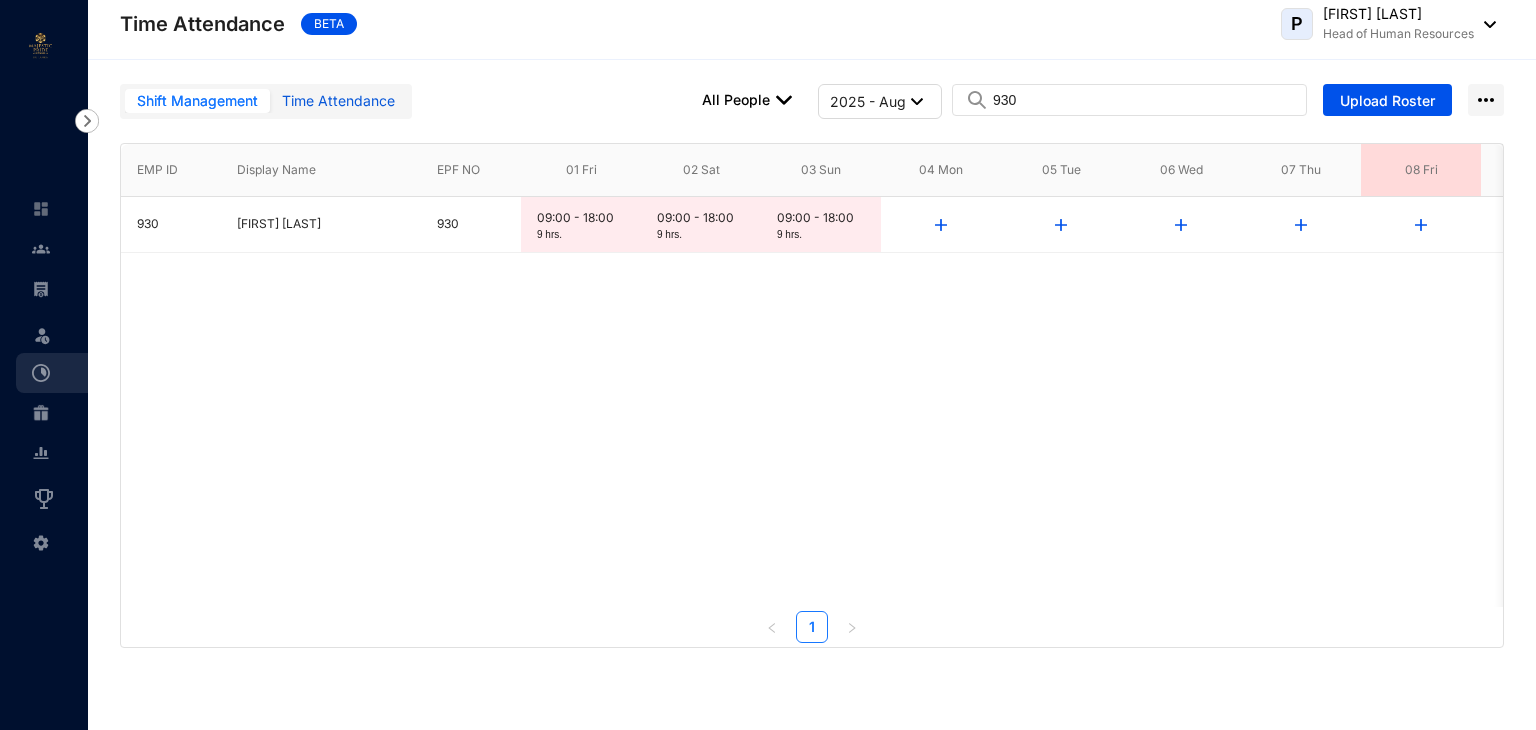 click on "Time Attendance" at bounding box center [338, 101] 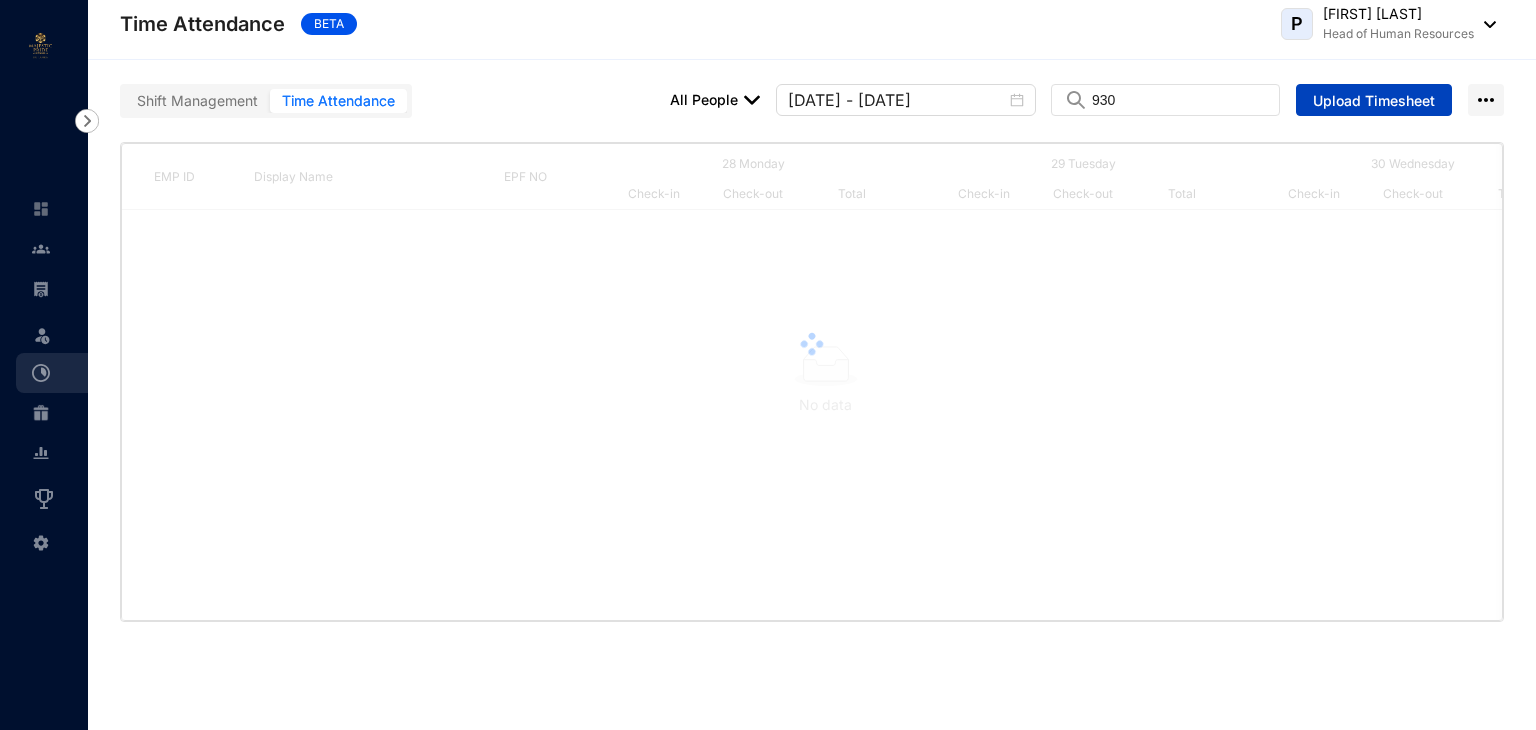 click on "Upload Timesheet" at bounding box center [1374, 101] 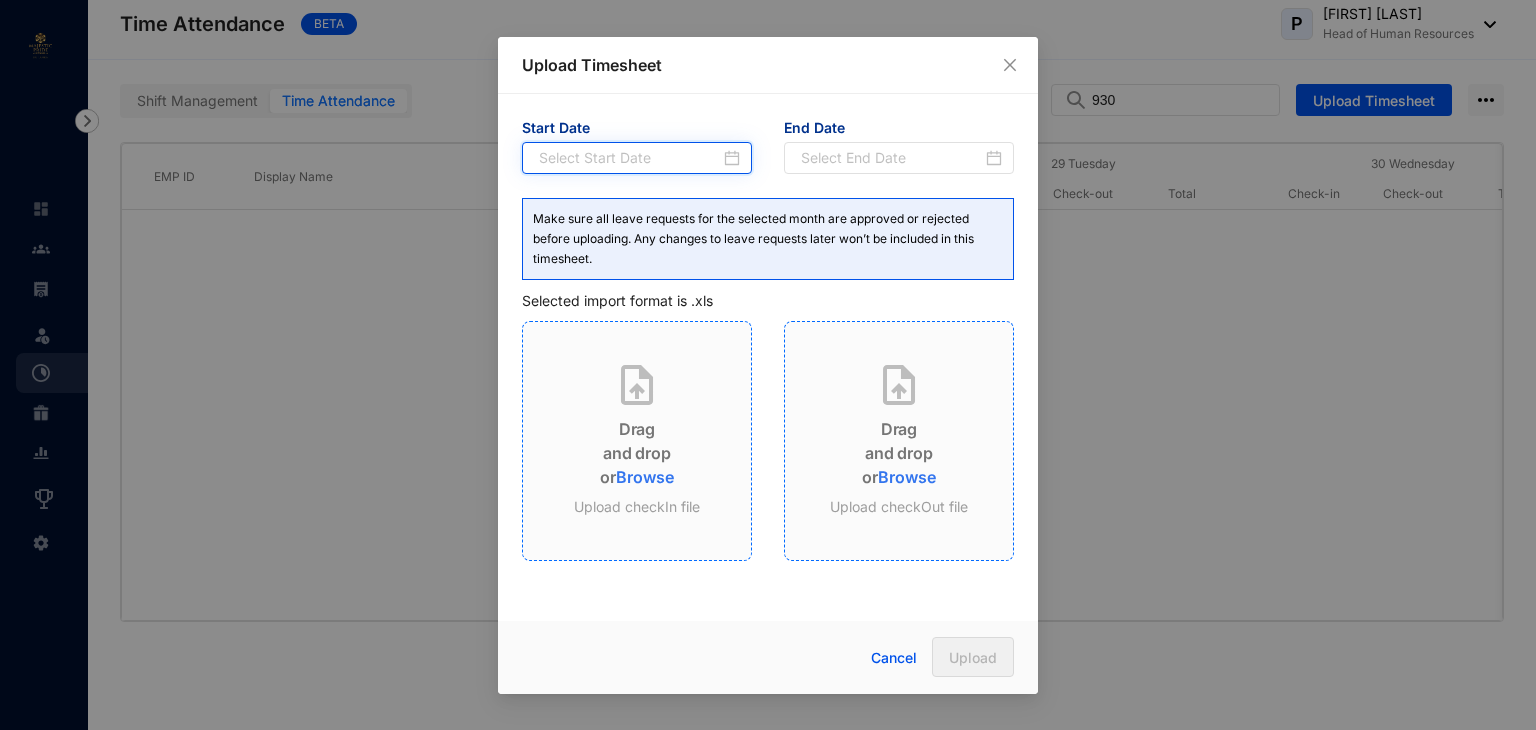 click at bounding box center [629, 158] 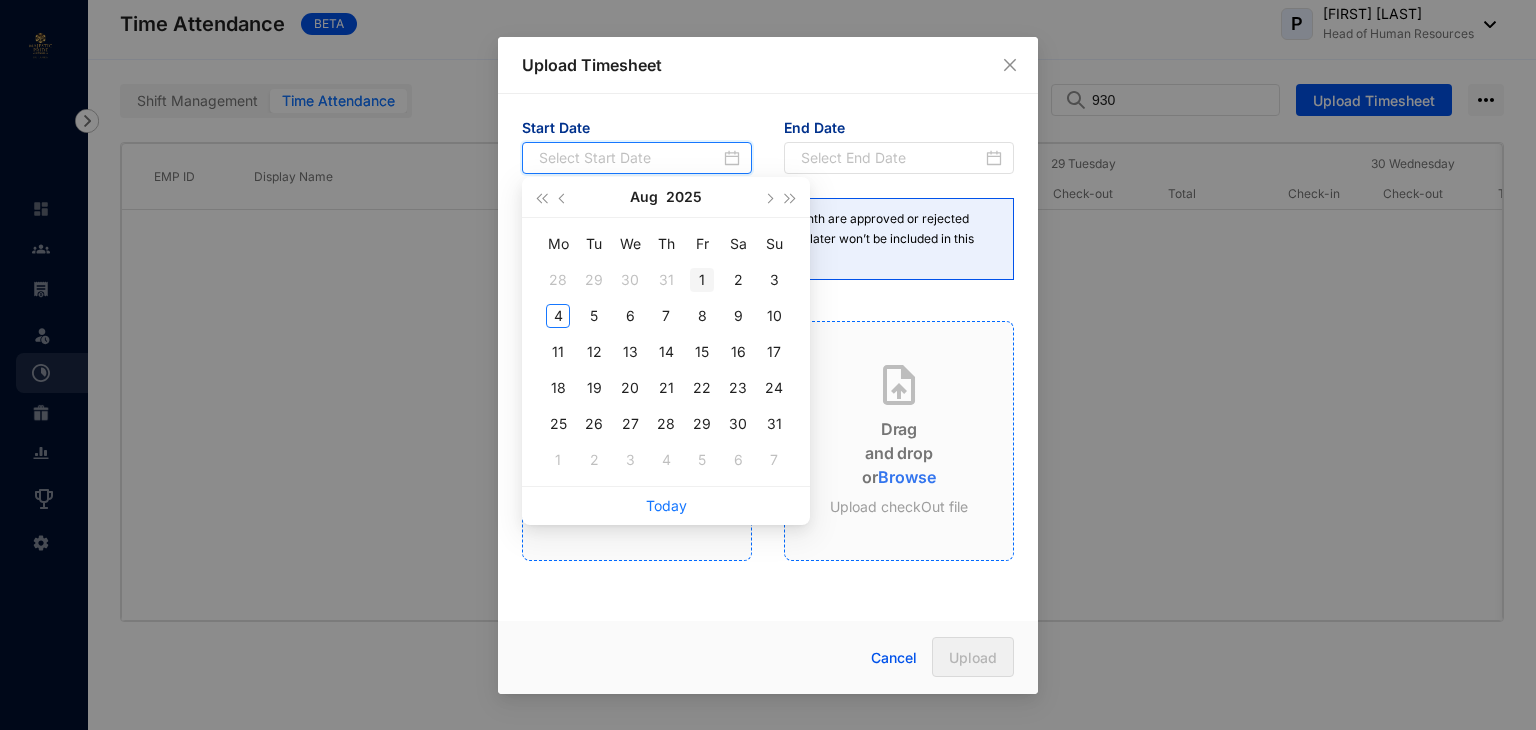 type on "[DATE]" 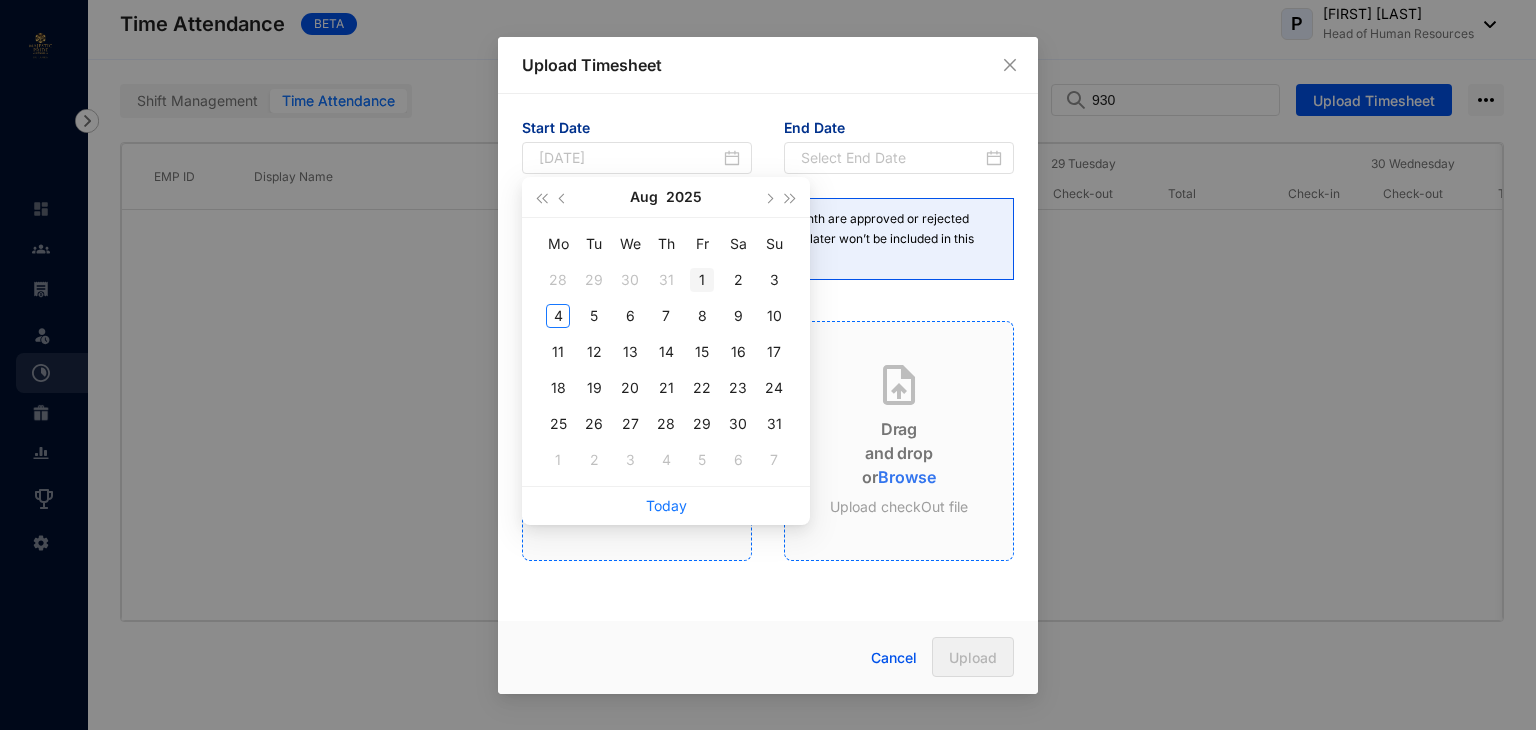 click on "1" at bounding box center (702, 280) 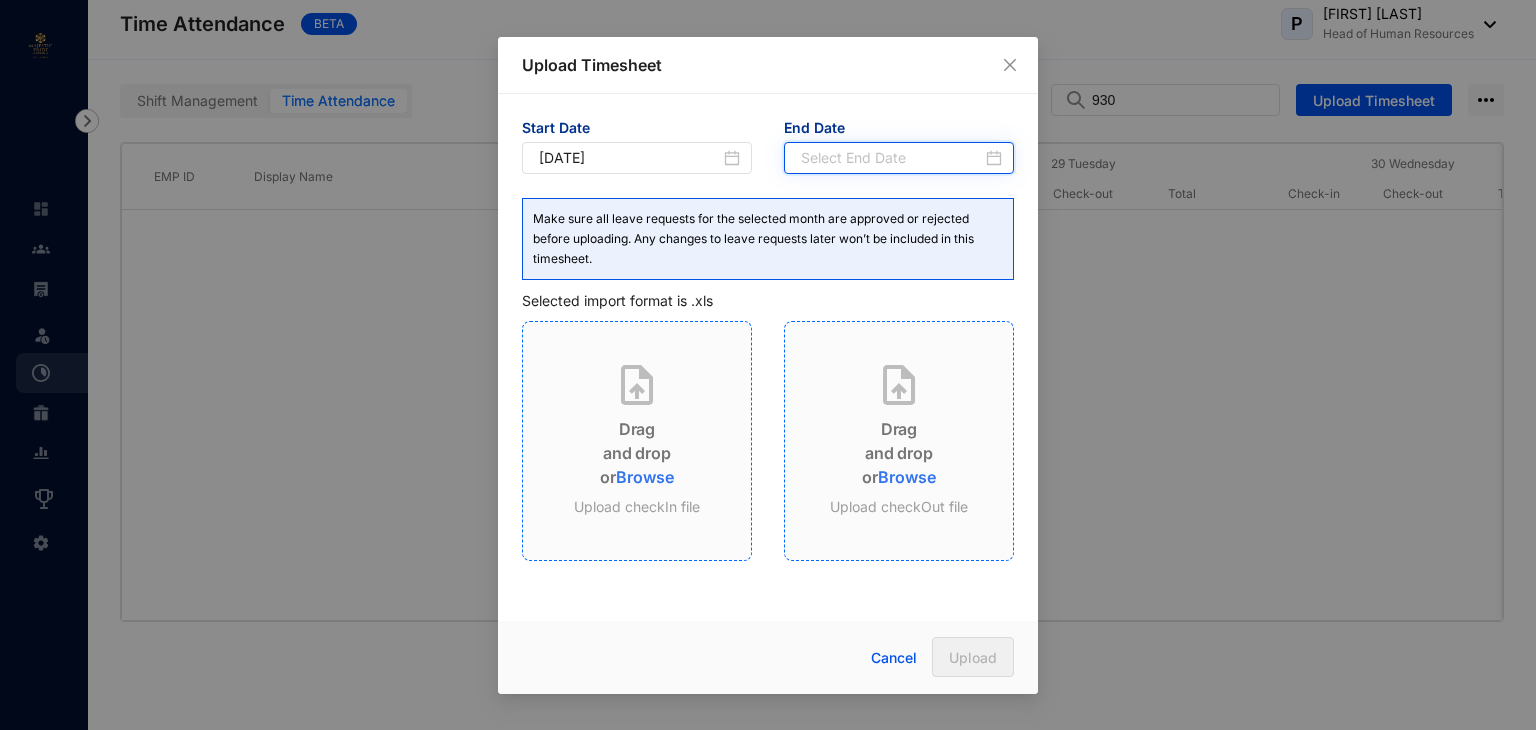 click at bounding box center (891, 158) 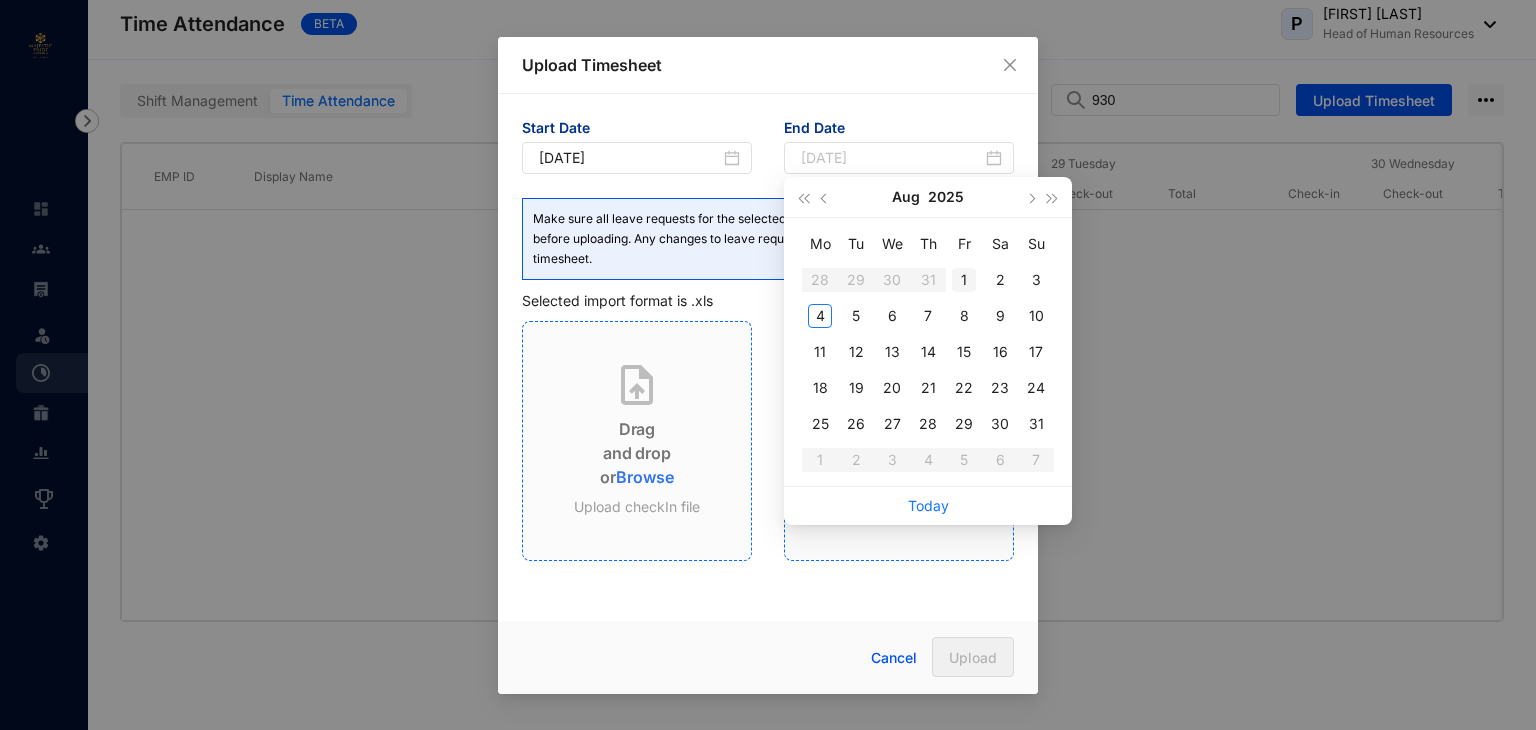 click on "1" at bounding box center [964, 280] 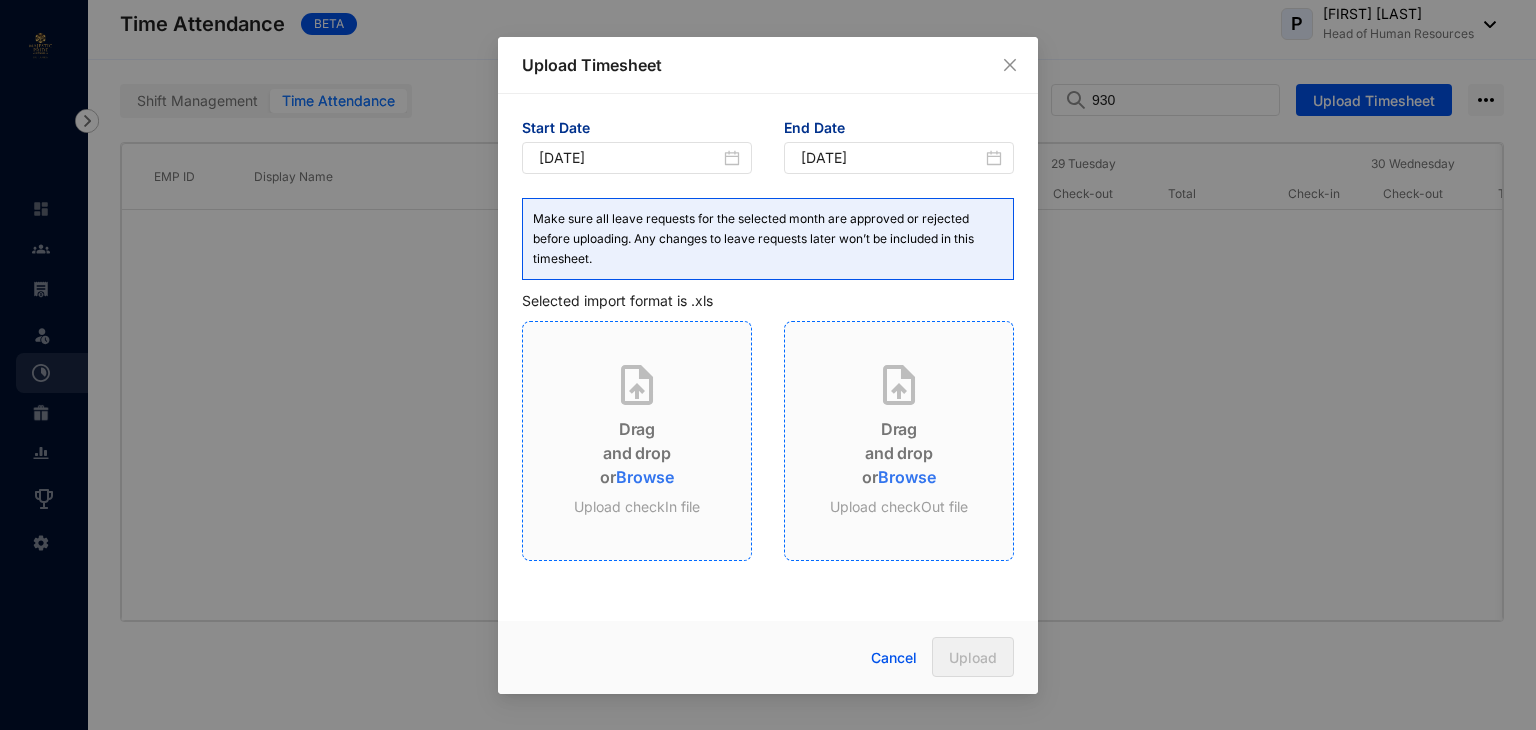 type on "[DATE]" 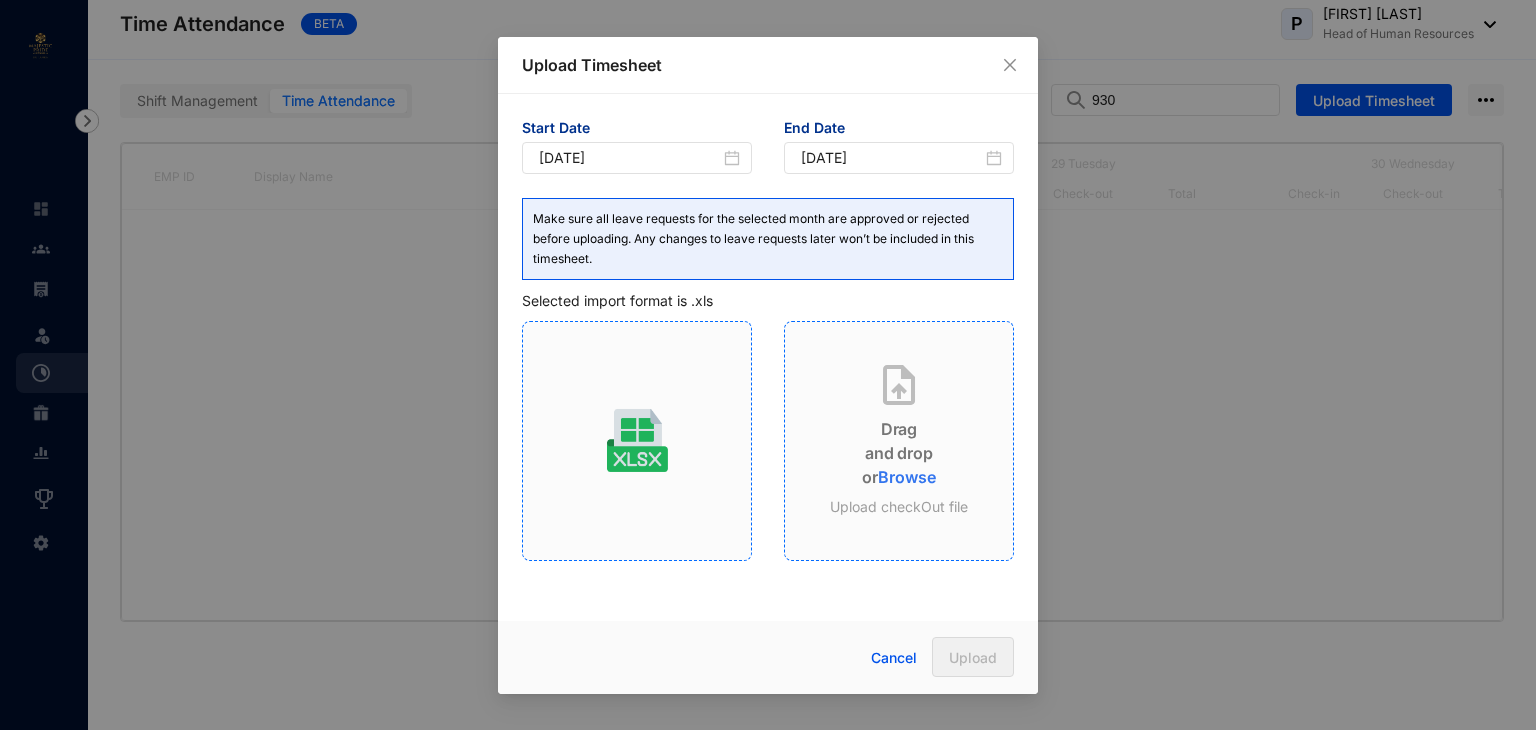 click on "Drag" at bounding box center [899, 429] 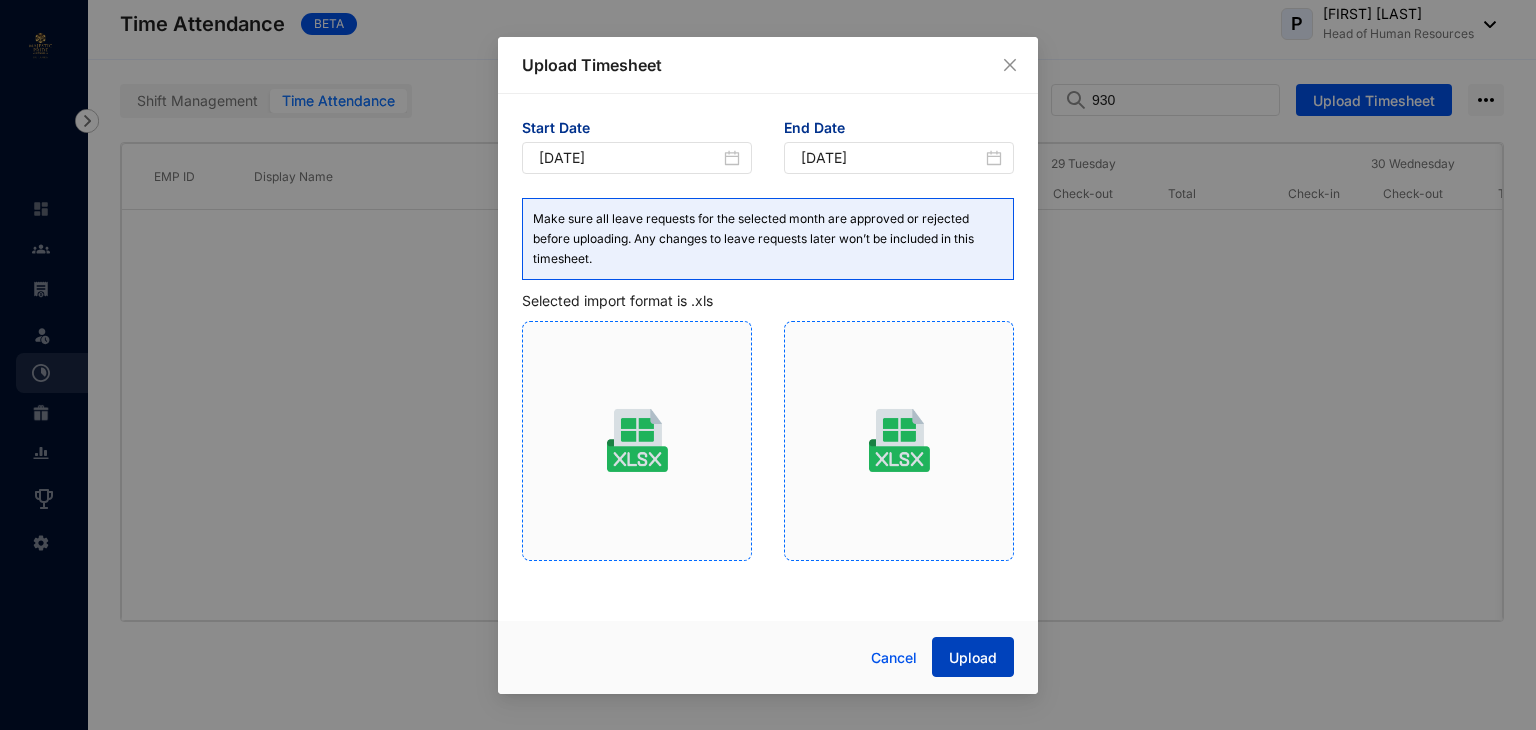 click on "Upload" at bounding box center [973, 658] 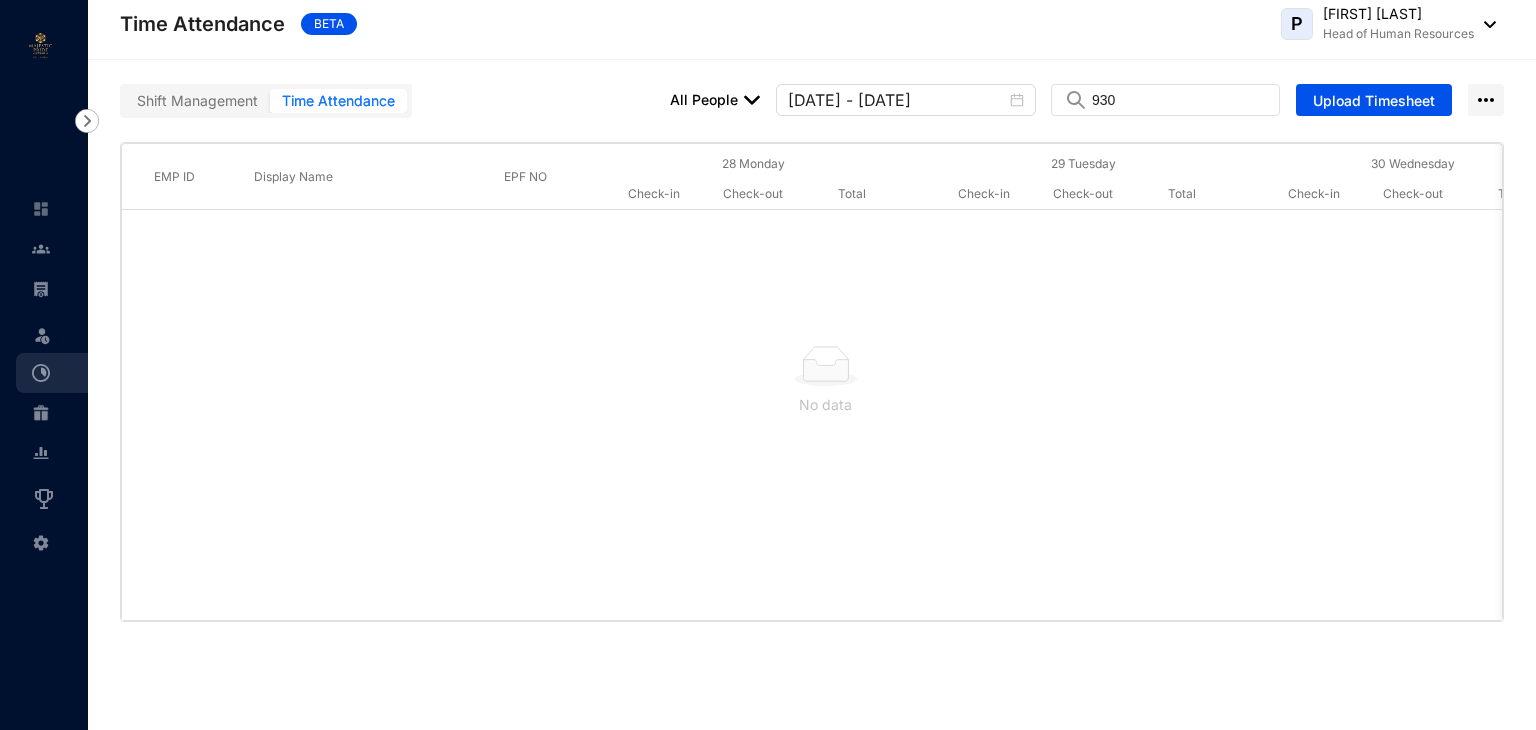click at bounding box center [752, 100] 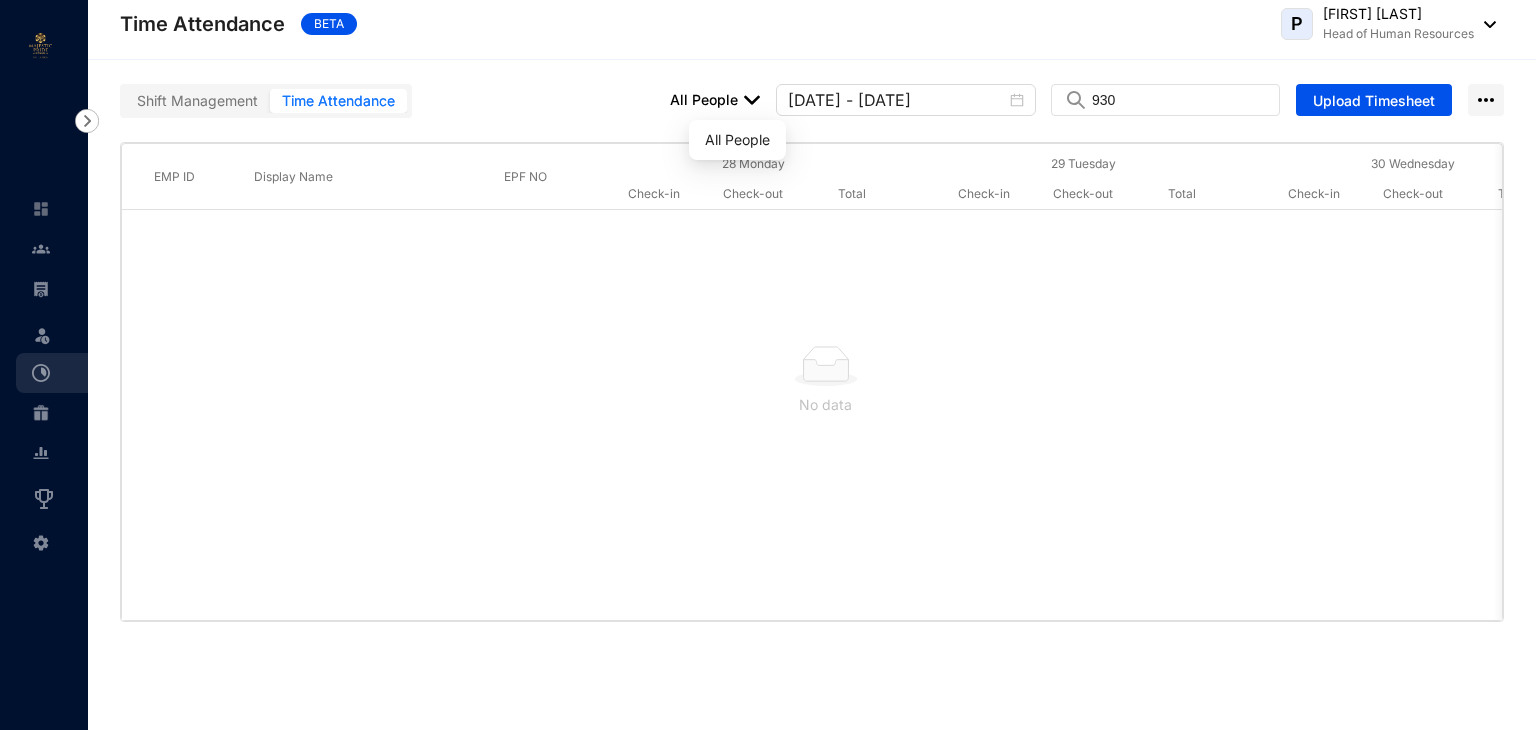 click at bounding box center (752, 100) 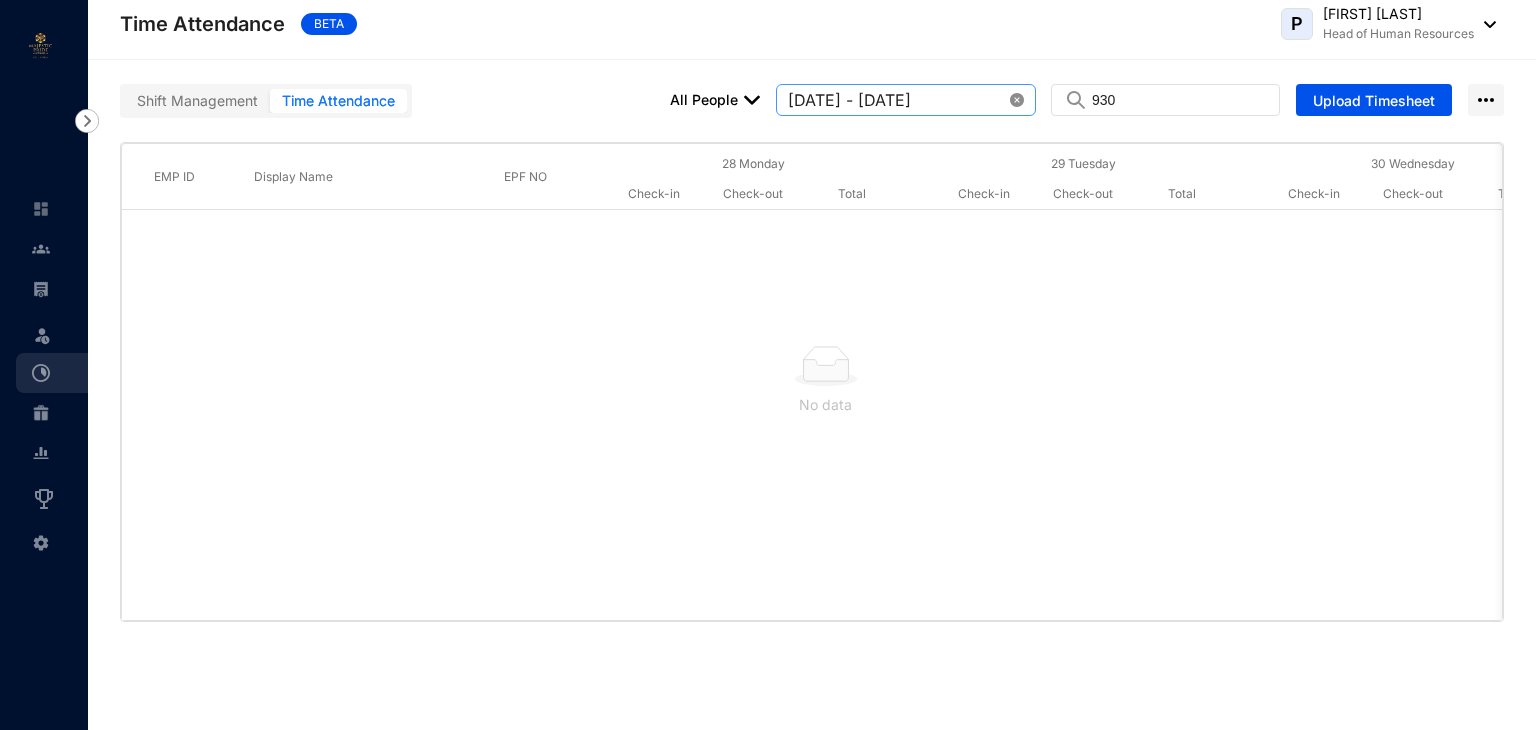 click 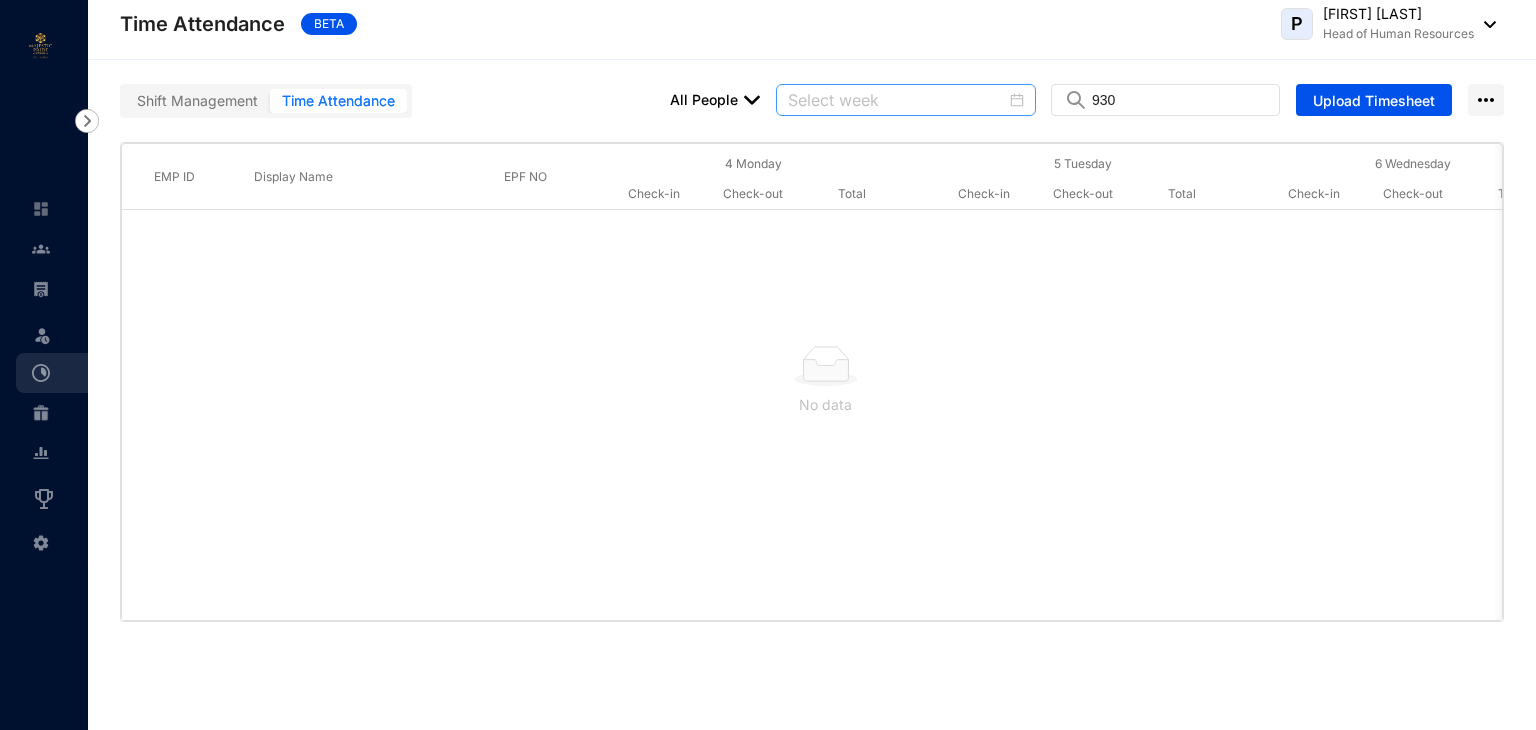 click at bounding box center [906, 100] 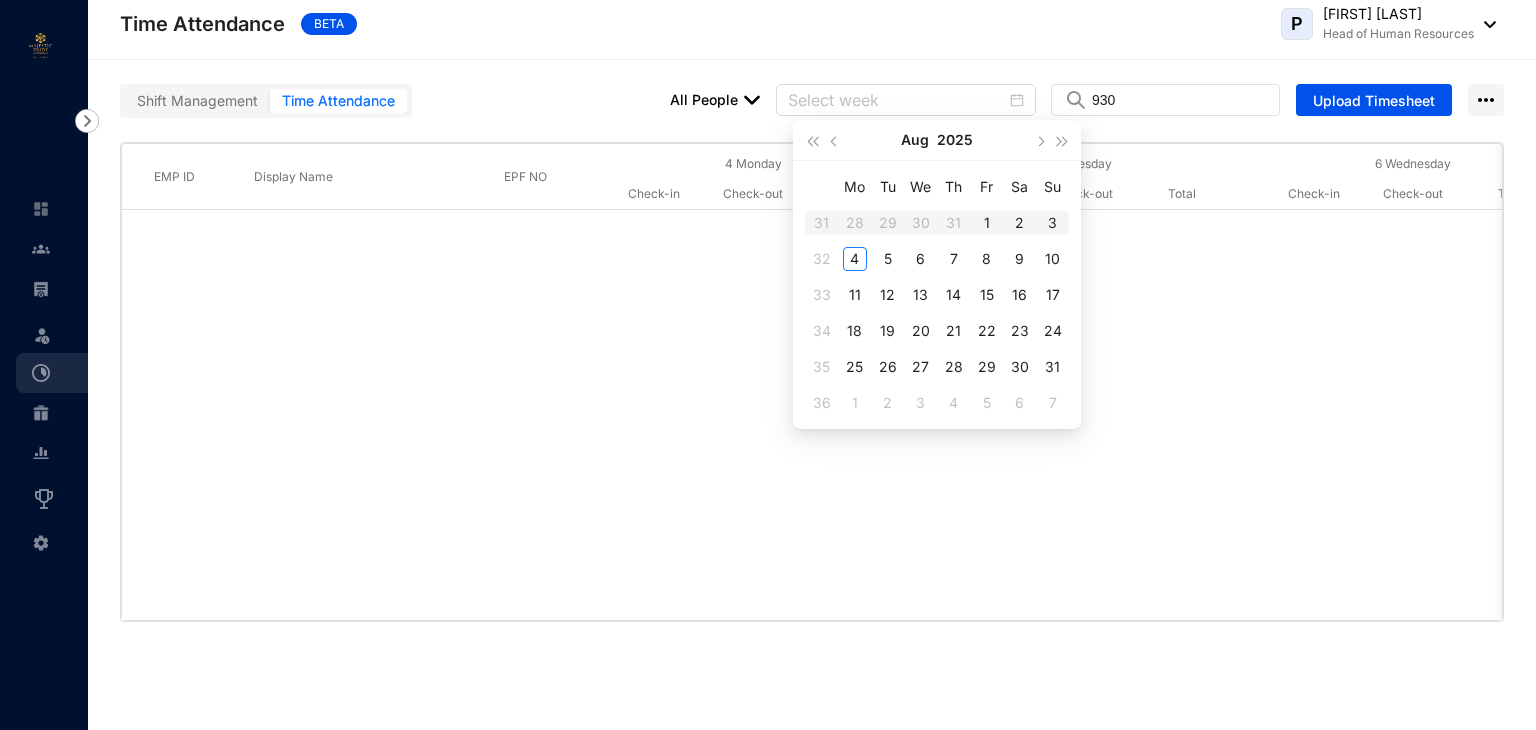 click on "1" at bounding box center [987, 223] 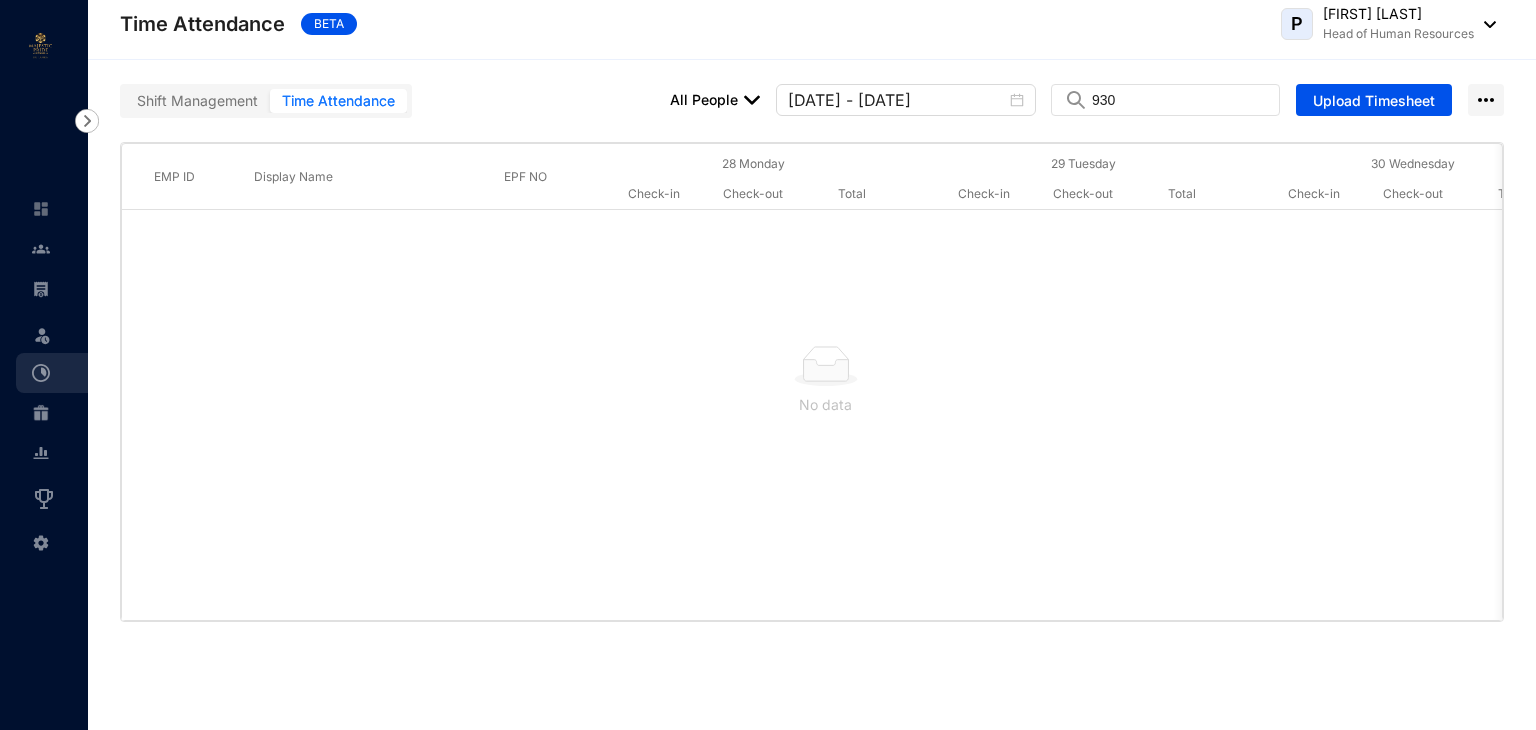 click on "Time Attendance" at bounding box center [338, 101] 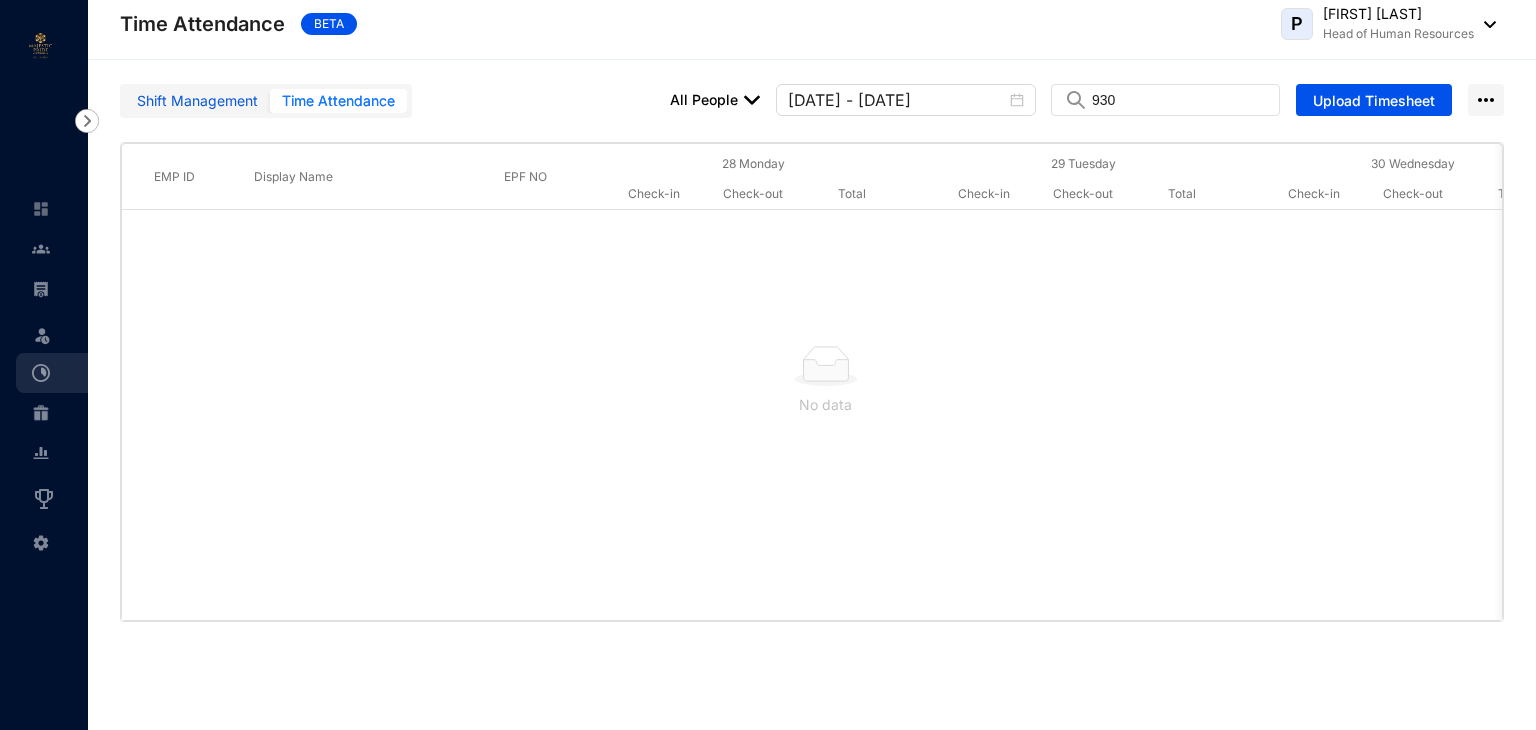 click on "Shift Management" at bounding box center (197, 101) 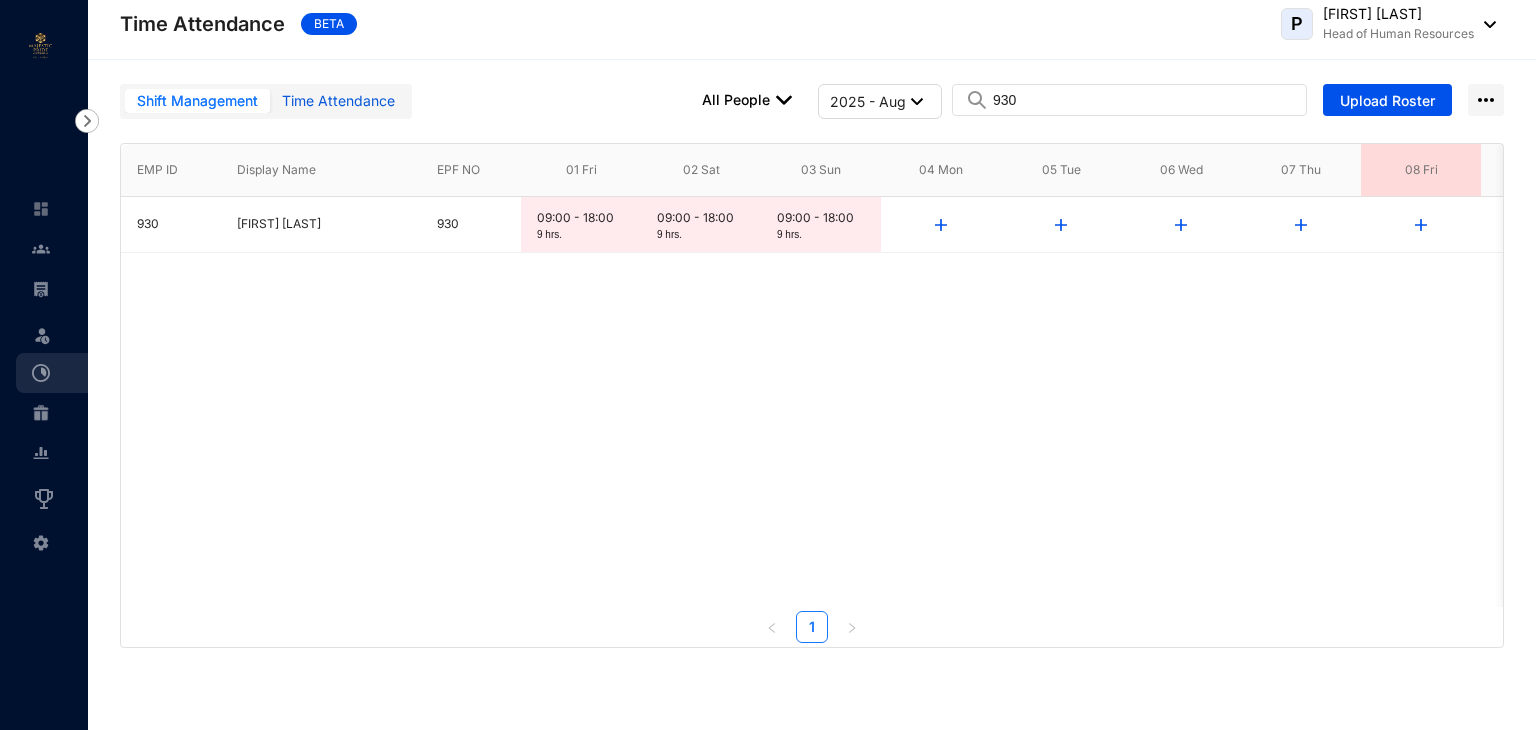 click on "Time Attendance" at bounding box center (338, 101) 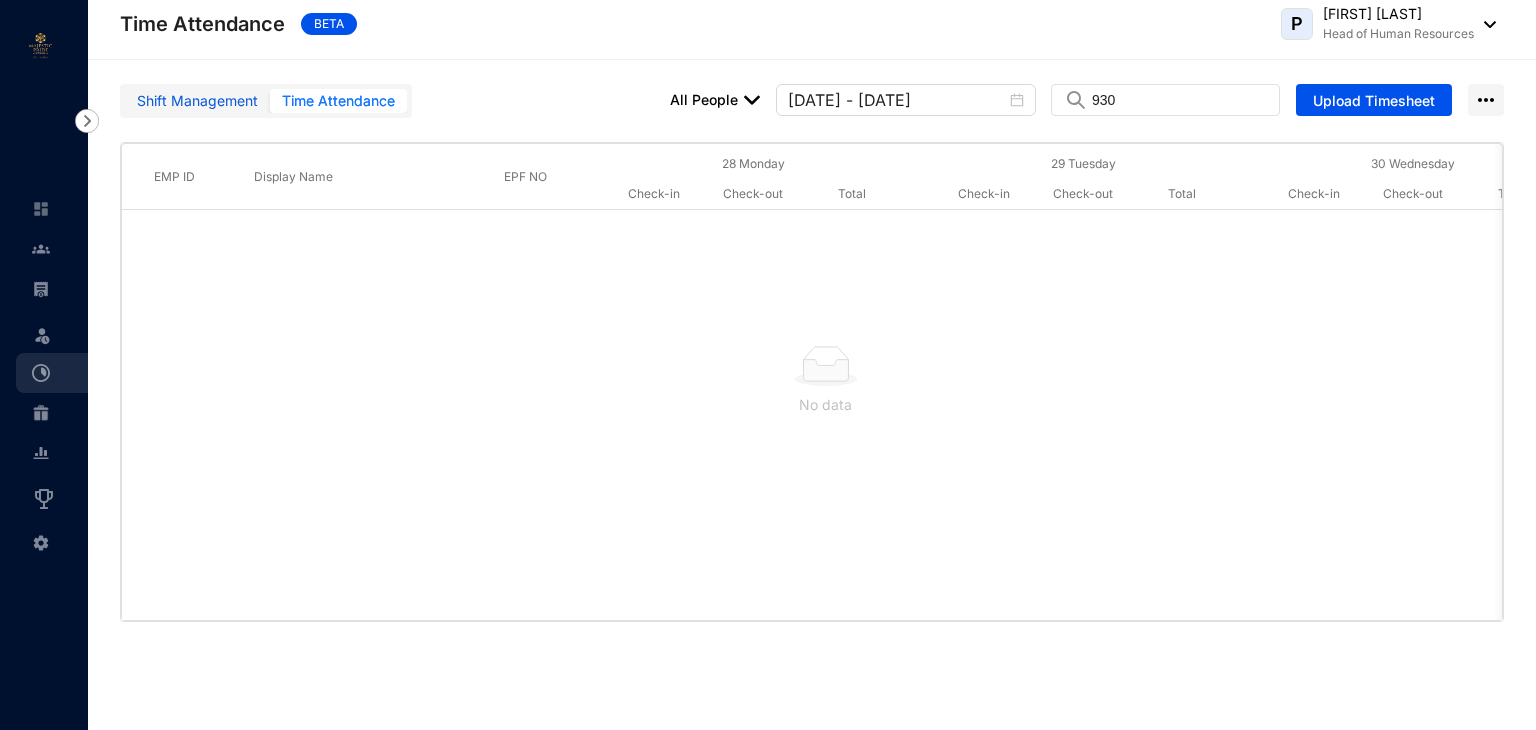 click on "Shift Management" at bounding box center (197, 101) 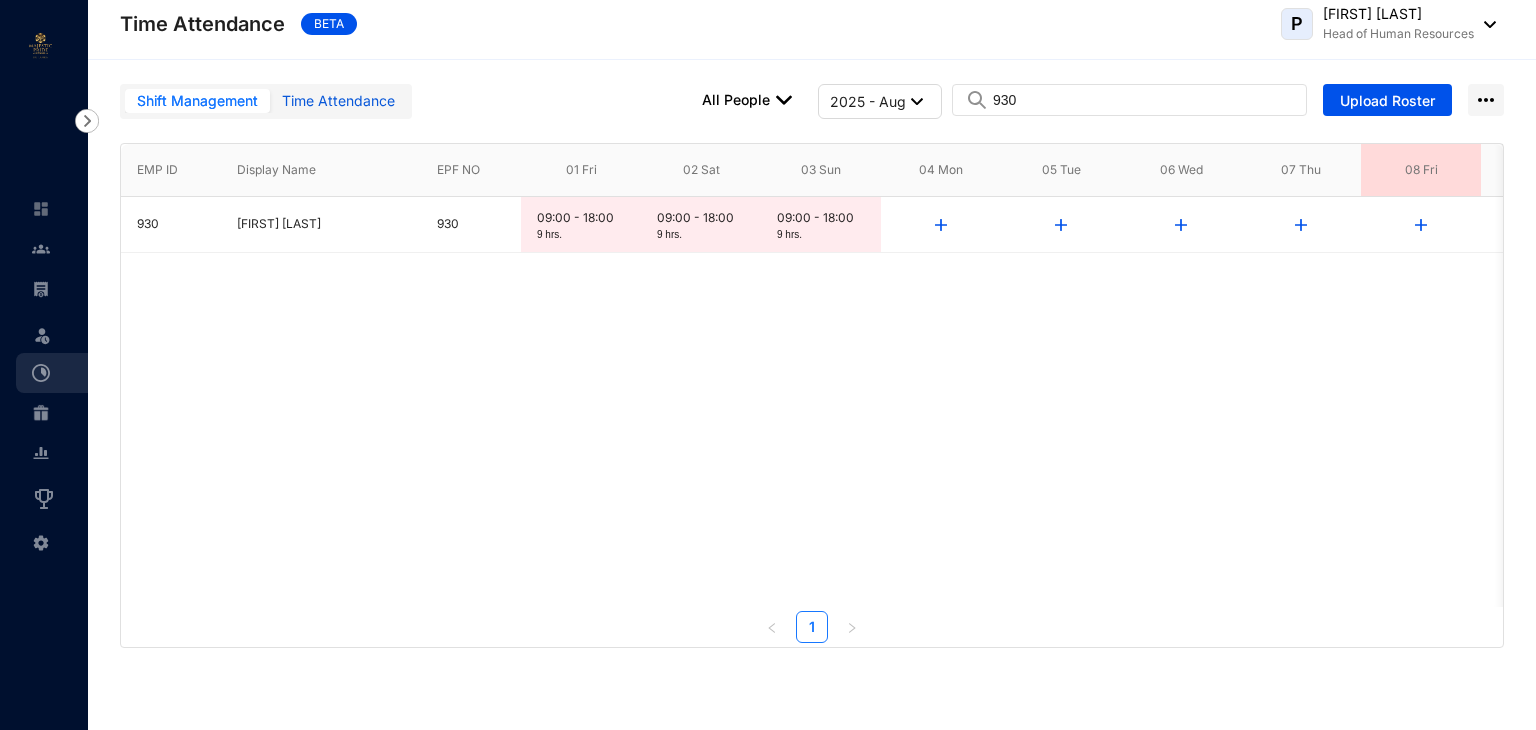 click on "Time Attendance" at bounding box center [338, 101] 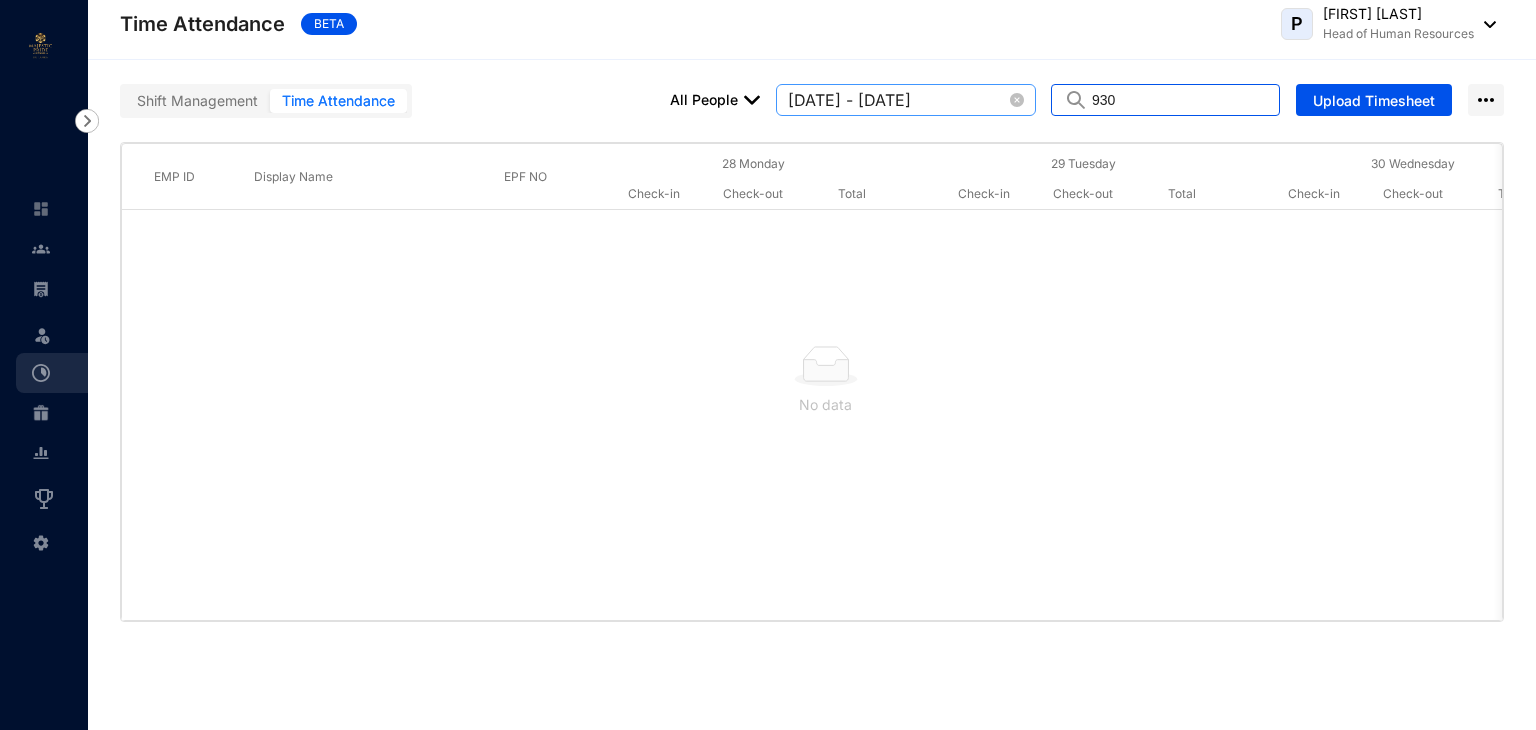 drag, startPoint x: 1186, startPoint y: 113, endPoint x: 1012, endPoint y: 112, distance: 174.00287 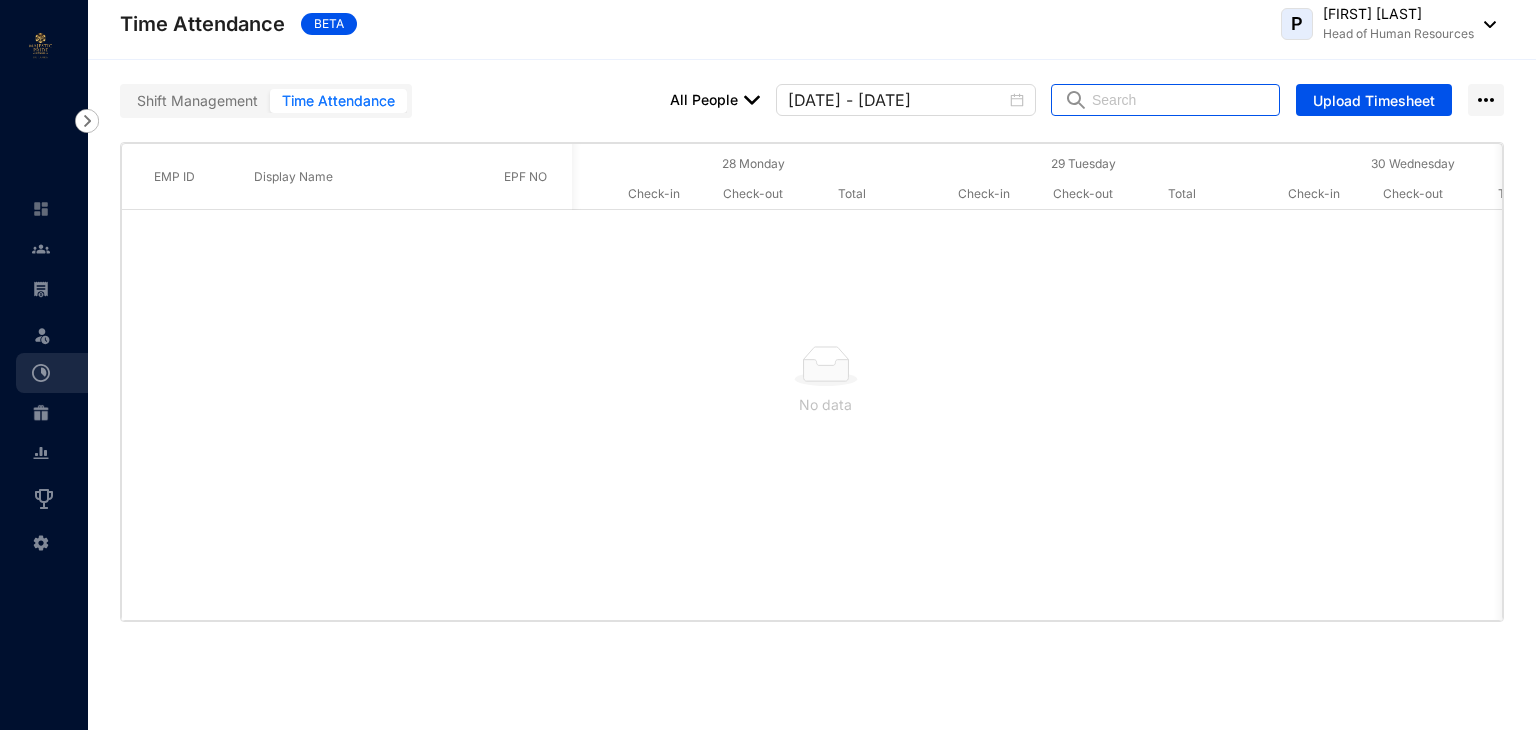 scroll, scrollTop: 0, scrollLeft: 162, axis: horizontal 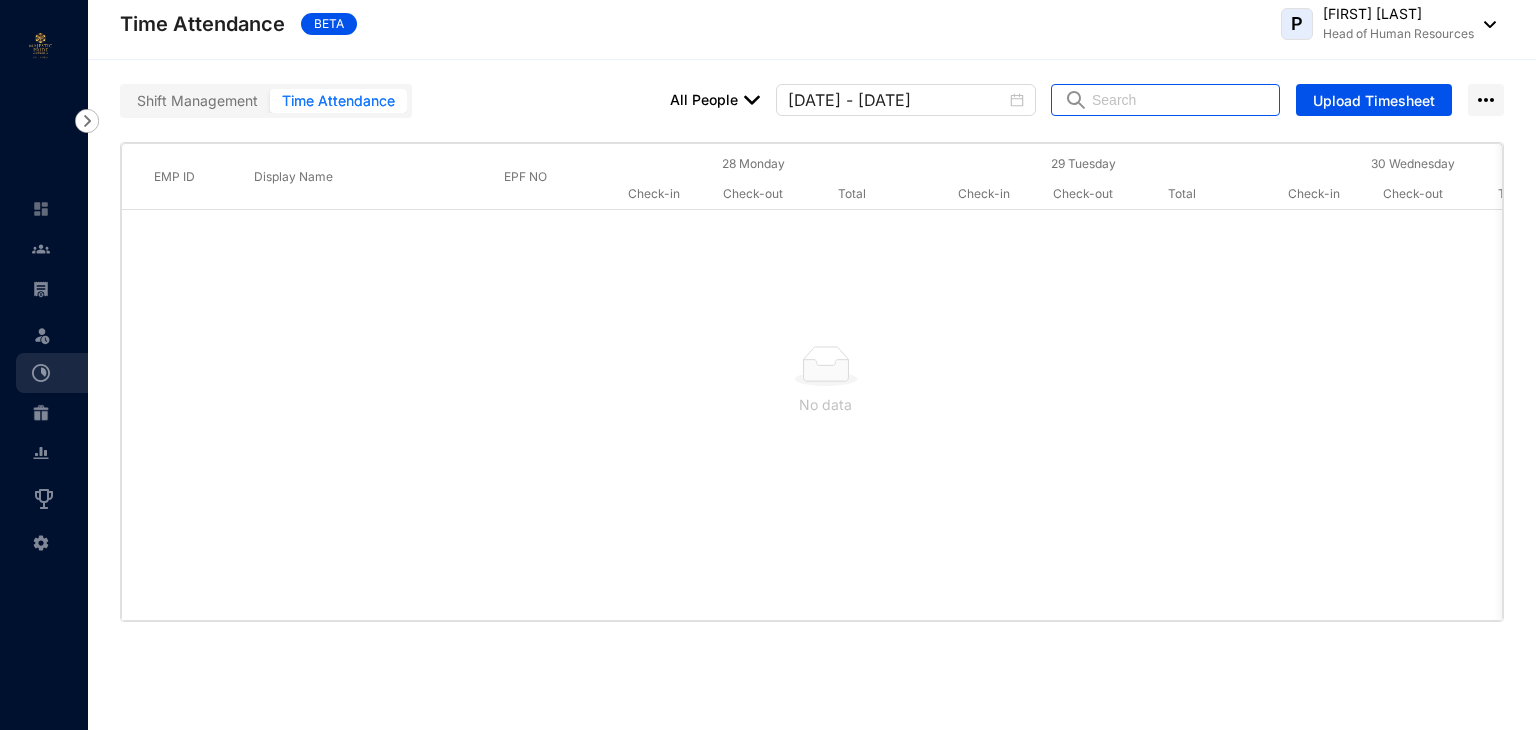 type 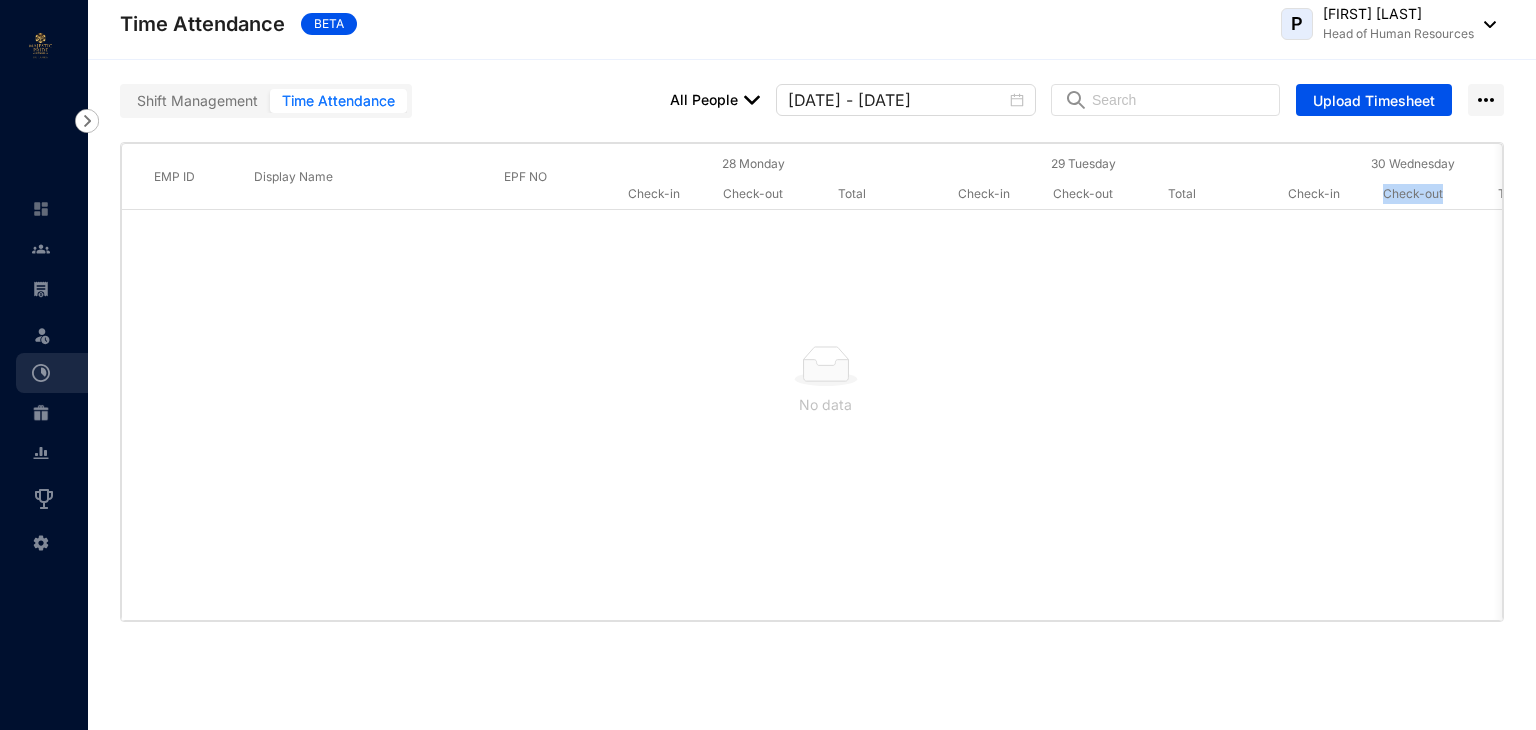 drag, startPoint x: 1441, startPoint y: 193, endPoint x: 1356, endPoint y: 197, distance: 85.09406 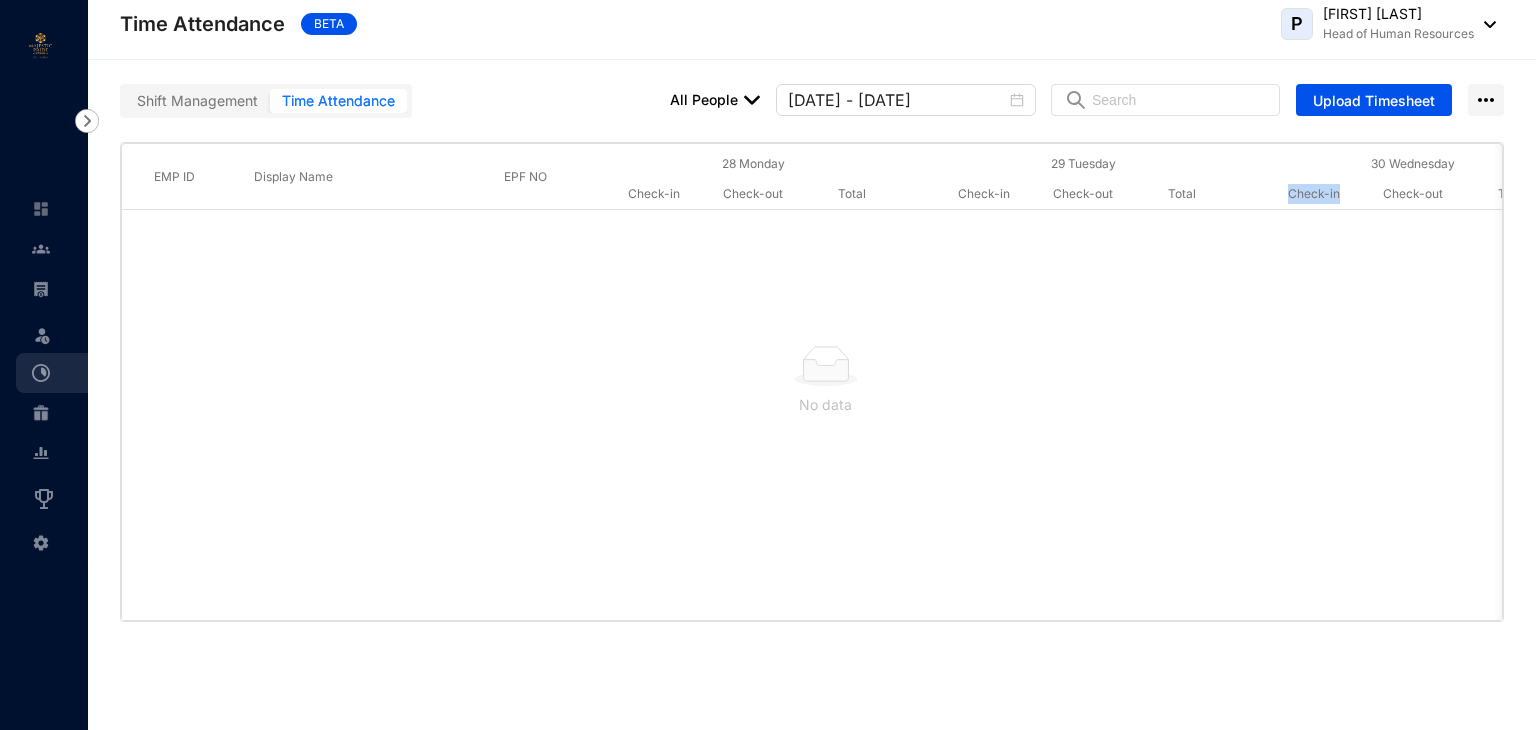 drag, startPoint x: 1288, startPoint y: 193, endPoint x: 1341, endPoint y: 193, distance: 53 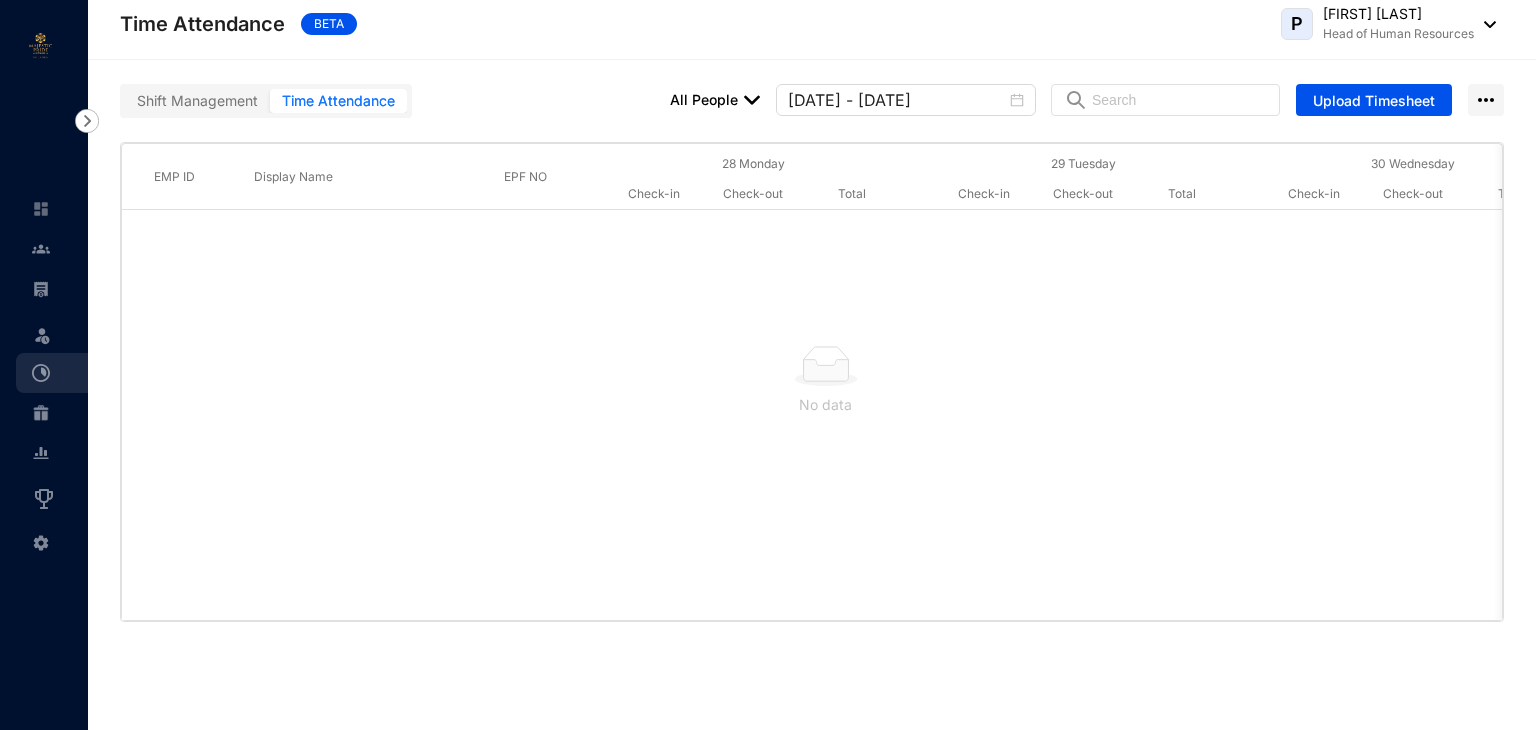 click on "No data" at bounding box center [812, 415] 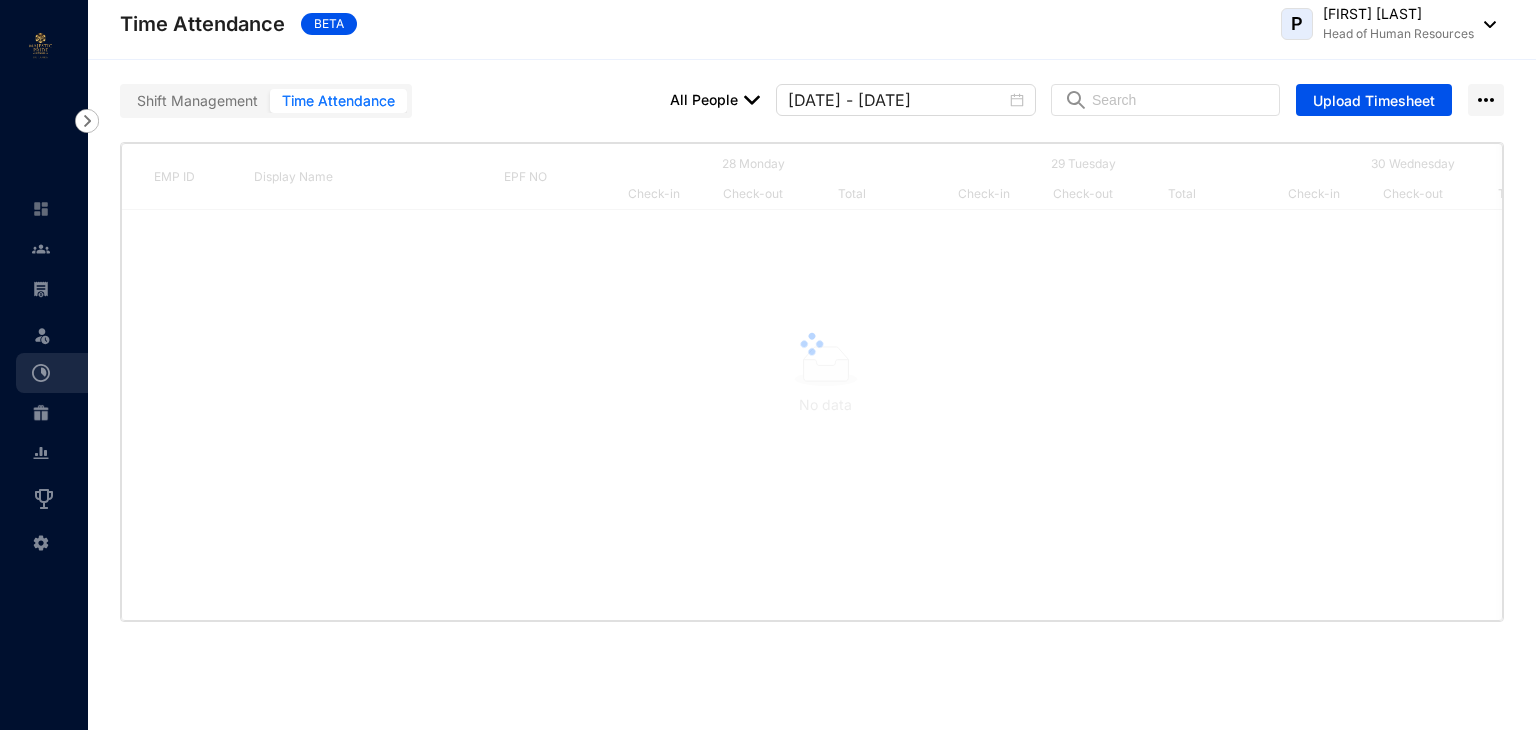 scroll, scrollTop: 0, scrollLeft: 692, axis: horizontal 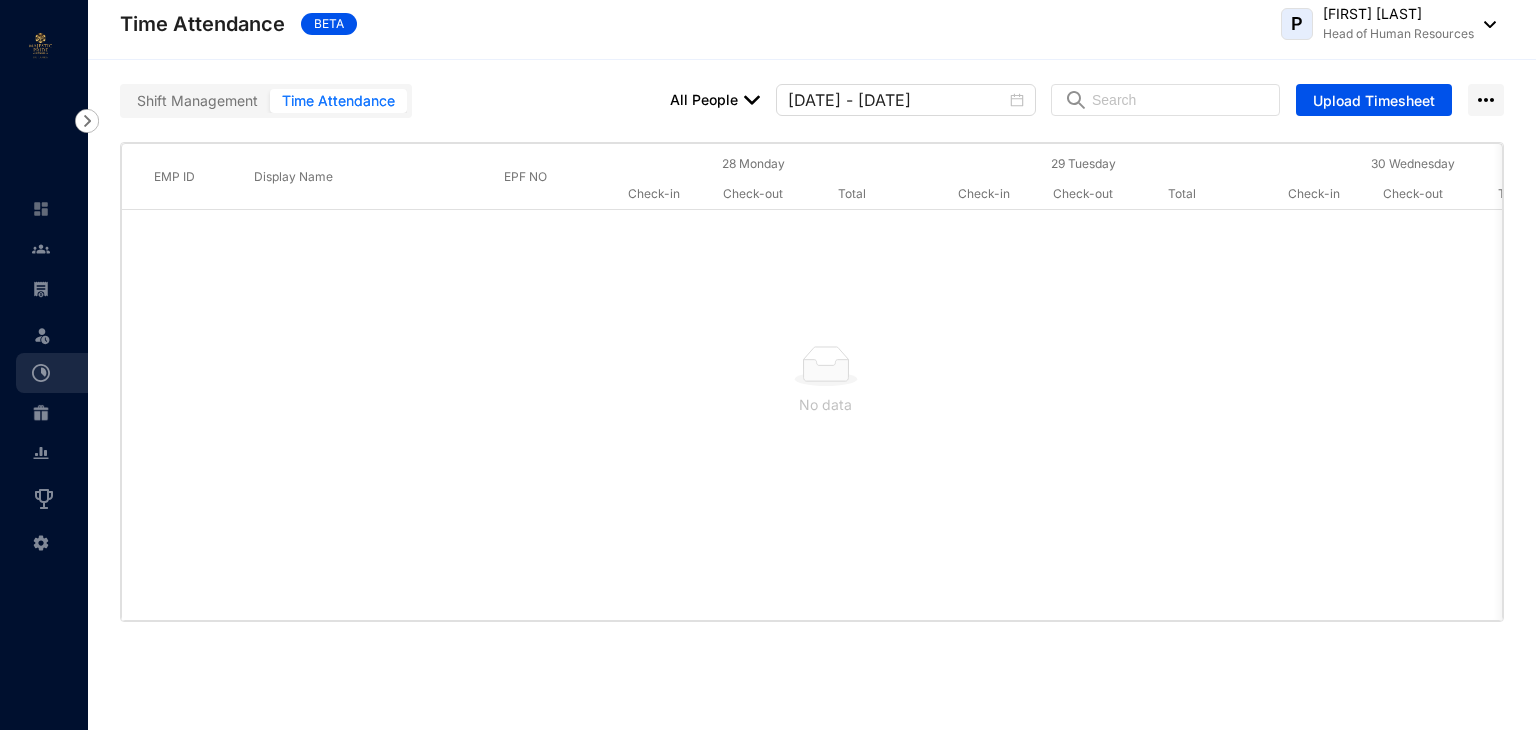 click on "No data" at bounding box center (812, 415) 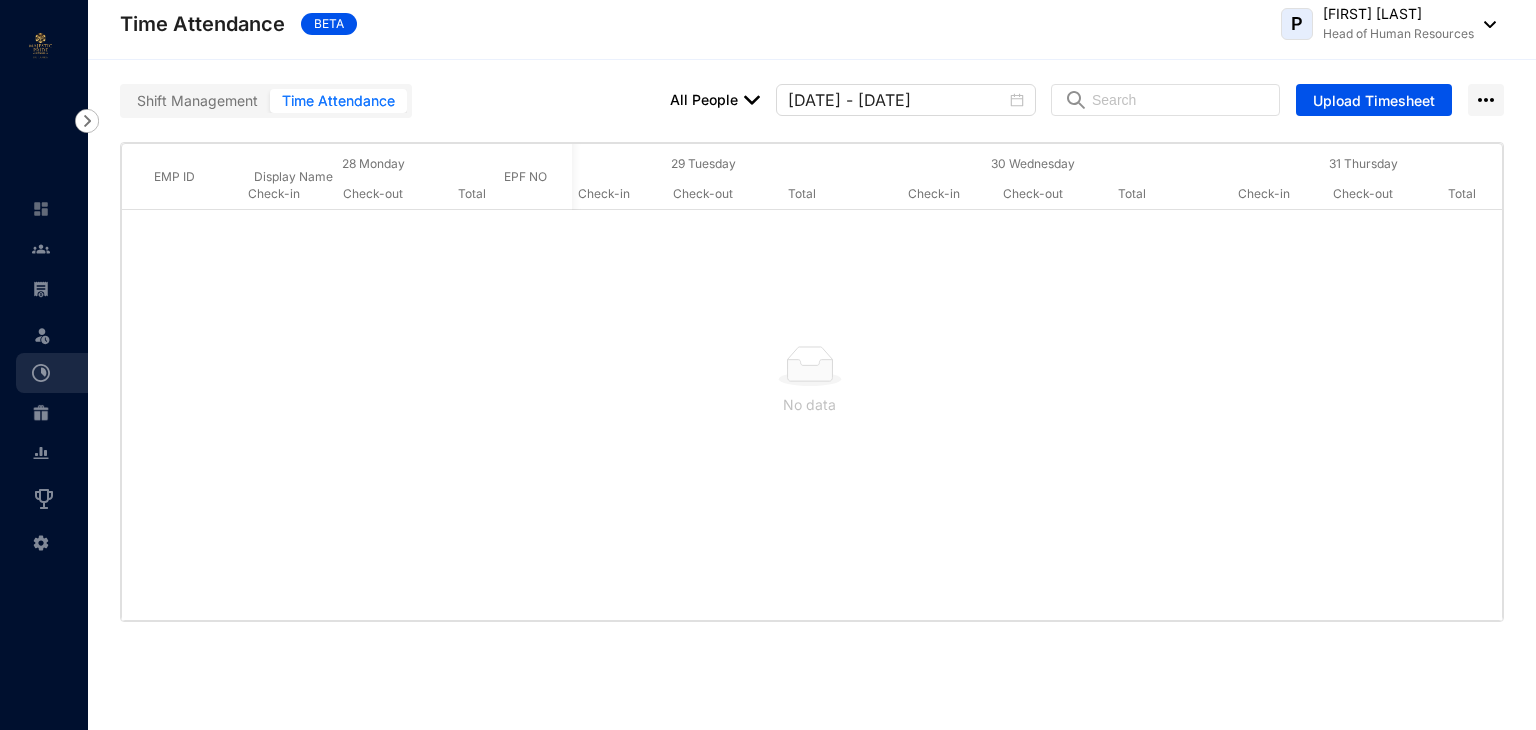 scroll, scrollTop: 0, scrollLeft: 1379, axis: horizontal 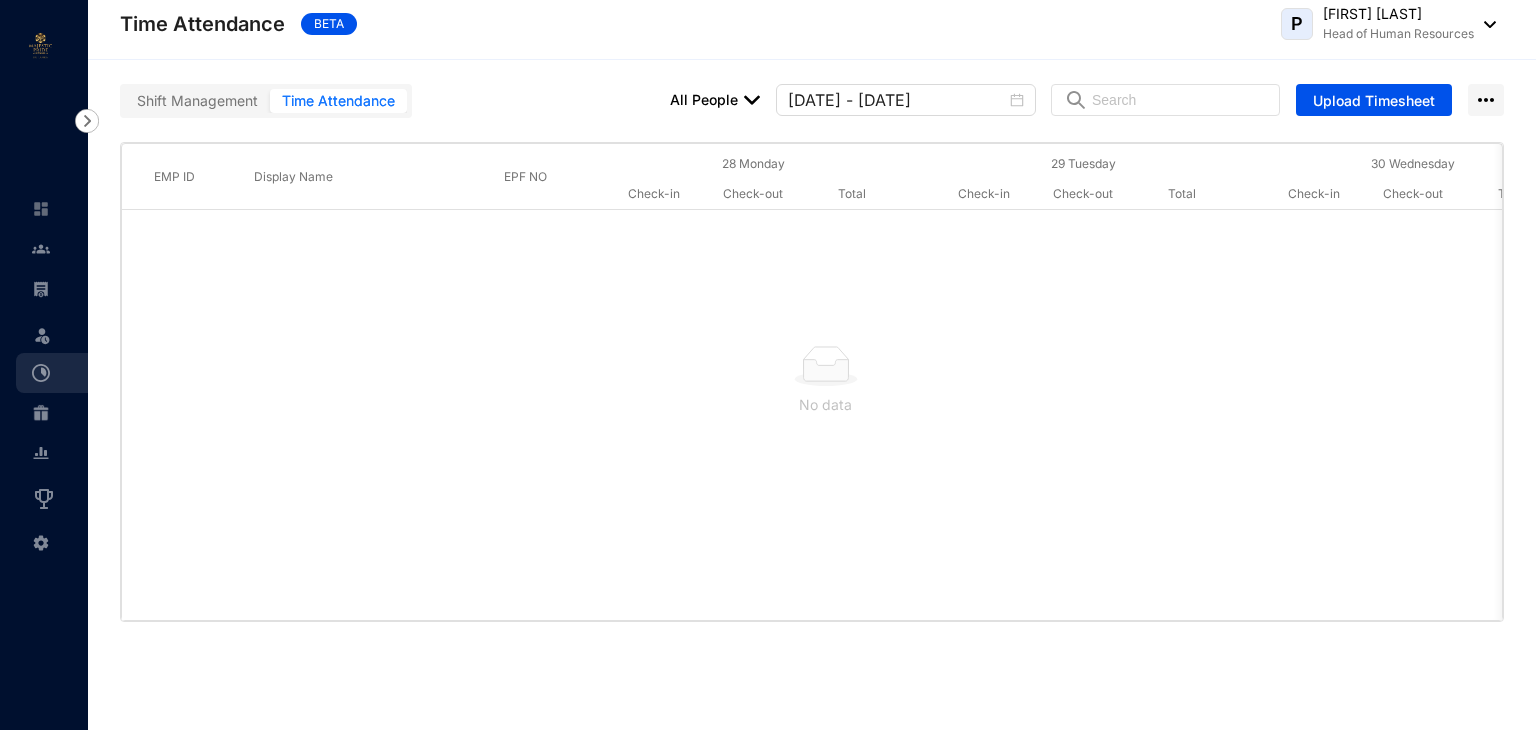 click on "Time Attendance Shift Management Time Attendance All People [DATE] - [DATE] Upload Timesheet EMP ID Display Name EPF NO 28 Monday  Check-in Check-out Total 29 Tuesday  Check-in Check-out Total 30 Wednesday  Check-in Check-out Total 31 Thursday  Check-in Check-out Total 1 Friday  Check-in Check-out Total 2 Saturday  Check-in Check-out Total 3 Sunday  Check-in Check-out Total                     No data" at bounding box center [812, 395] 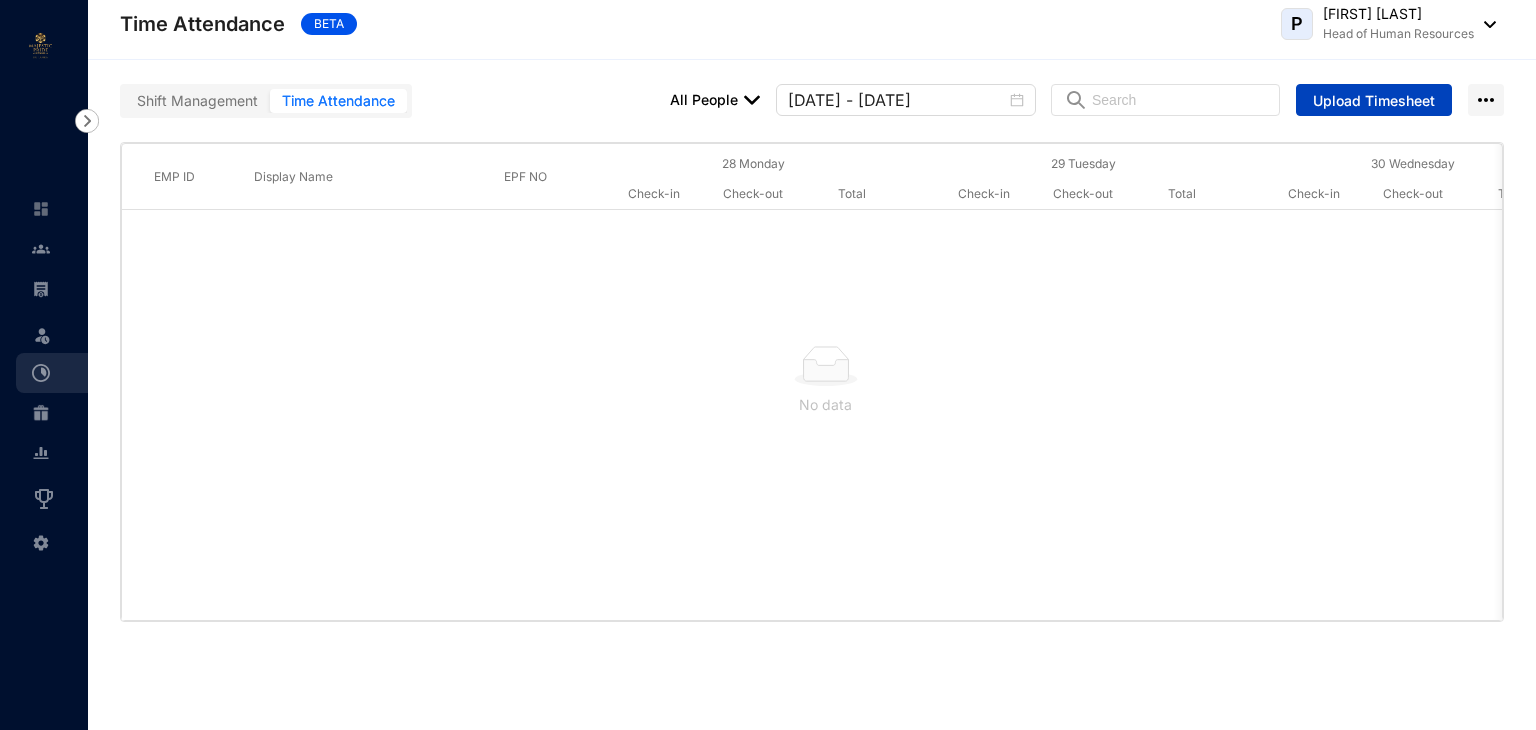 click on "Upload Timesheet" at bounding box center [1374, 101] 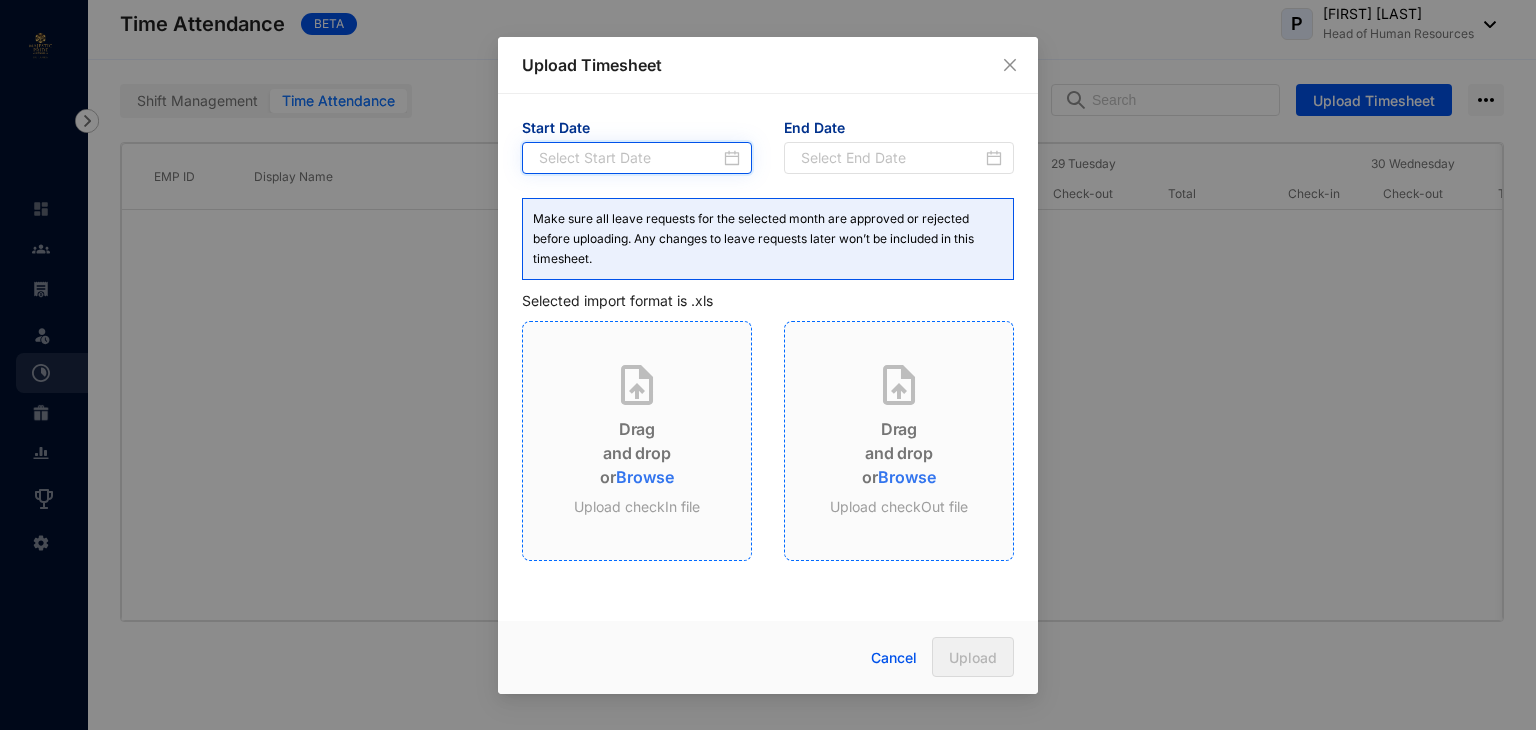 click at bounding box center (629, 158) 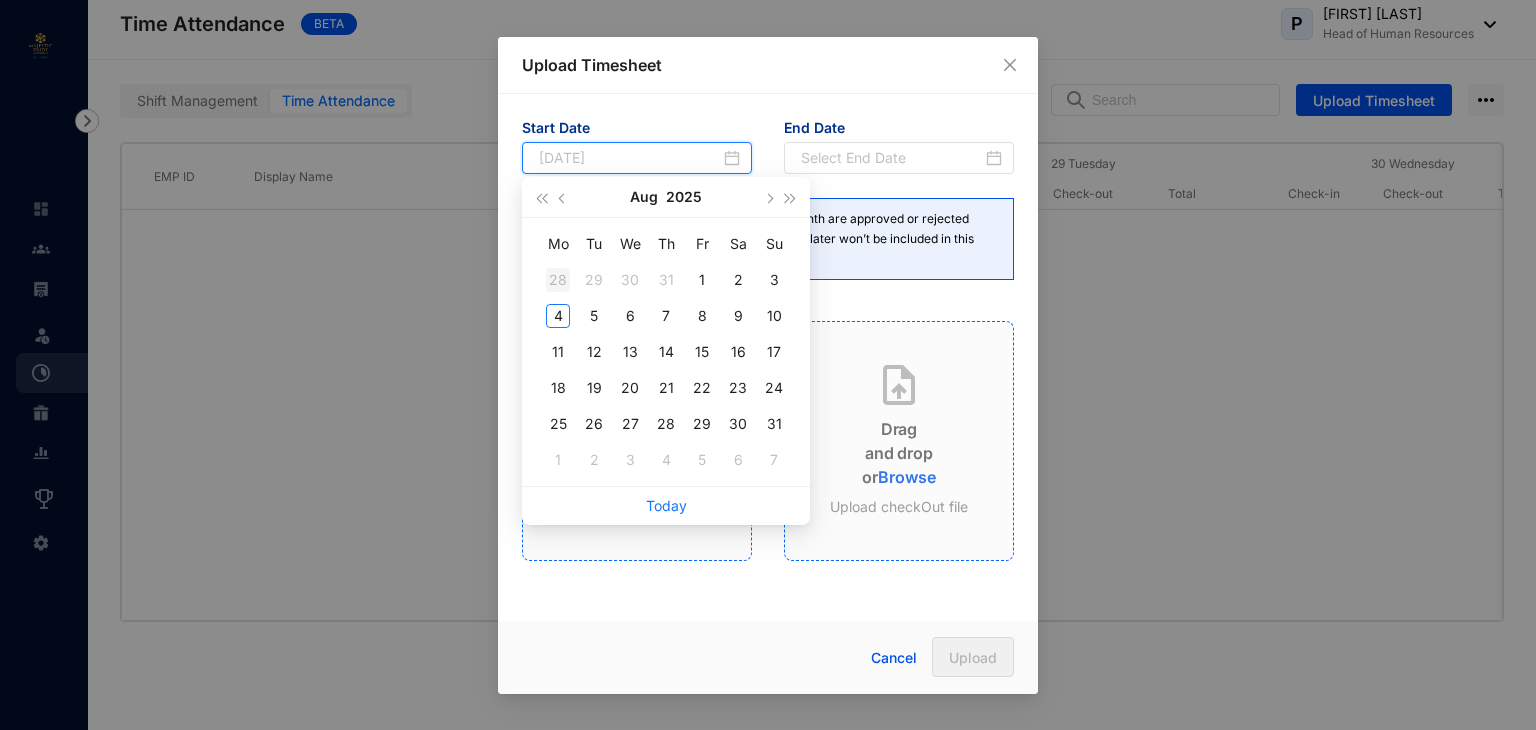 type on "[DATE]" 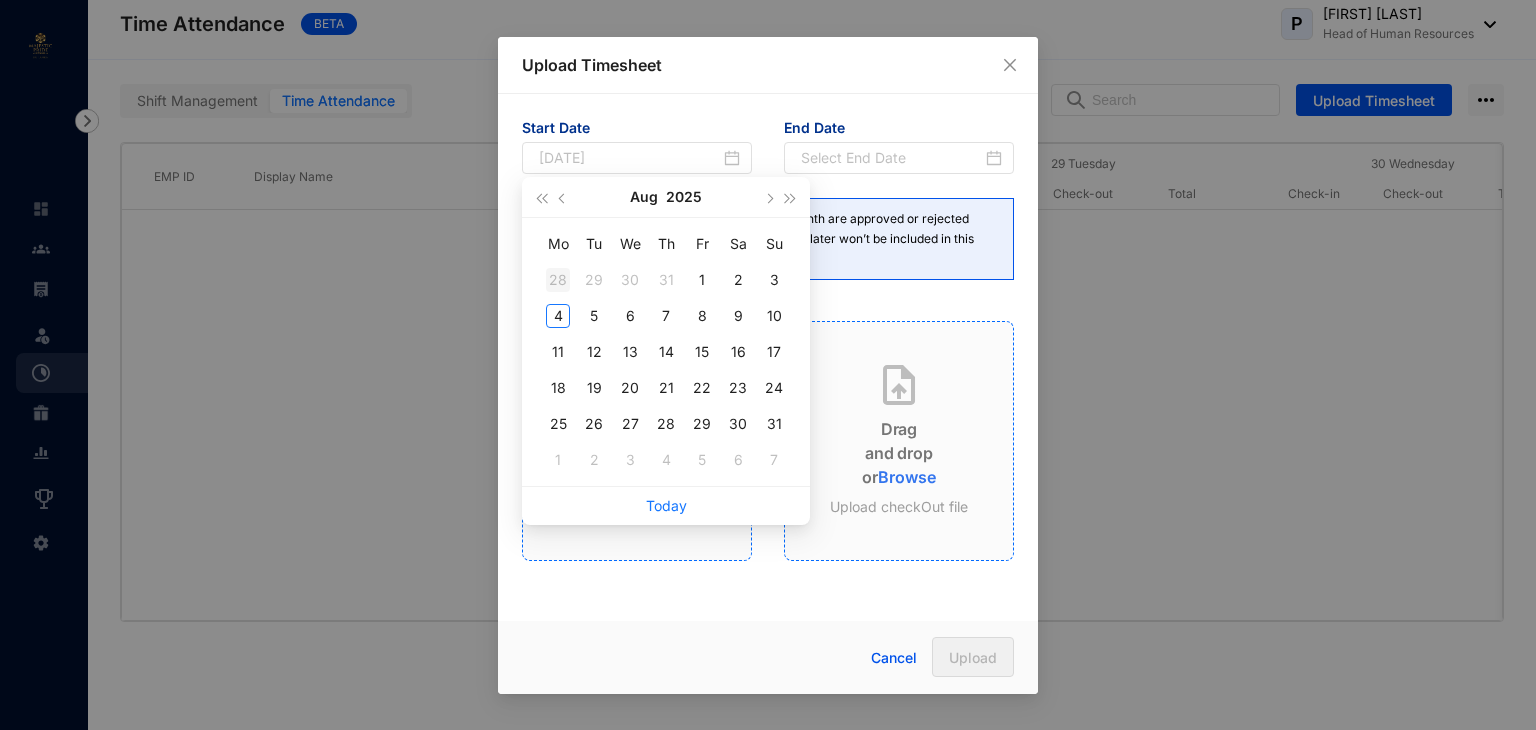 click on "28" at bounding box center [558, 280] 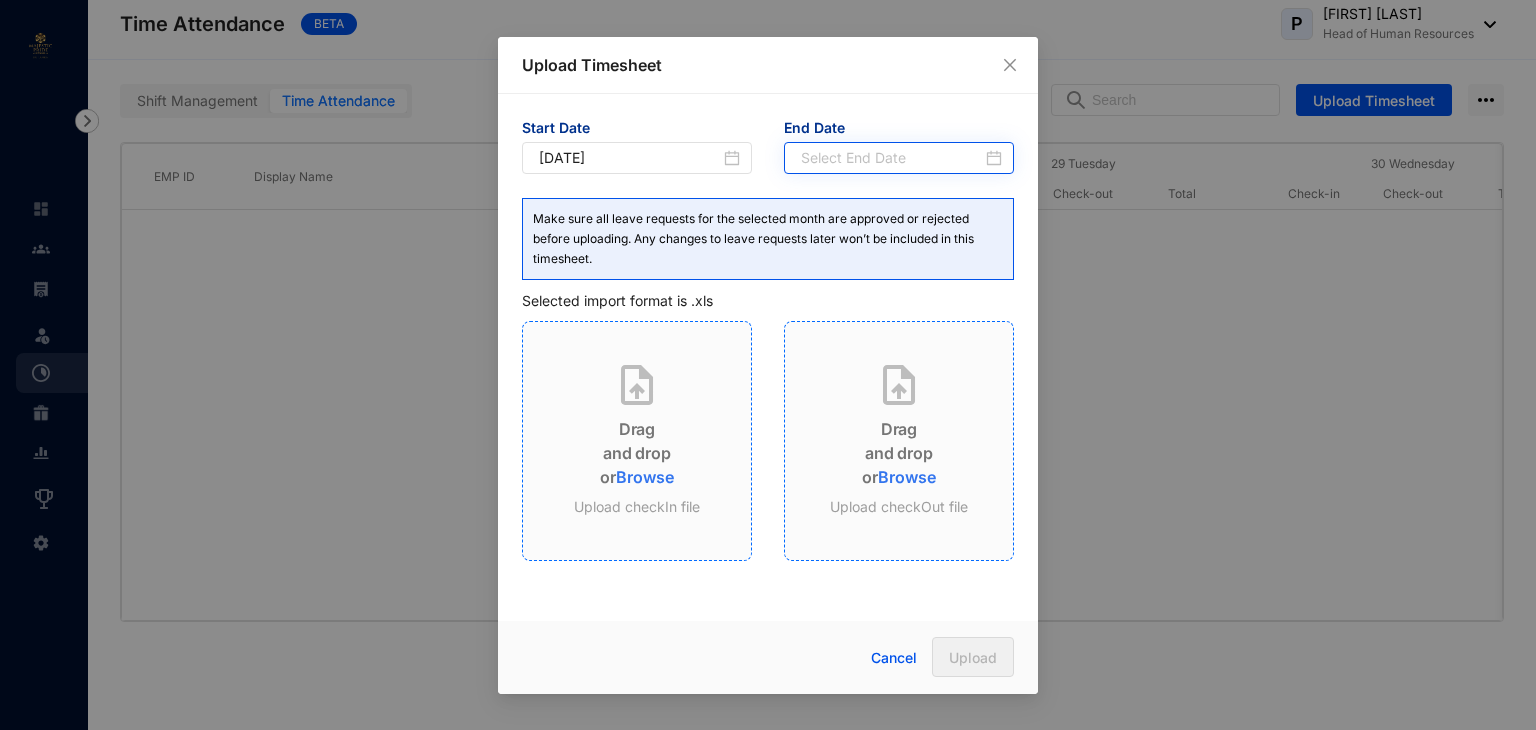 click at bounding box center [901, 158] 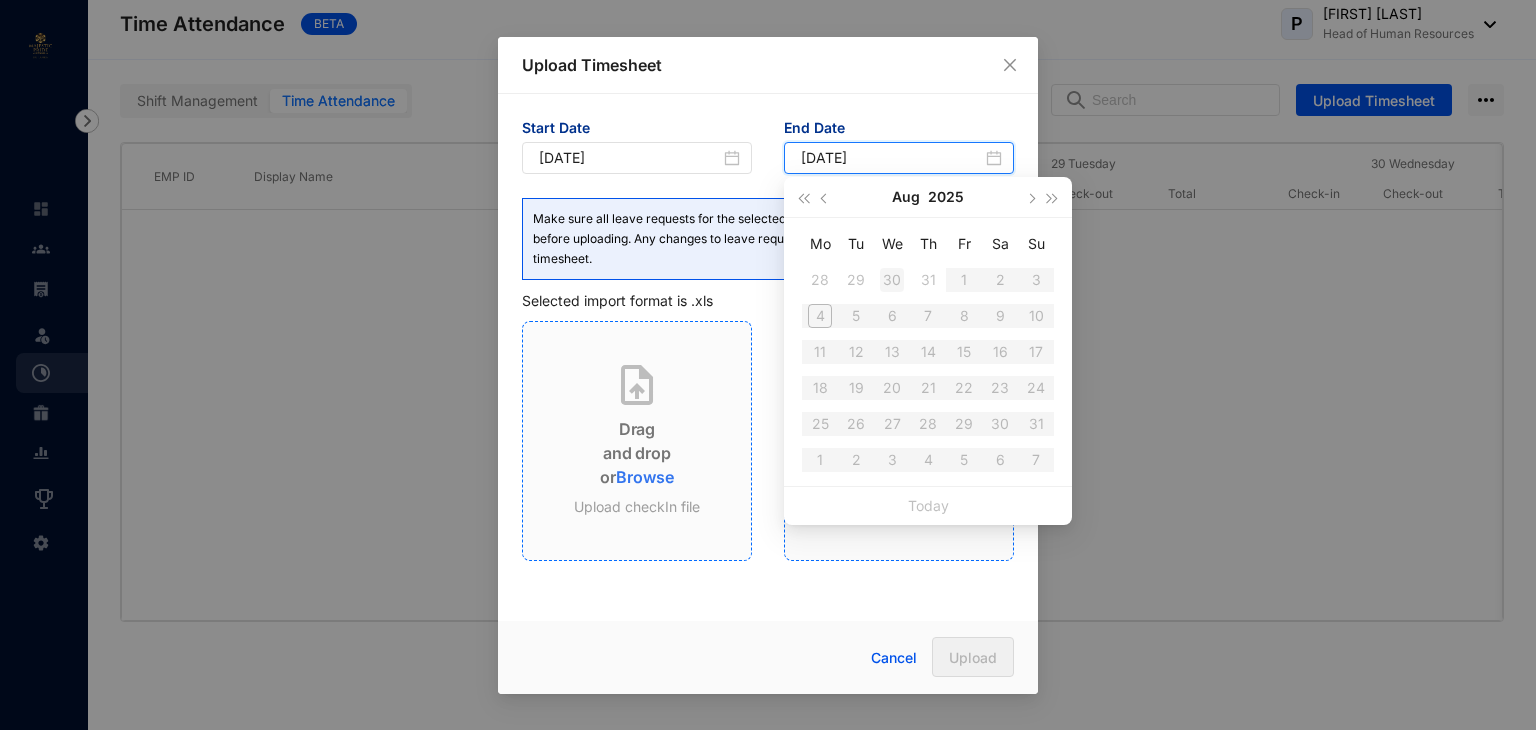 type on "[DATE]" 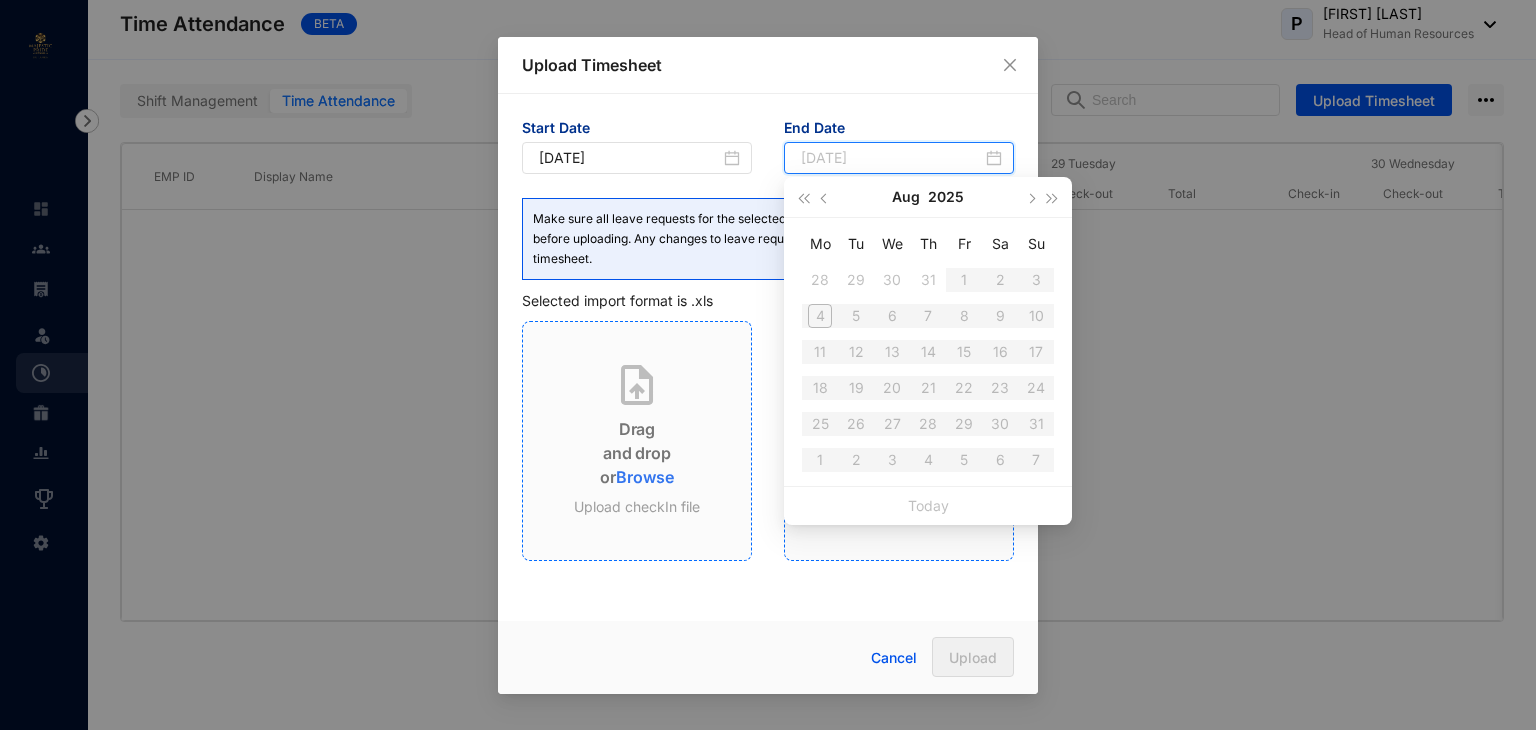 type on "[DATE]" 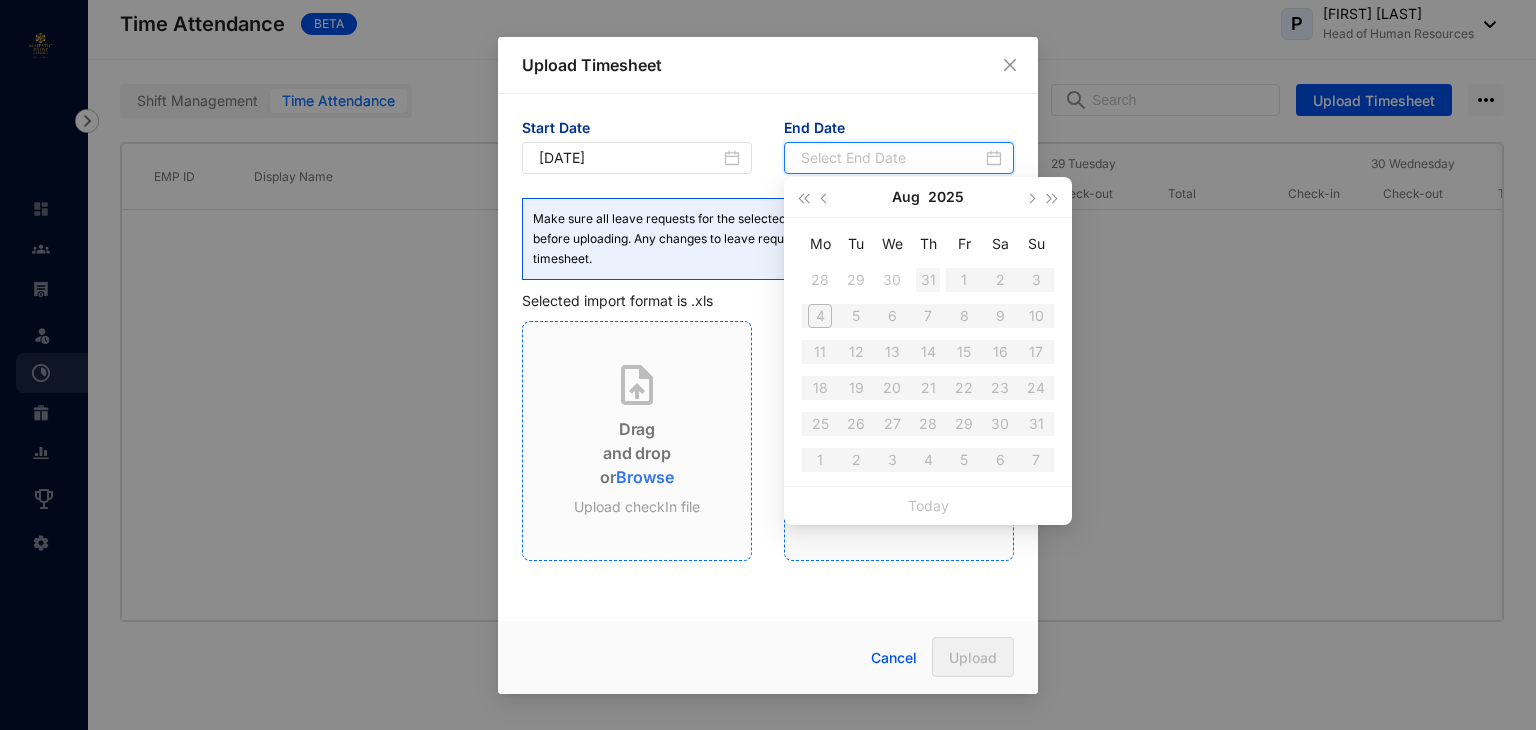 type on "[DATE]" 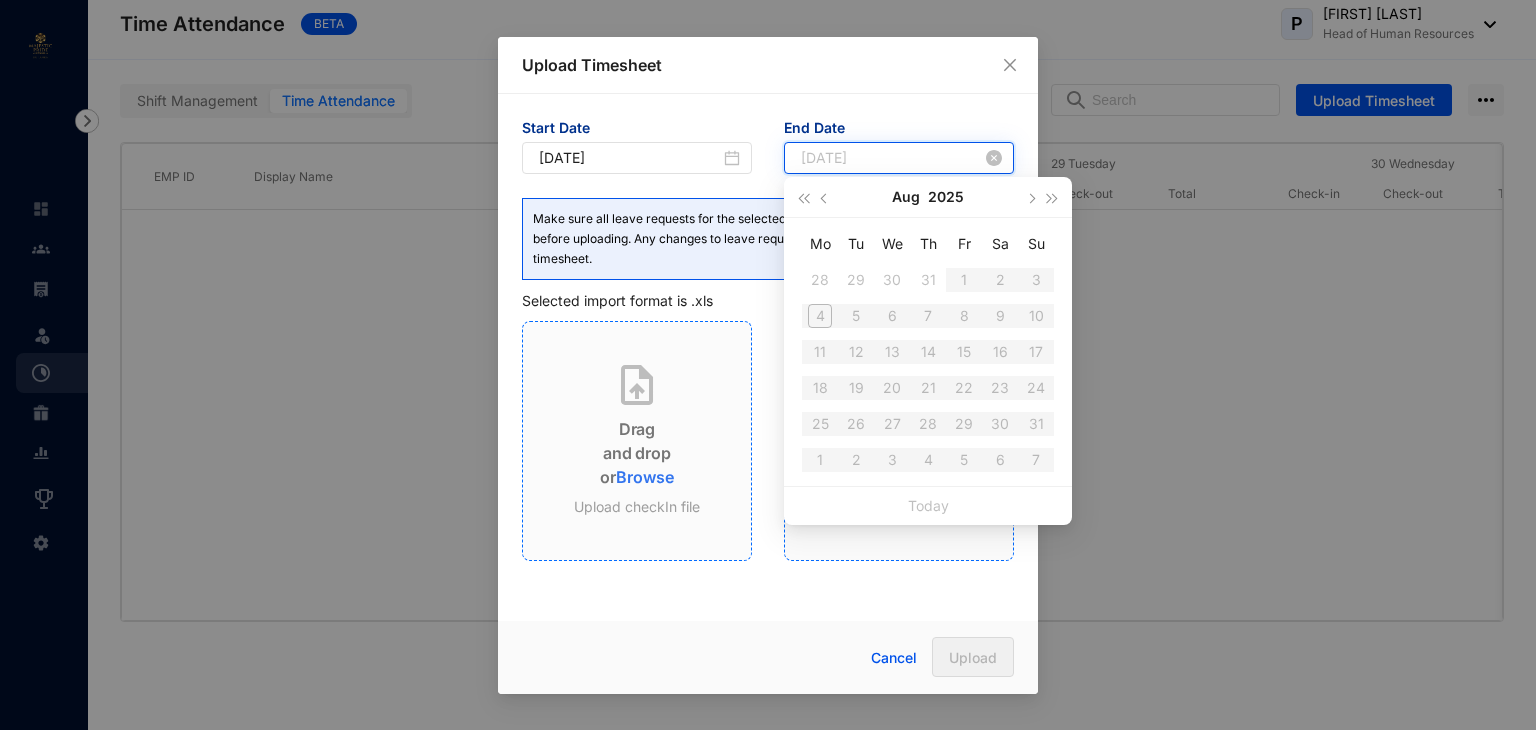 type 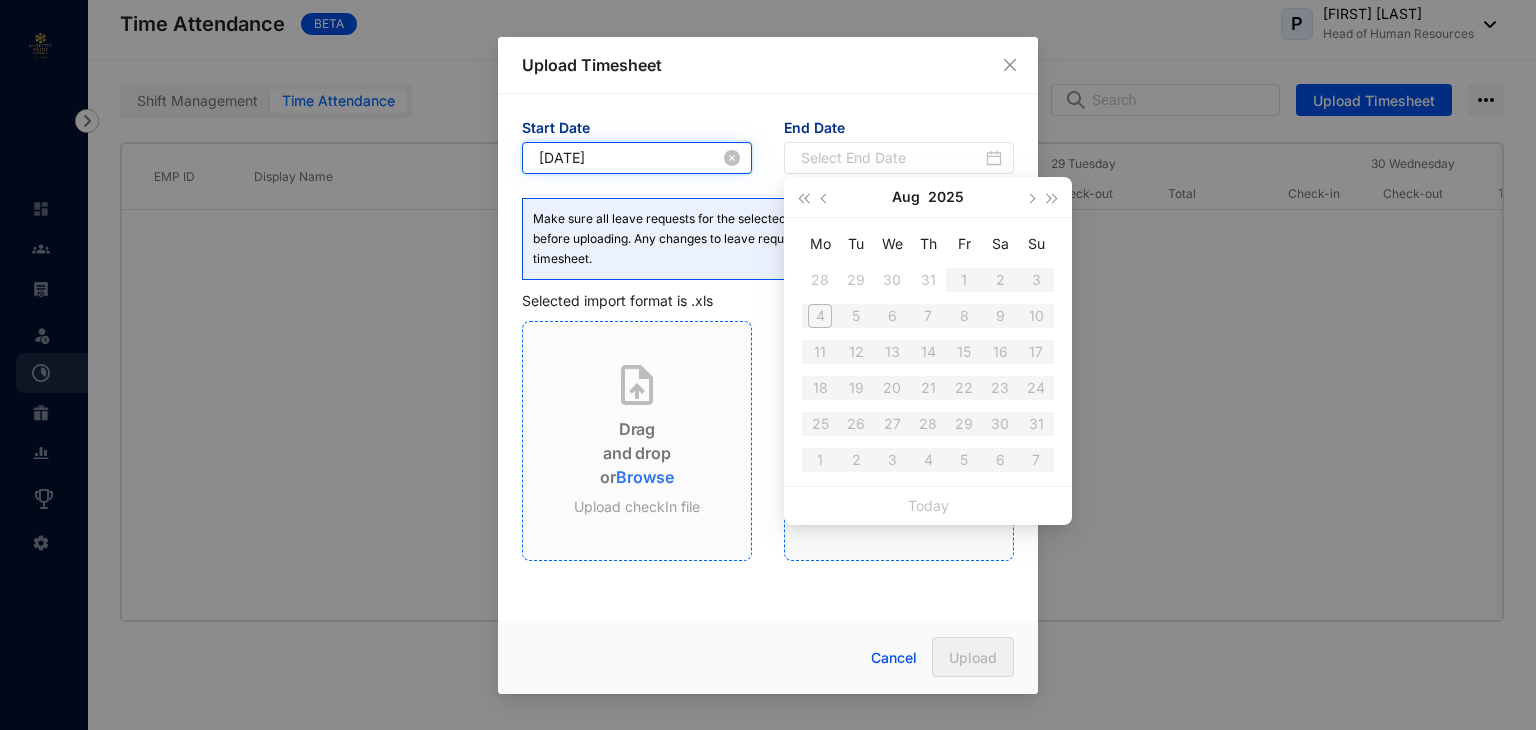 click on "[DATE]" at bounding box center [629, 158] 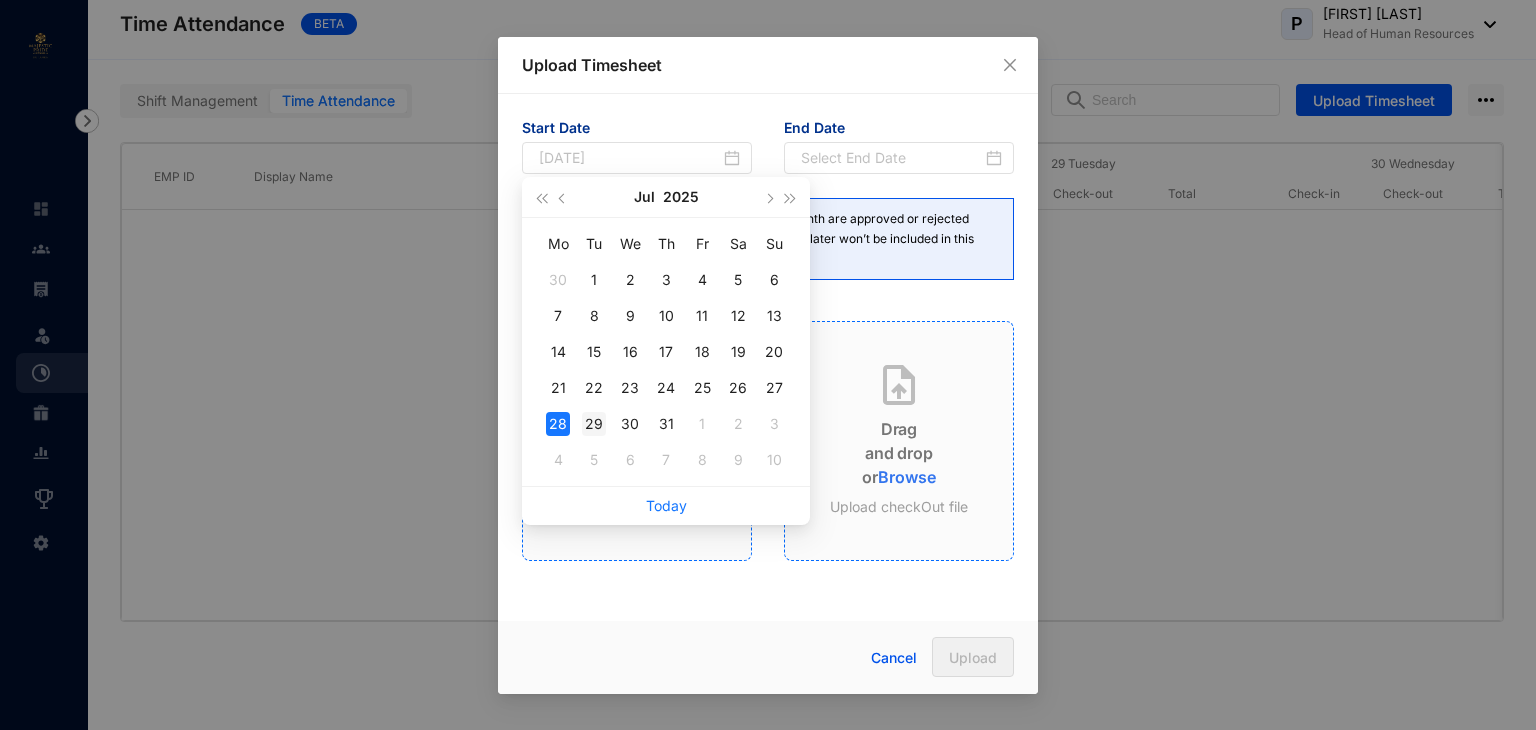 click on "29" at bounding box center (594, 424) 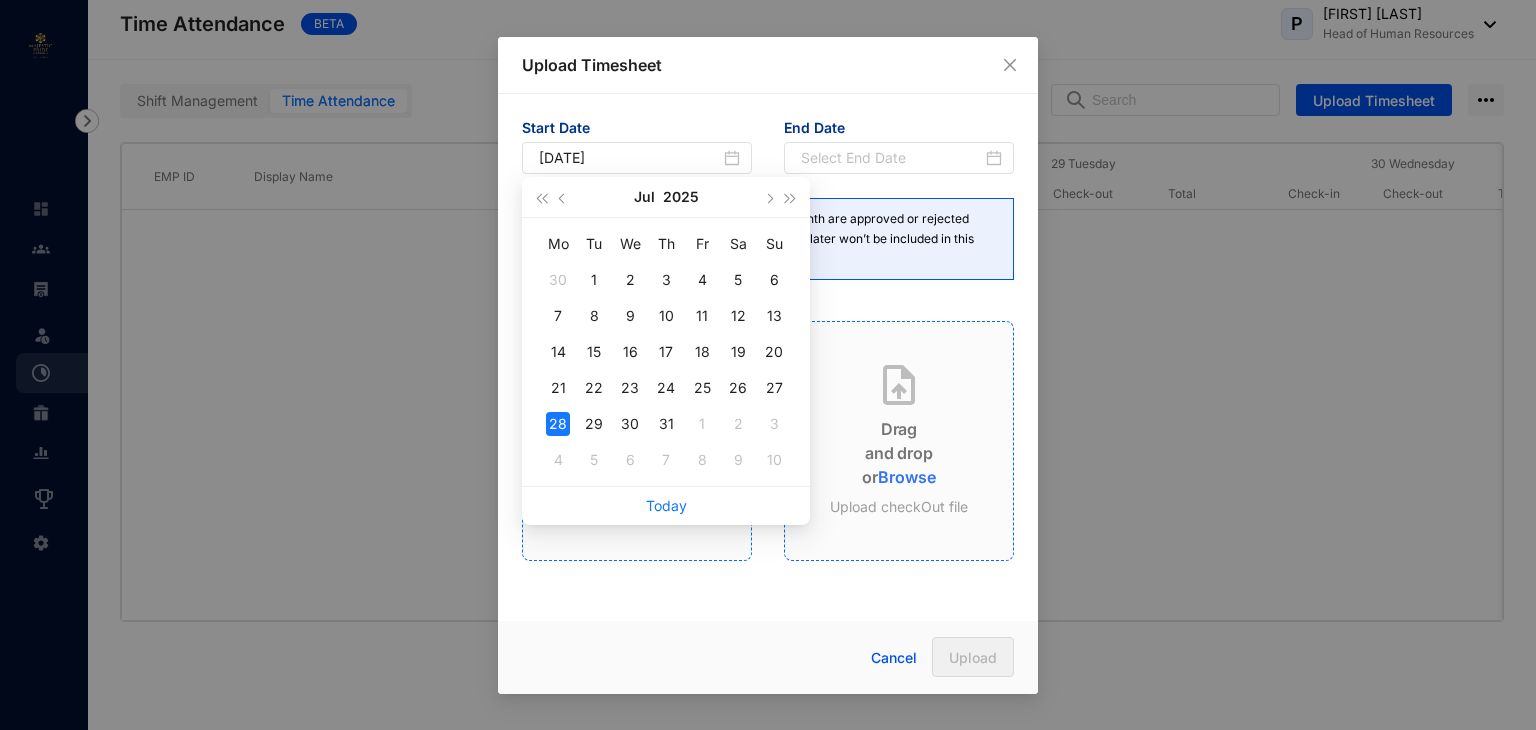 type on "[DATE]" 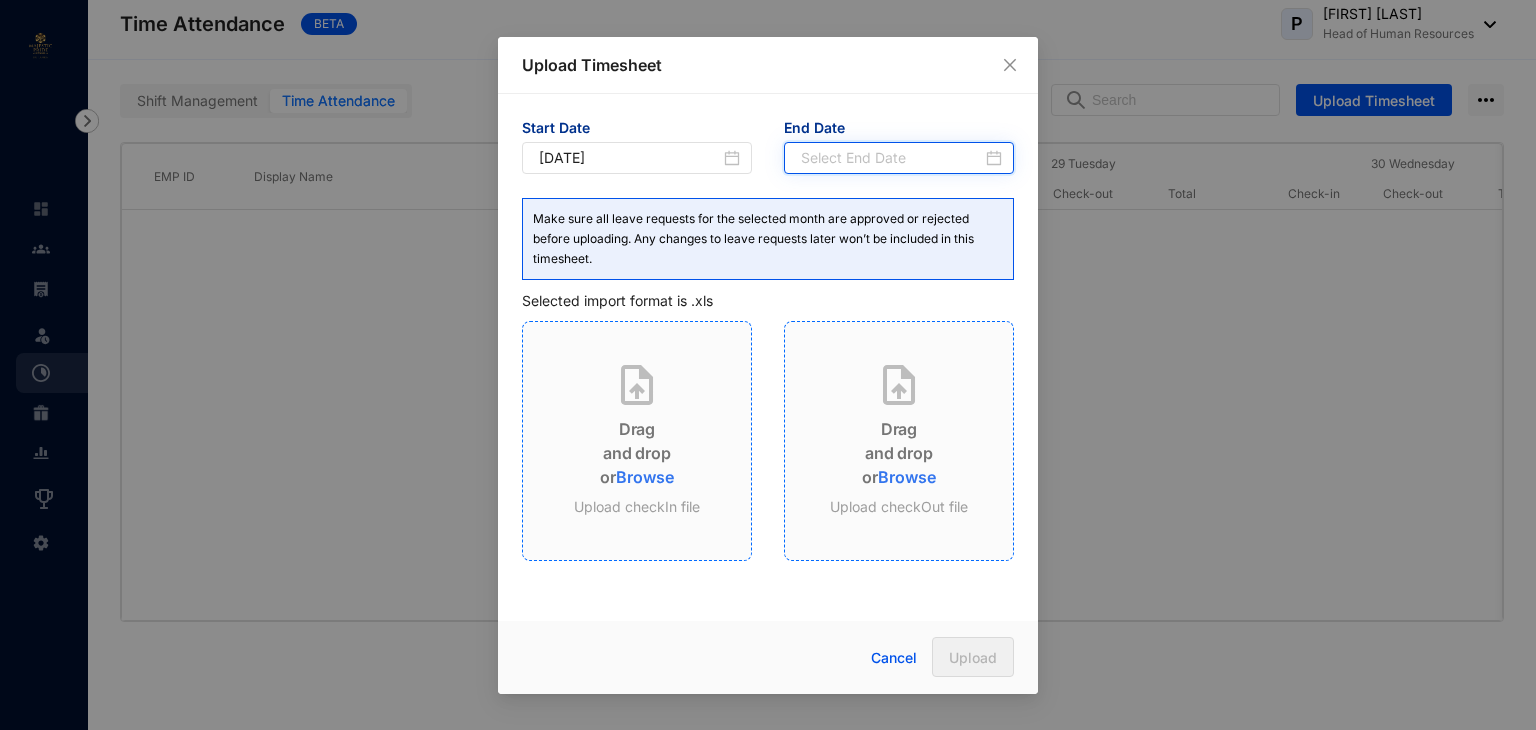 click at bounding box center (891, 158) 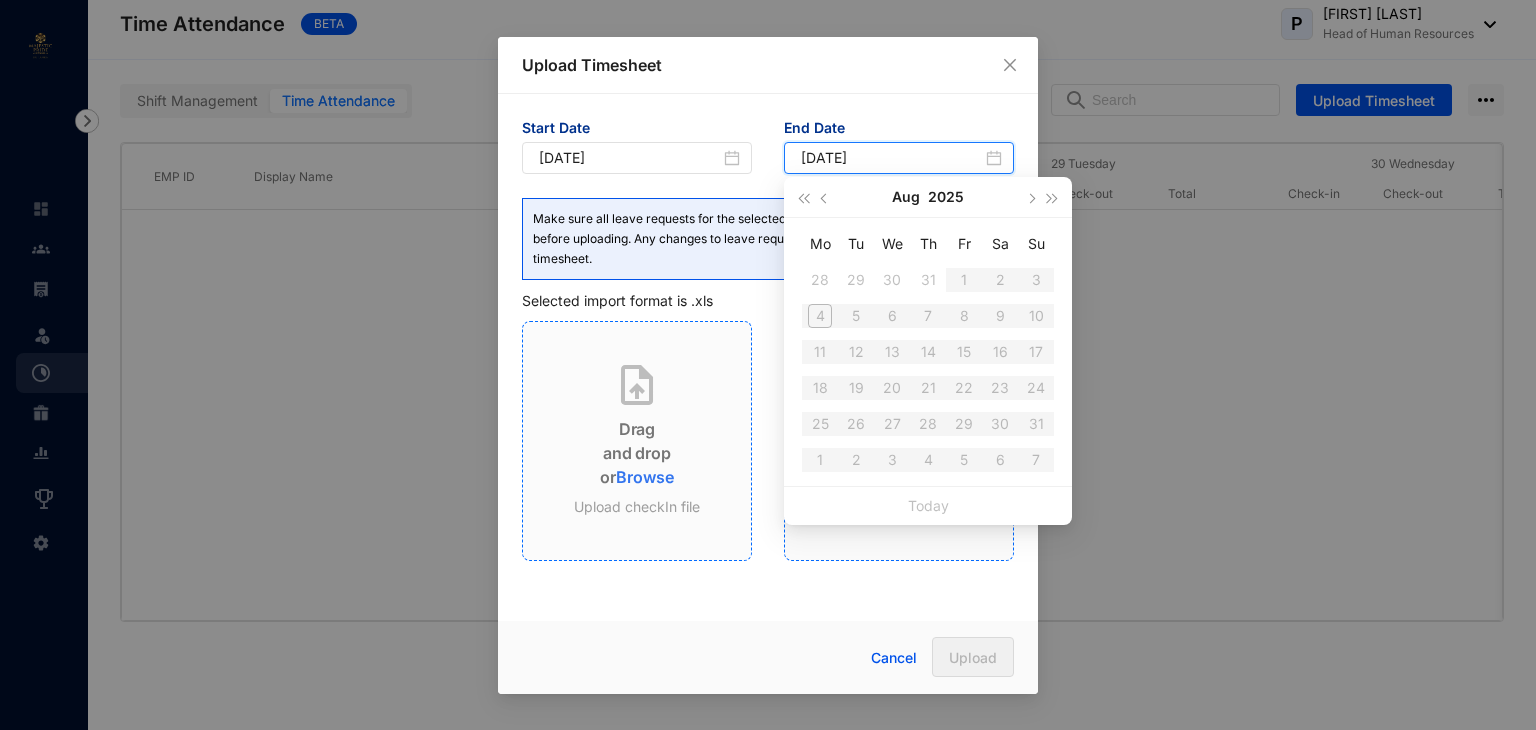 type on "[DATE]" 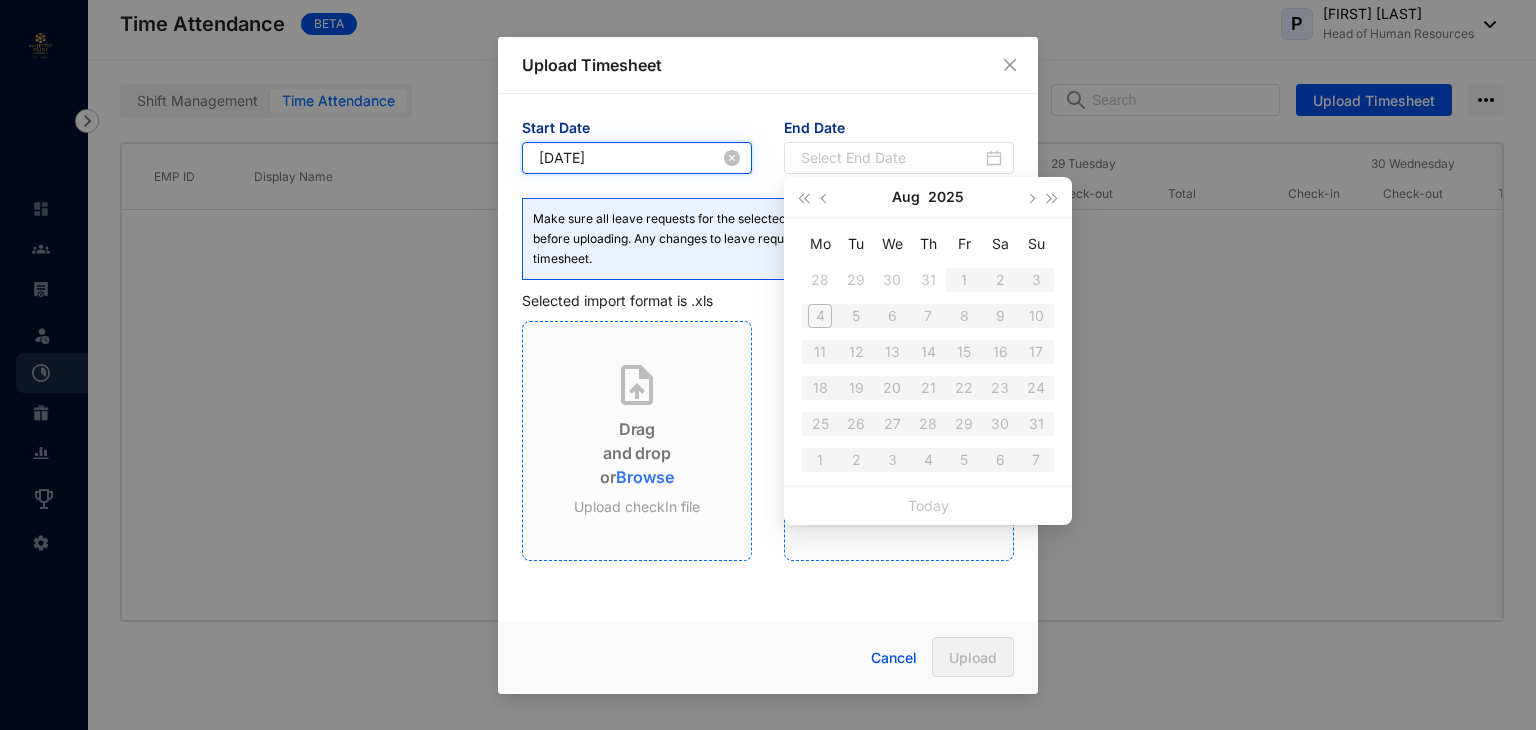 click on "[DATE]" at bounding box center (629, 158) 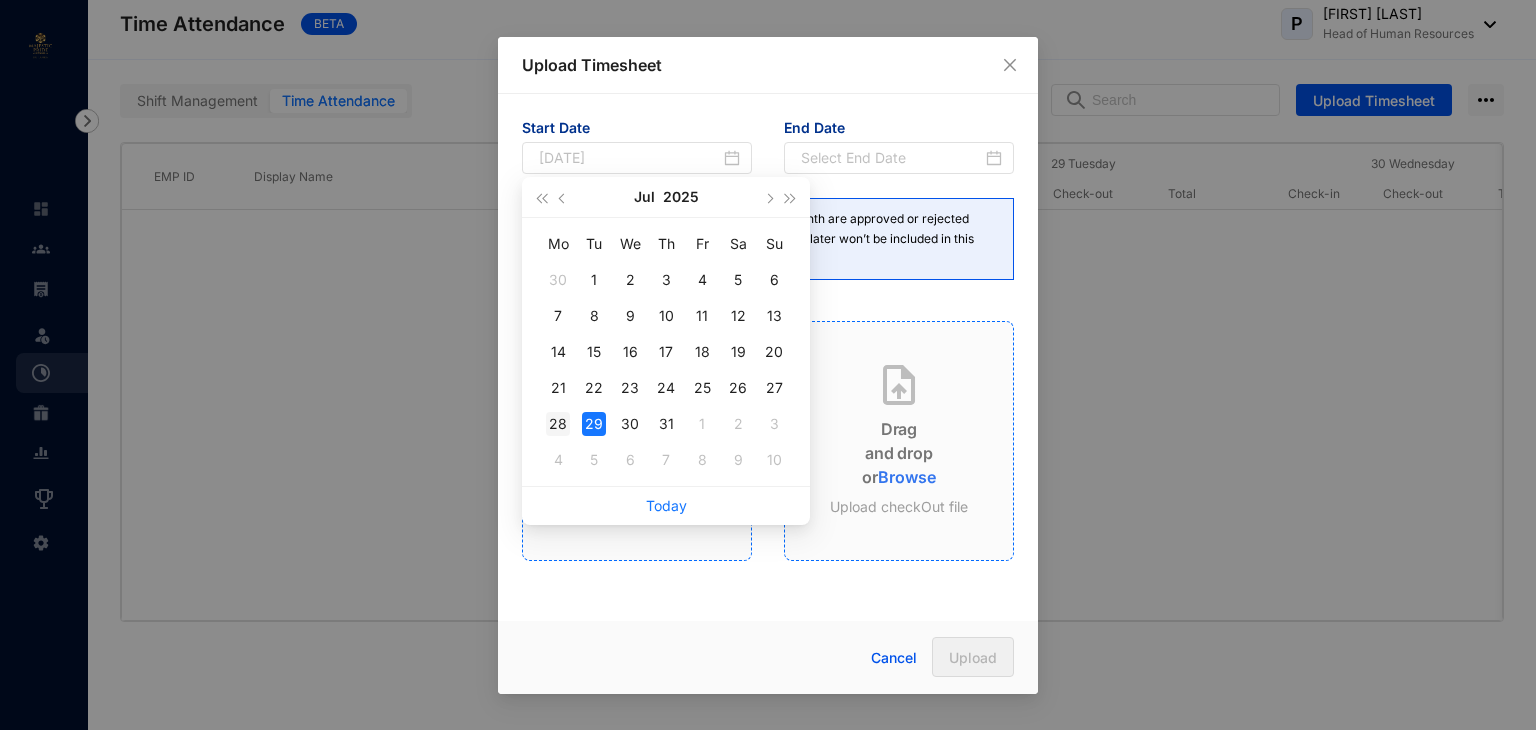 click on "28" at bounding box center [558, 424] 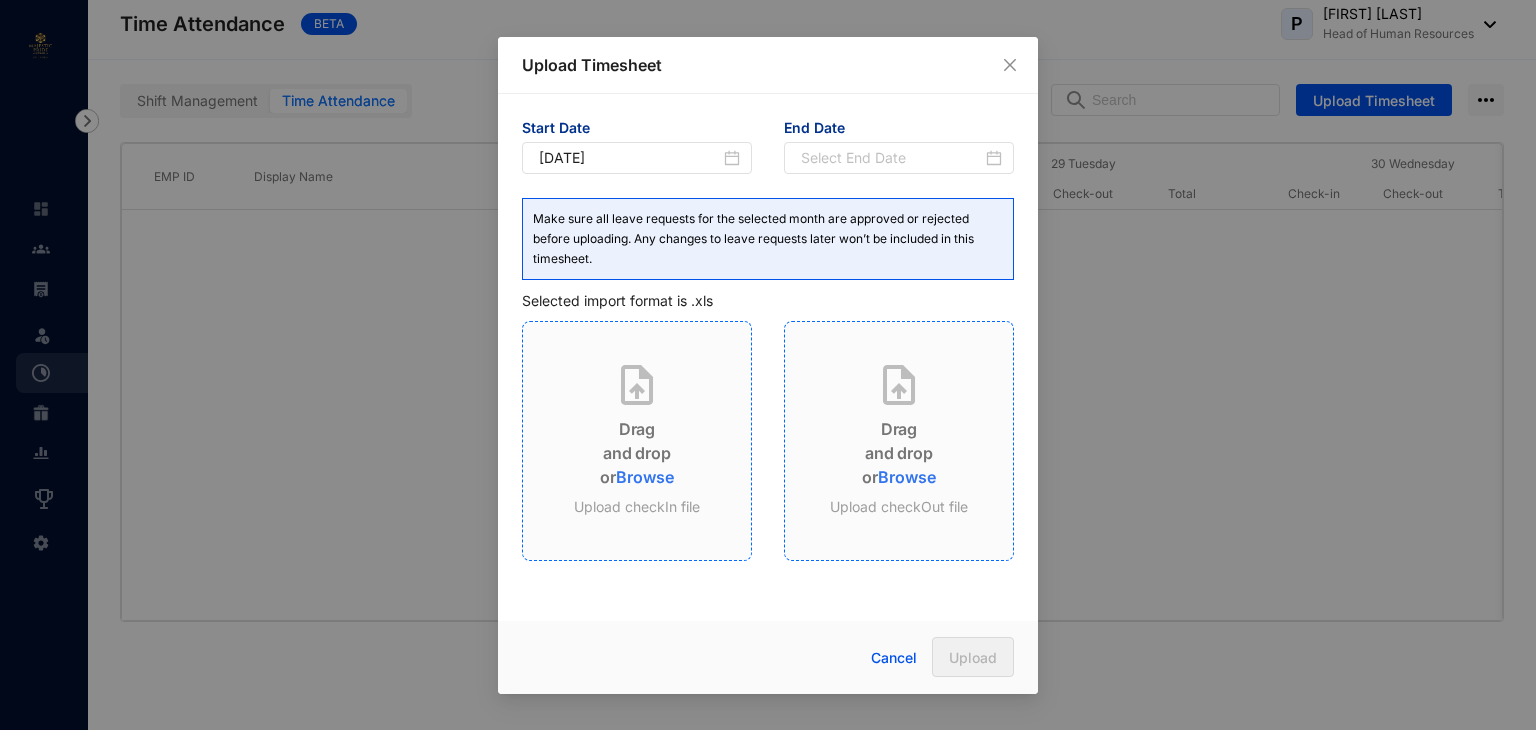 type on "[DATE]" 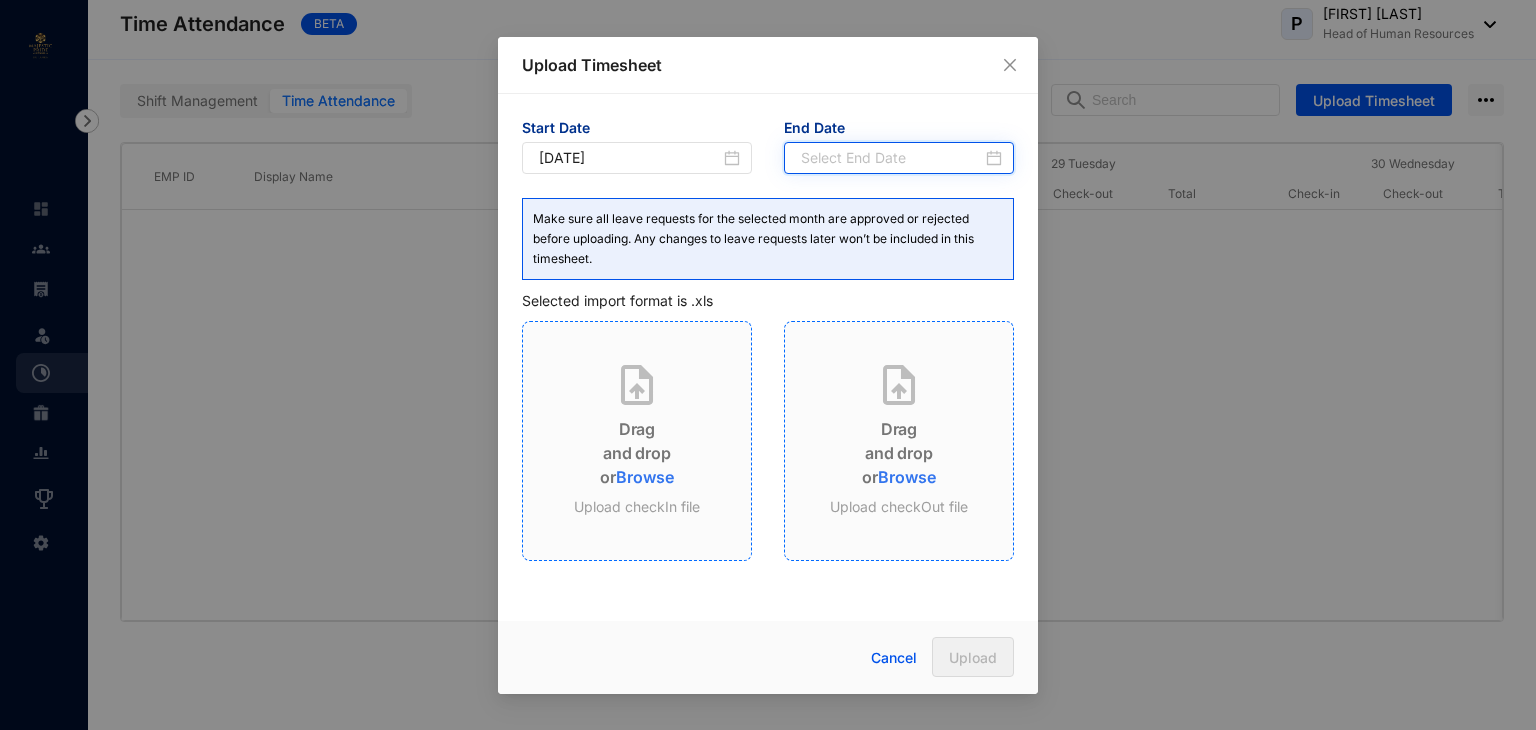 click at bounding box center (891, 158) 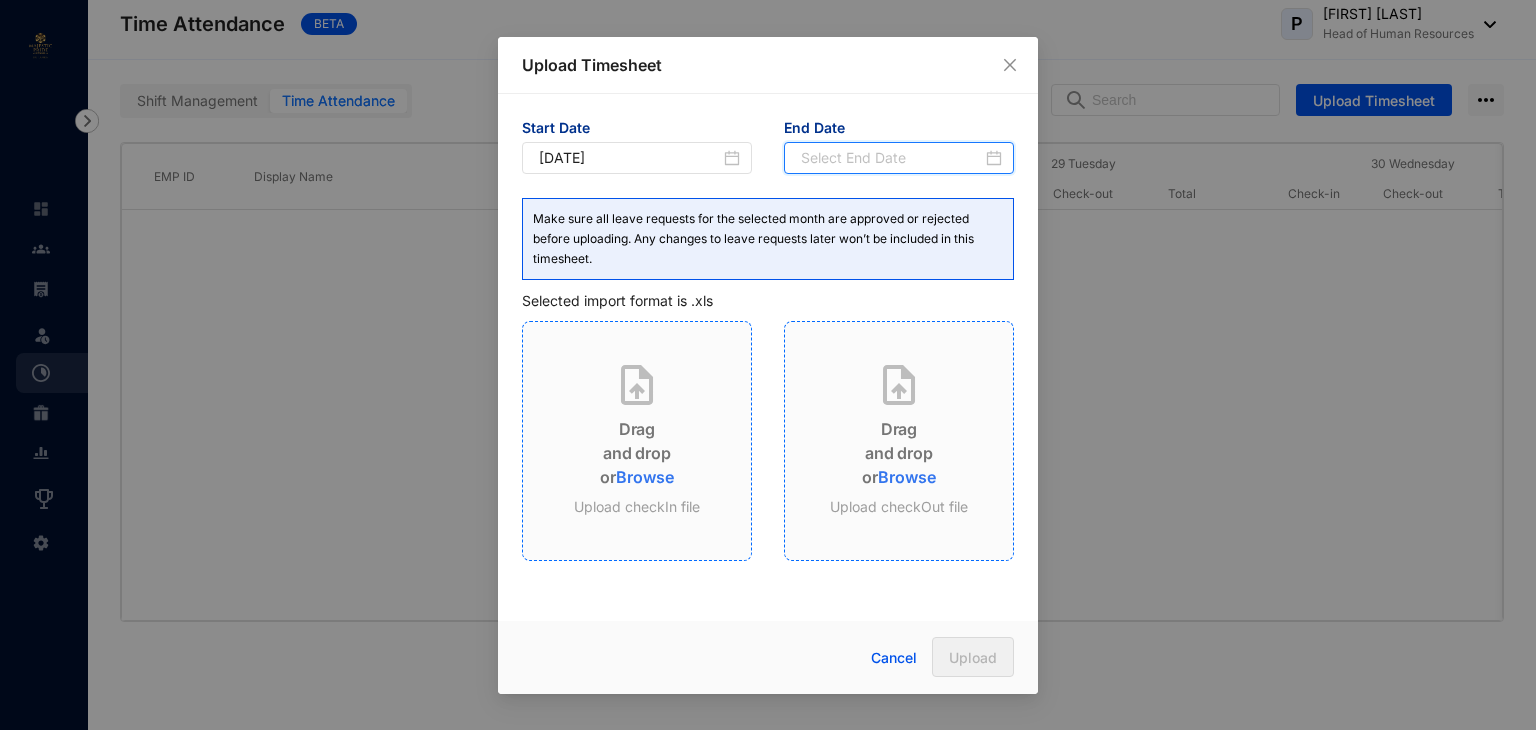 type on "[DATE]" 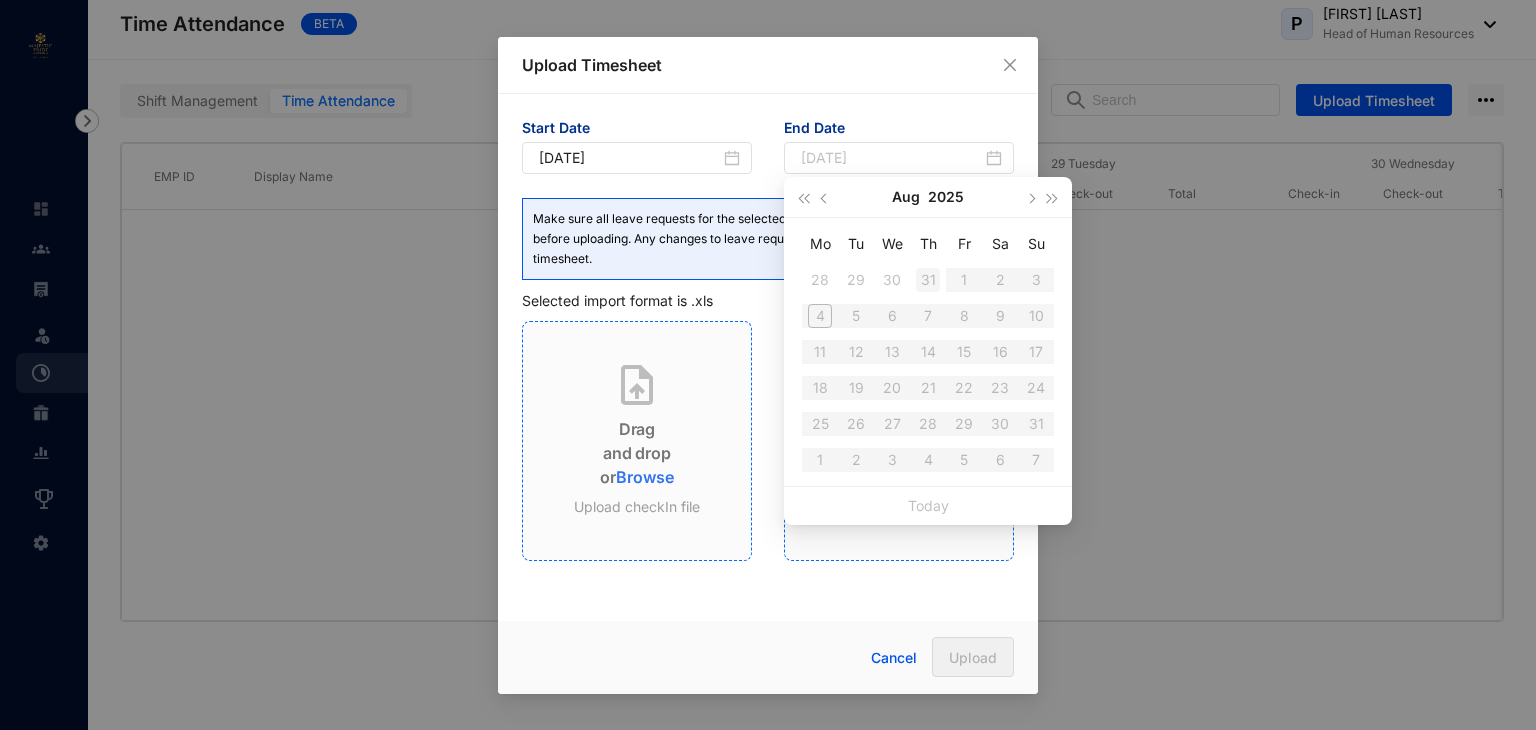 click on "31" at bounding box center [928, 280] 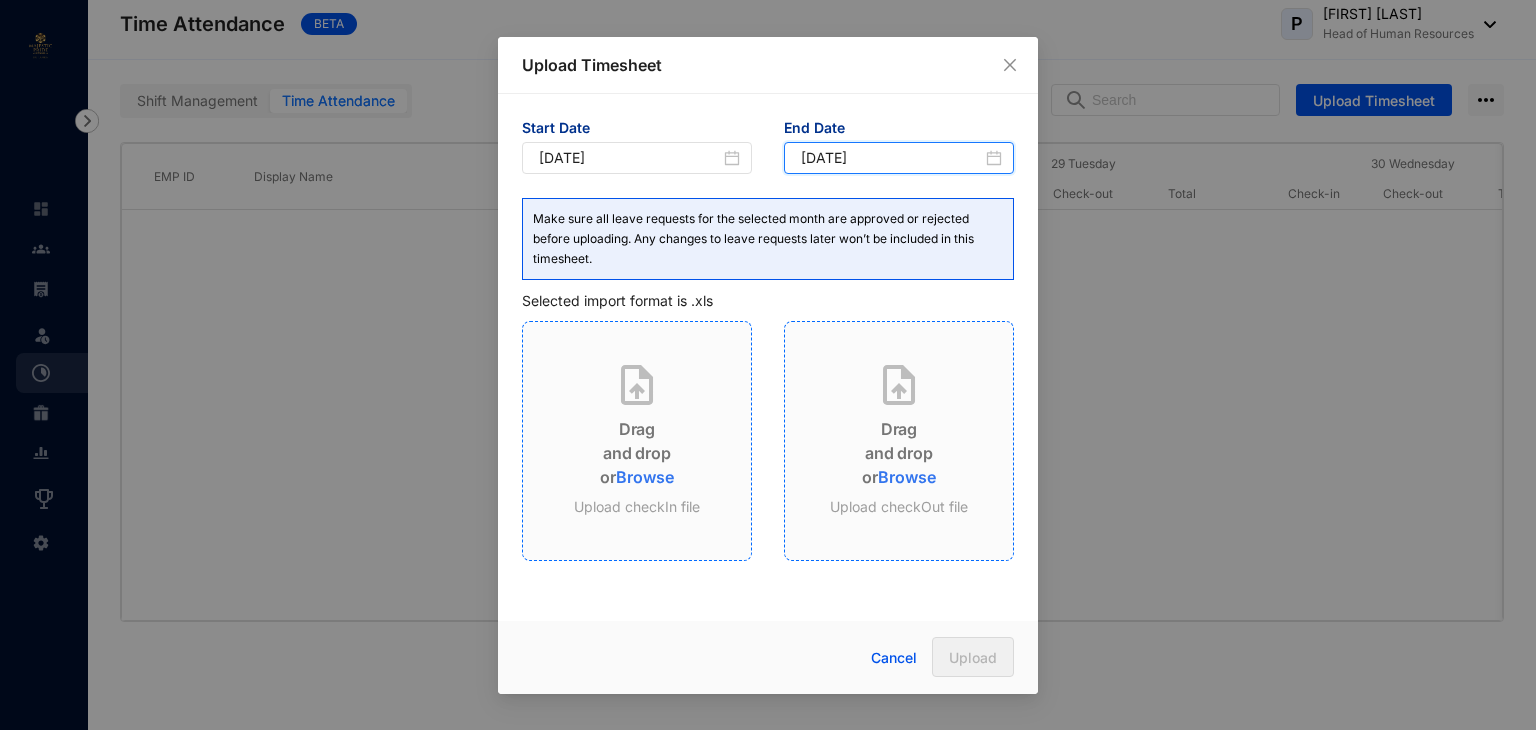 drag, startPoint x: 933, startPoint y: 164, endPoint x: 928, endPoint y: 176, distance: 13 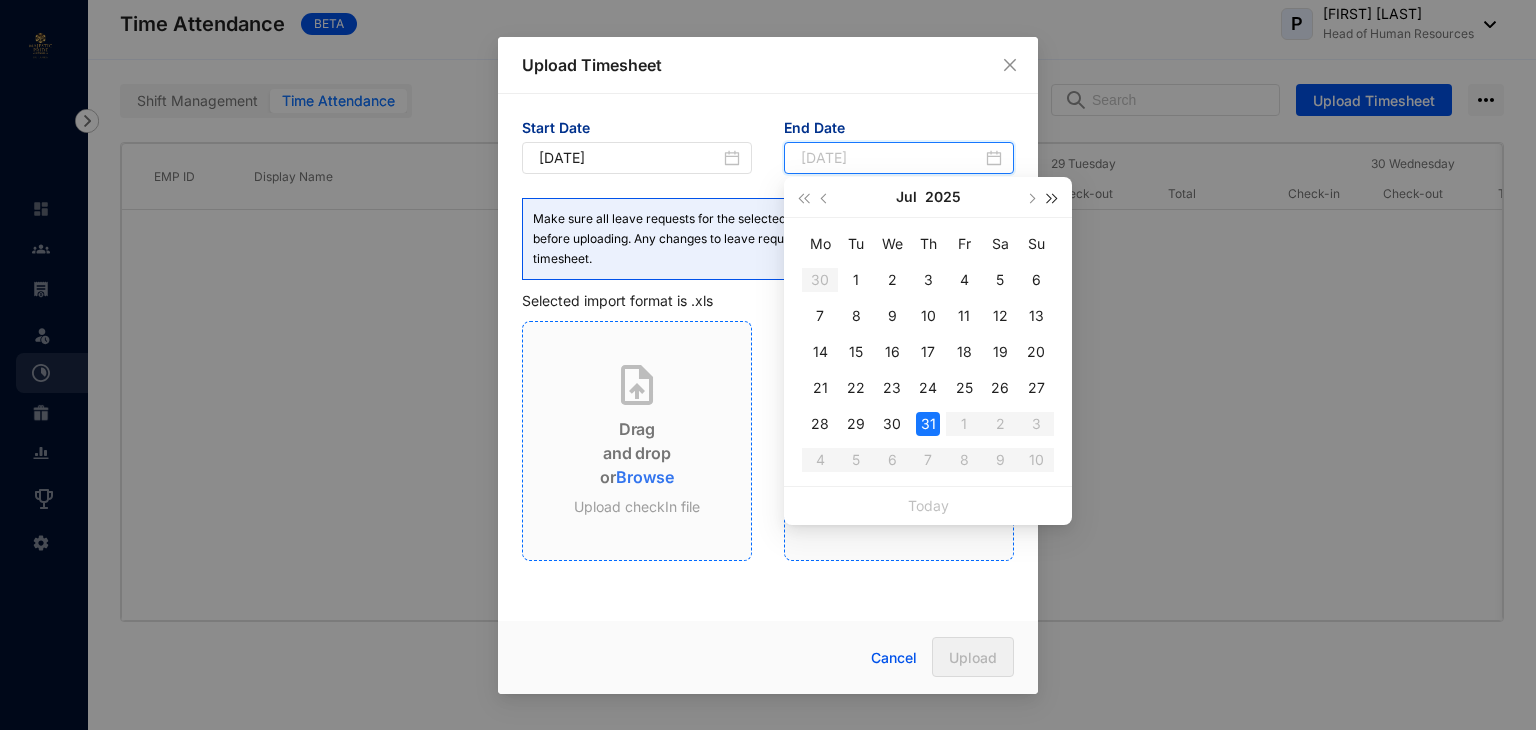 type on "[DATE]" 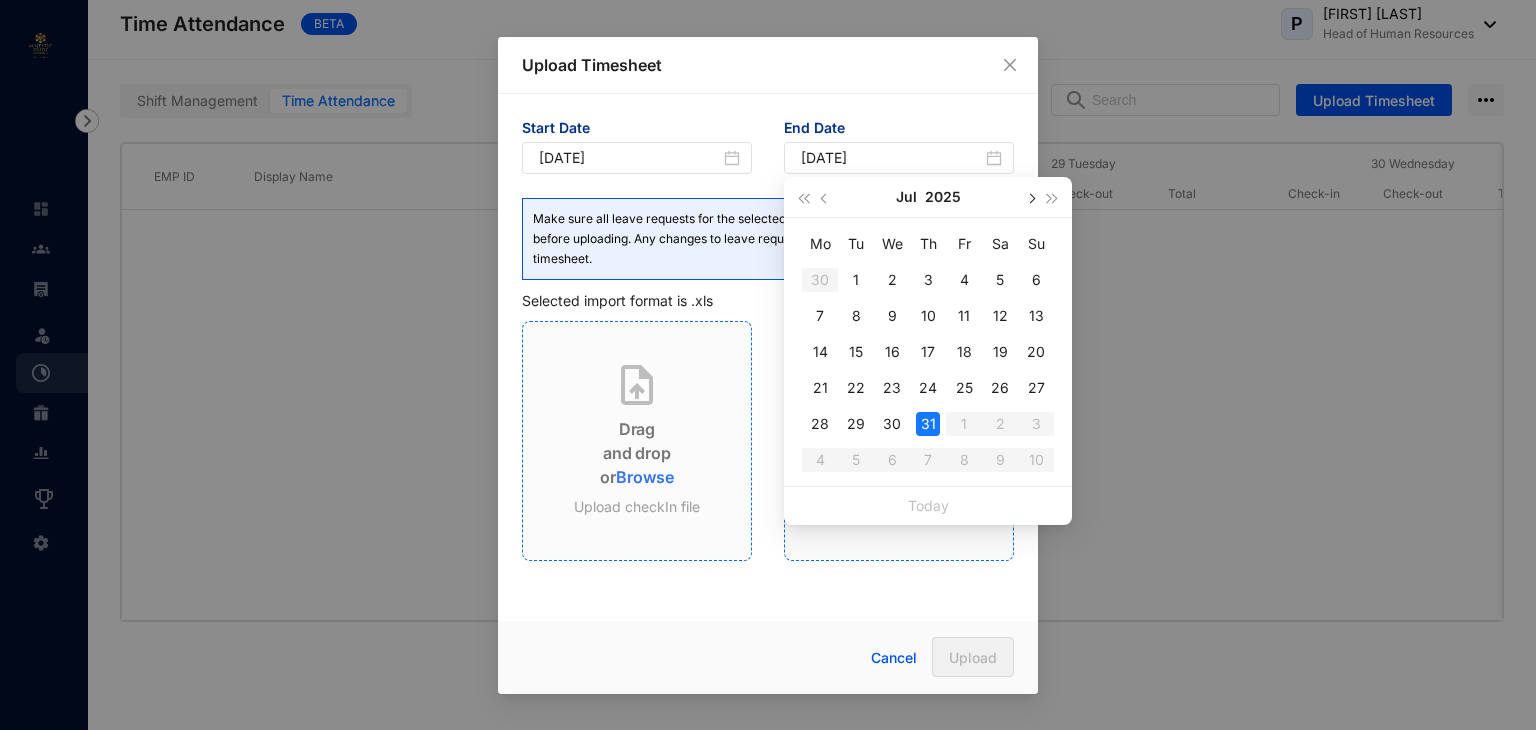 click at bounding box center (1030, 198) 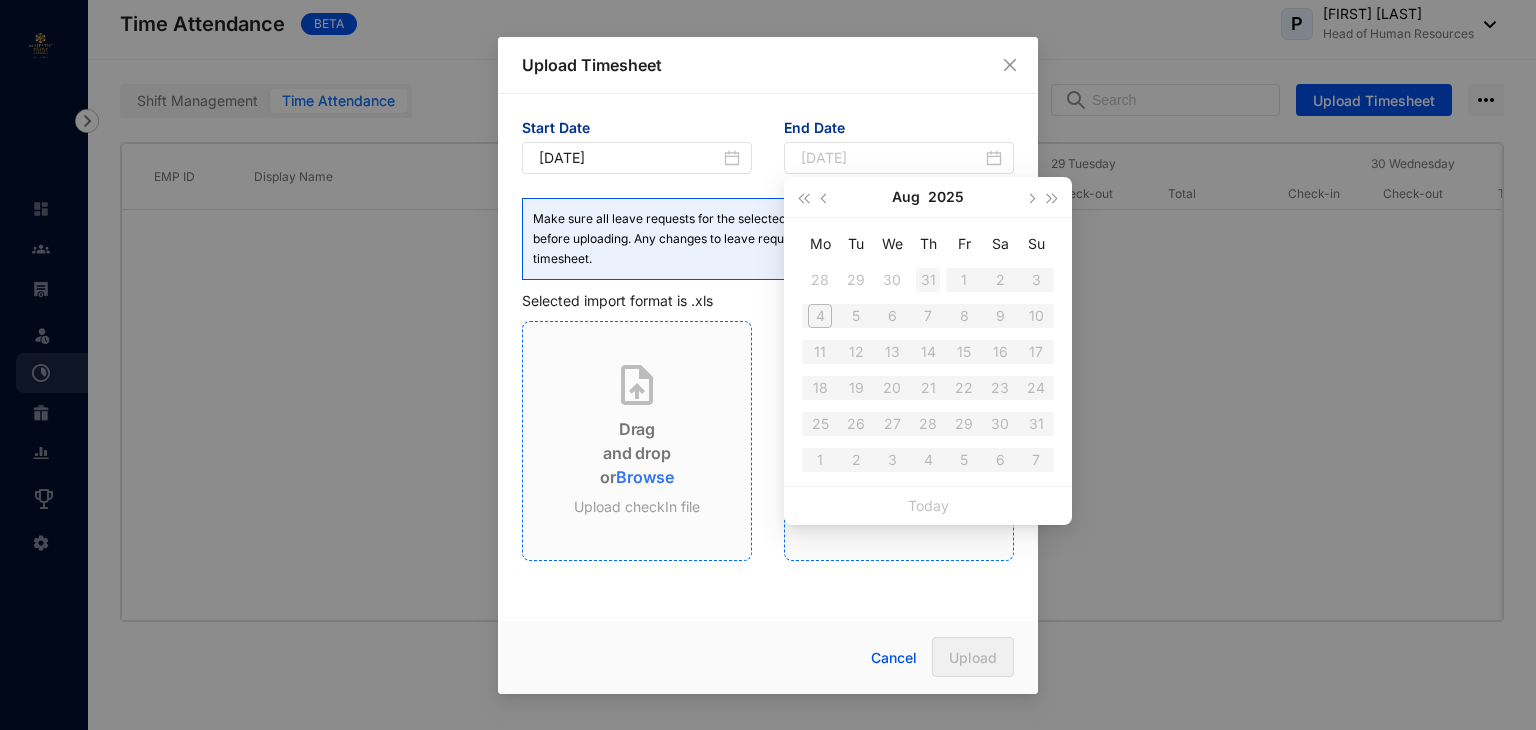 click on "31" at bounding box center [928, 280] 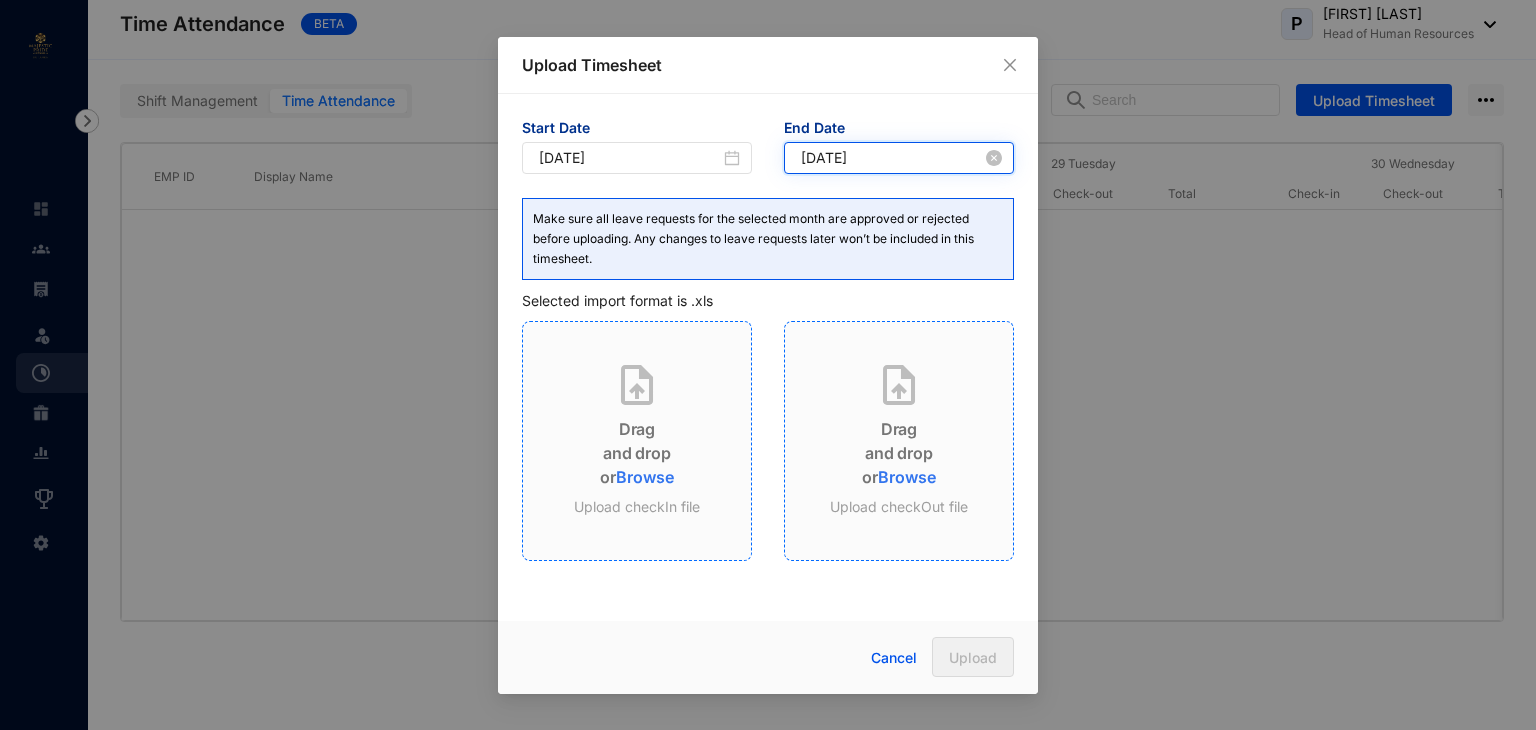 click on "[DATE]" at bounding box center [891, 158] 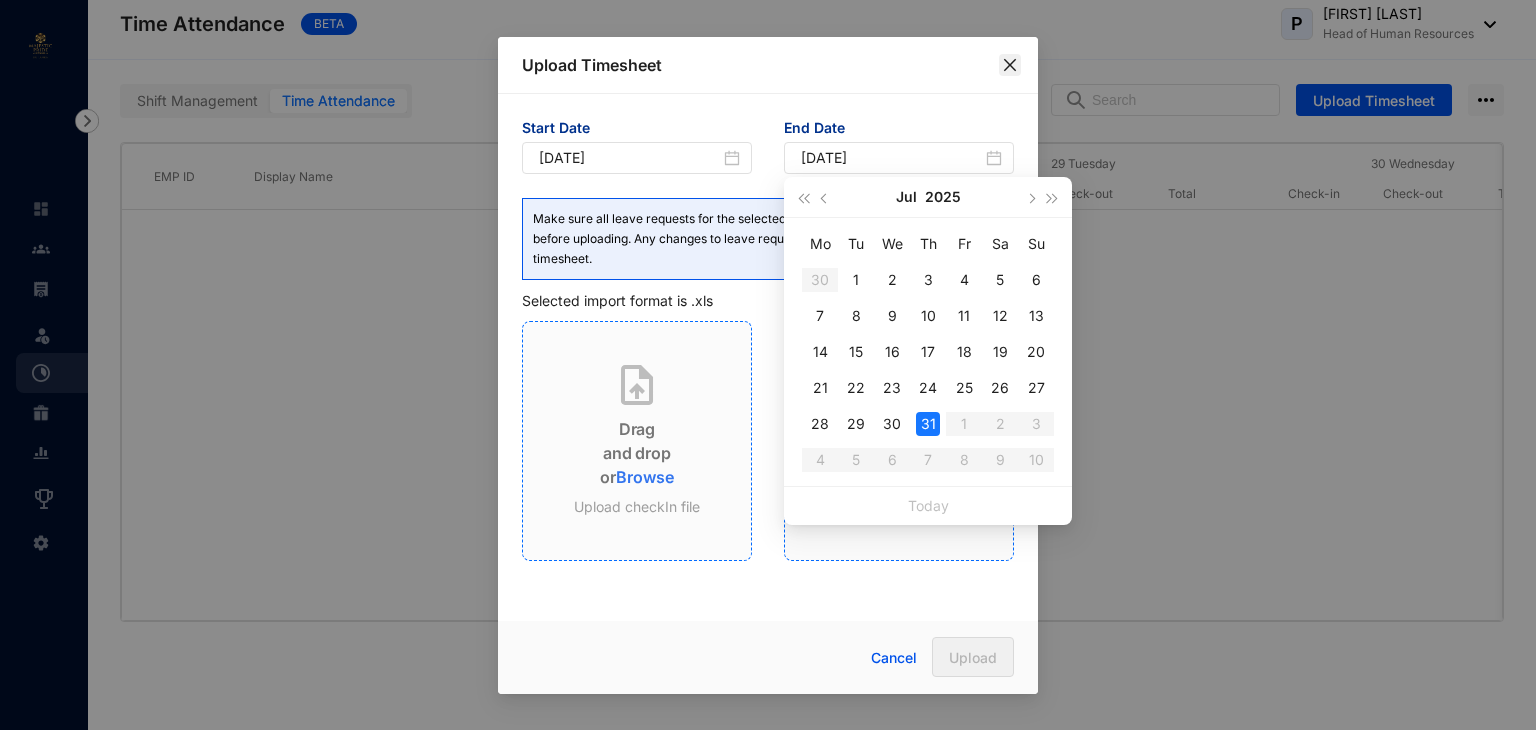 click 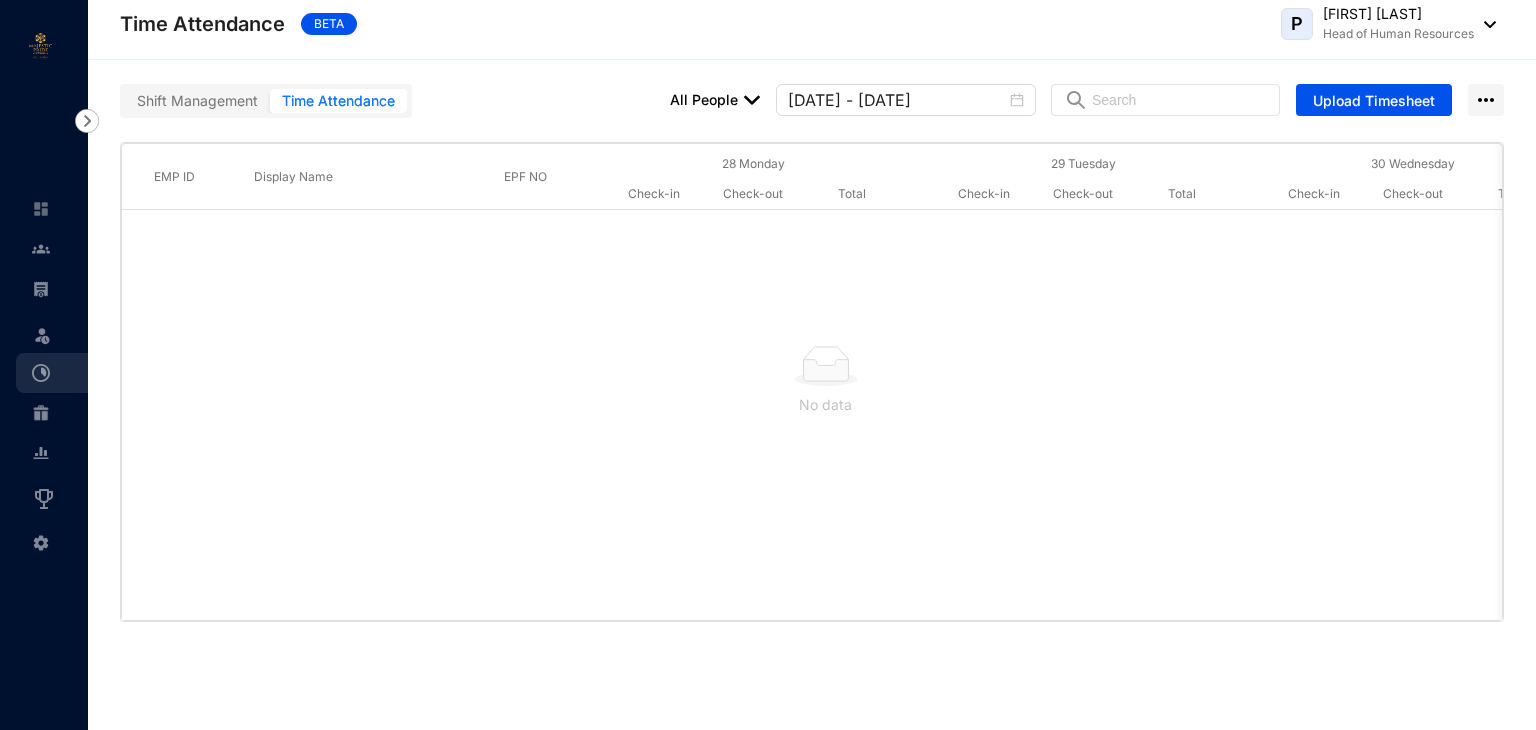 click on "No data" at bounding box center [825, 405] 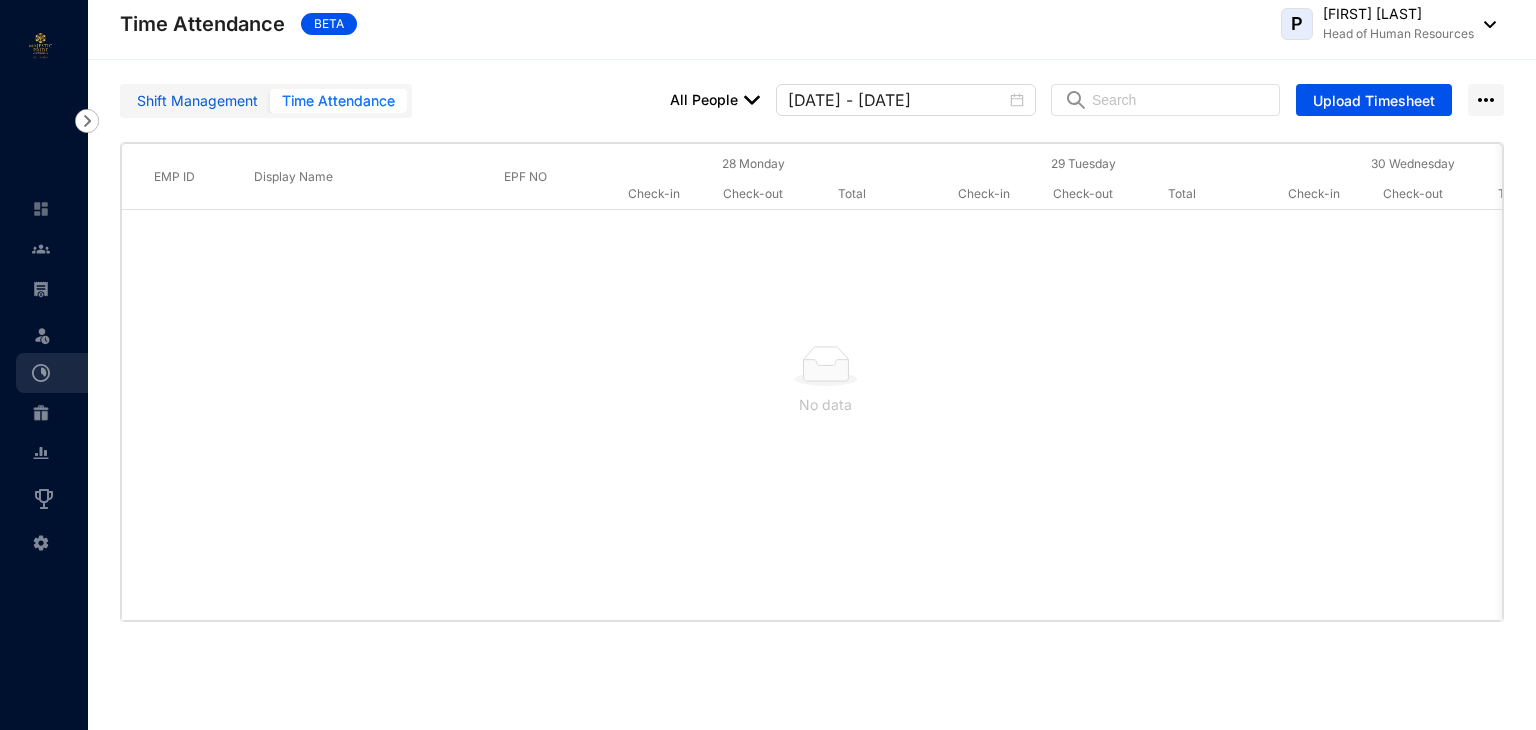 click on "Shift Management" at bounding box center (197, 101) 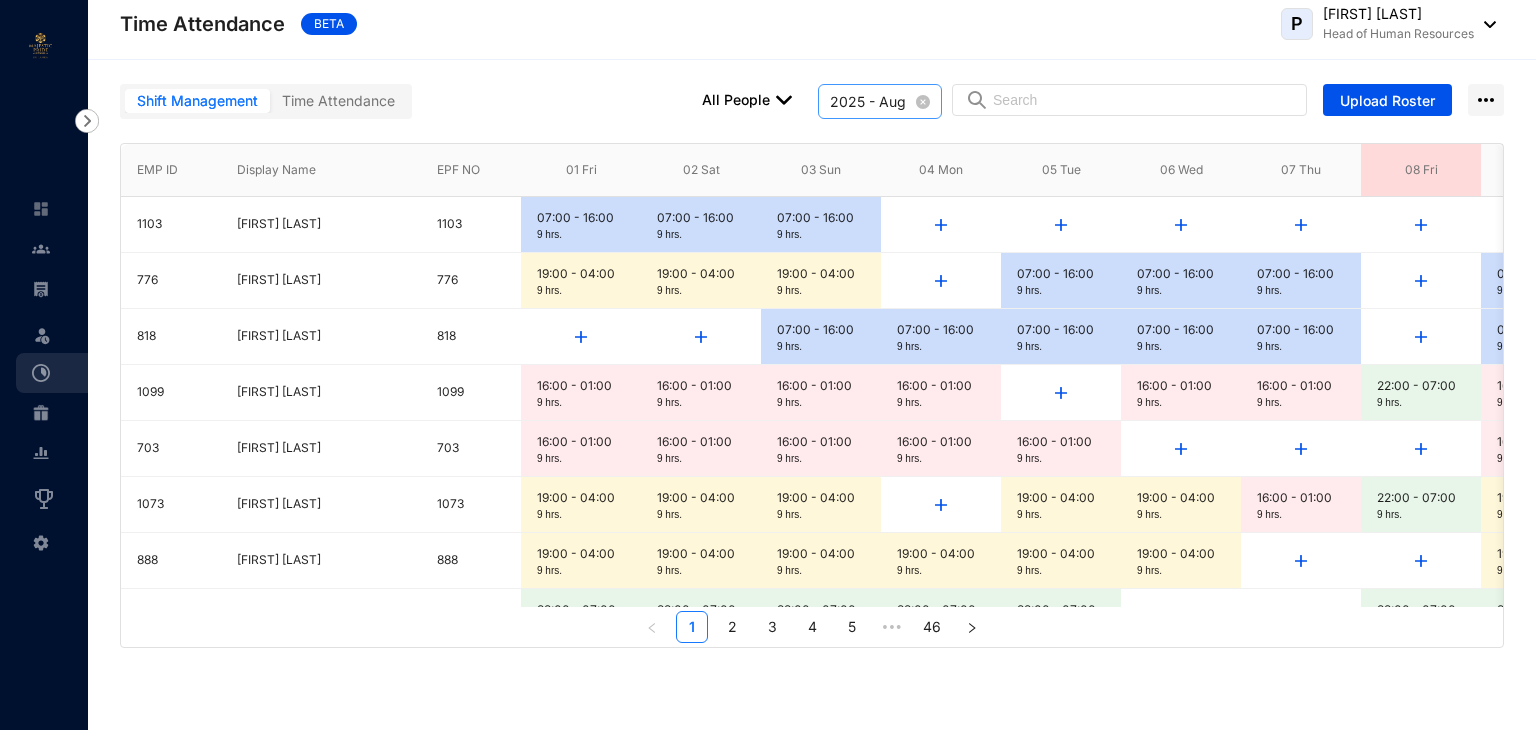 click on "2025 - Aug" at bounding box center (880, 102) 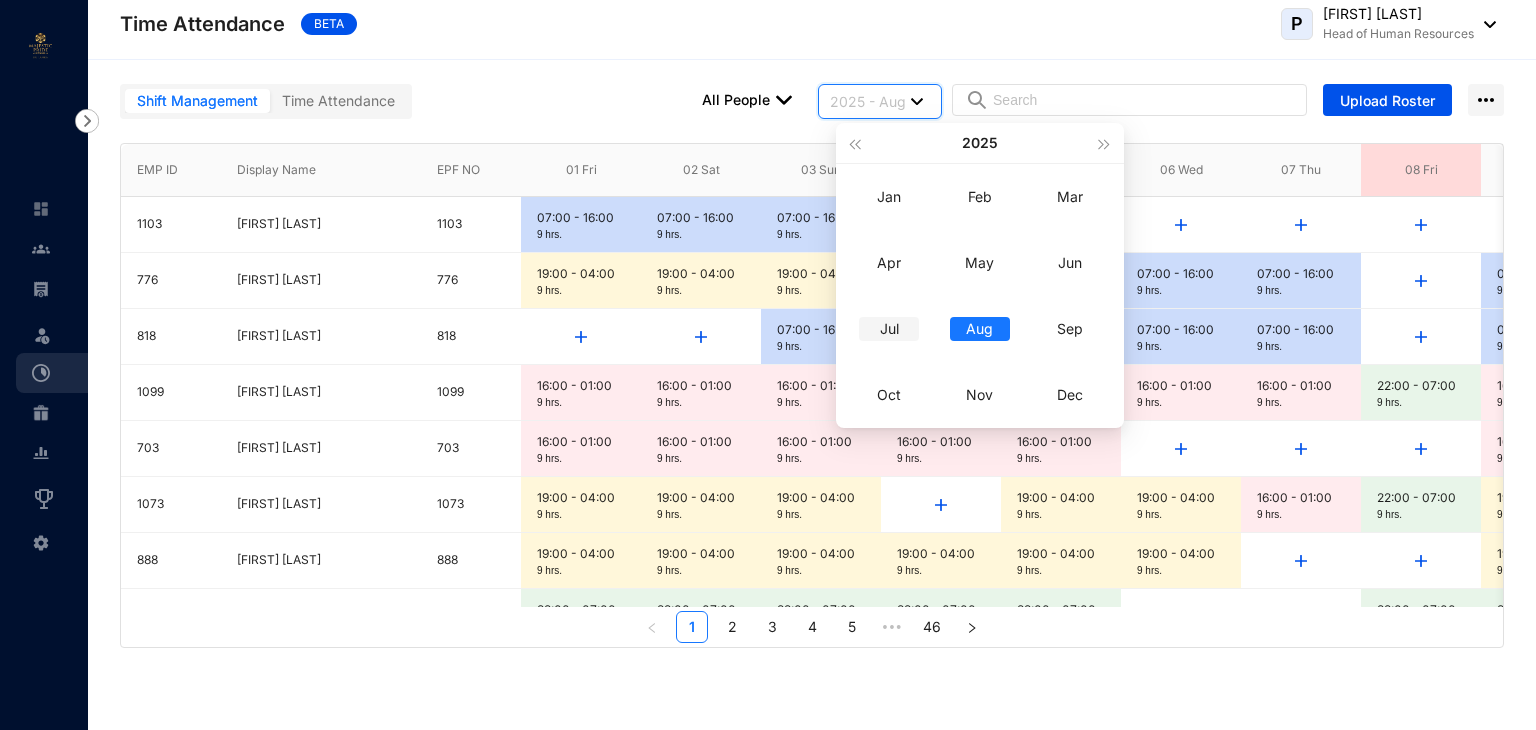 type on "2025 - Jul" 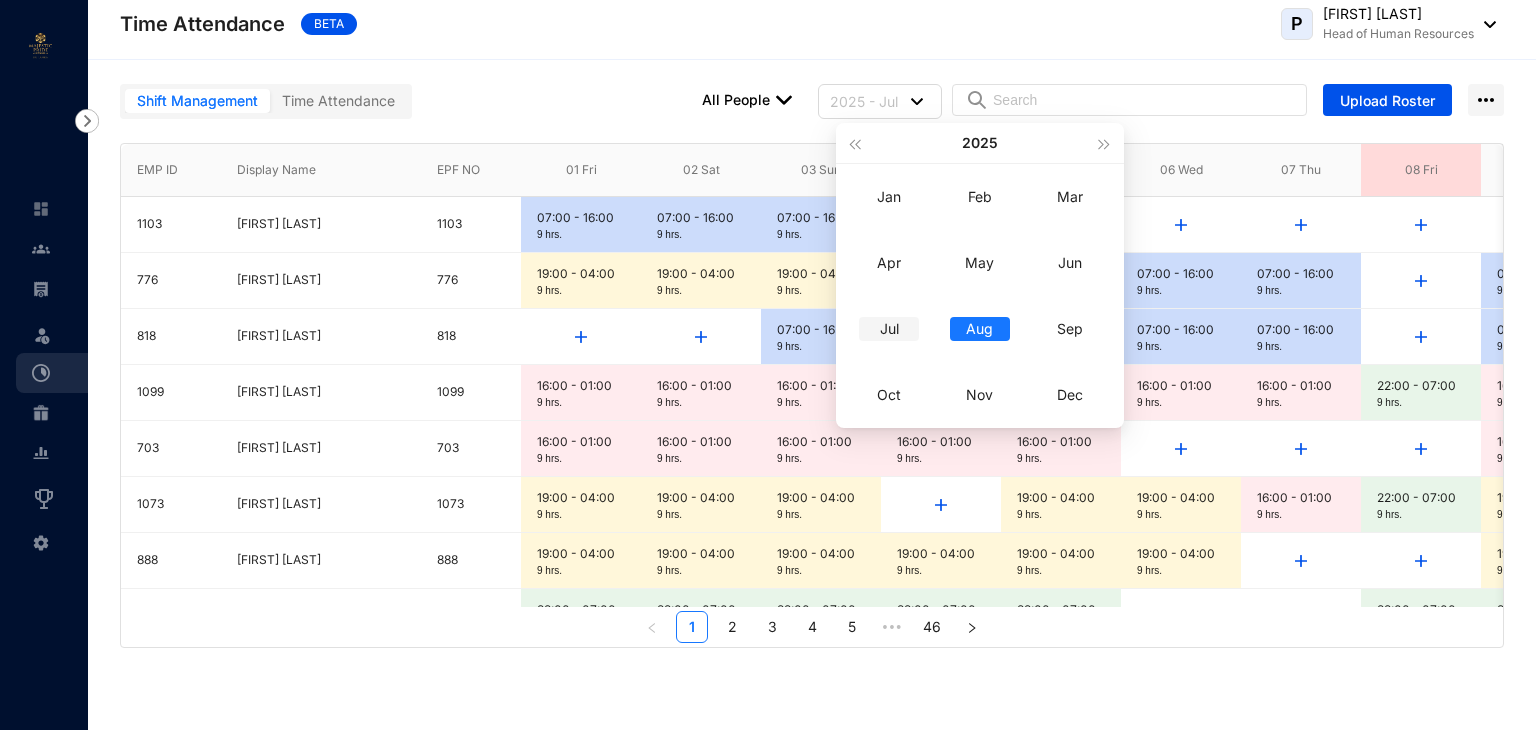 click on "Jul" at bounding box center [889, 329] 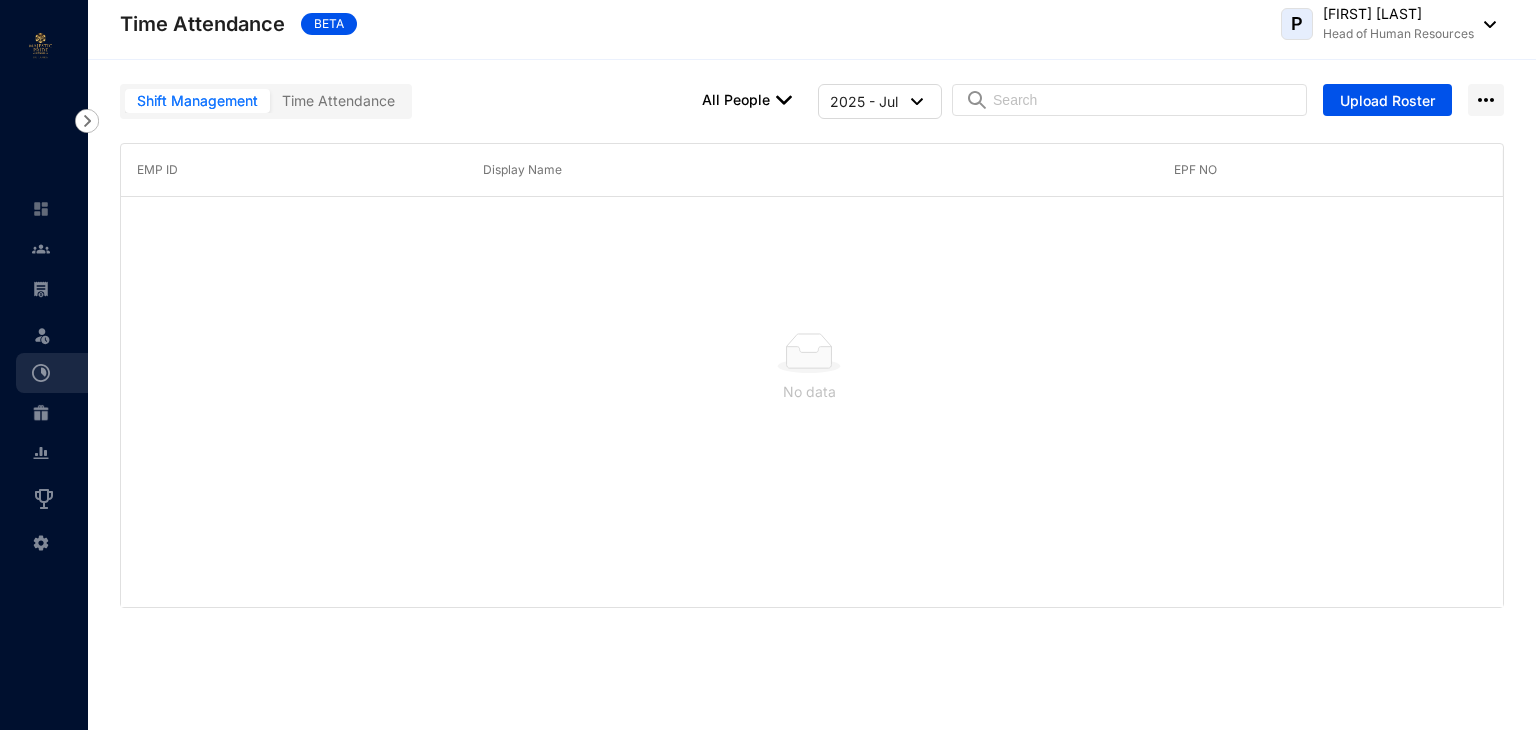 click on "Shift Management" at bounding box center [197, 101] 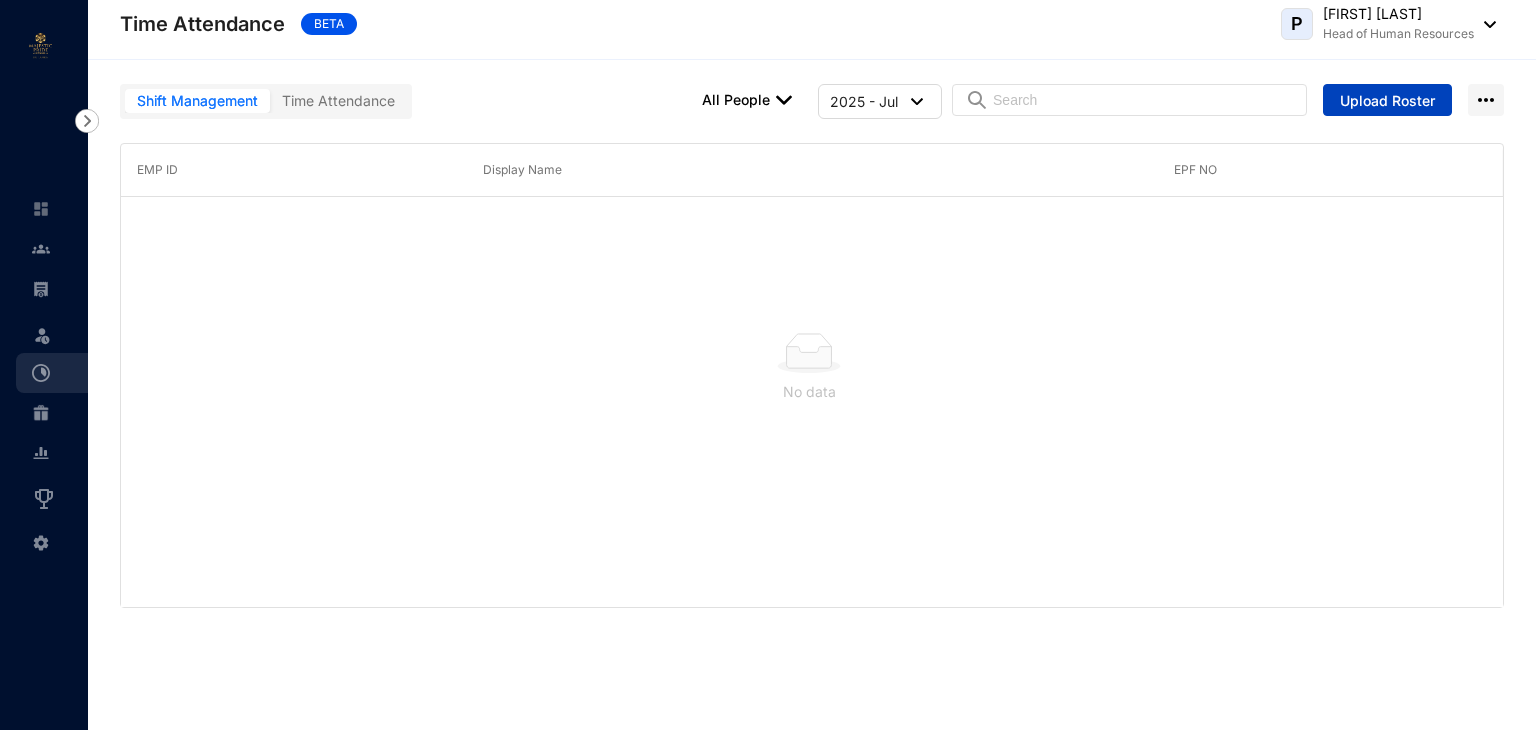 click on "Upload Roster" at bounding box center [1387, 101] 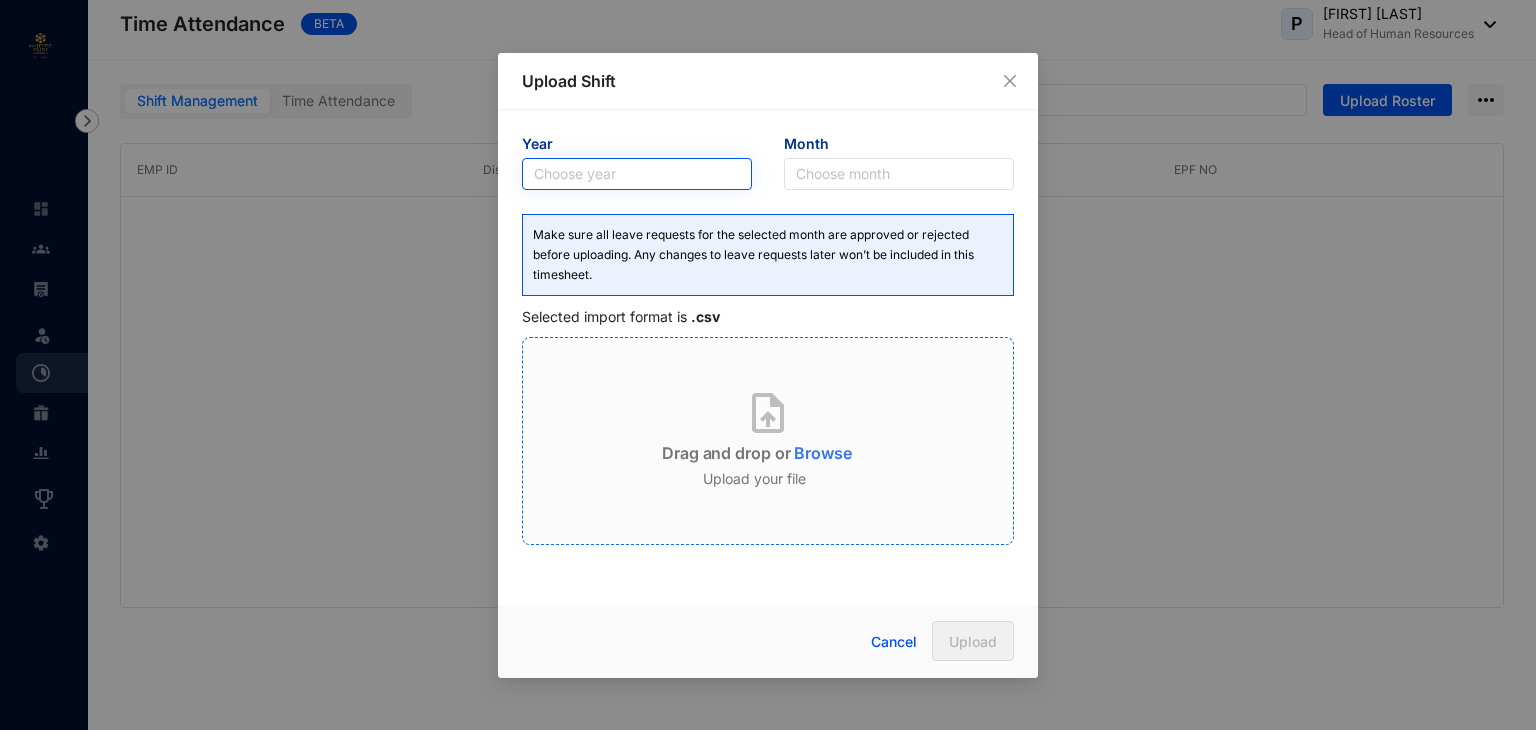 click at bounding box center (637, 174) 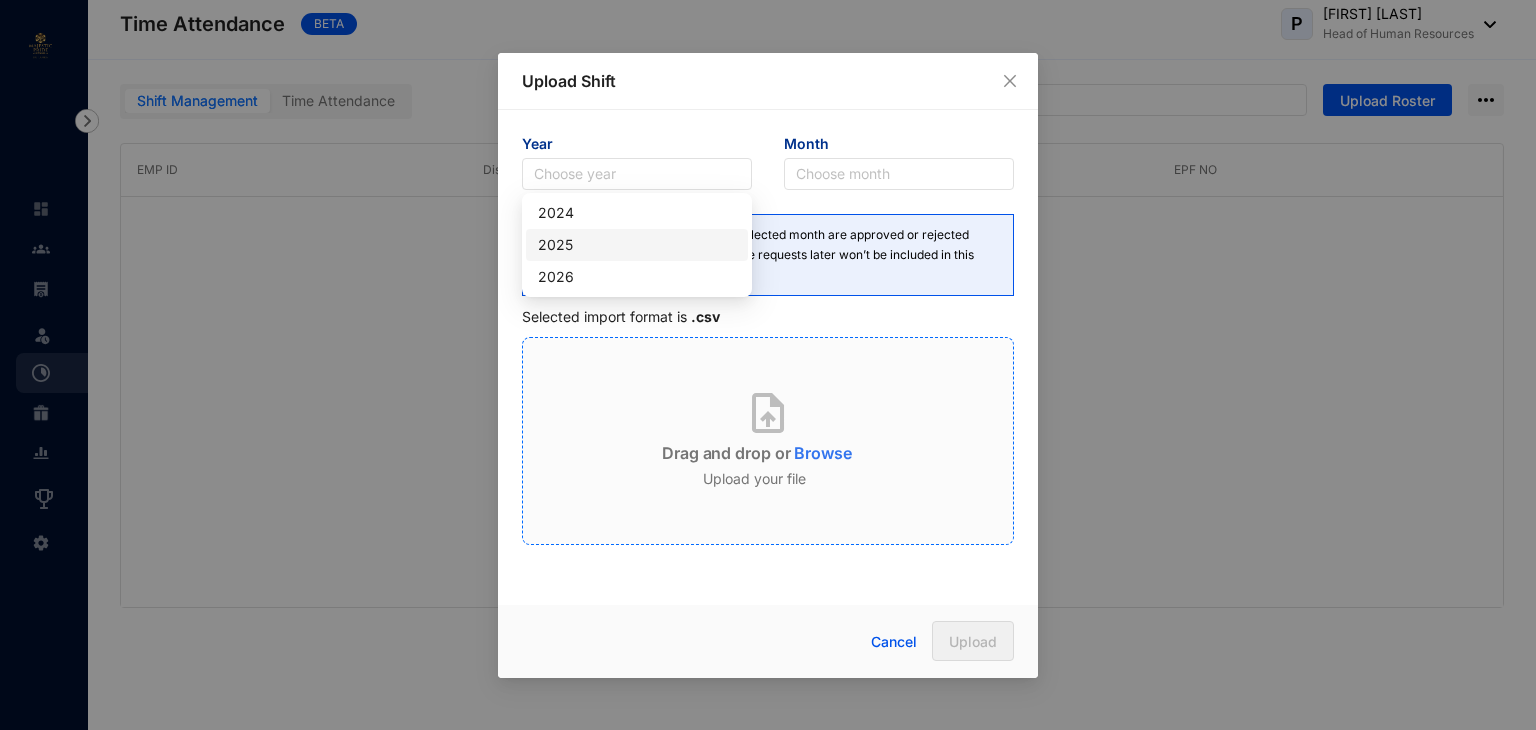 click on "2025" at bounding box center [637, 245] 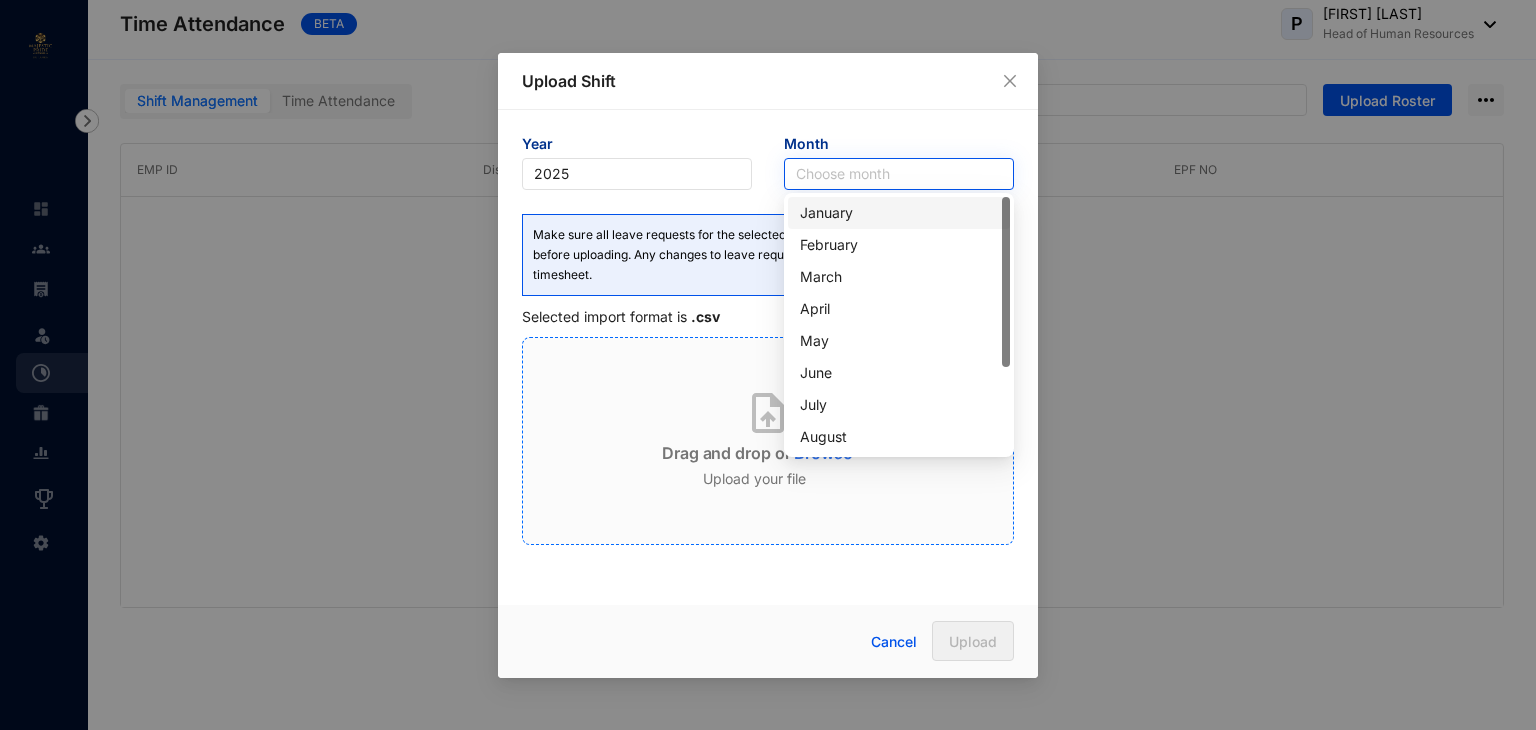 click at bounding box center (899, 174) 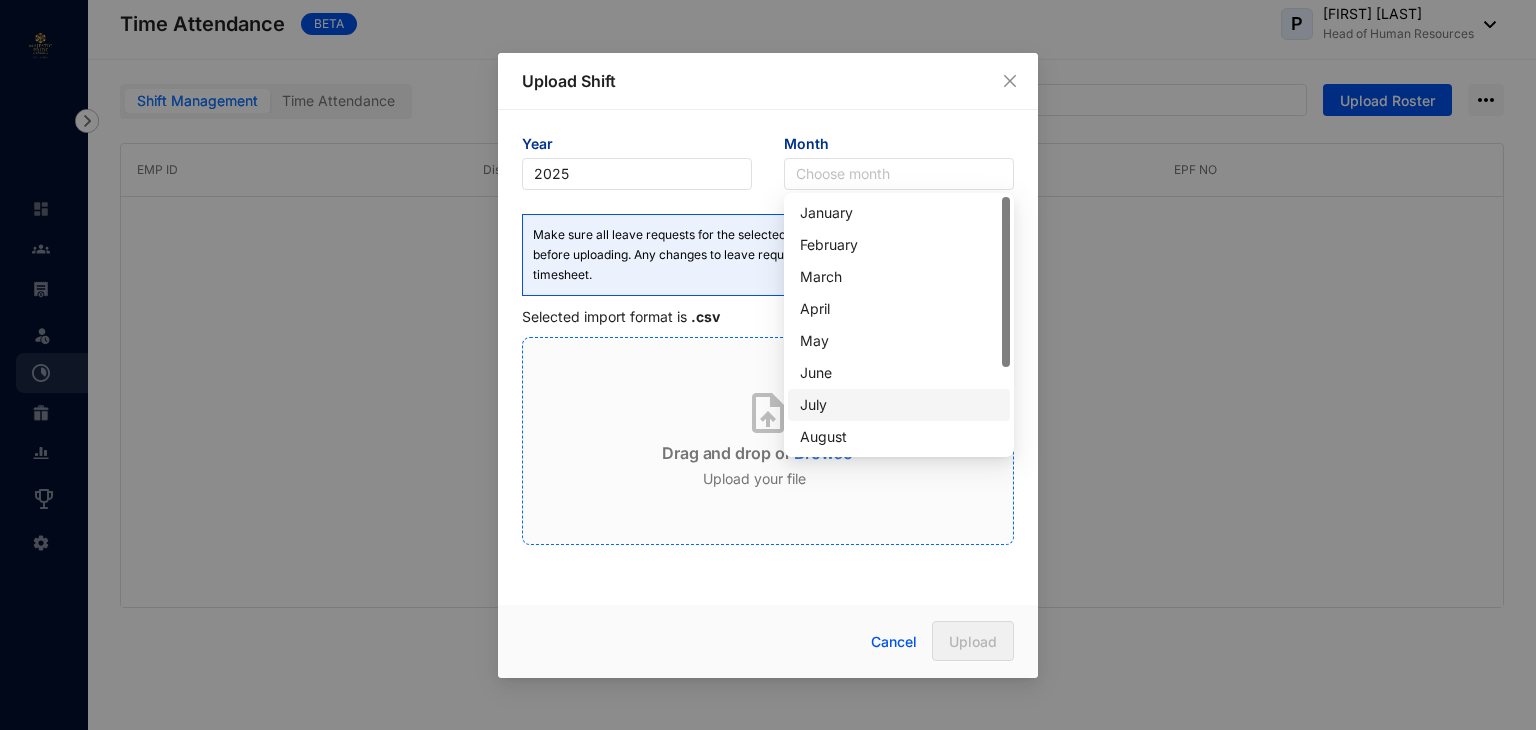 click on "July" at bounding box center [899, 405] 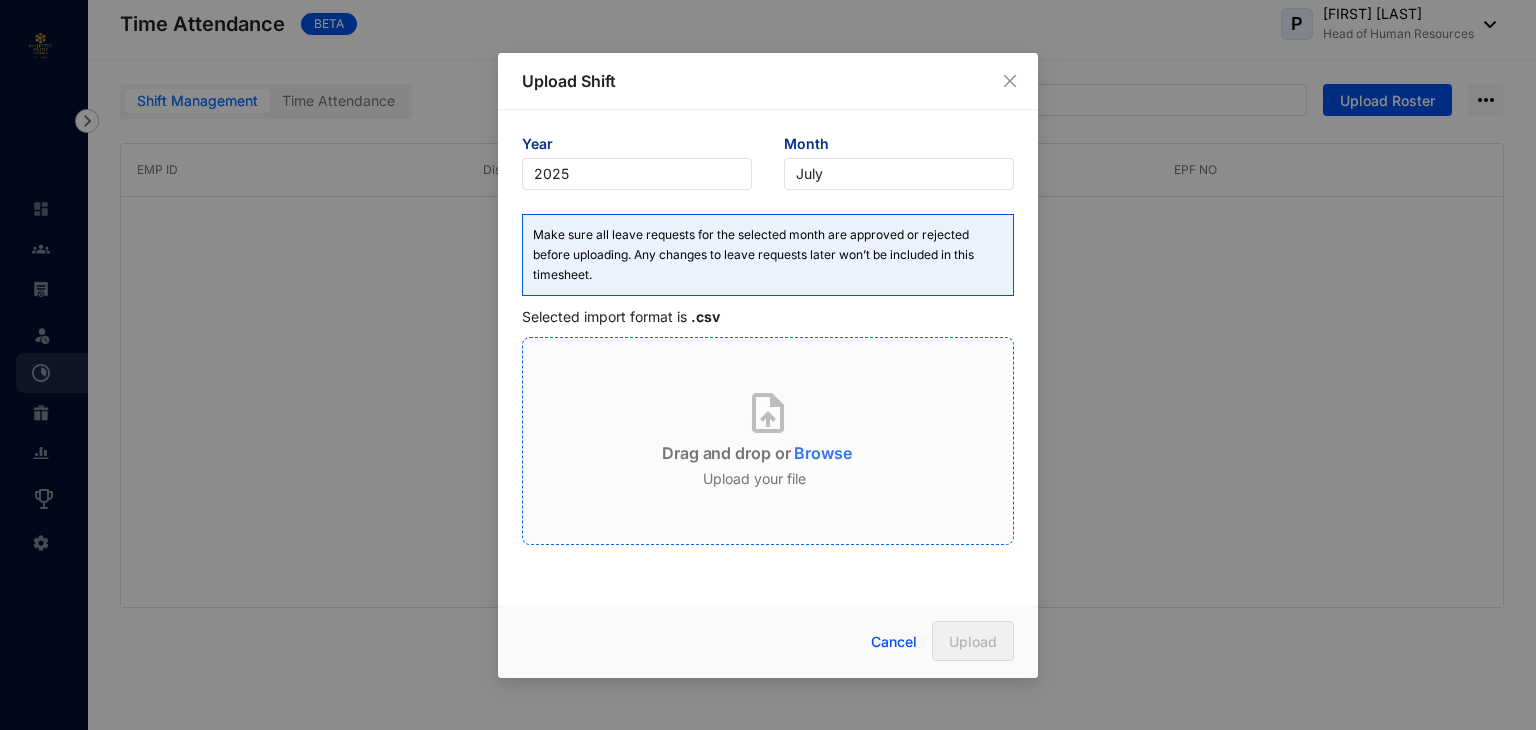 click on "Browse" at bounding box center (822, 449) 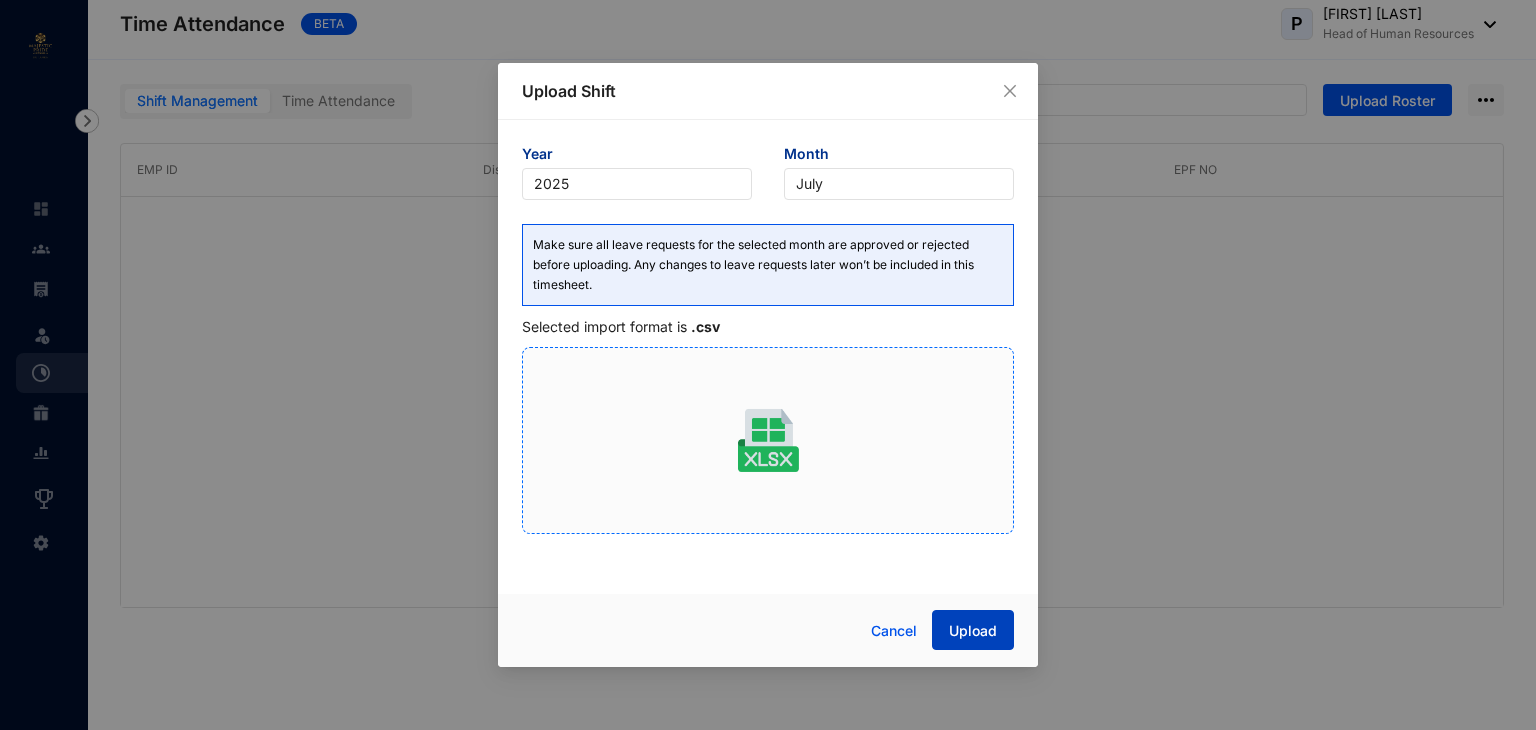 click on "Upload" at bounding box center [973, 630] 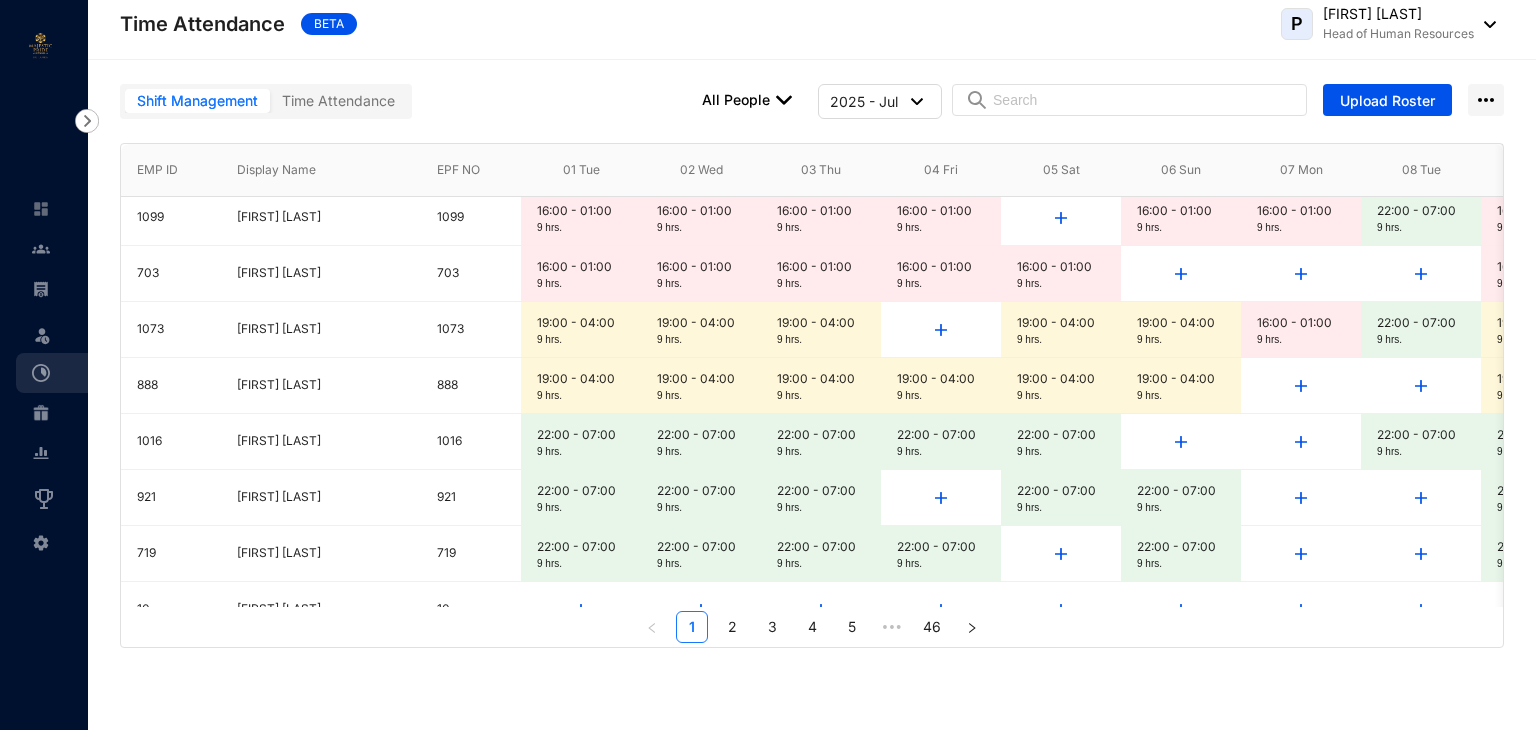 scroll, scrollTop: 0, scrollLeft: 0, axis: both 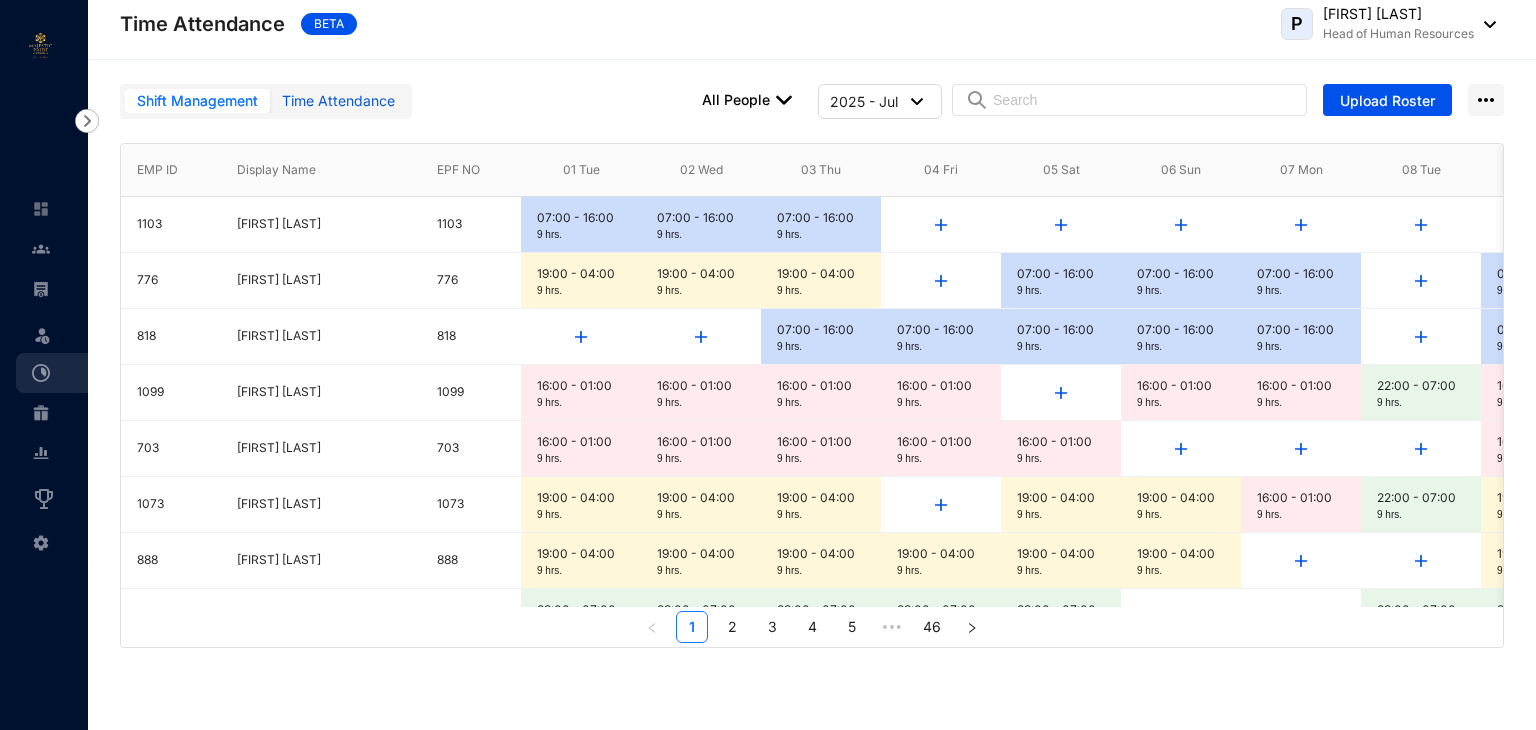 click on "Time Attendance" at bounding box center (338, 101) 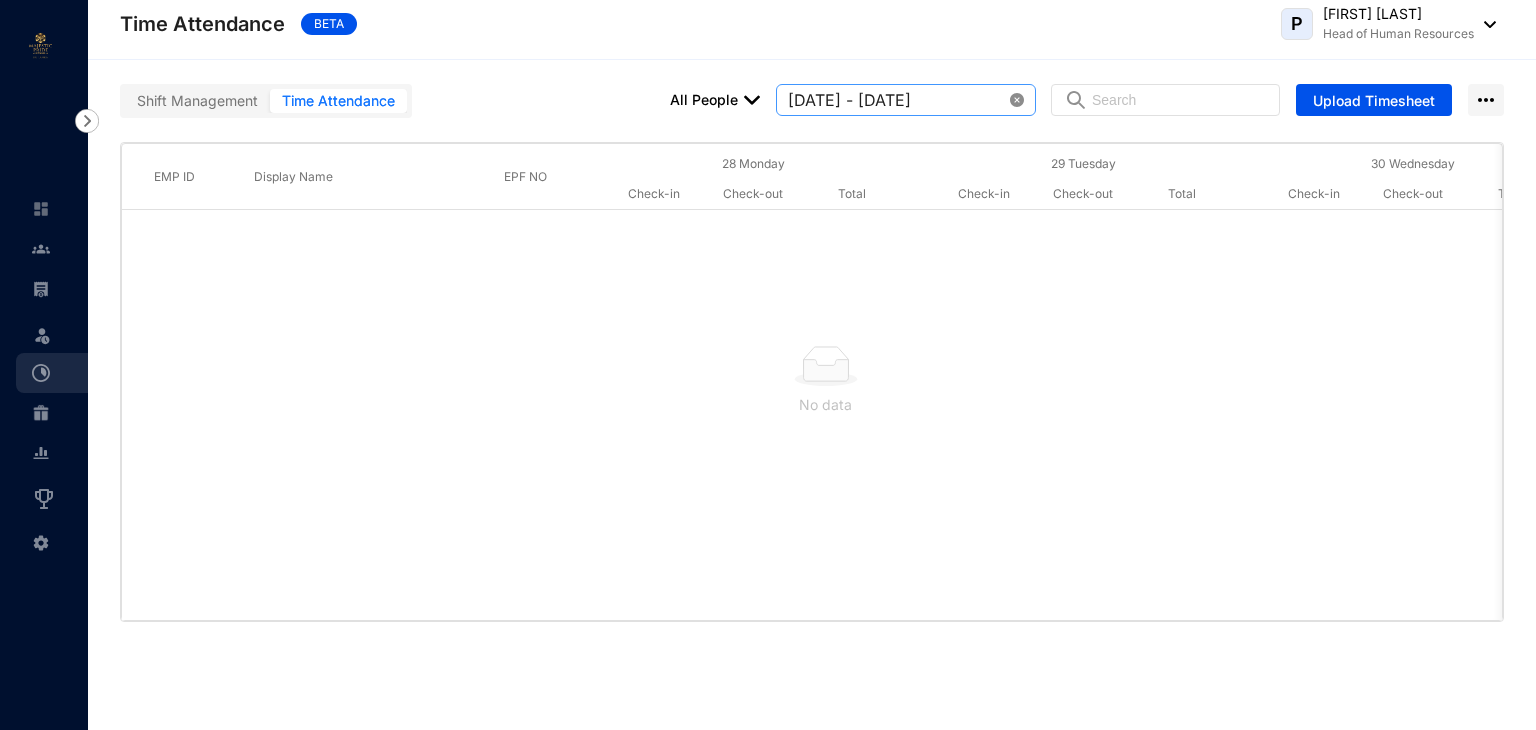 click 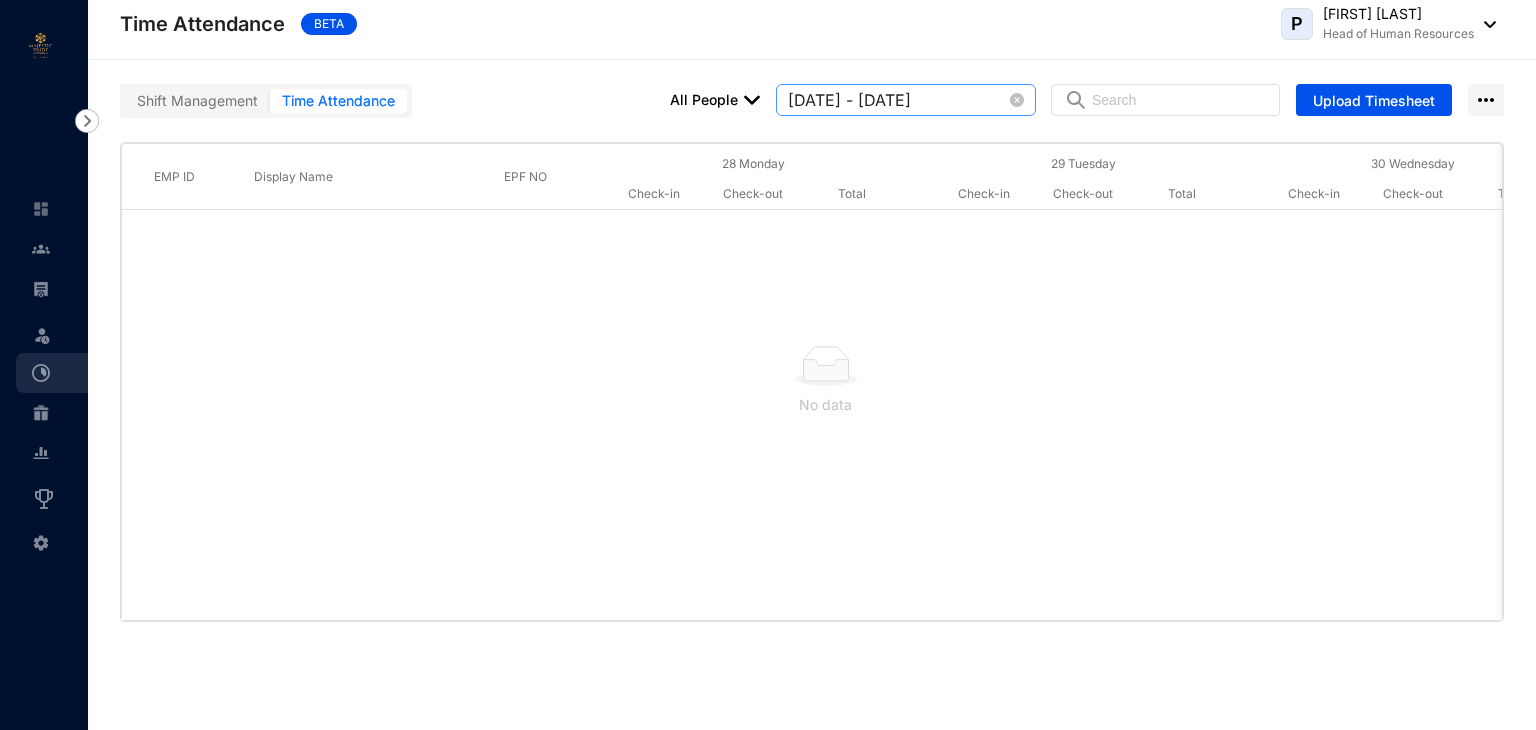 type 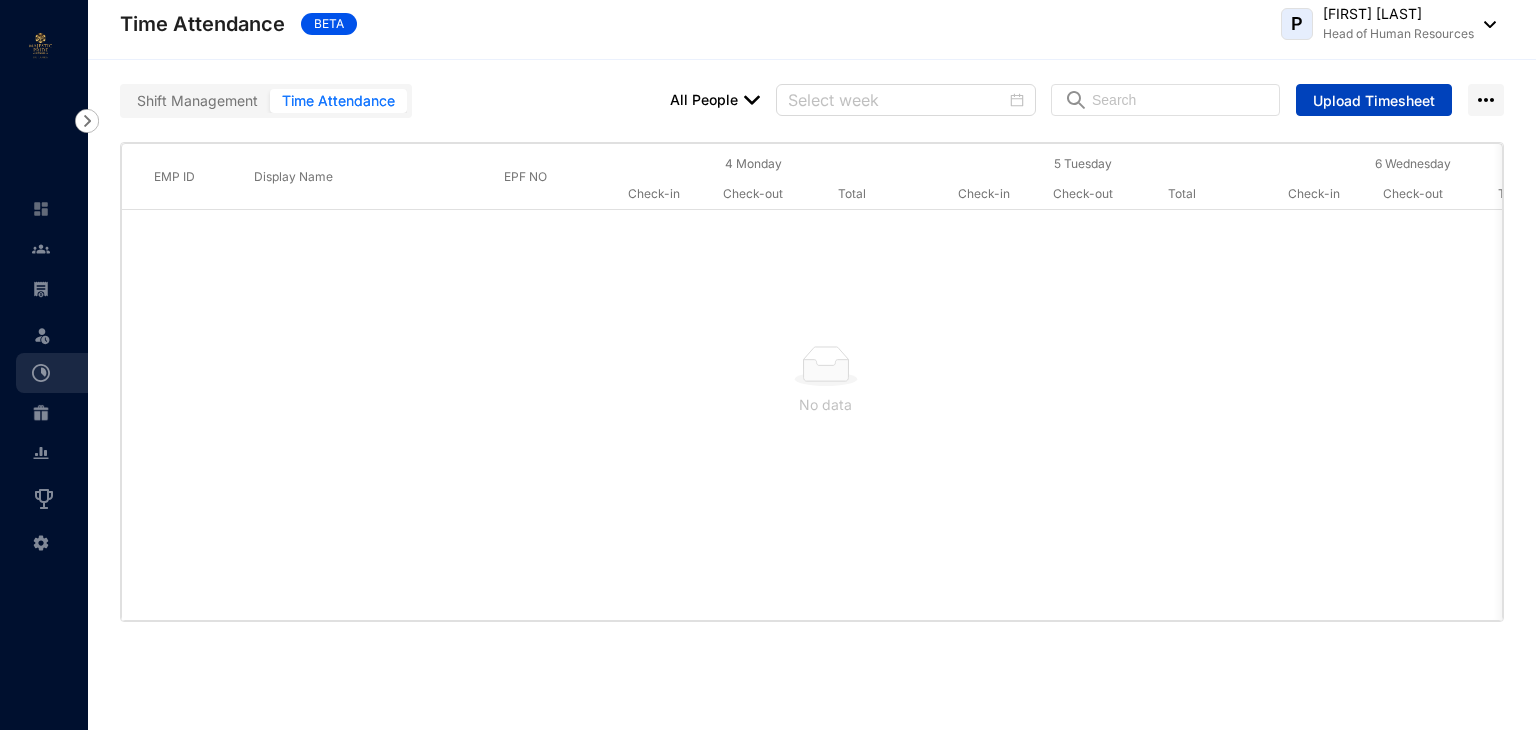 click on "Upload Timesheet" at bounding box center [1374, 101] 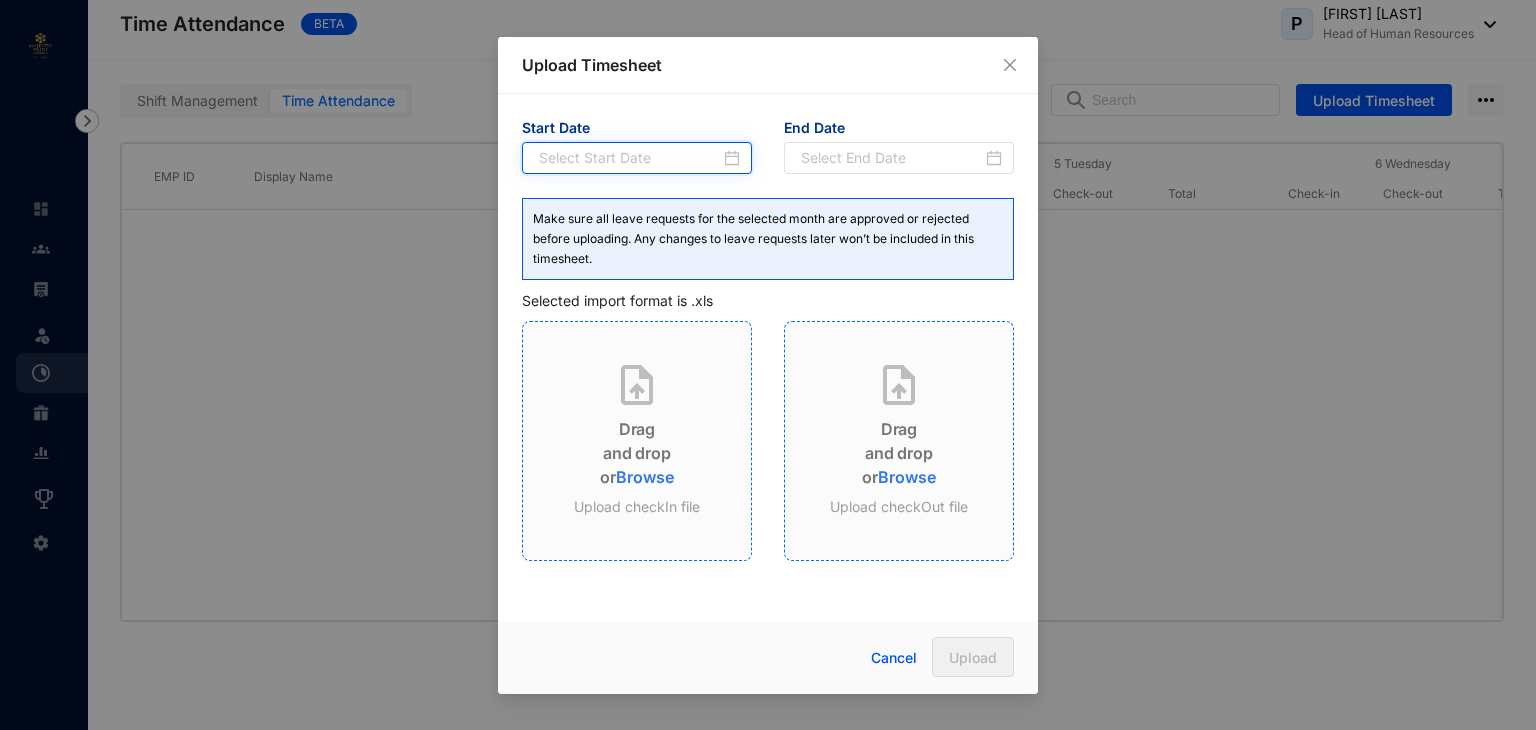click at bounding box center (629, 158) 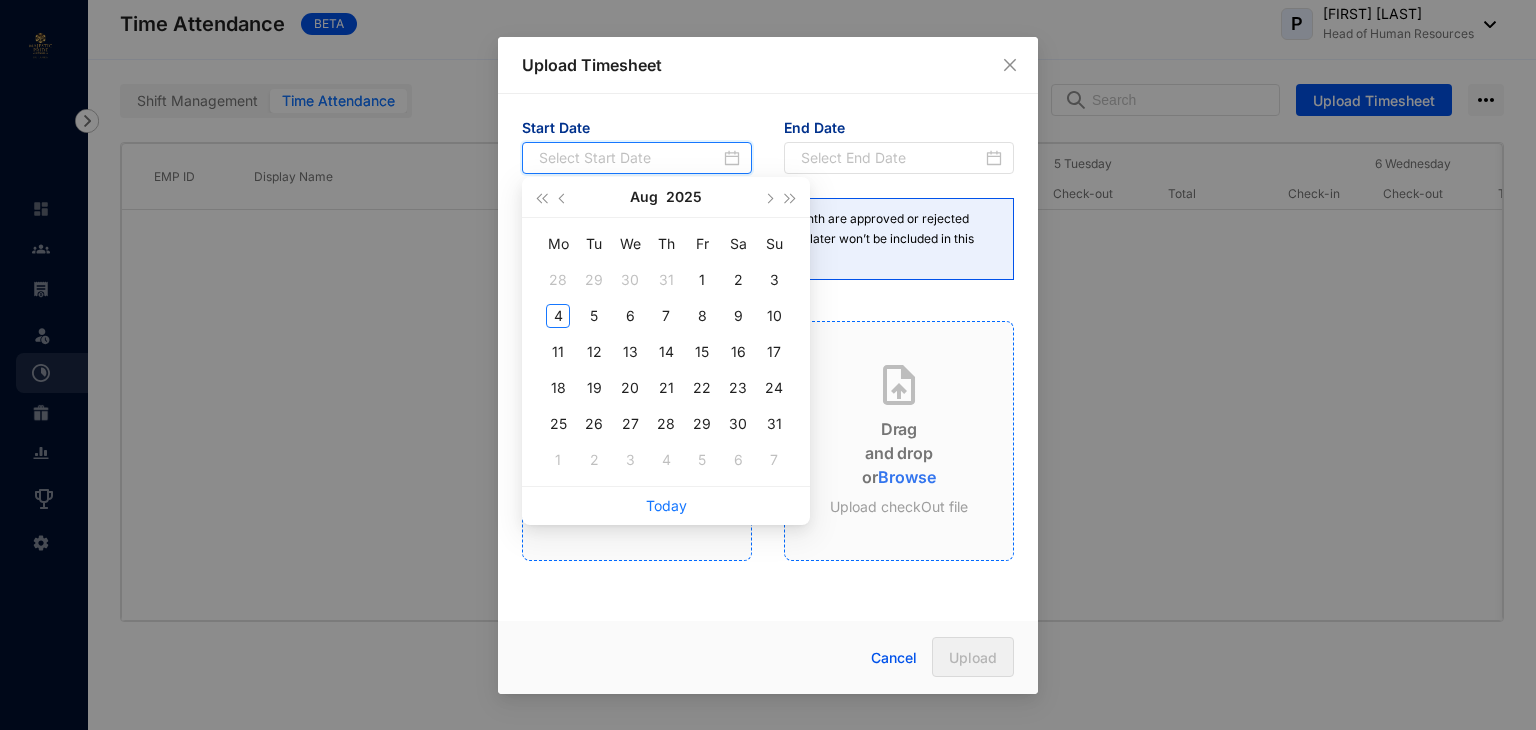 type on "[DATE]" 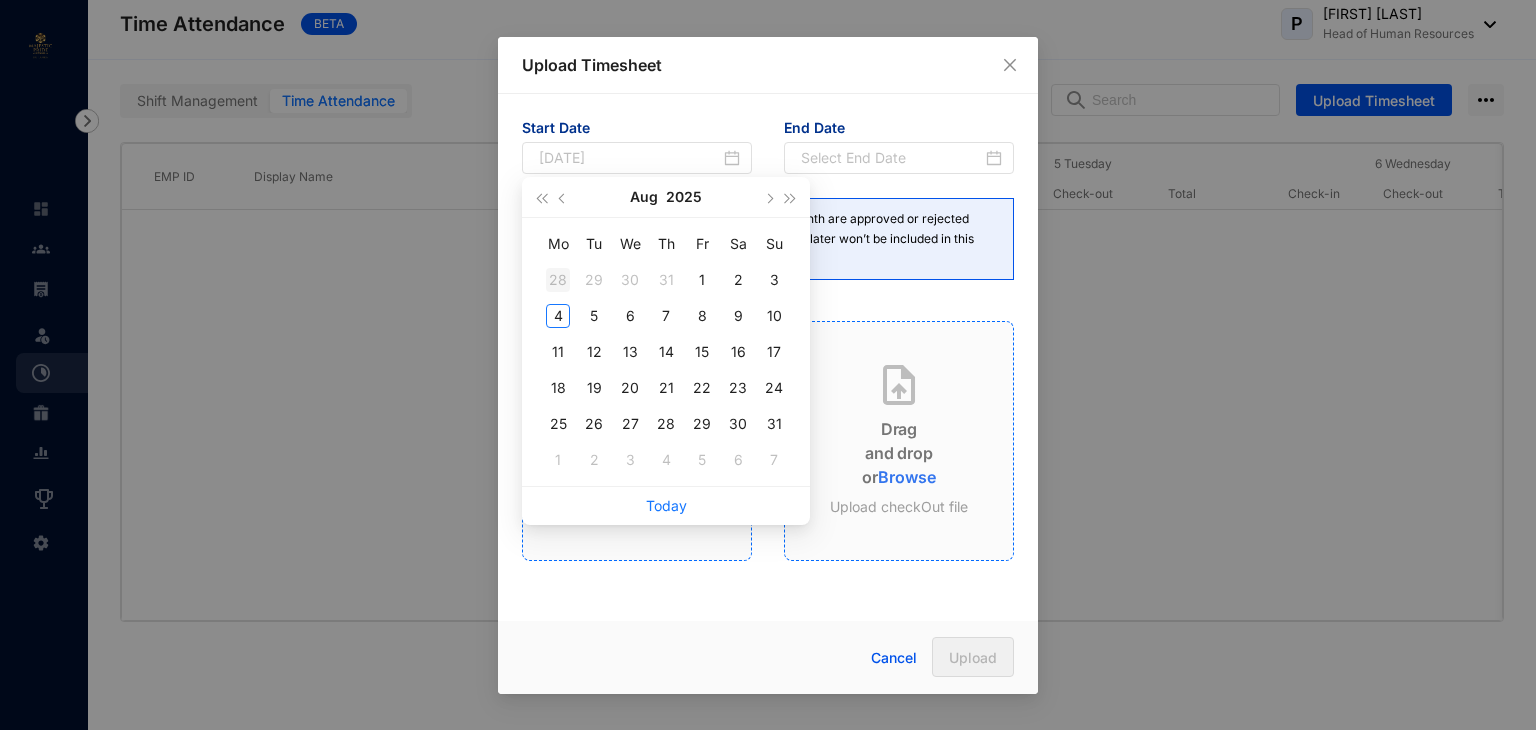 click on "28" at bounding box center [558, 280] 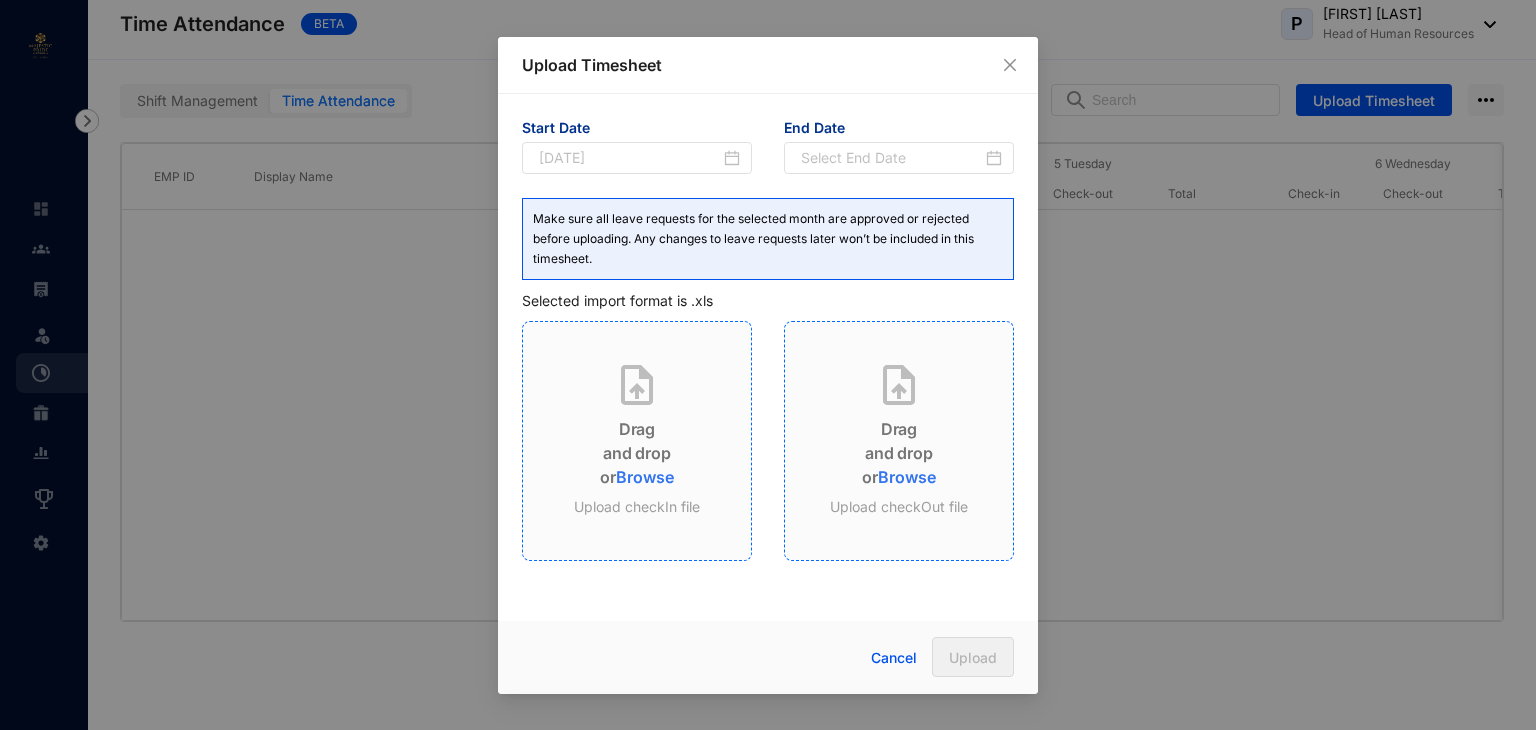 type on "[DATE]" 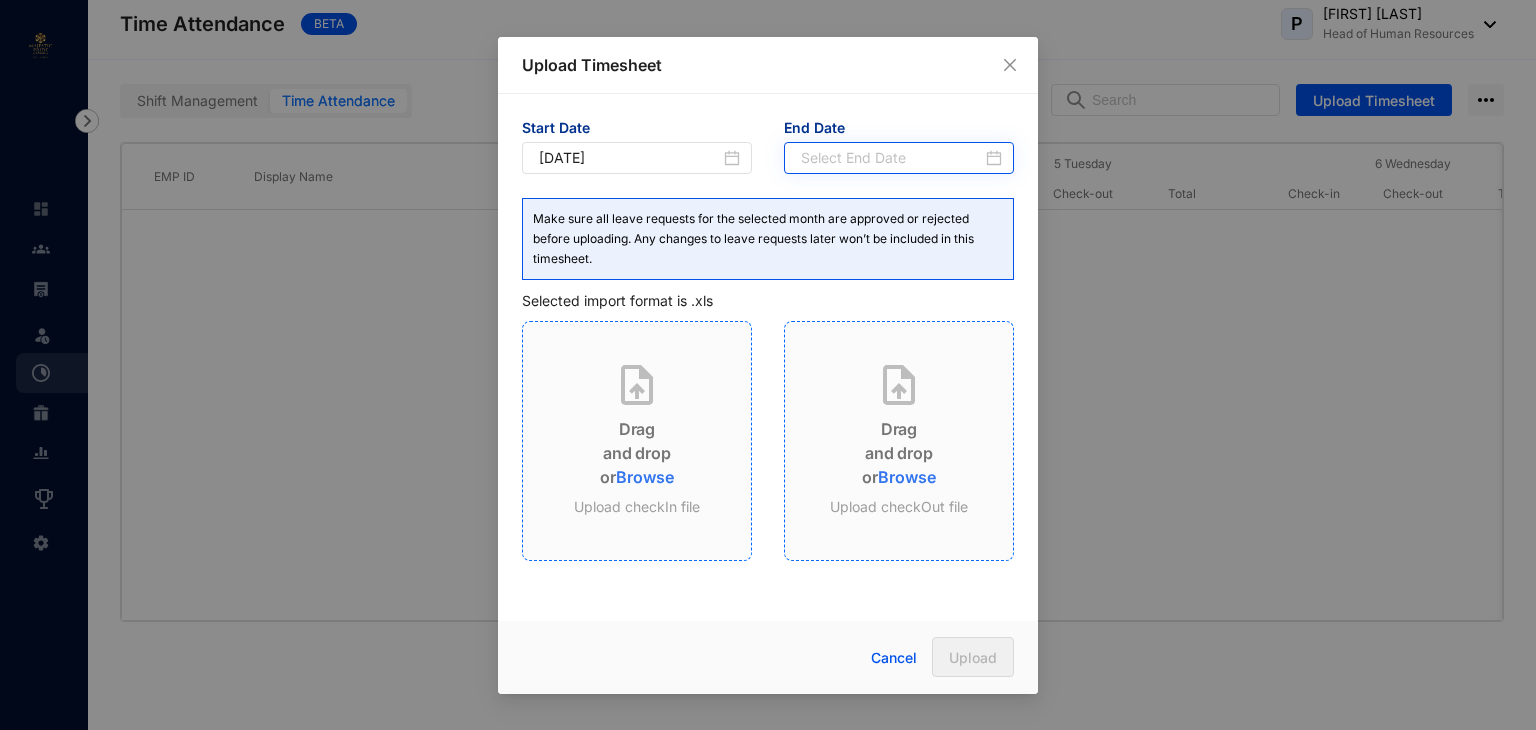click at bounding box center [901, 158] 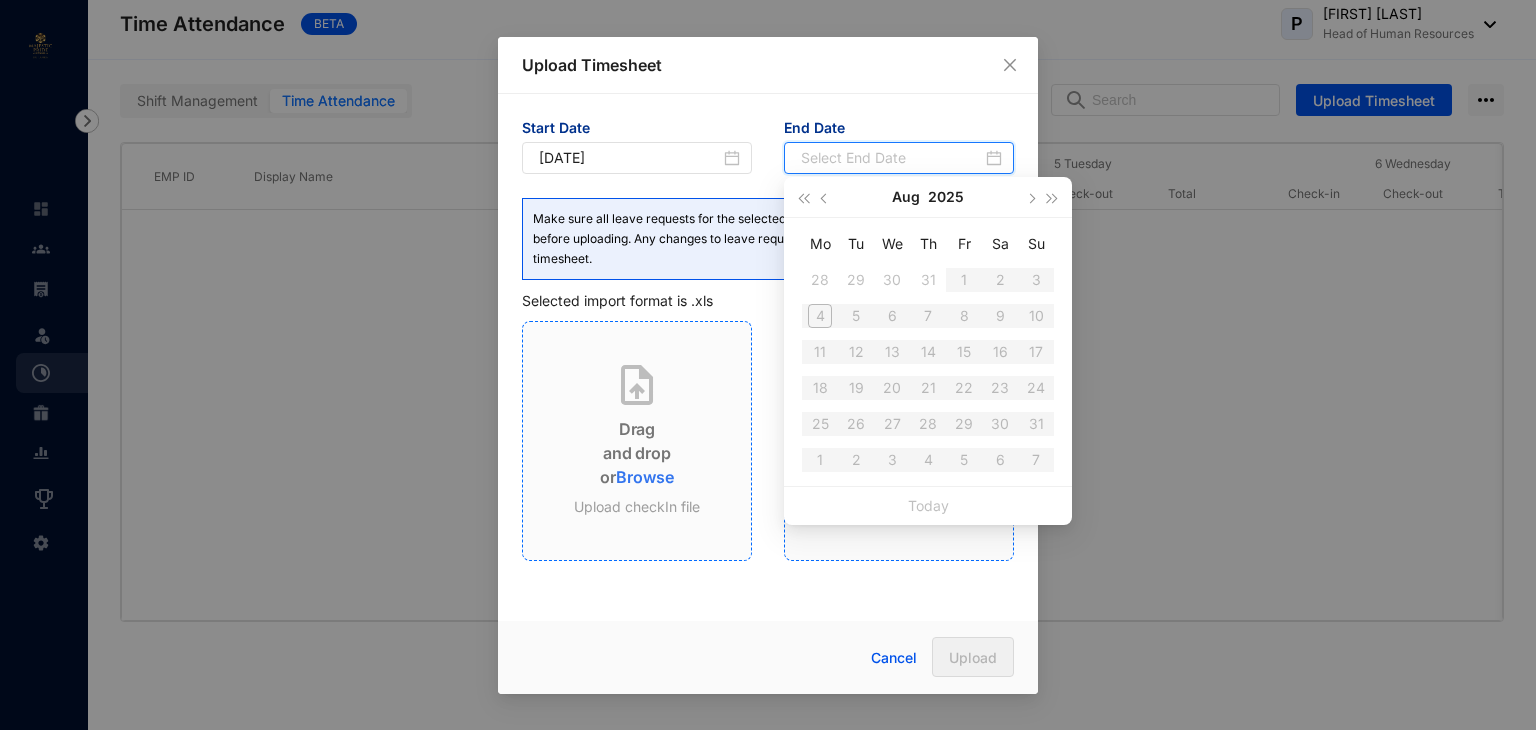 type on "[DATE]" 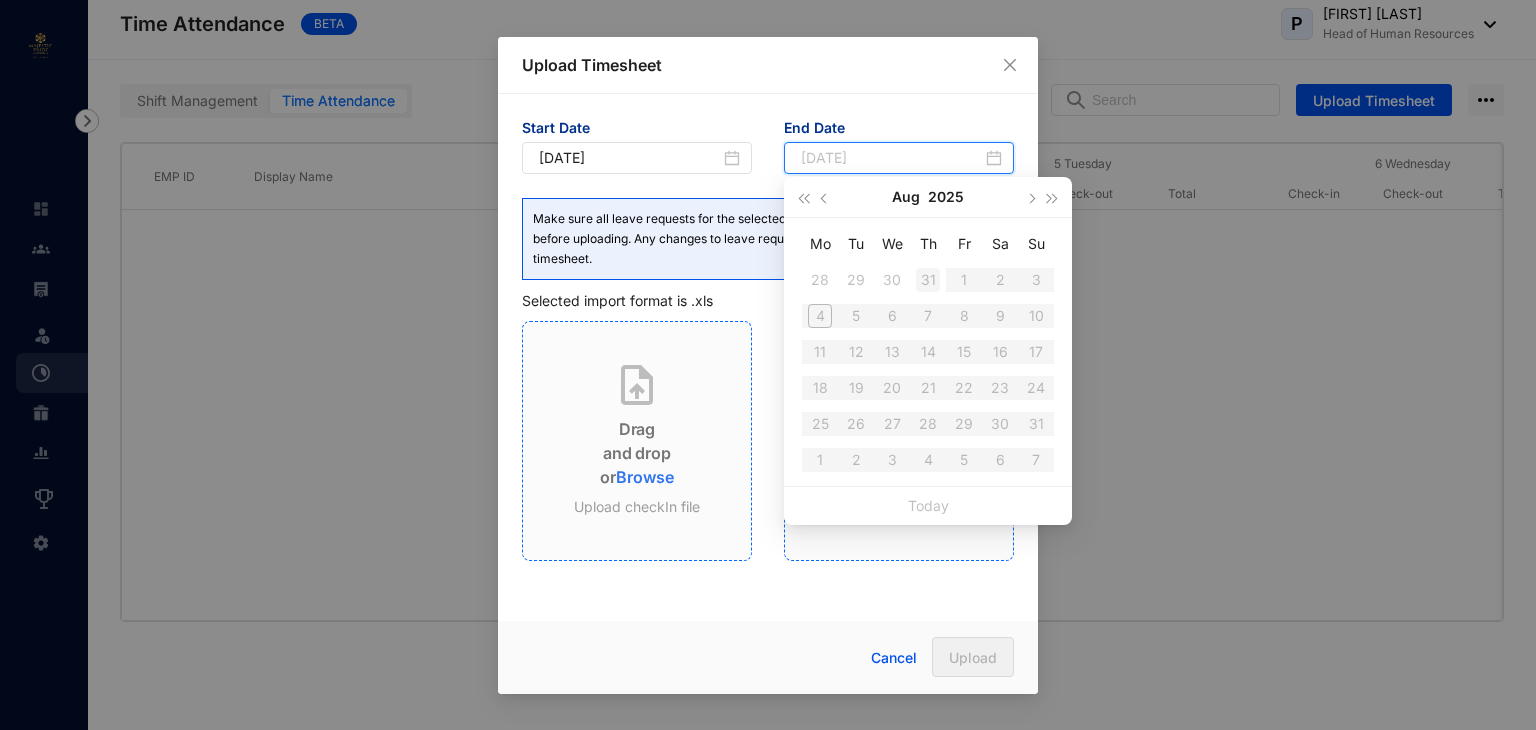 type on "[DATE]" 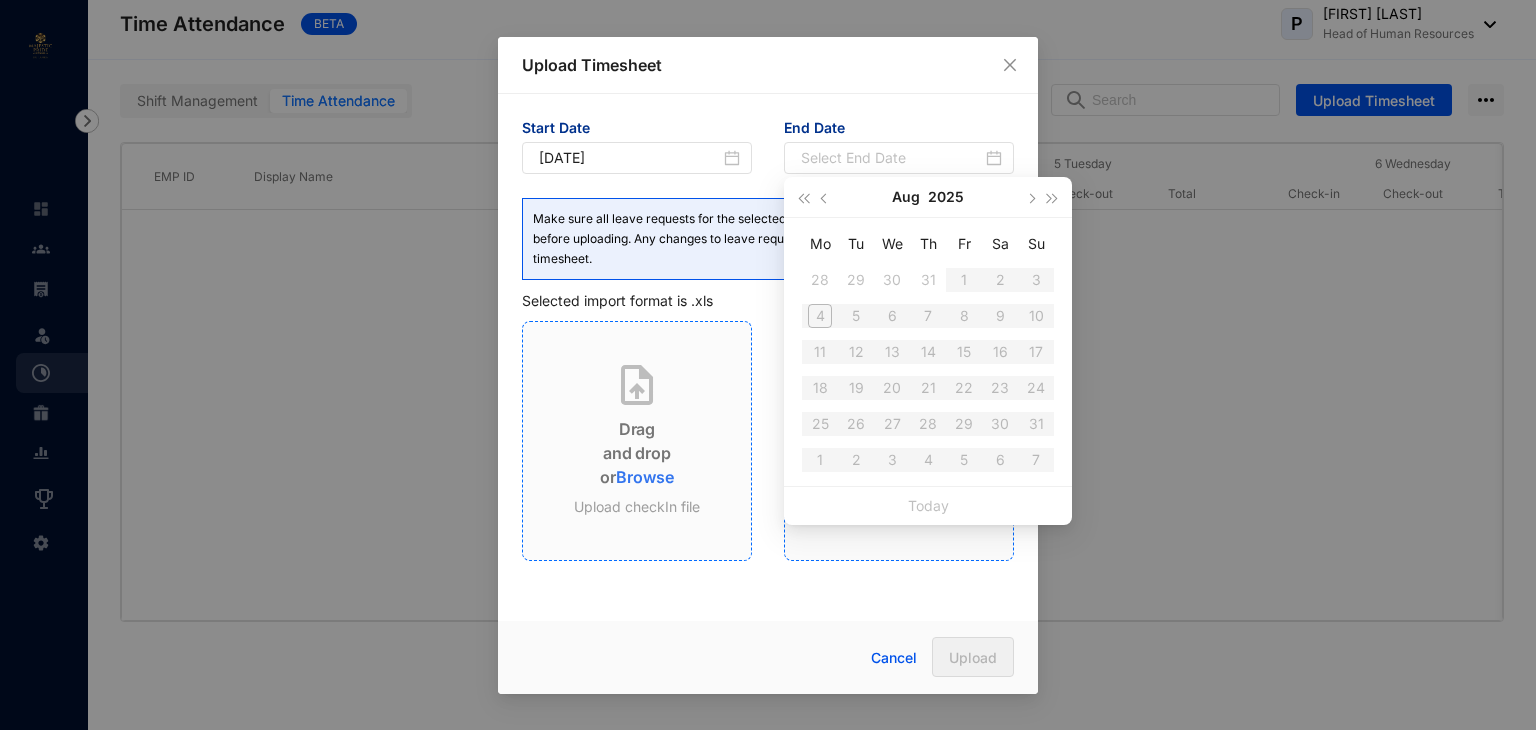click on "Mo Tu We Th Fr Sa Su 28 29 30 31 1 2 3 4 5 6 7 8 9 10 11 12 13 14 15 16 17 18 19 20 21 22 23 24 25 26 27 28 29 30 31 1 2 3 4 5 6 7" at bounding box center (928, 352) 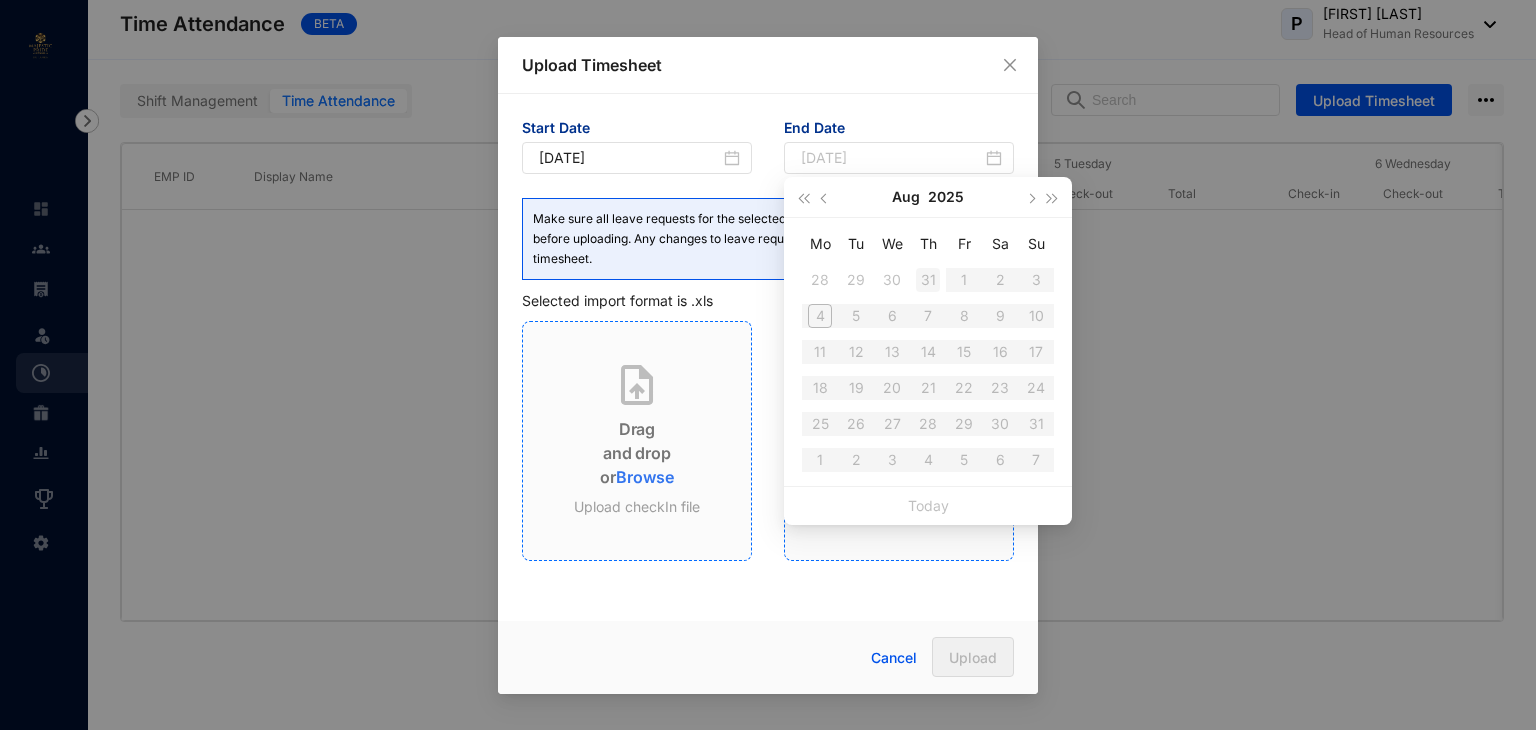 click on "31" at bounding box center (928, 280) 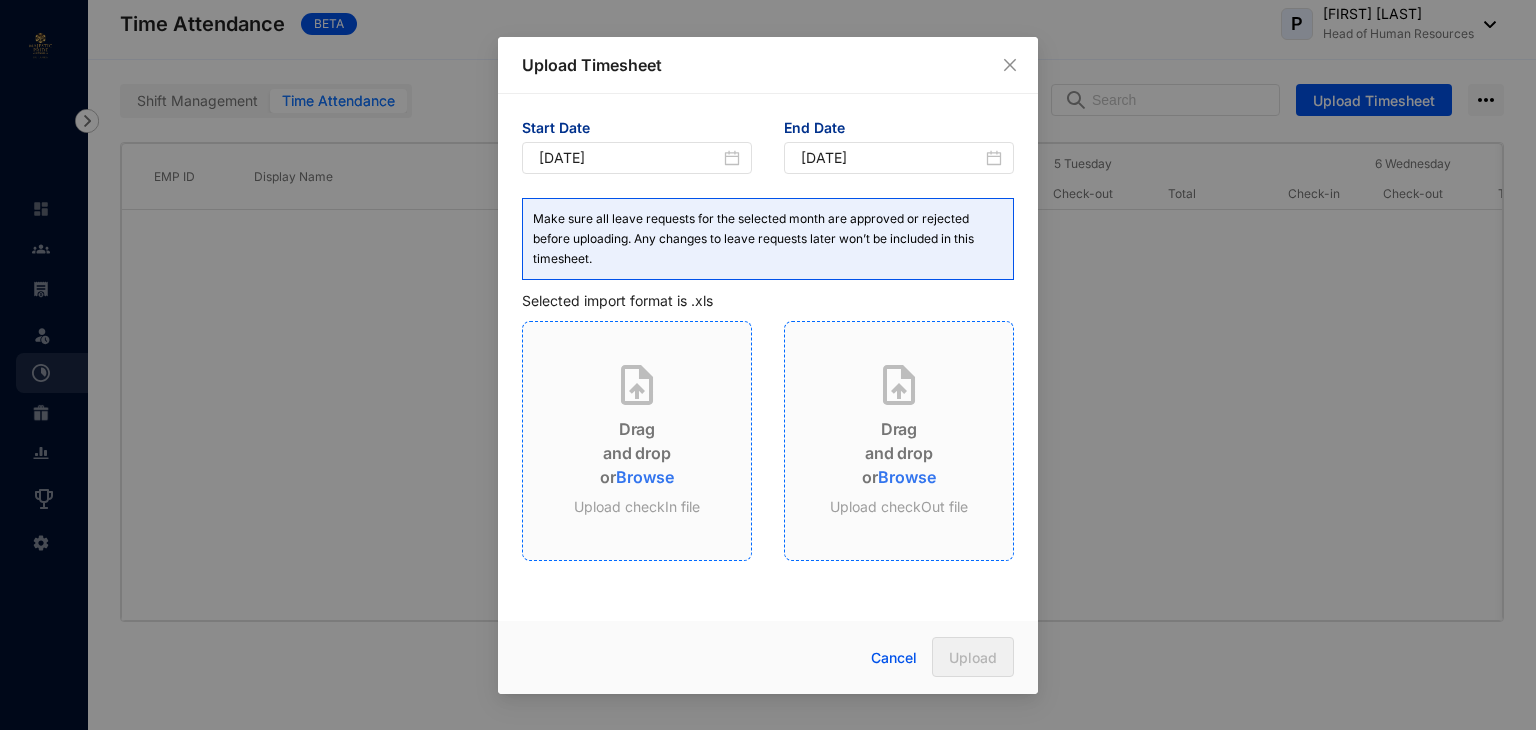 type on "[DATE]" 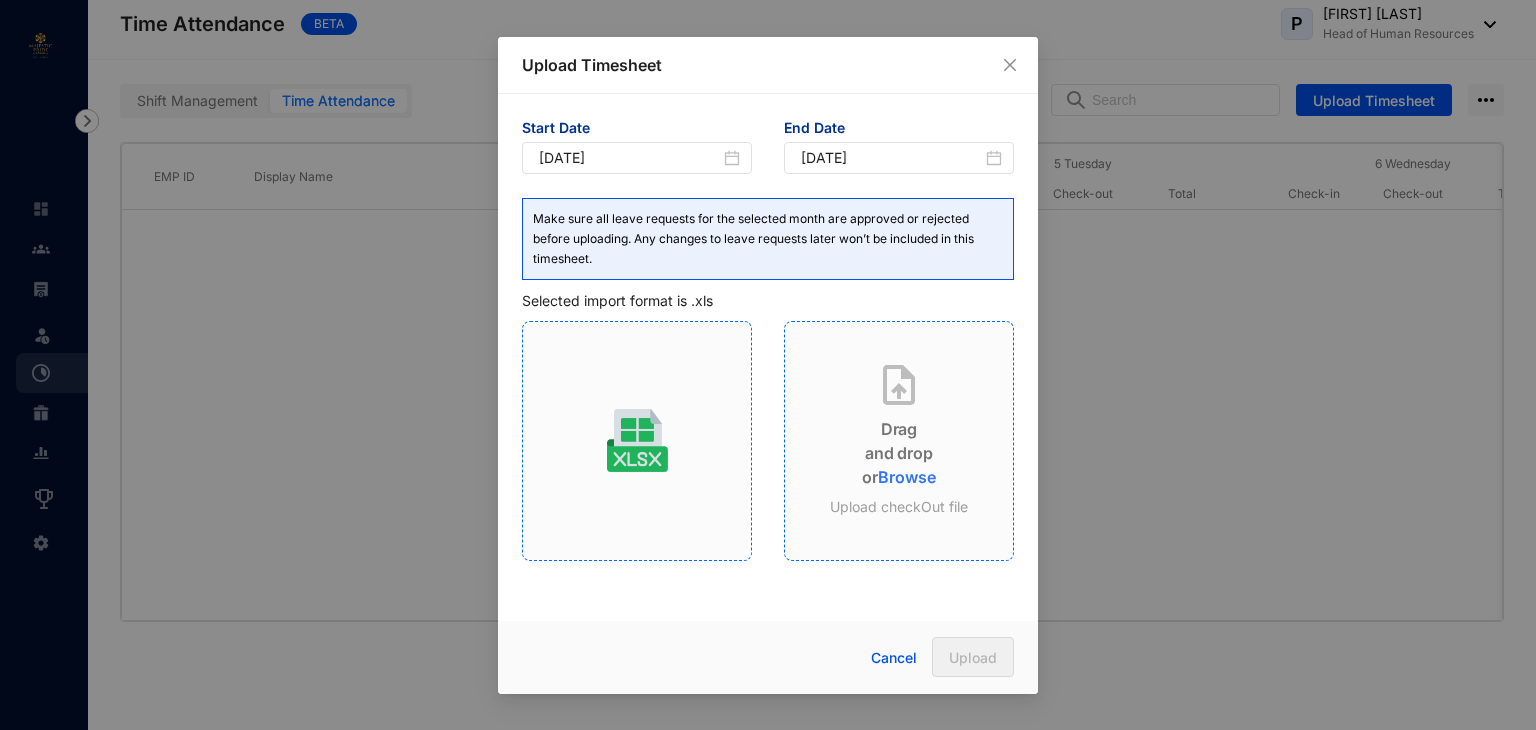 click on "Browse" at bounding box center (906, 477) 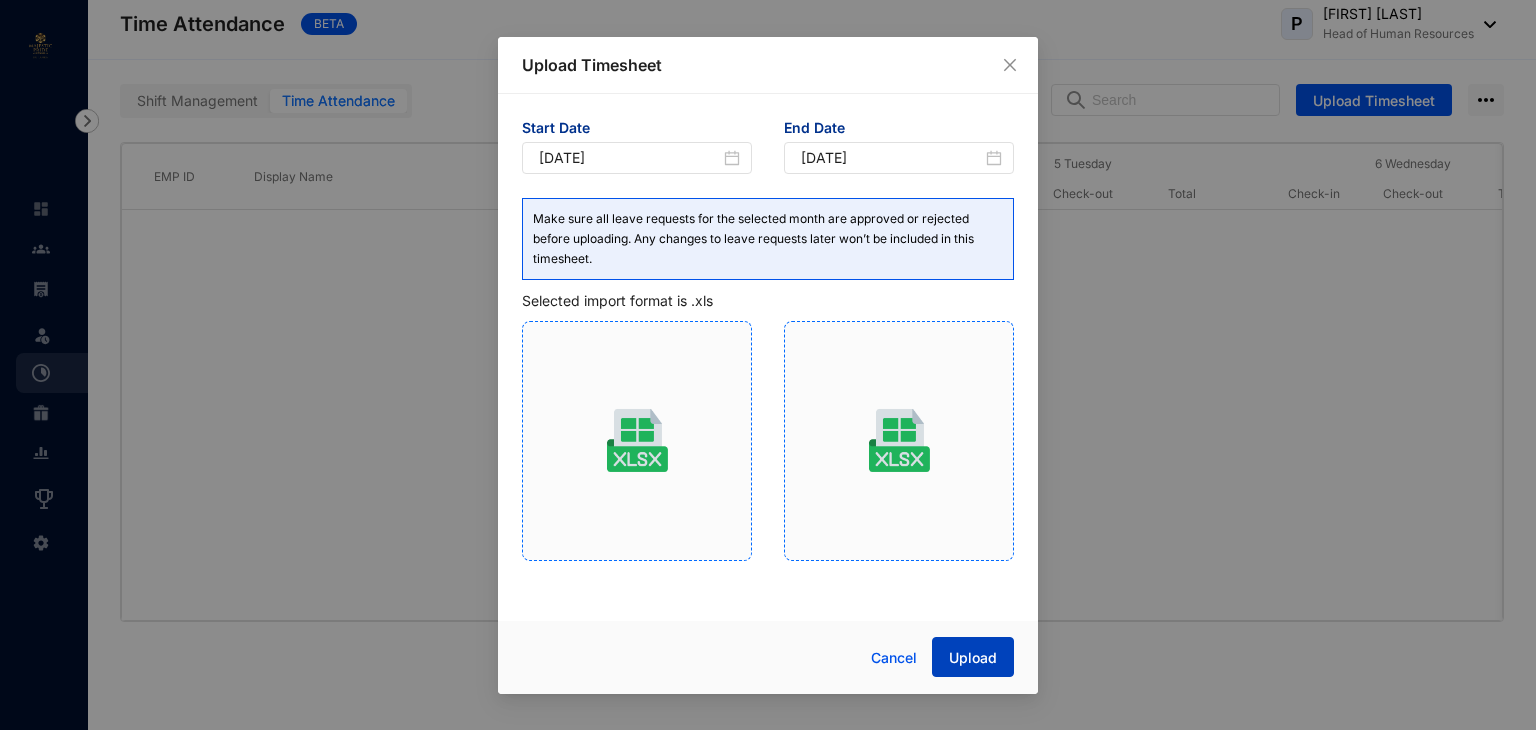 click on "Upload" at bounding box center [973, 658] 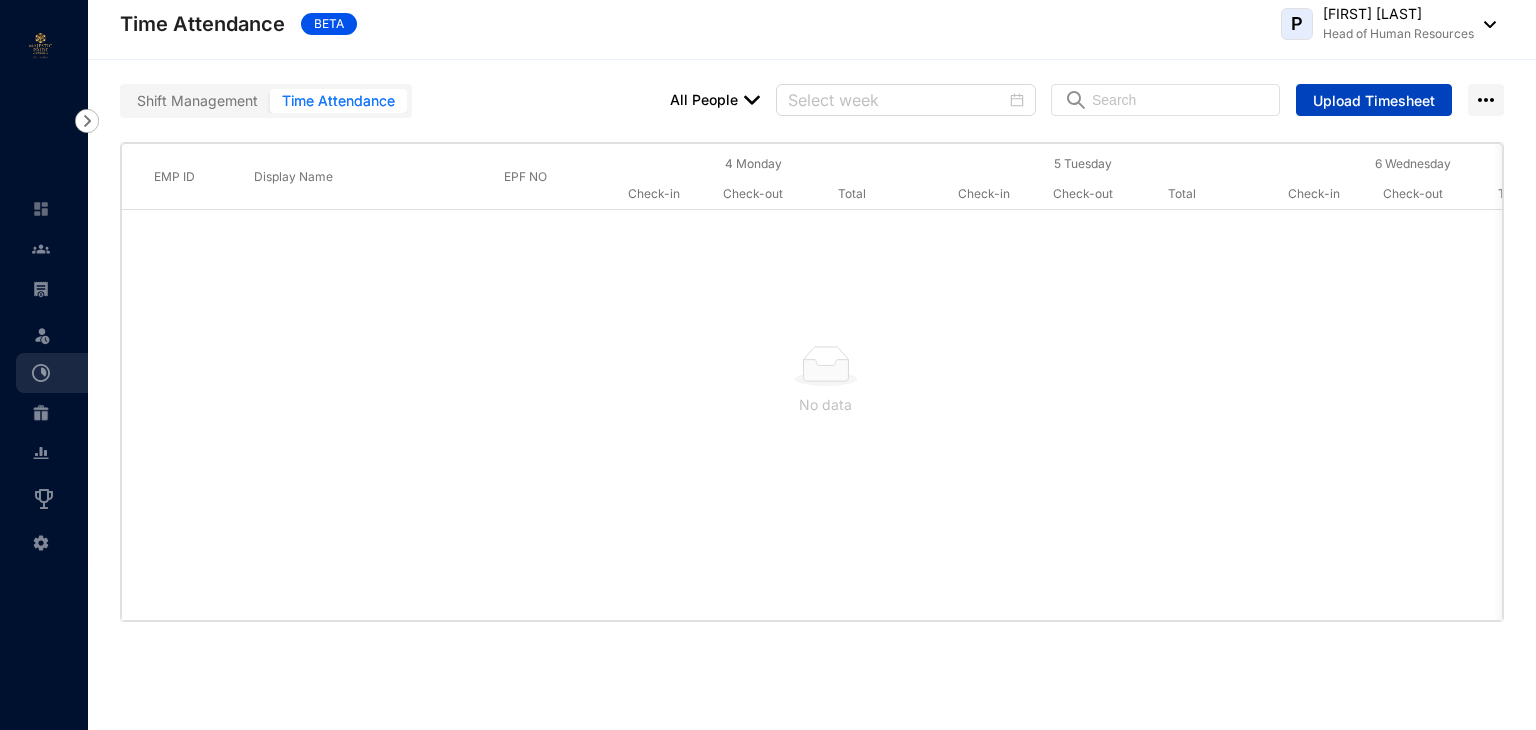 click on "Upload Timesheet" at bounding box center (1374, 101) 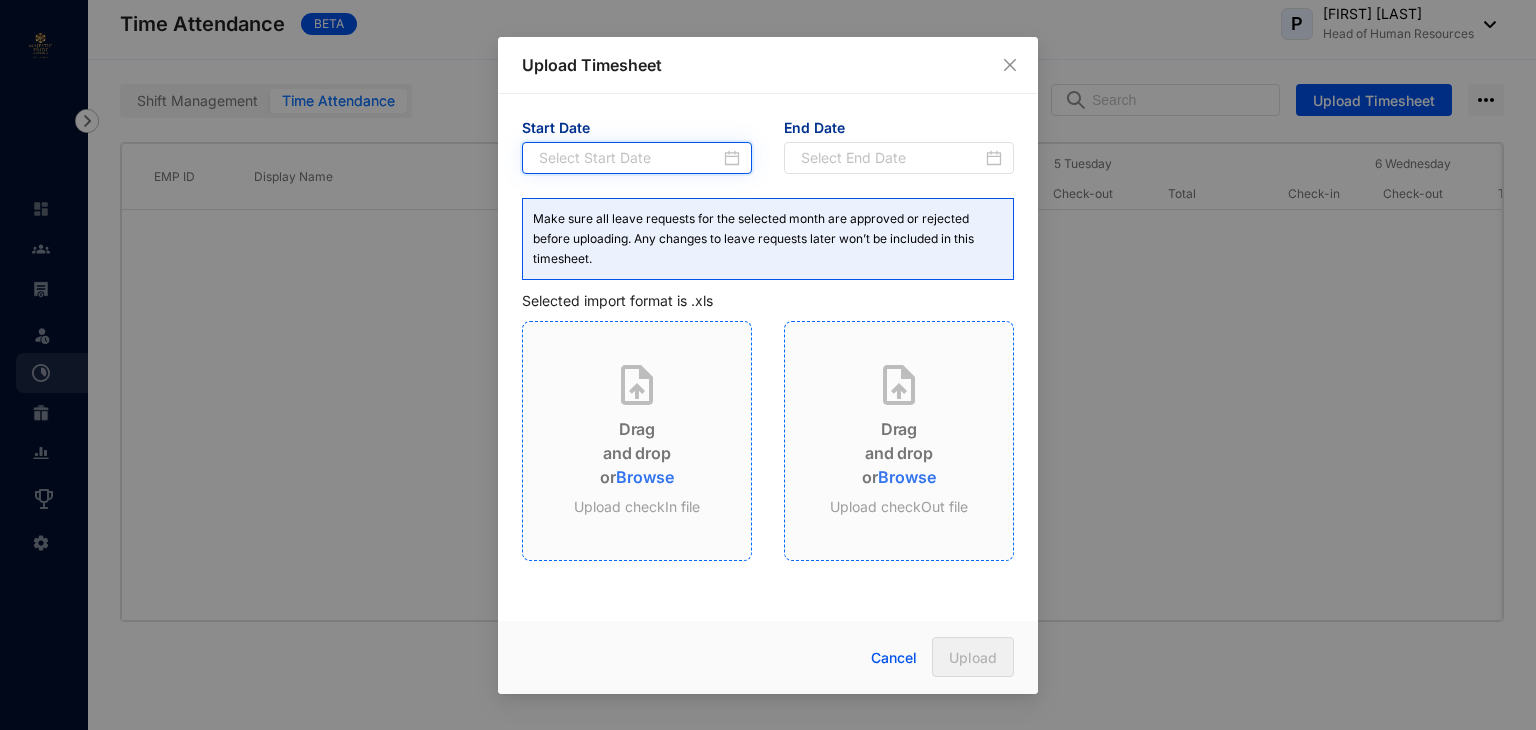 click at bounding box center [629, 158] 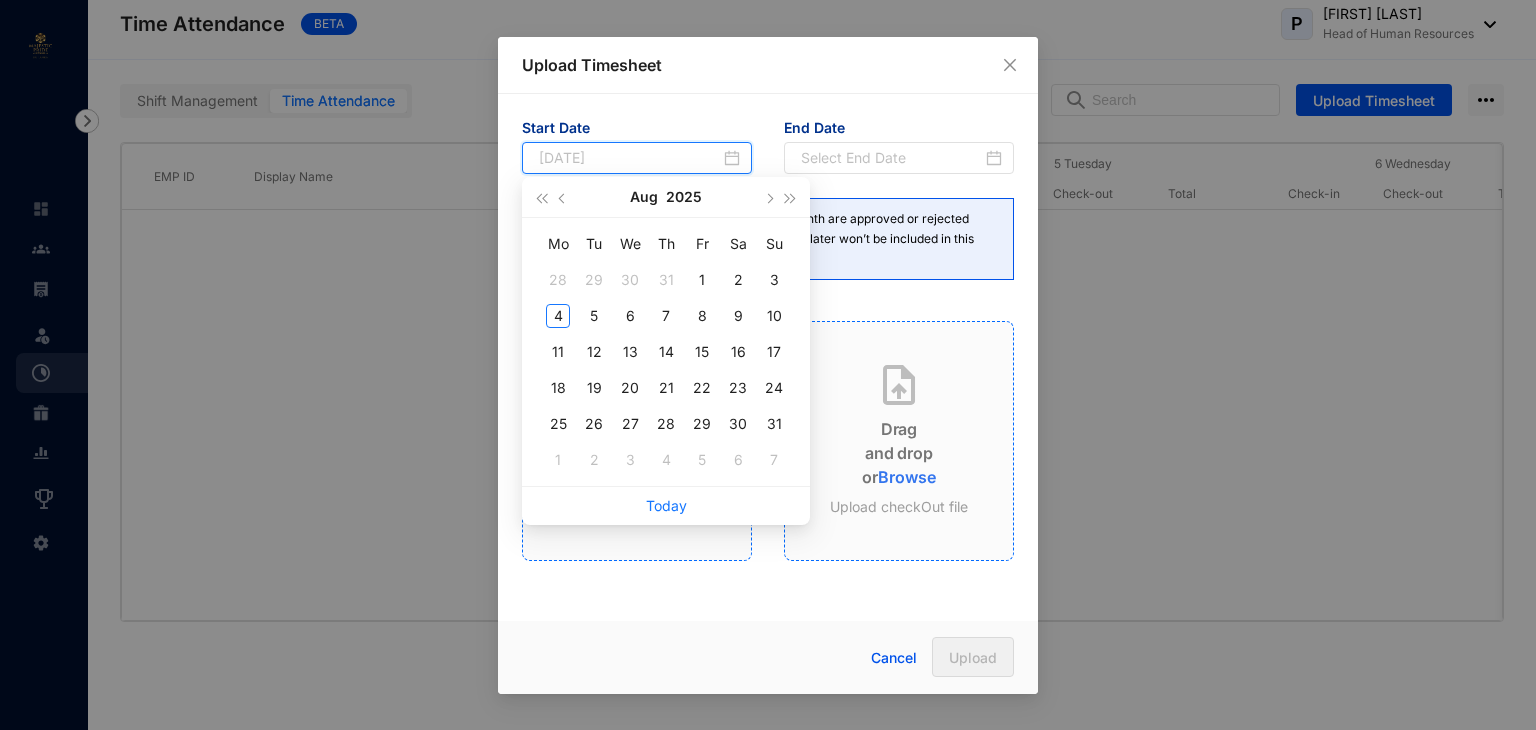 type on "[DATE]" 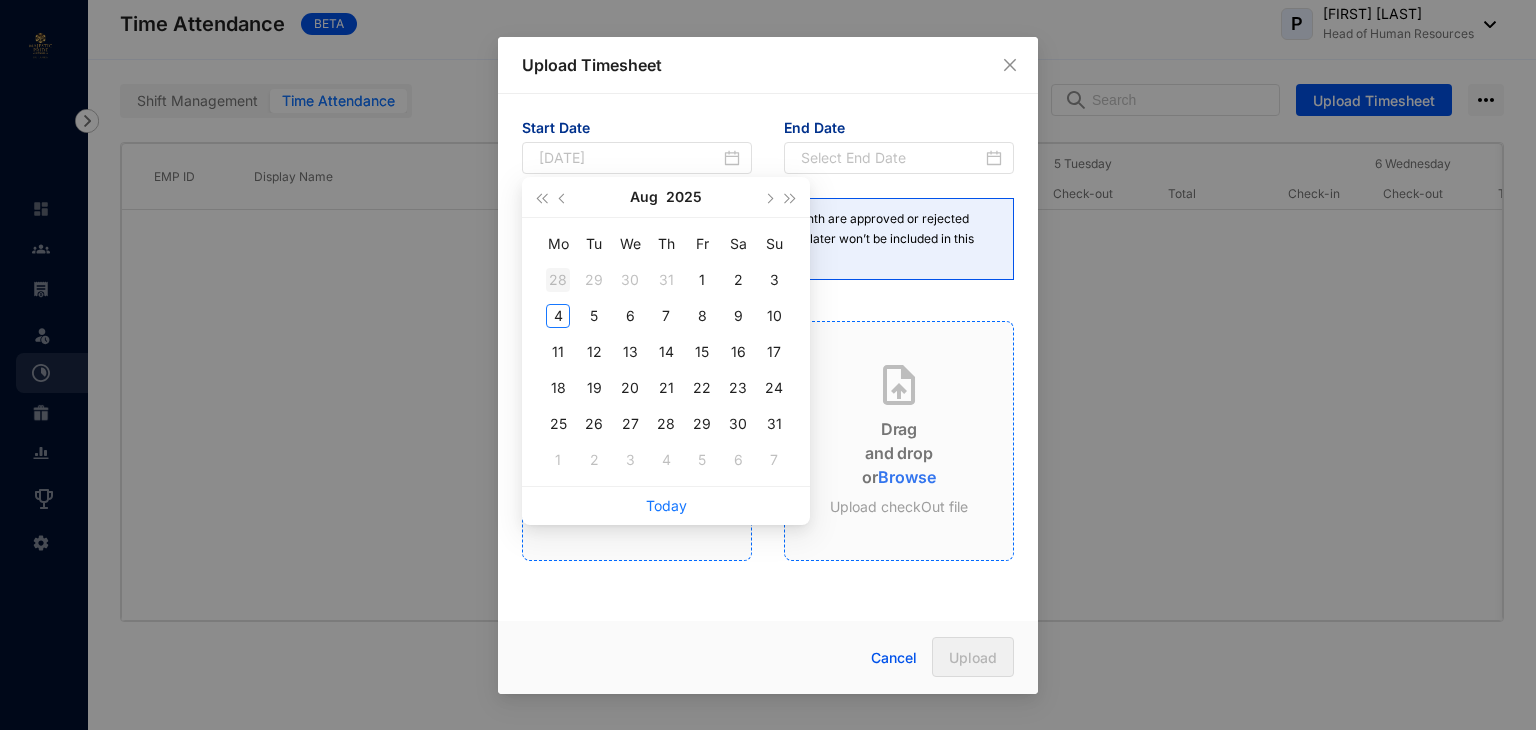 click on "28" at bounding box center [558, 280] 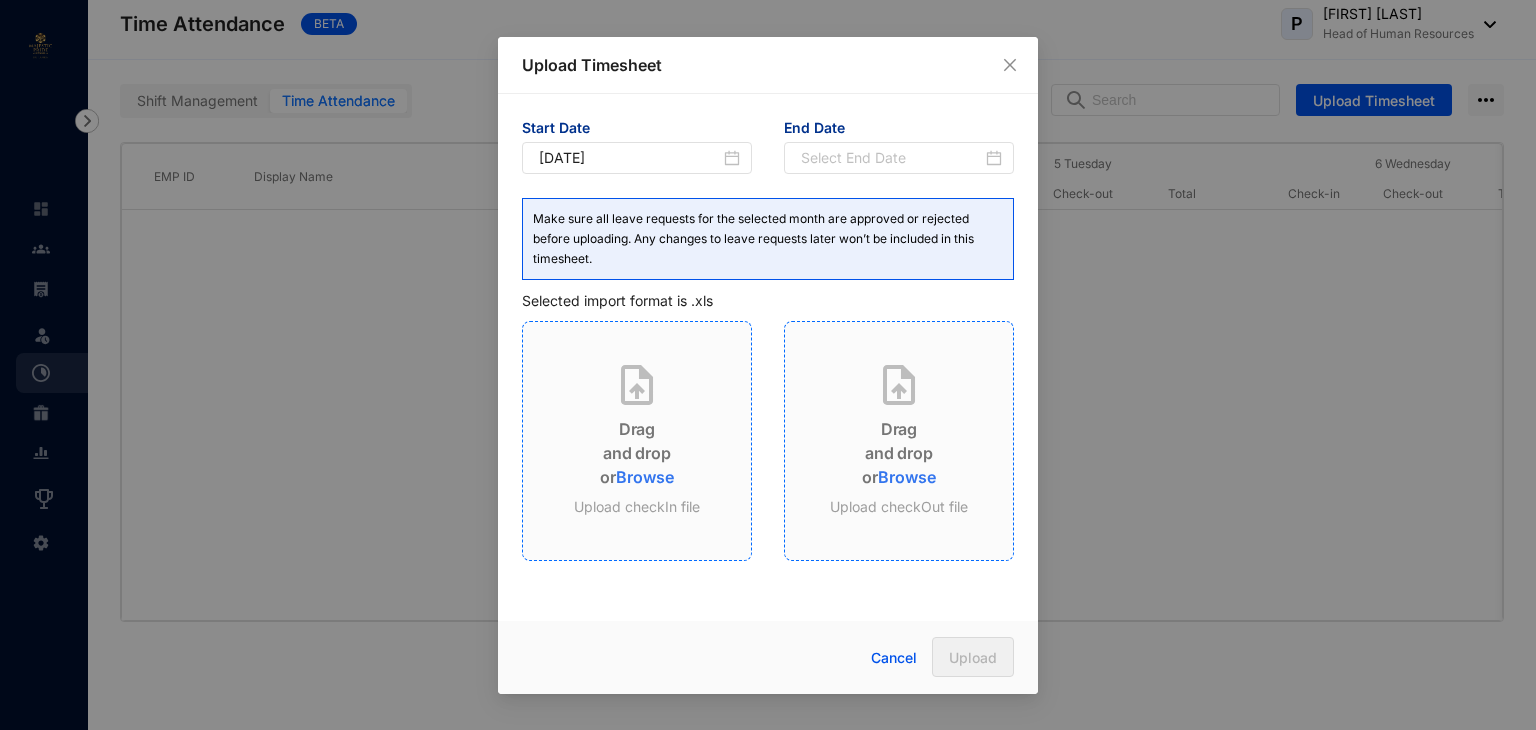 type on "[DATE]" 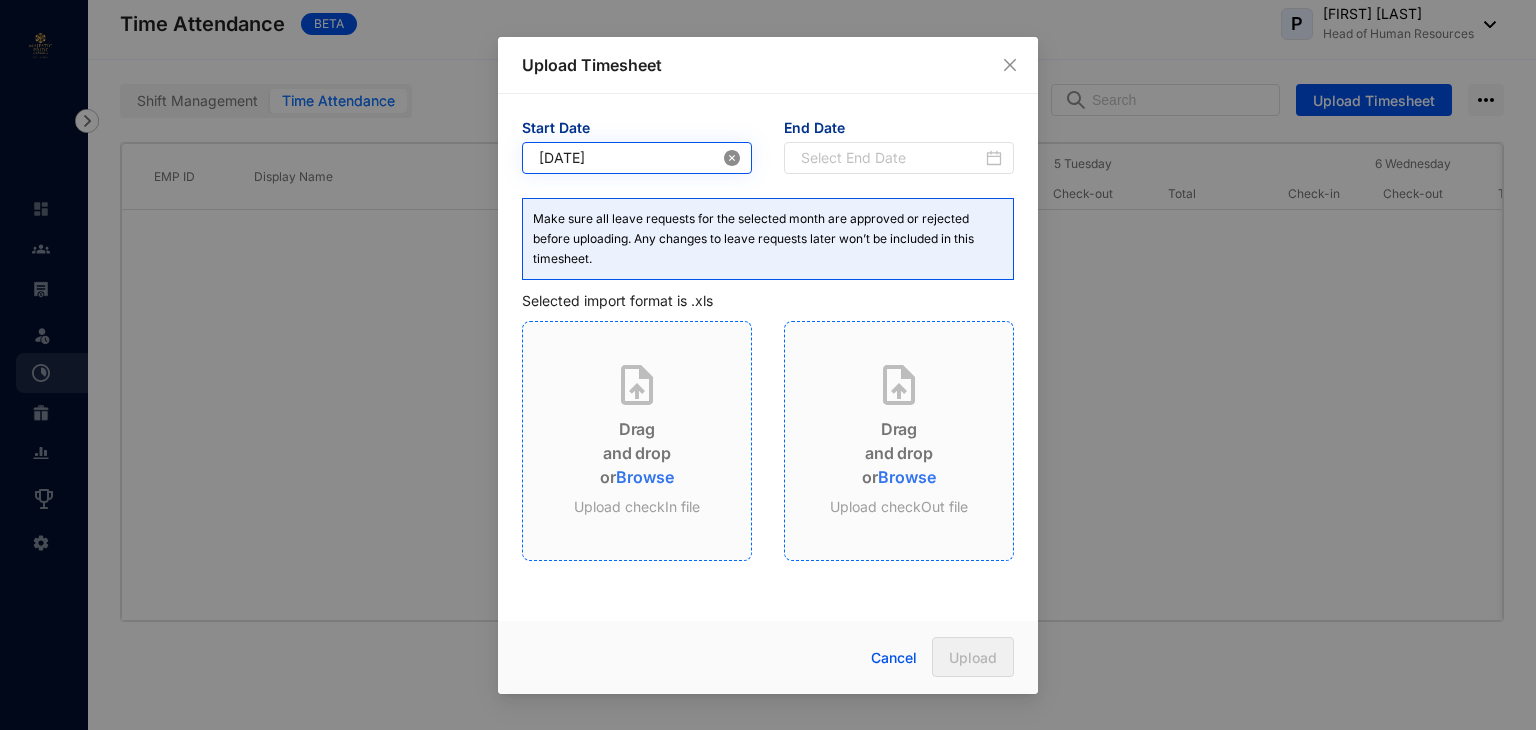 click 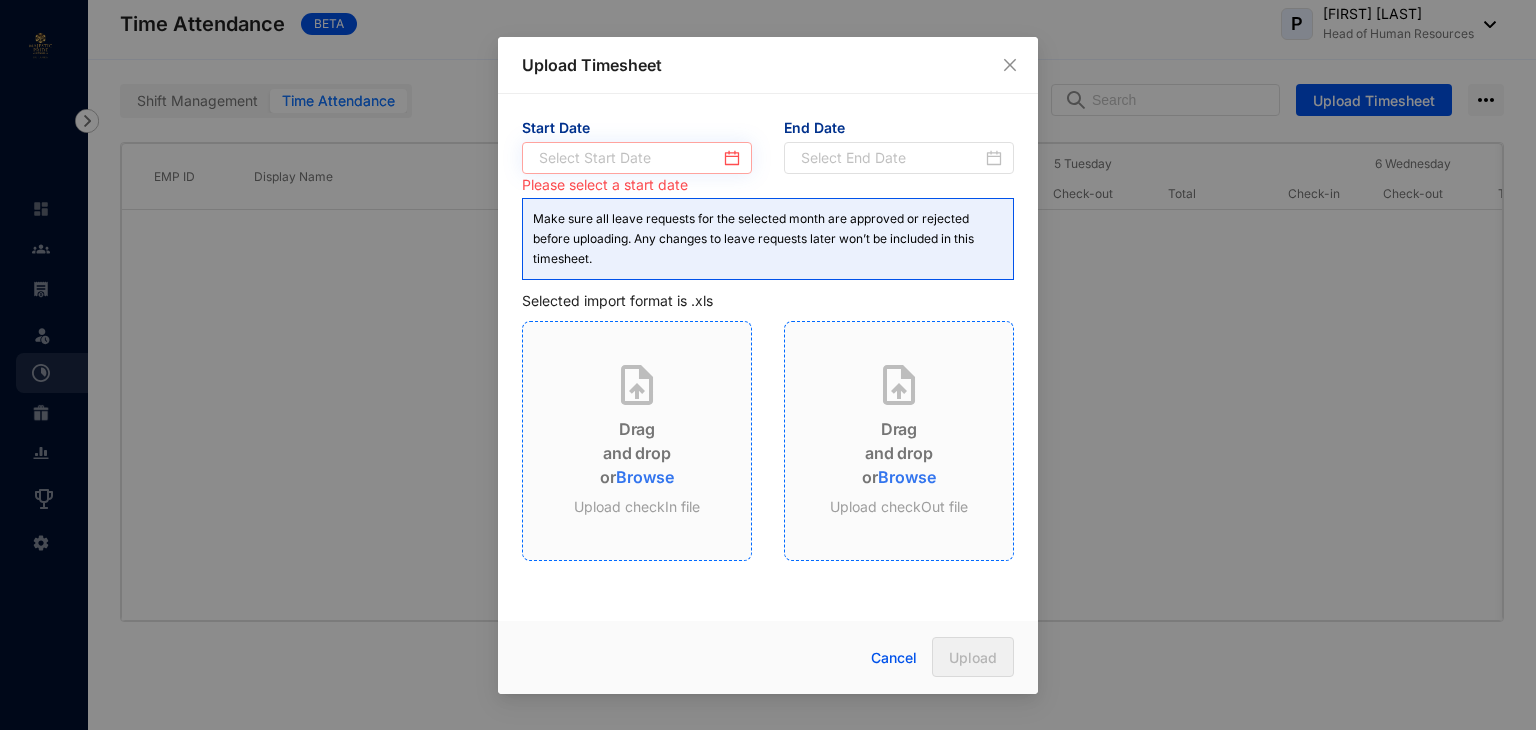 click at bounding box center [637, 158] 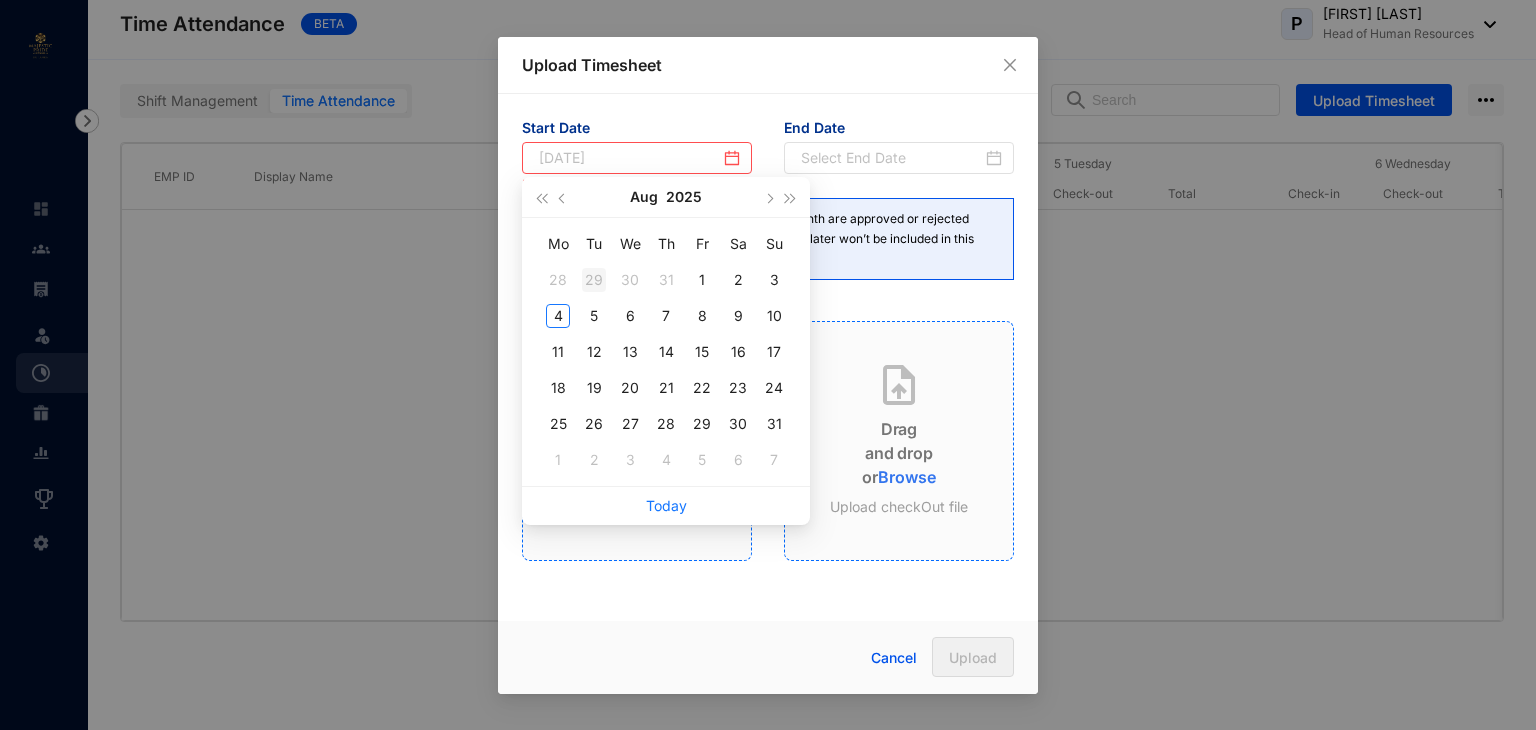 click on "29" at bounding box center [594, 280] 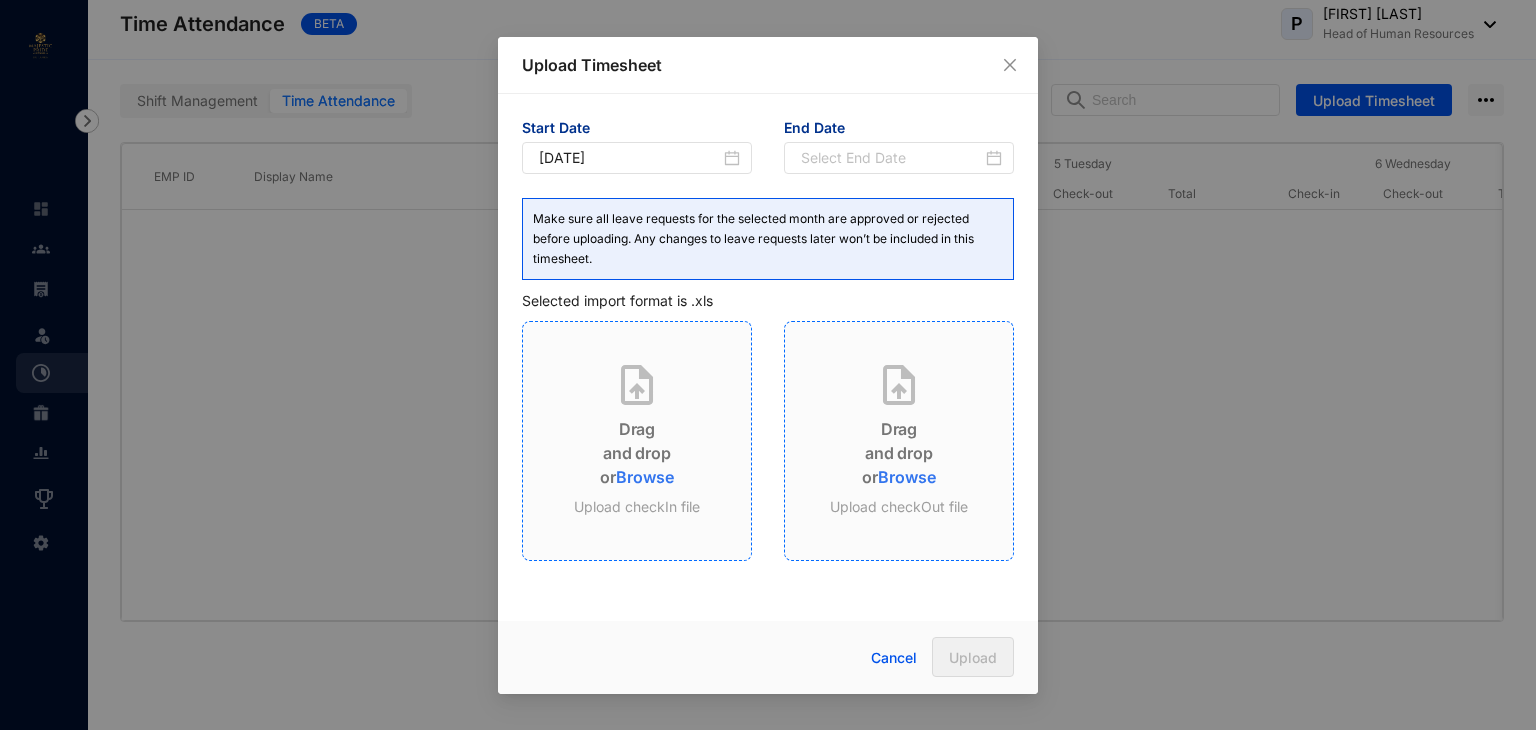 type on "[DATE]" 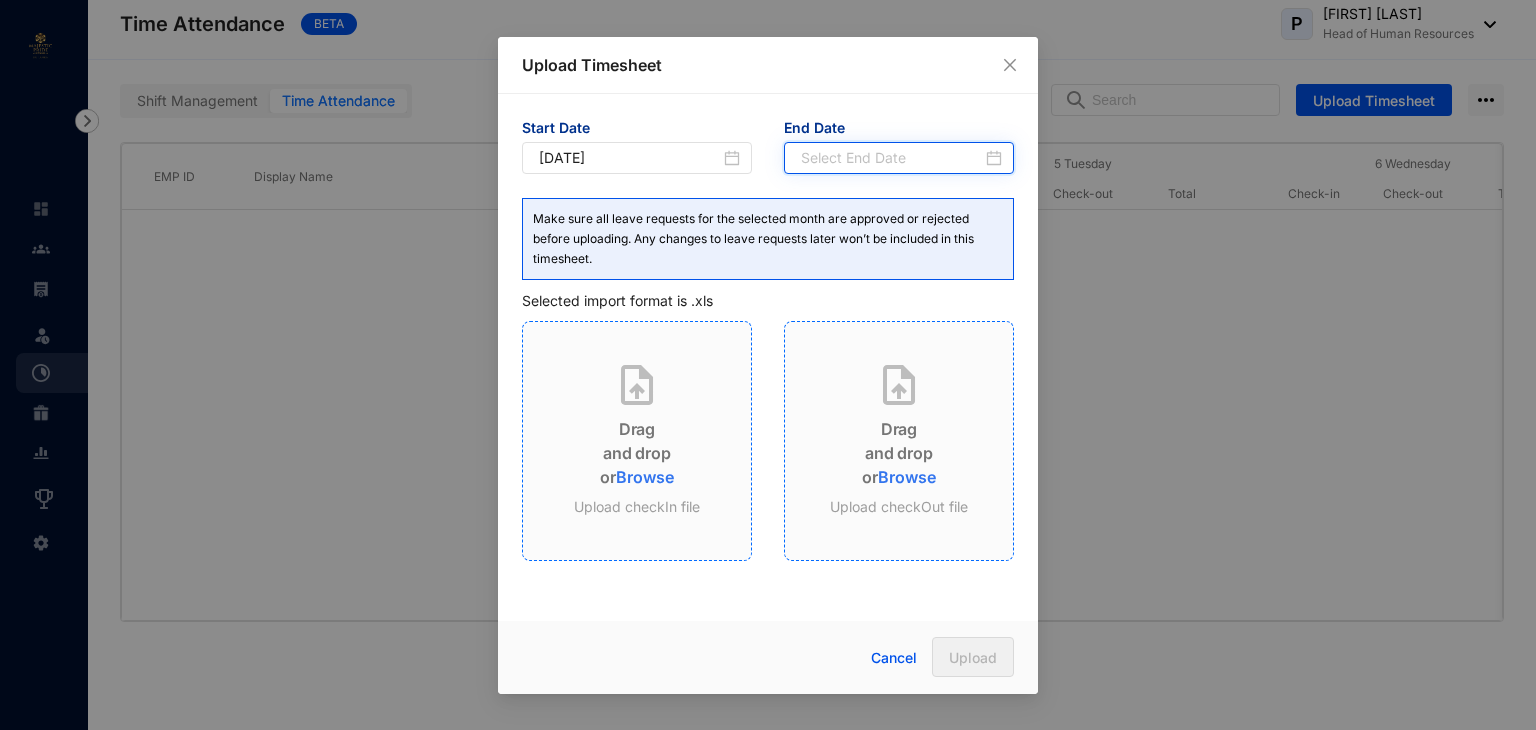 click at bounding box center [891, 158] 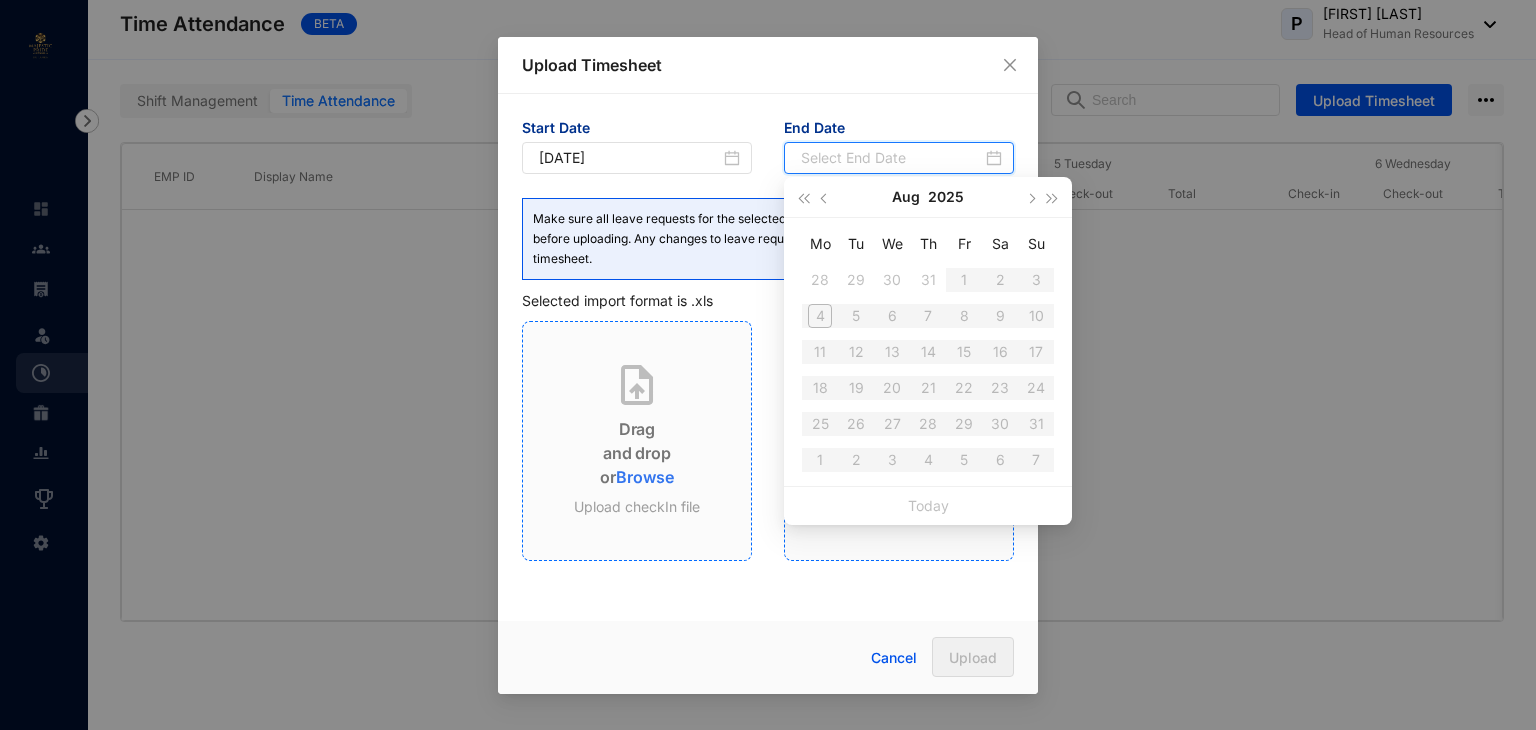 type on "[DATE]" 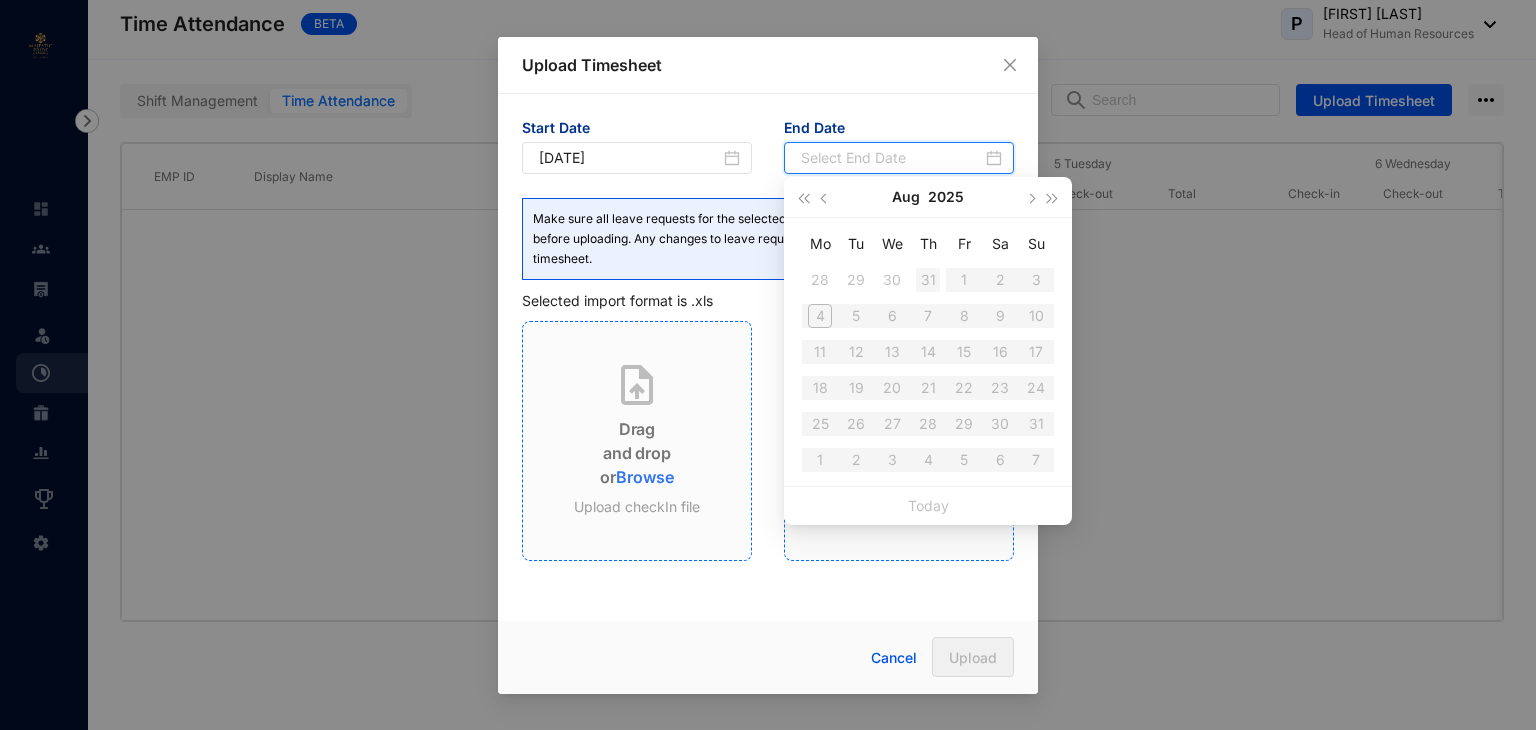 type on "[DATE]" 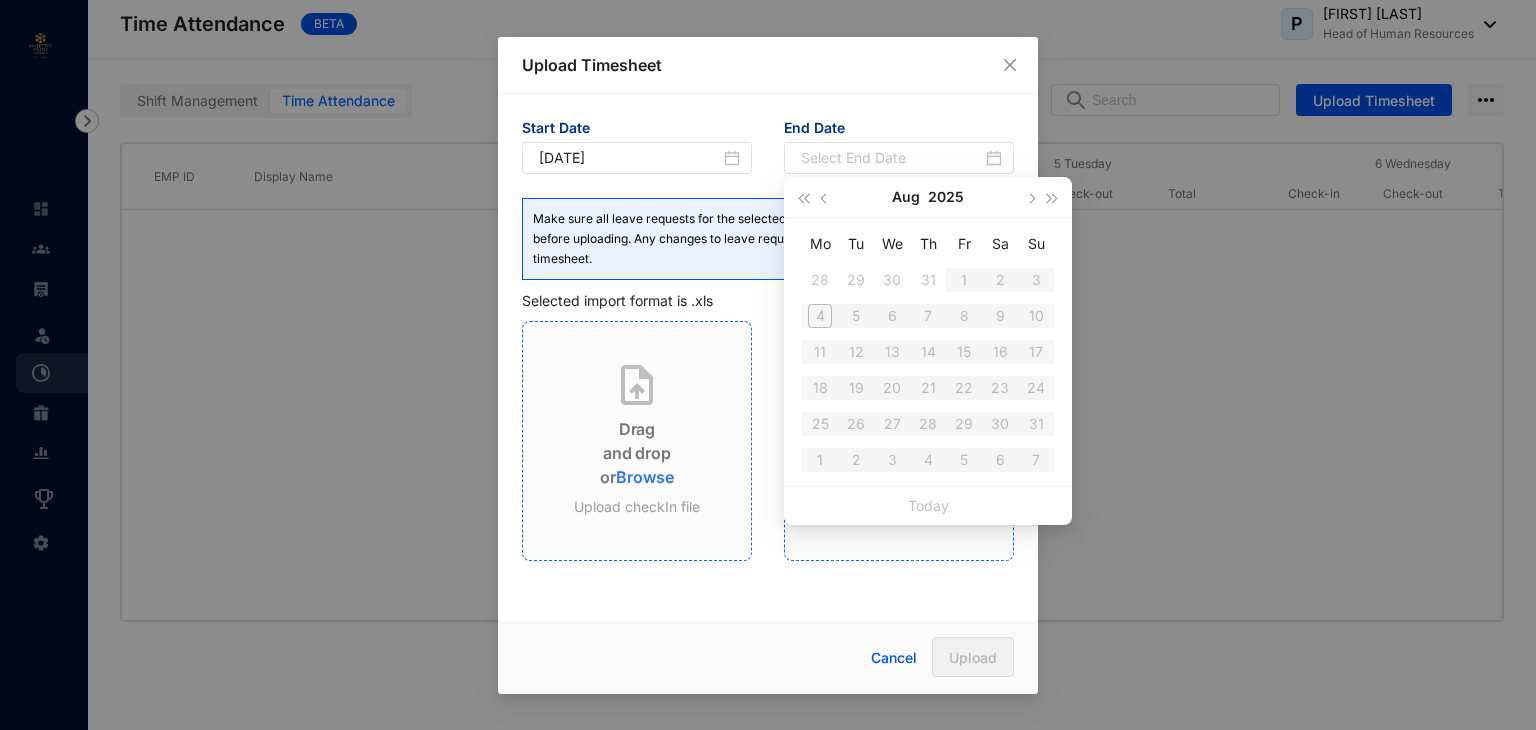 click on "Mo Tu We Th Fr Sa Su 28 29 30 31 1 2 3 4 5 6 7 8 9 10 11 12 13 14 15 16 17 18 19 20 21 22 23 24 25 26 27 28 29 30 31 1 2 3 4 5 6 7" at bounding box center [928, 352] 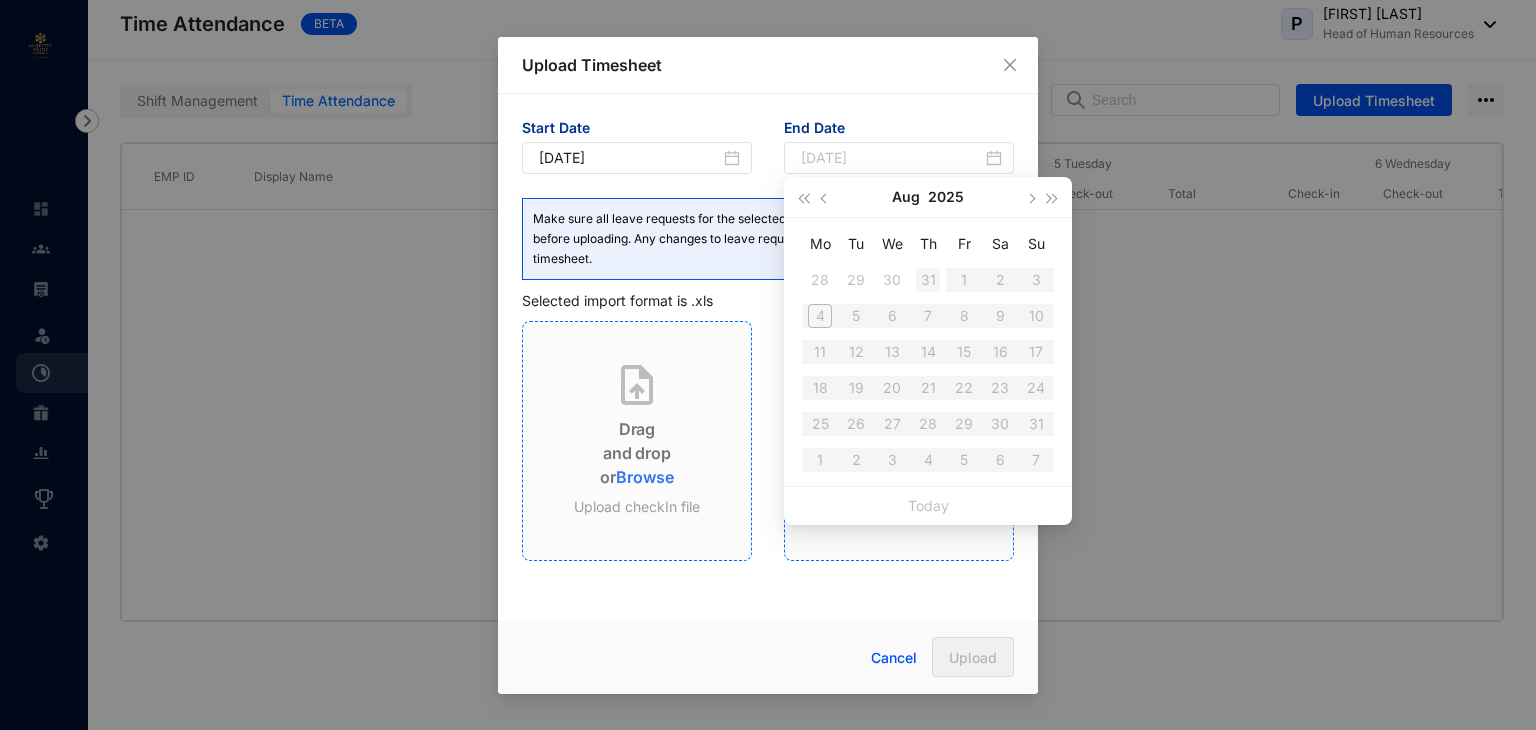 click on "31" at bounding box center [928, 280] 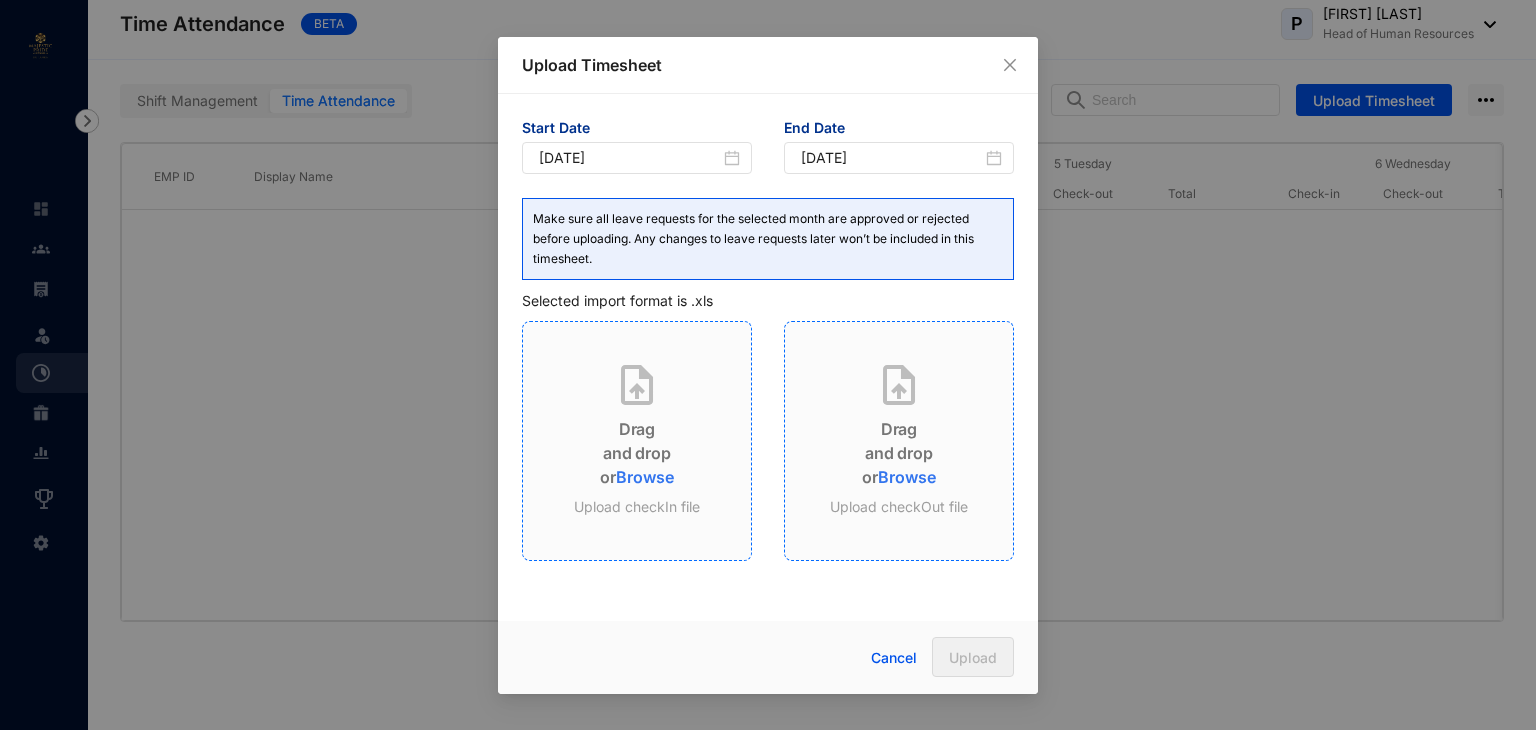 type on "[DATE]" 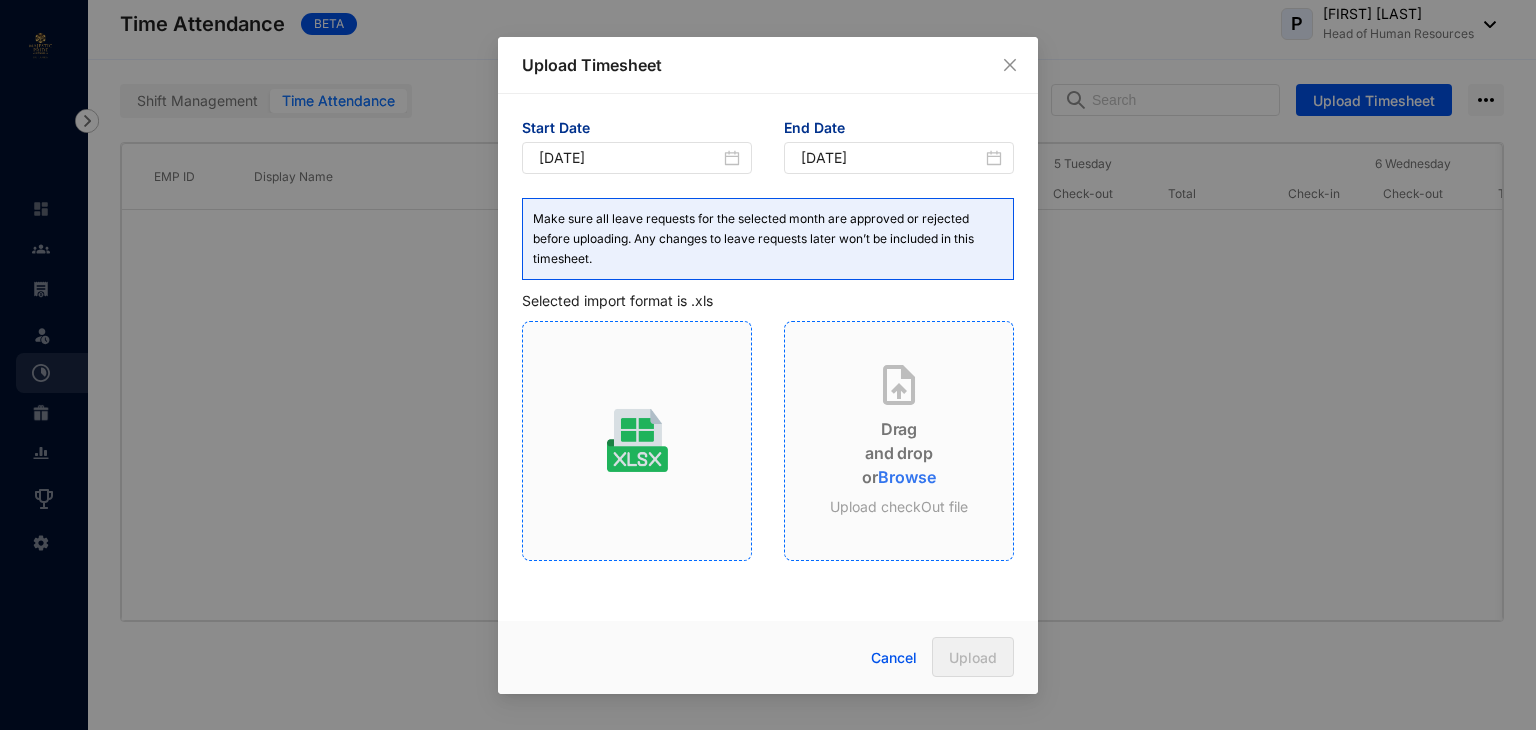 click on "Browse" at bounding box center [906, 477] 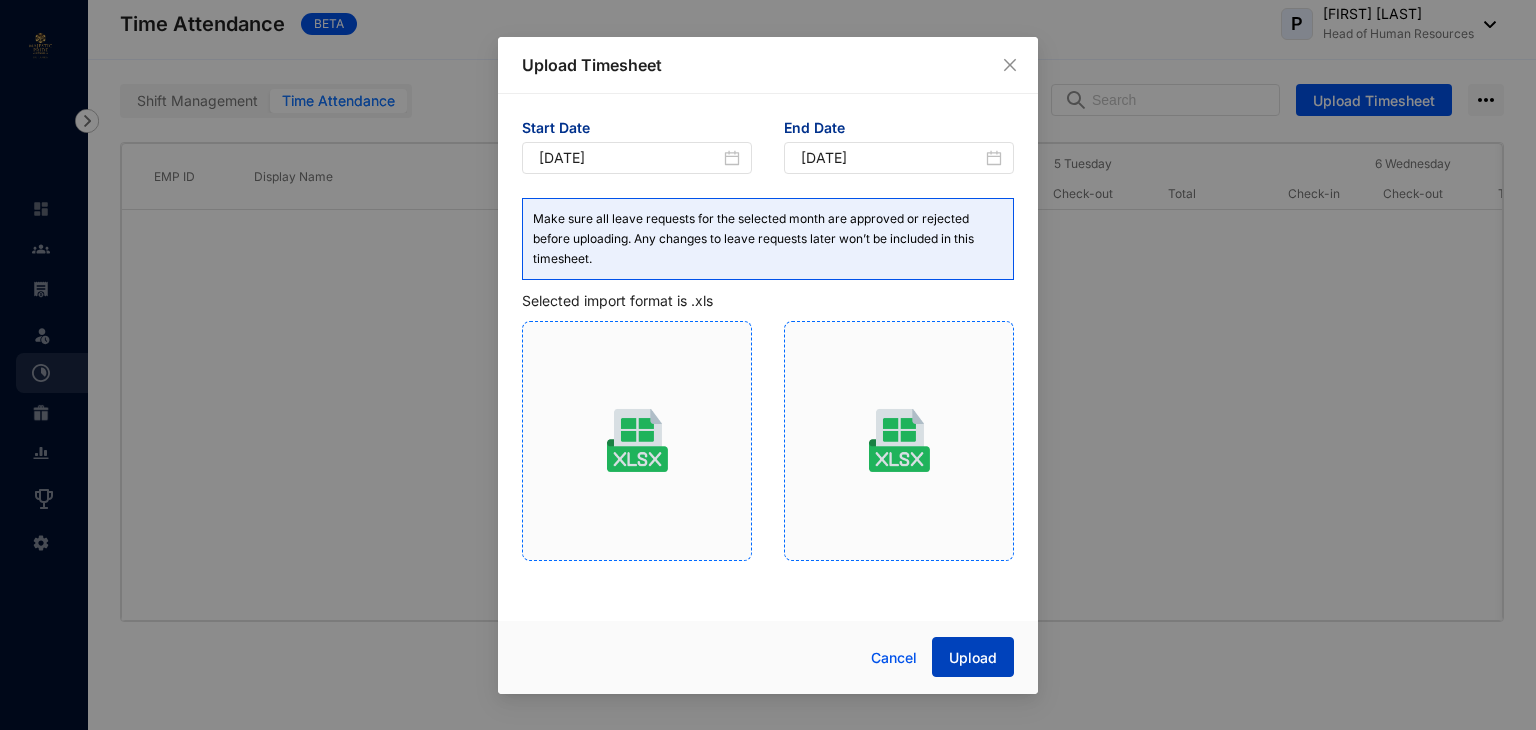 click on "Upload" at bounding box center (973, 658) 